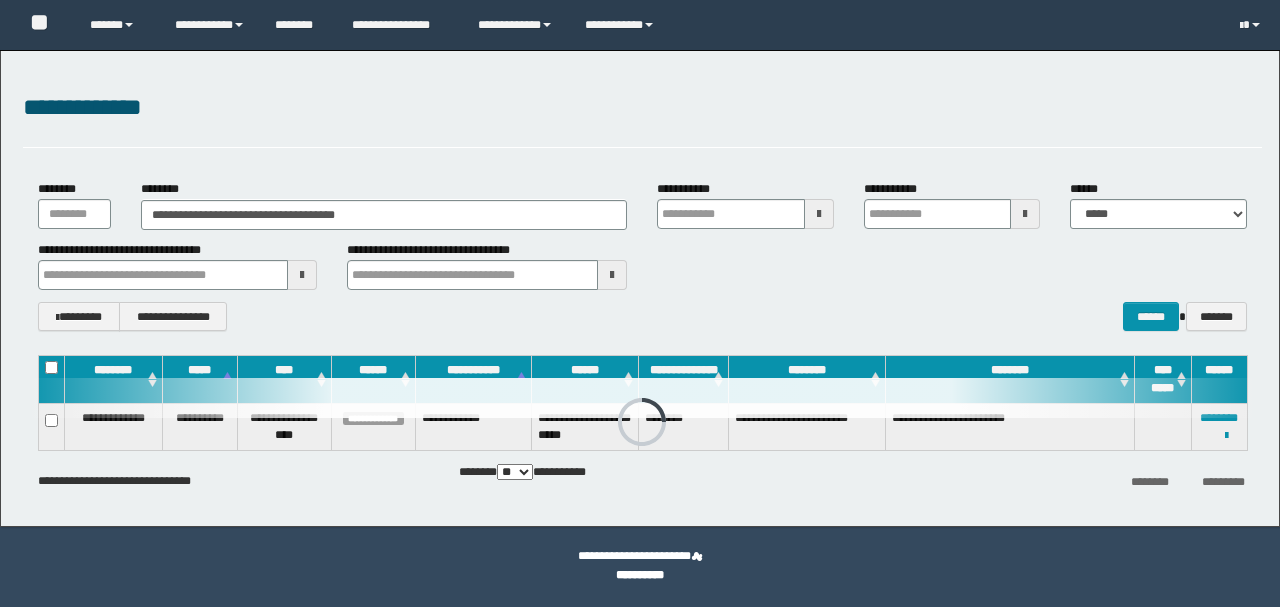 scroll, scrollTop: 0, scrollLeft: 0, axis: both 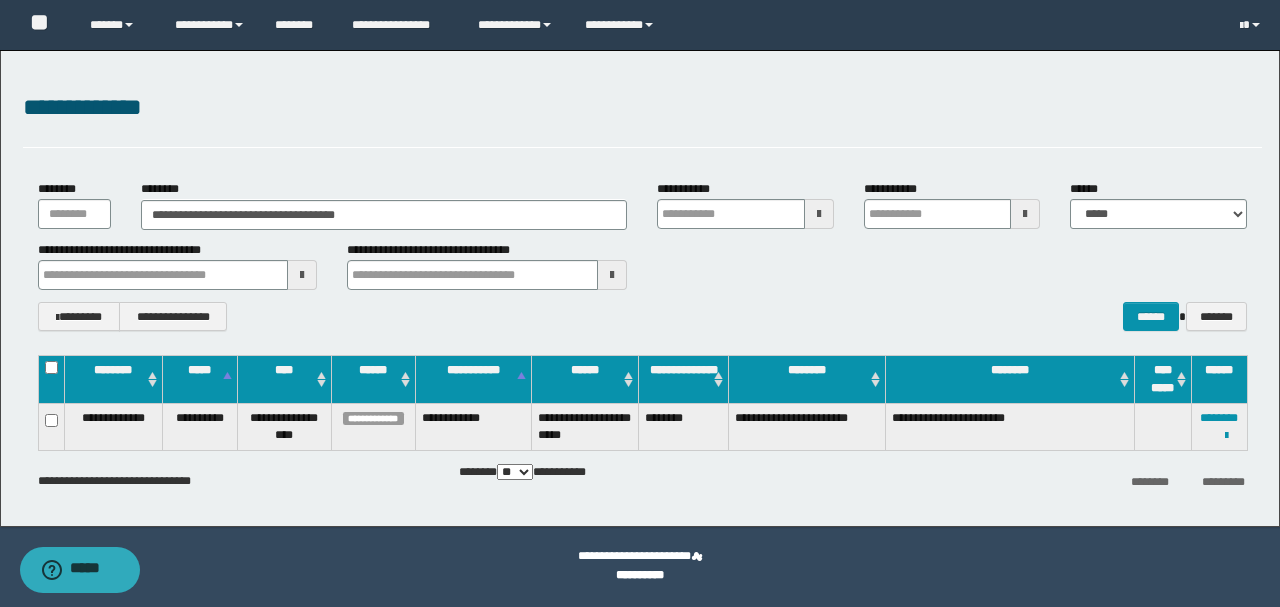 drag, startPoint x: 422, startPoint y: 215, endPoint x: 0, endPoint y: 214, distance: 422.0012 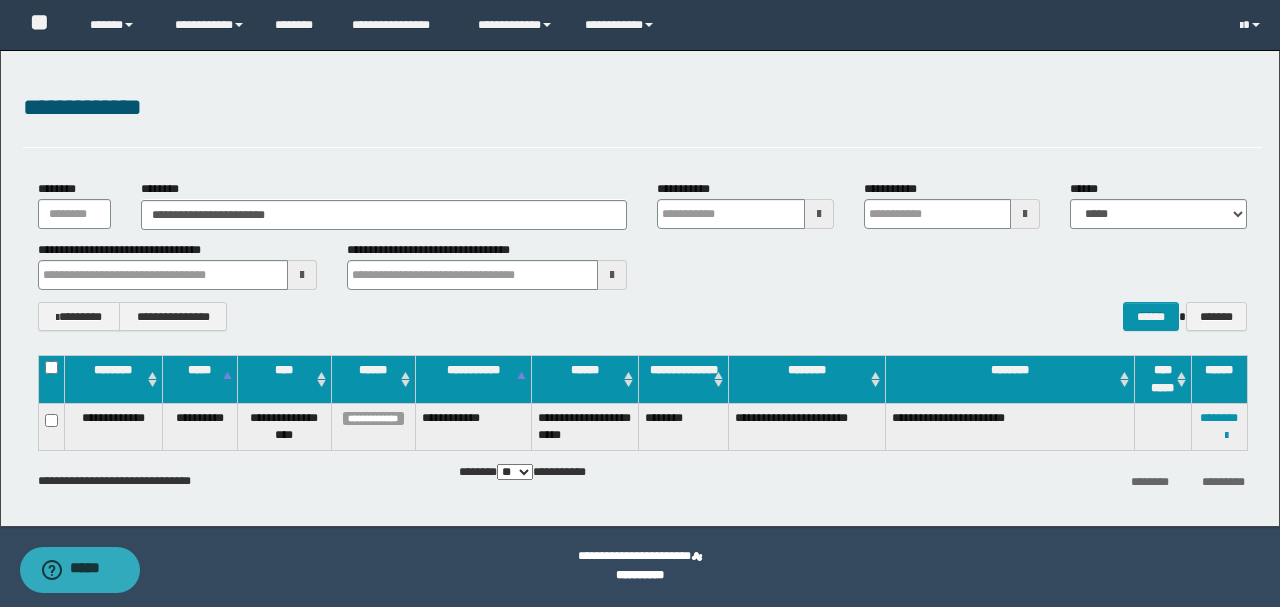 type on "**********" 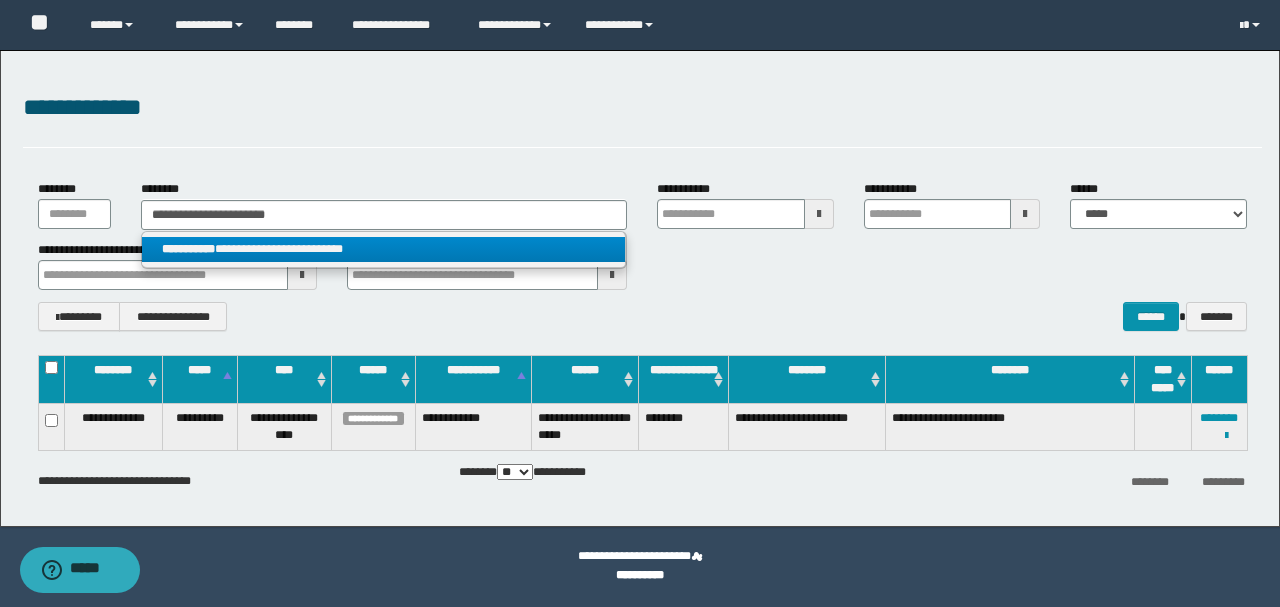 type on "**********" 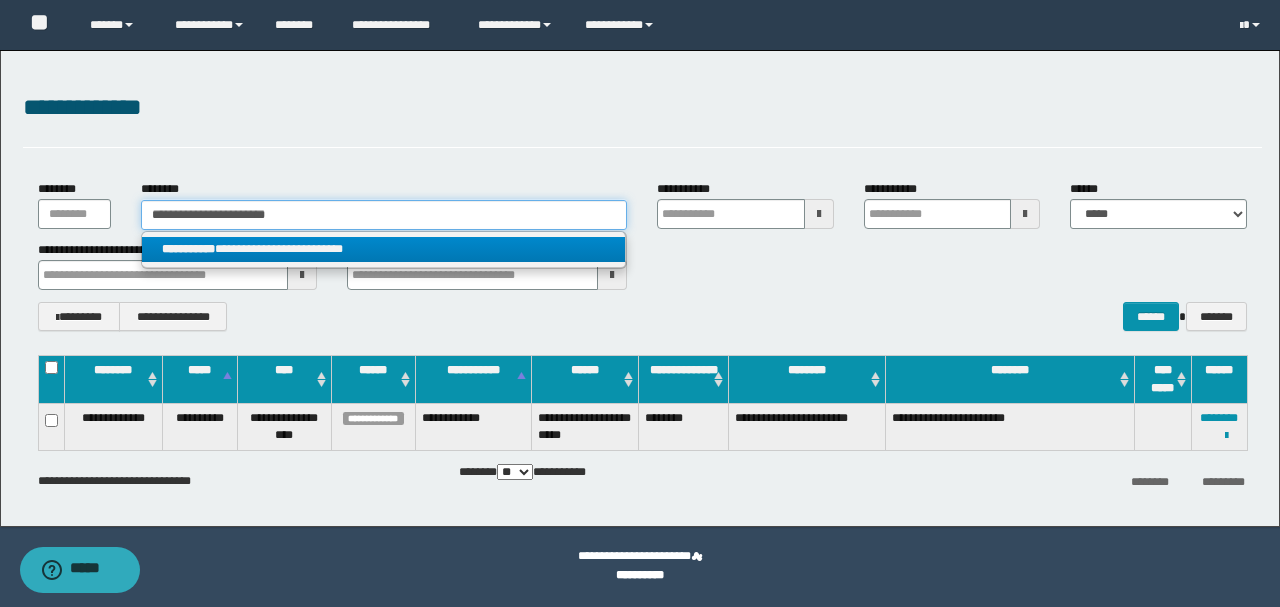 type 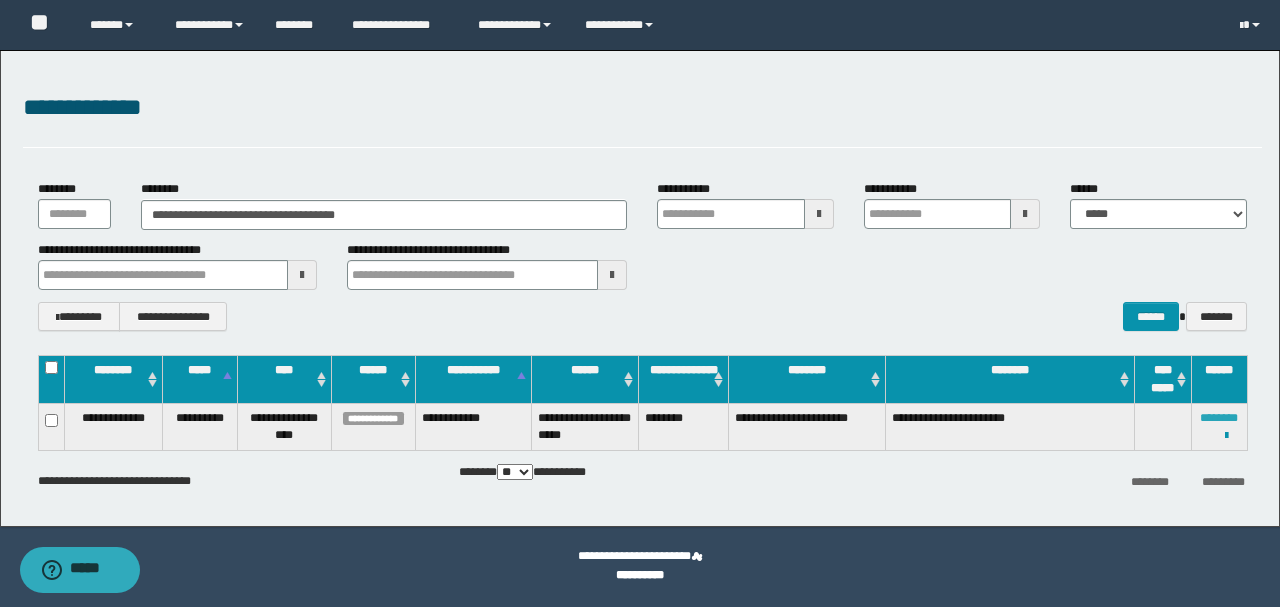 click on "********" at bounding box center [1219, 418] 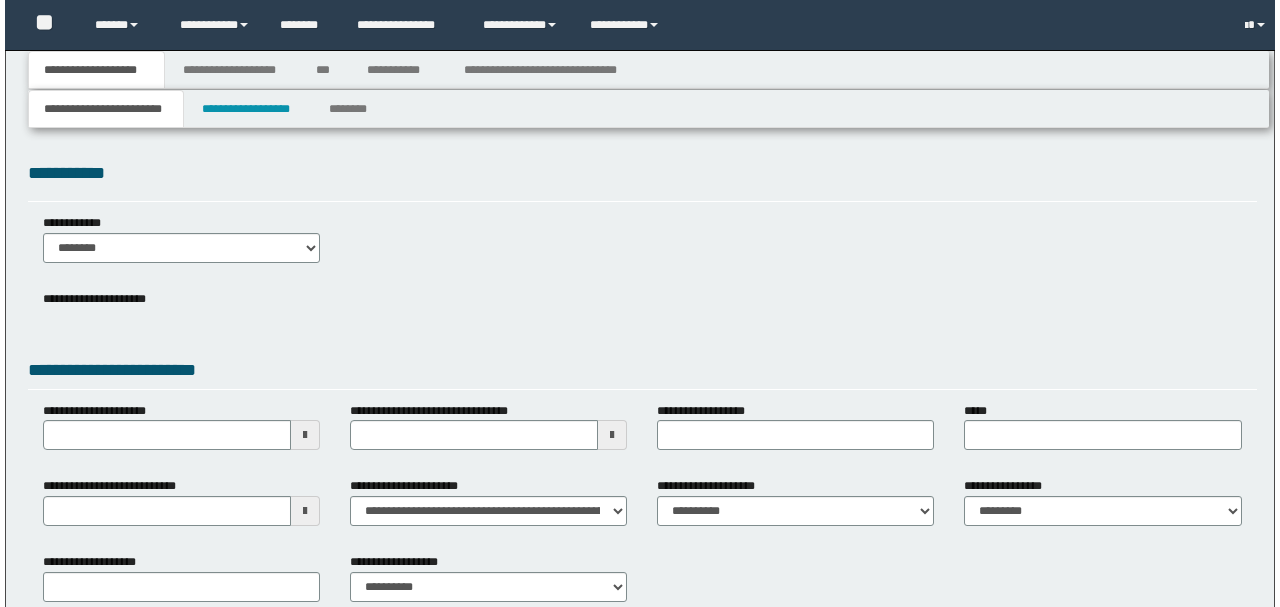 scroll, scrollTop: 0, scrollLeft: 0, axis: both 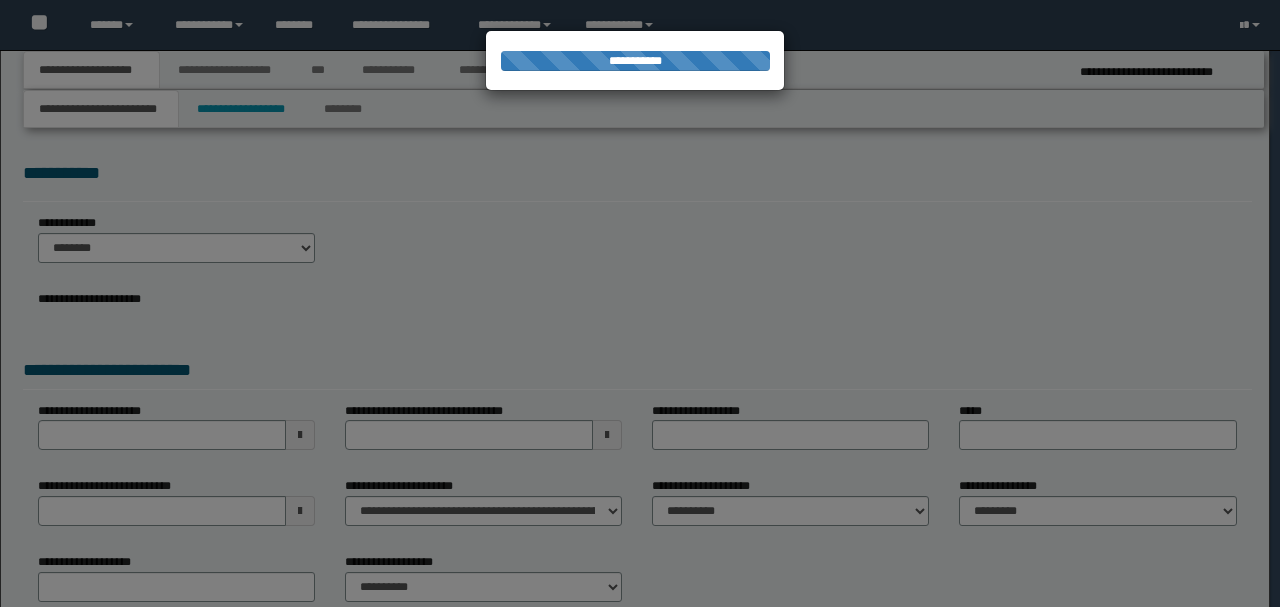 select on "*" 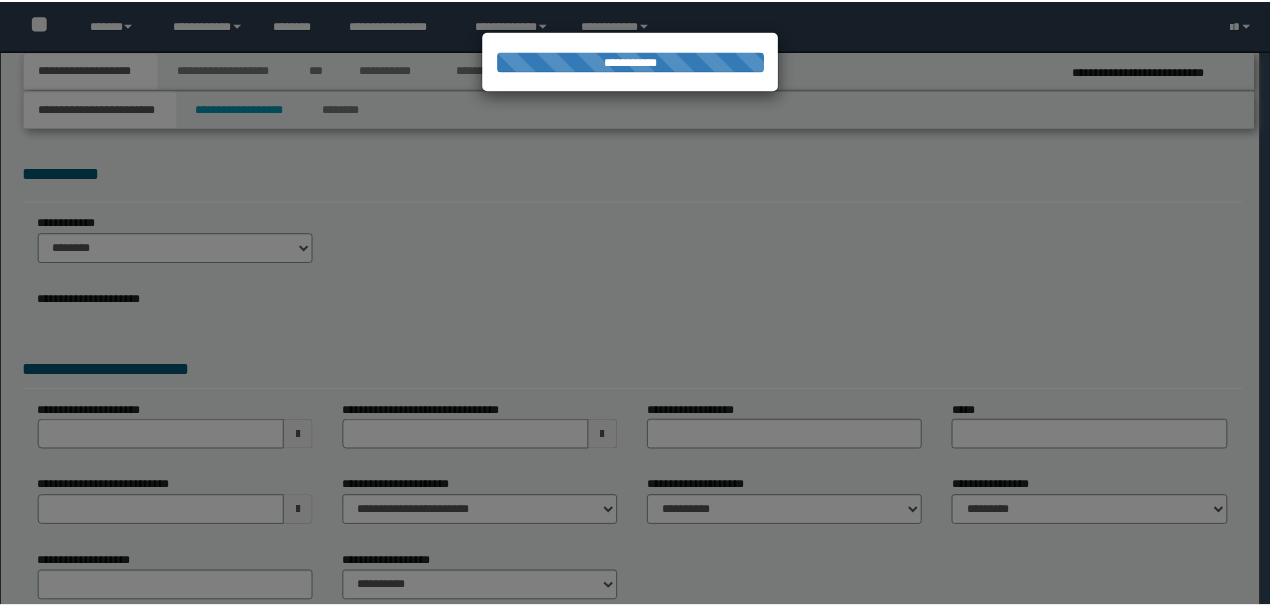 scroll, scrollTop: 0, scrollLeft: 0, axis: both 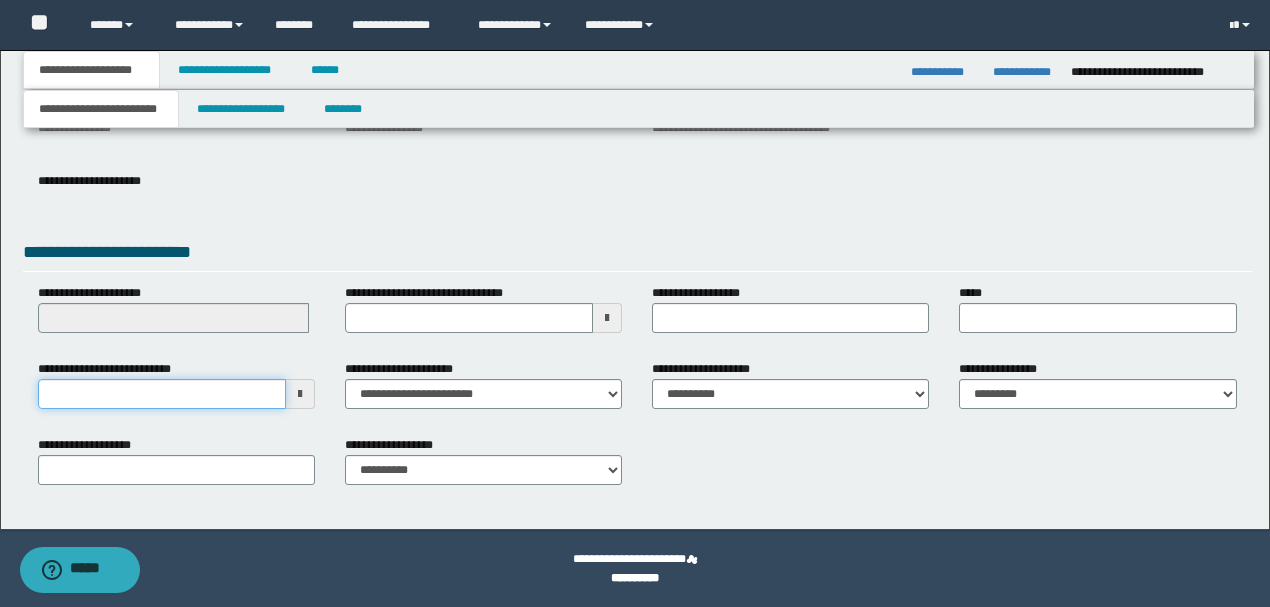 click on "**********" at bounding box center [162, 394] 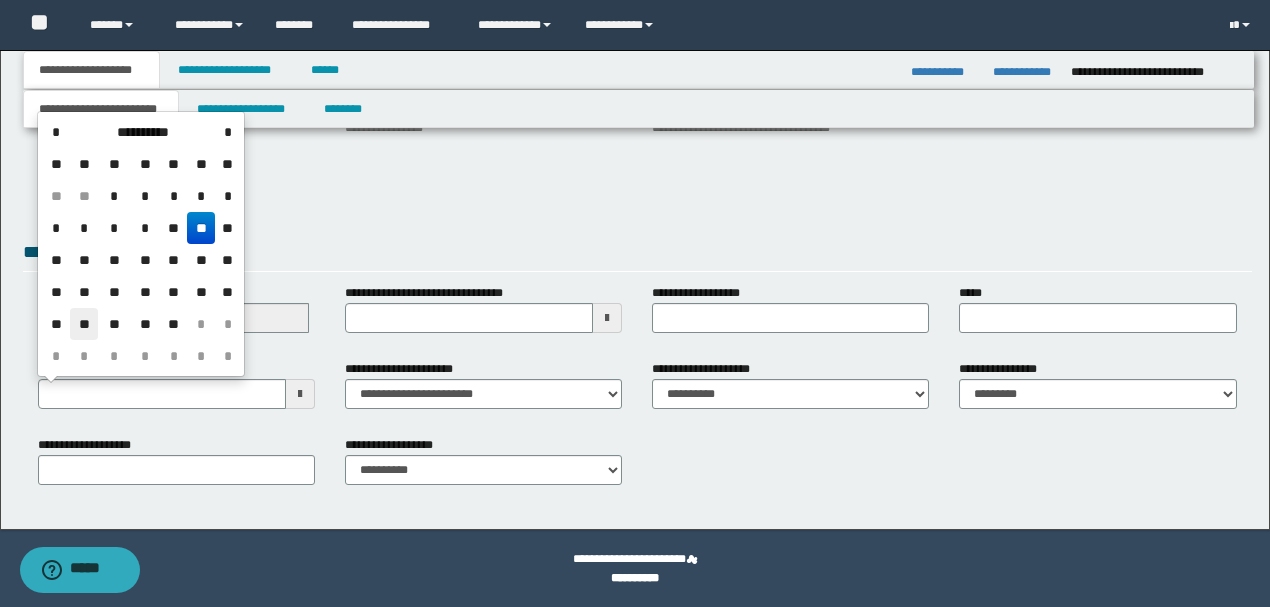 click on "**" at bounding box center [84, 324] 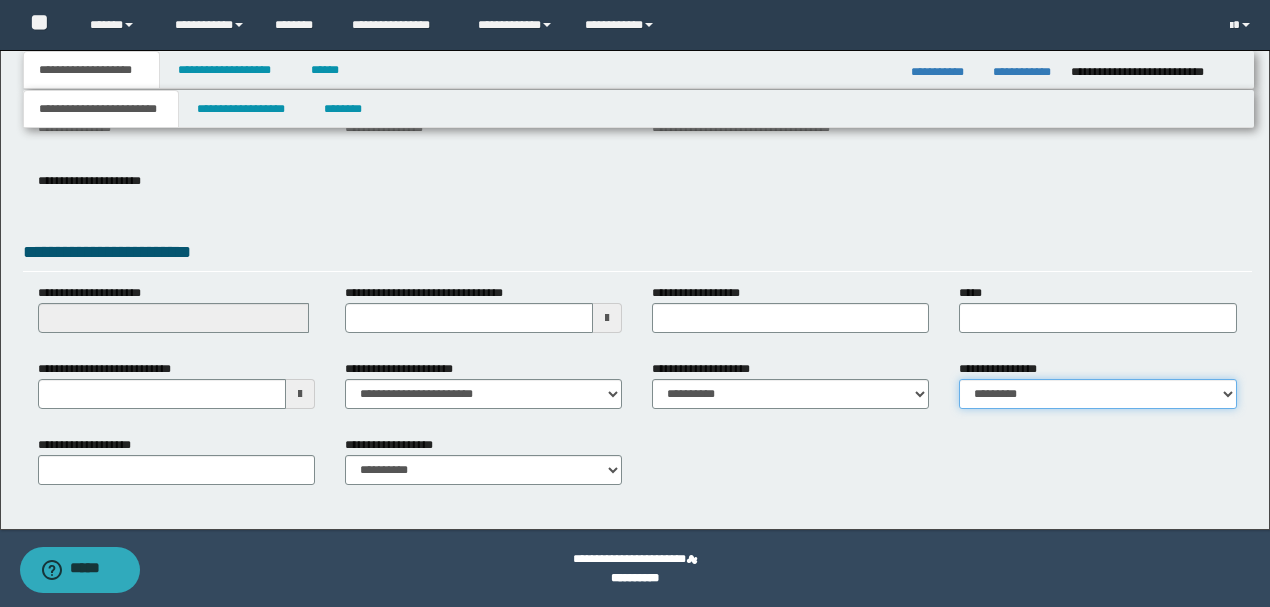 click on "**********" at bounding box center (1097, 394) 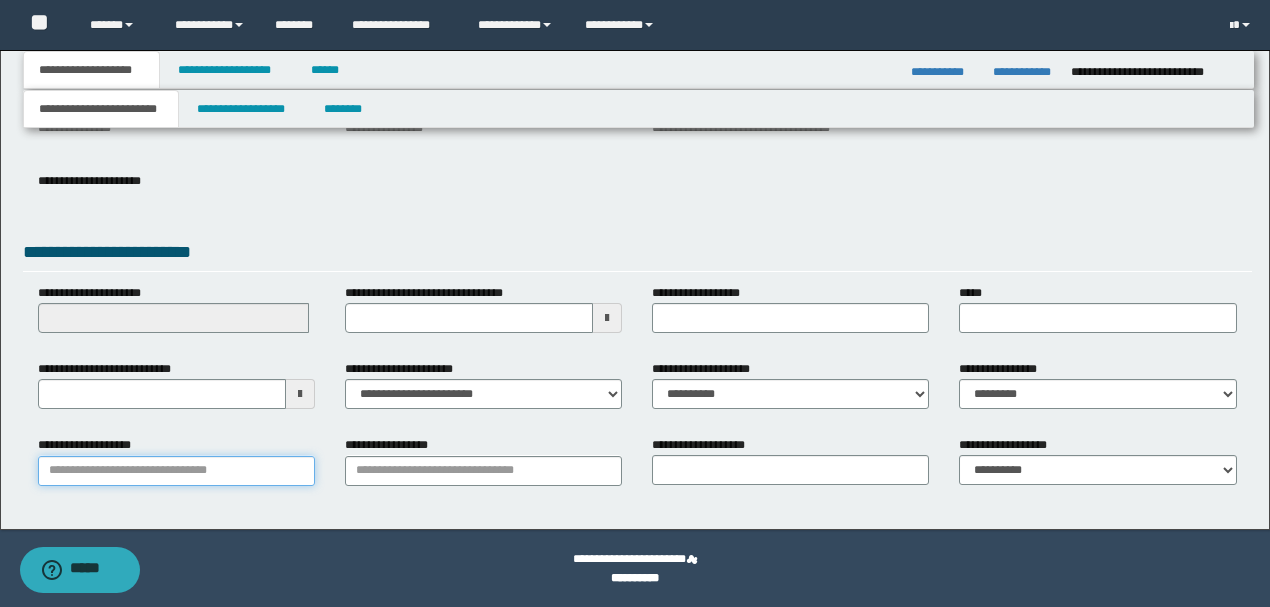 click on "**********" at bounding box center [176, 471] 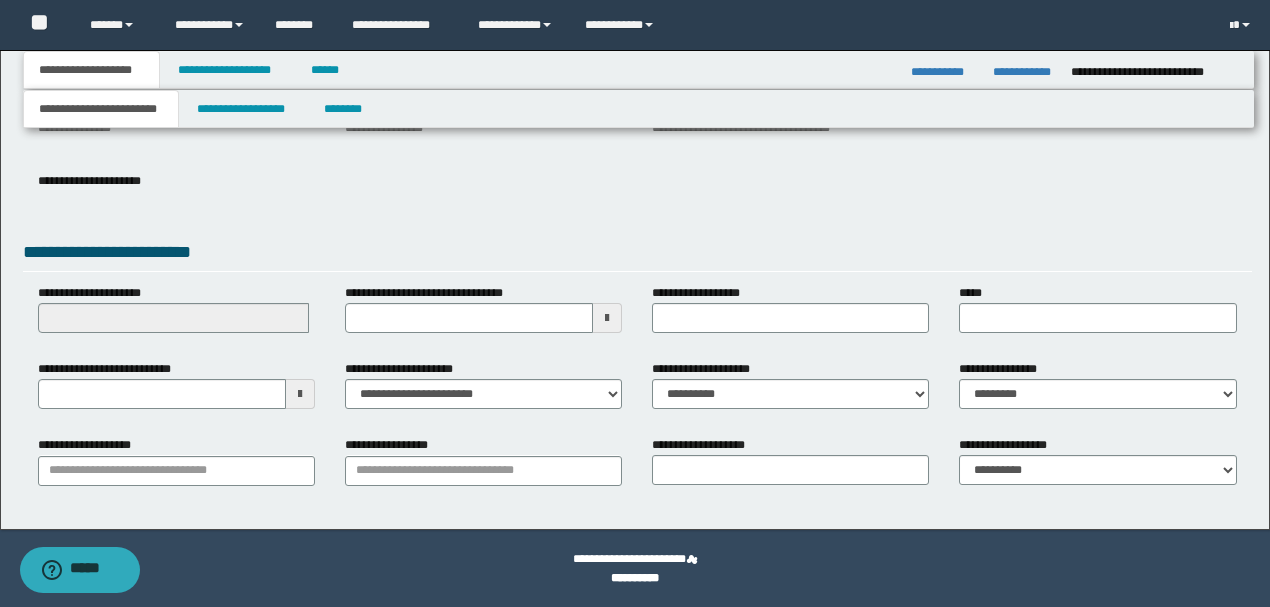 click on "**********" at bounding box center (635, 152) 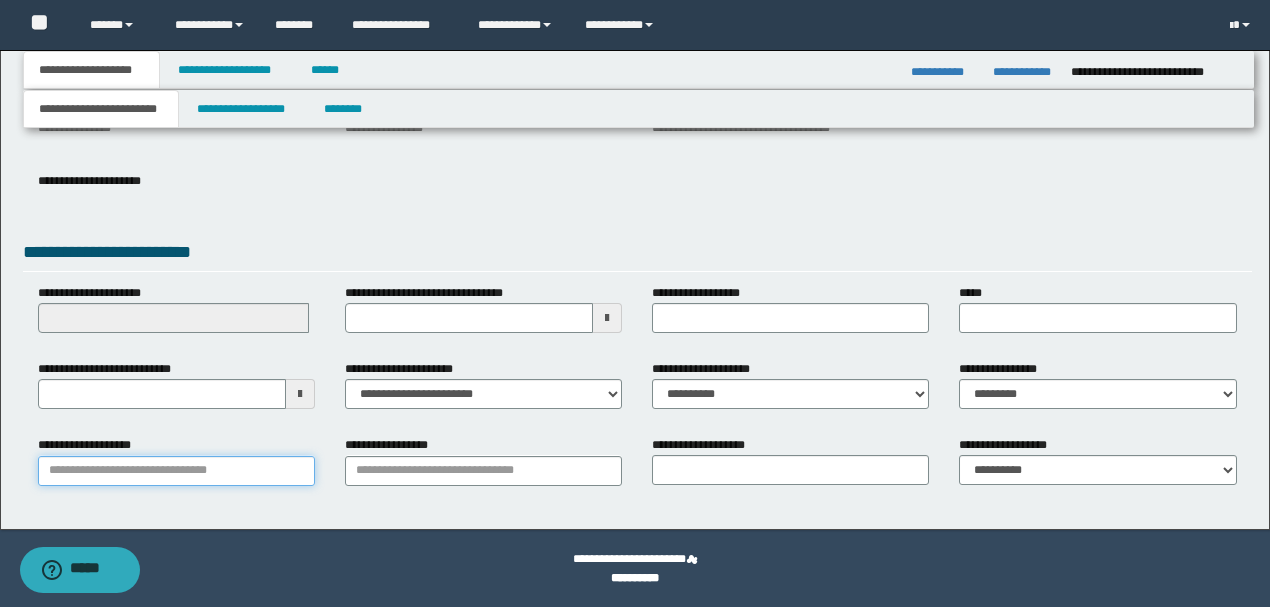 click on "**********" at bounding box center [176, 471] 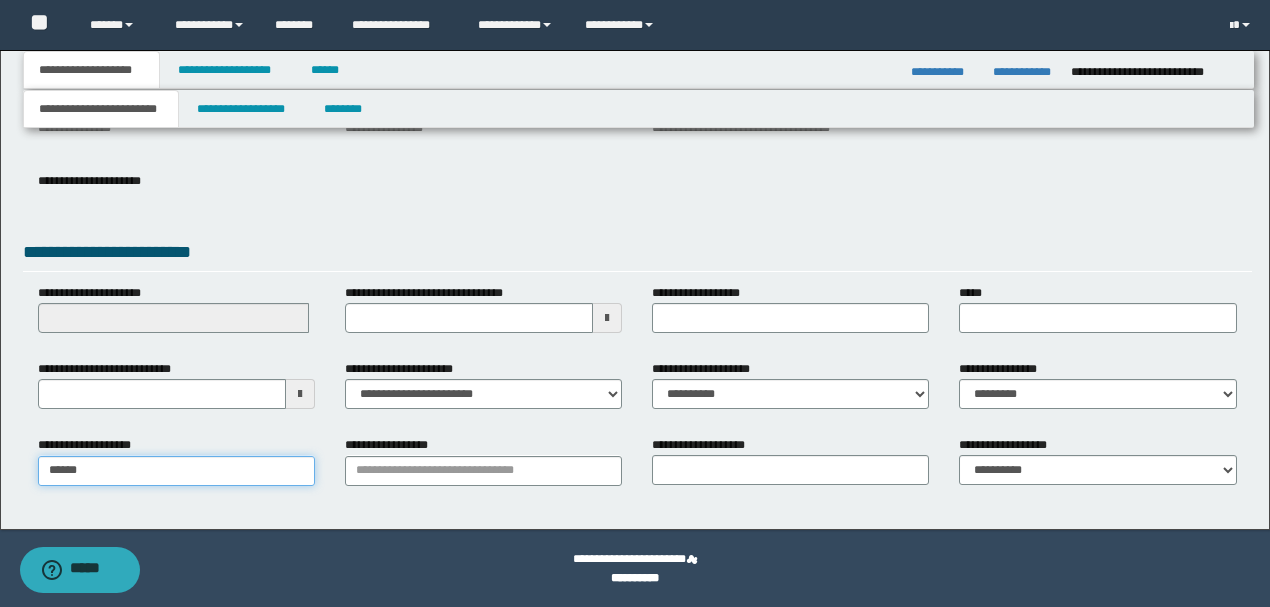 type on "*******" 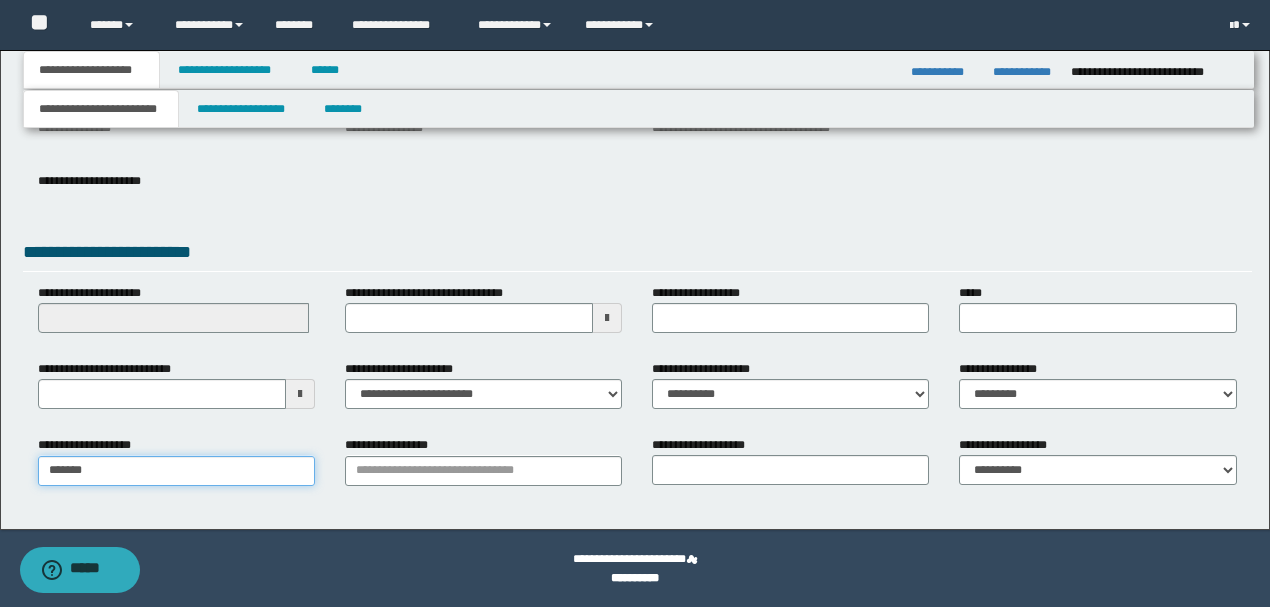 type on "**********" 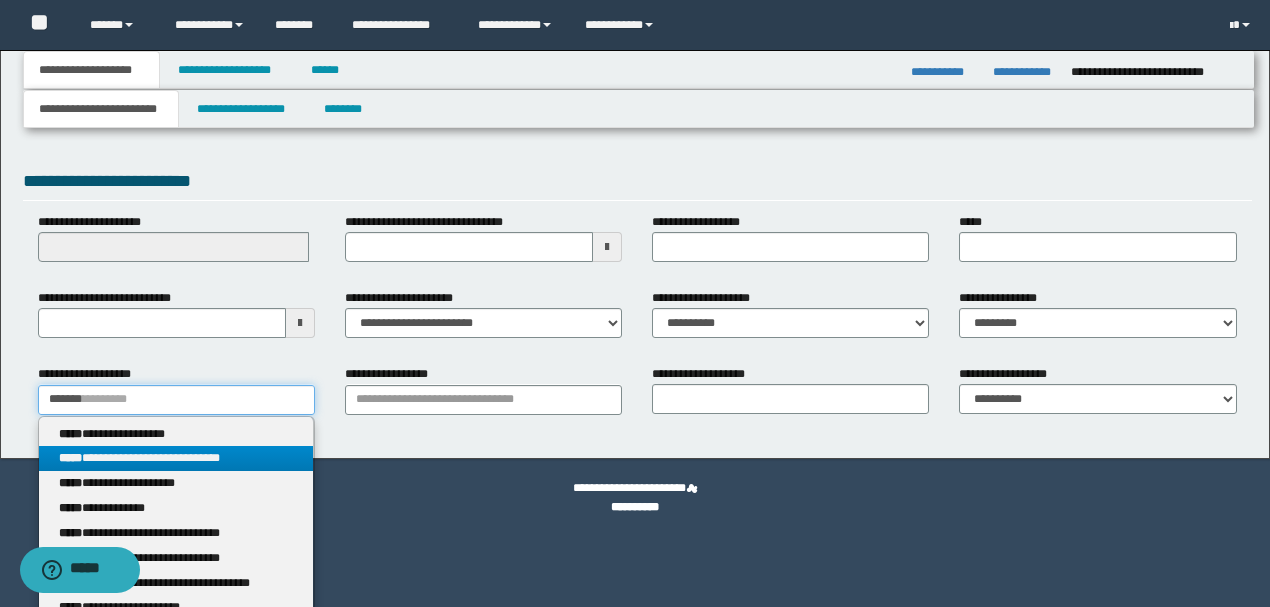 scroll, scrollTop: 475, scrollLeft: 0, axis: vertical 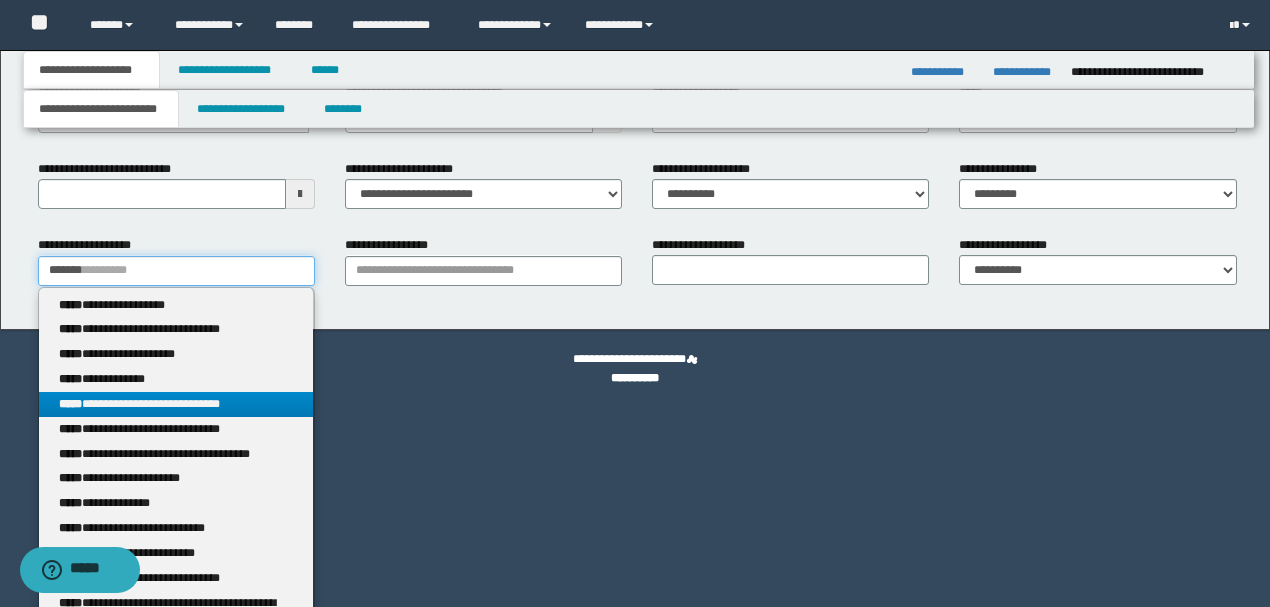 type on "*******" 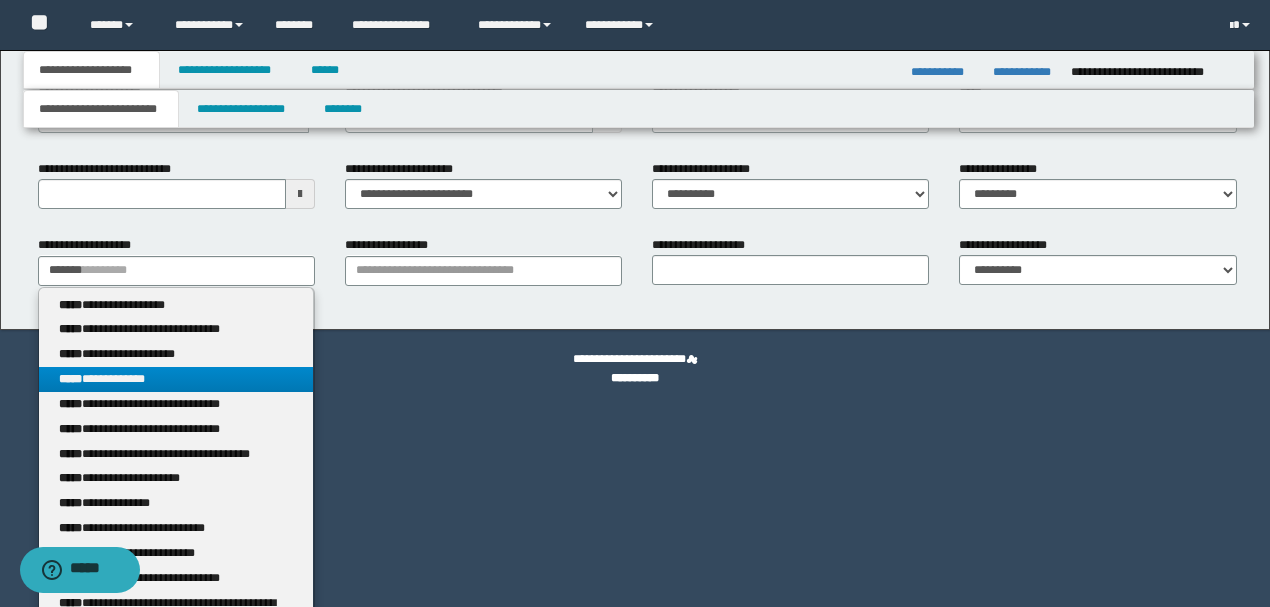 click on "**********" at bounding box center [176, 379] 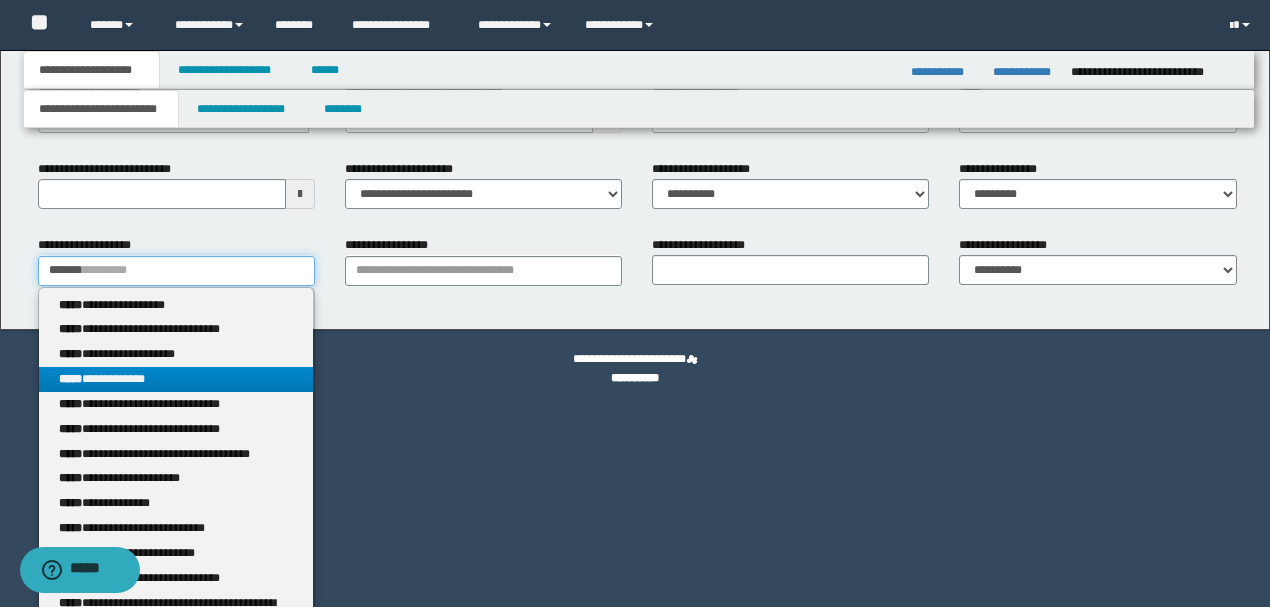 type 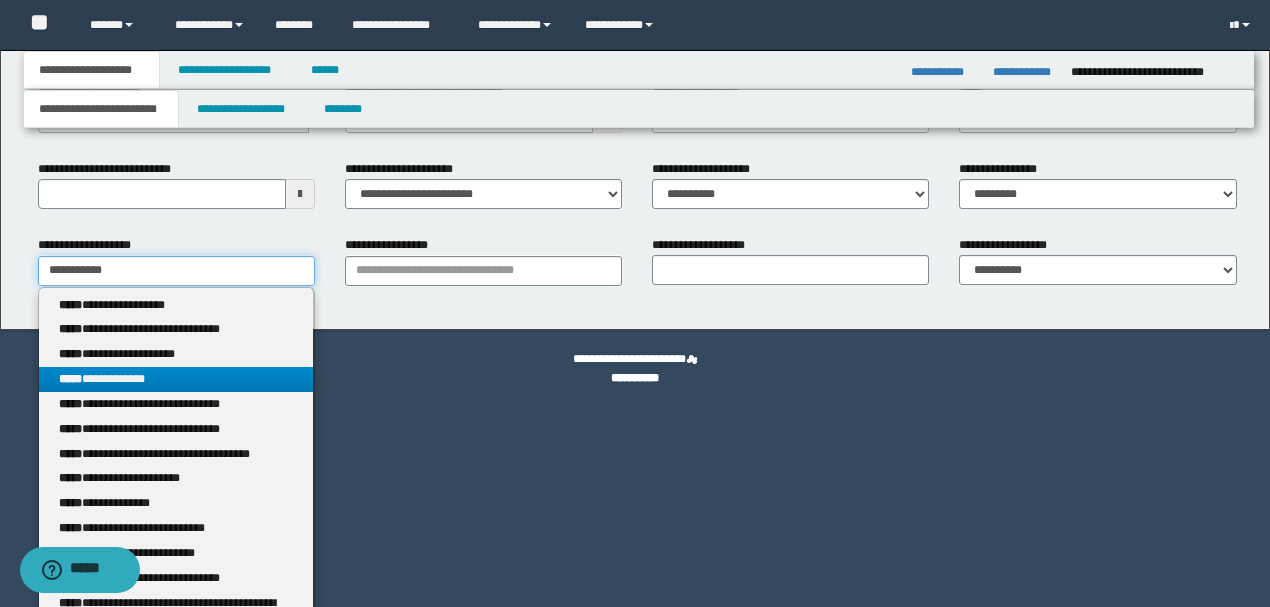 scroll, scrollTop: 275, scrollLeft: 0, axis: vertical 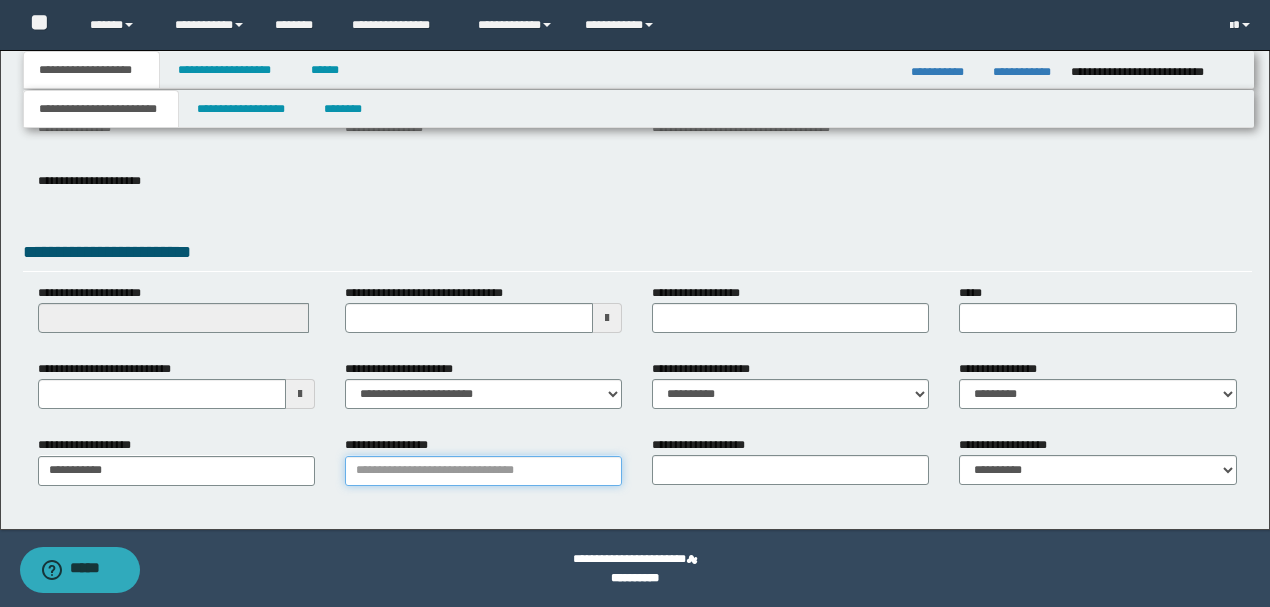 click on "**********" at bounding box center (483, 471) 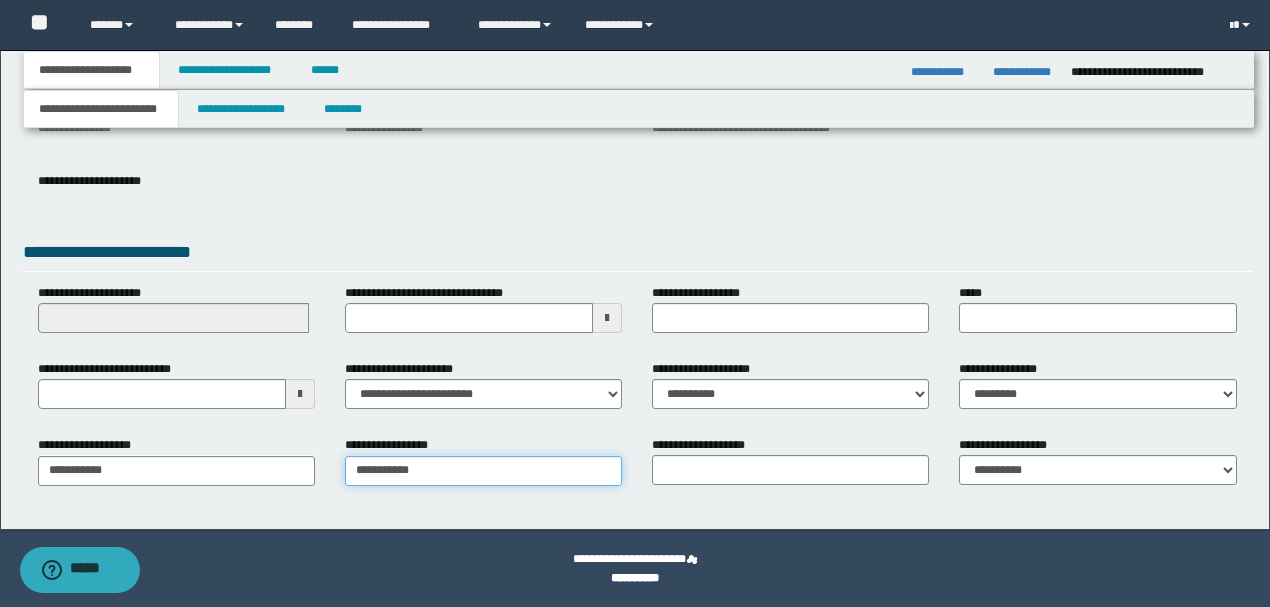 type on "**********" 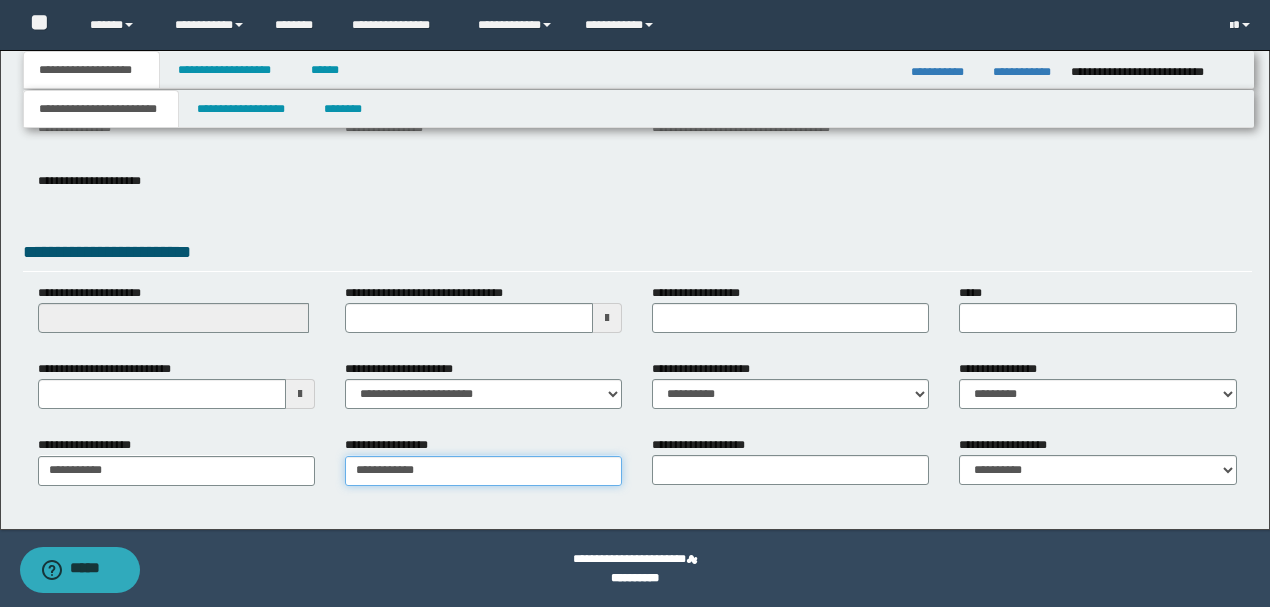 type on "**********" 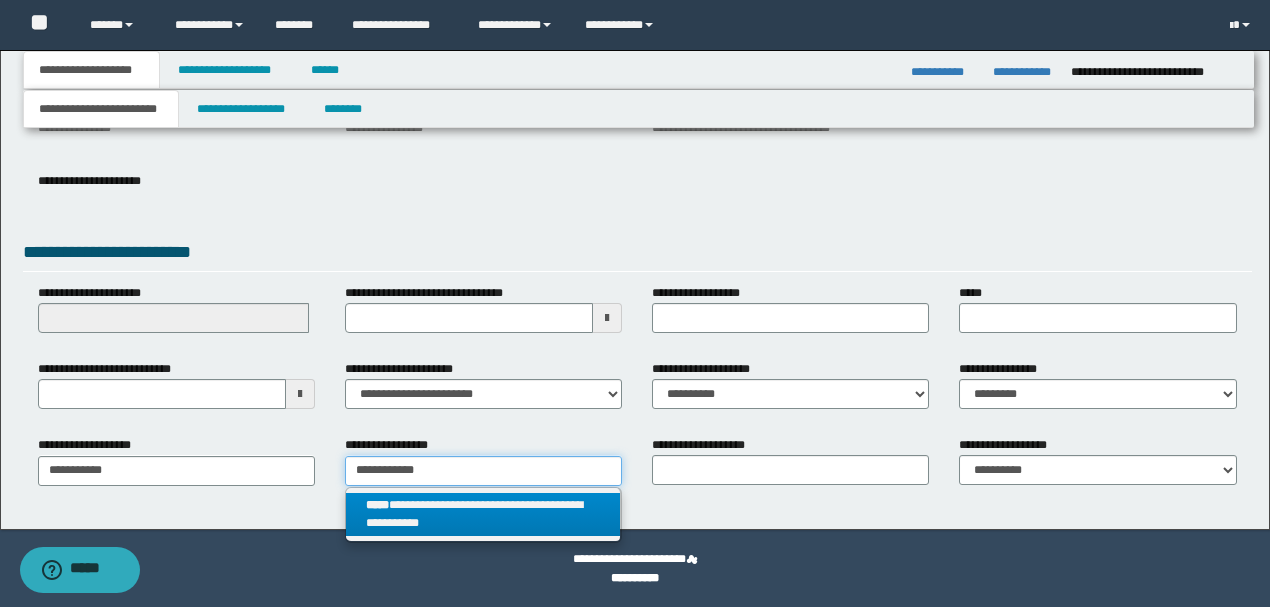 type on "**********" 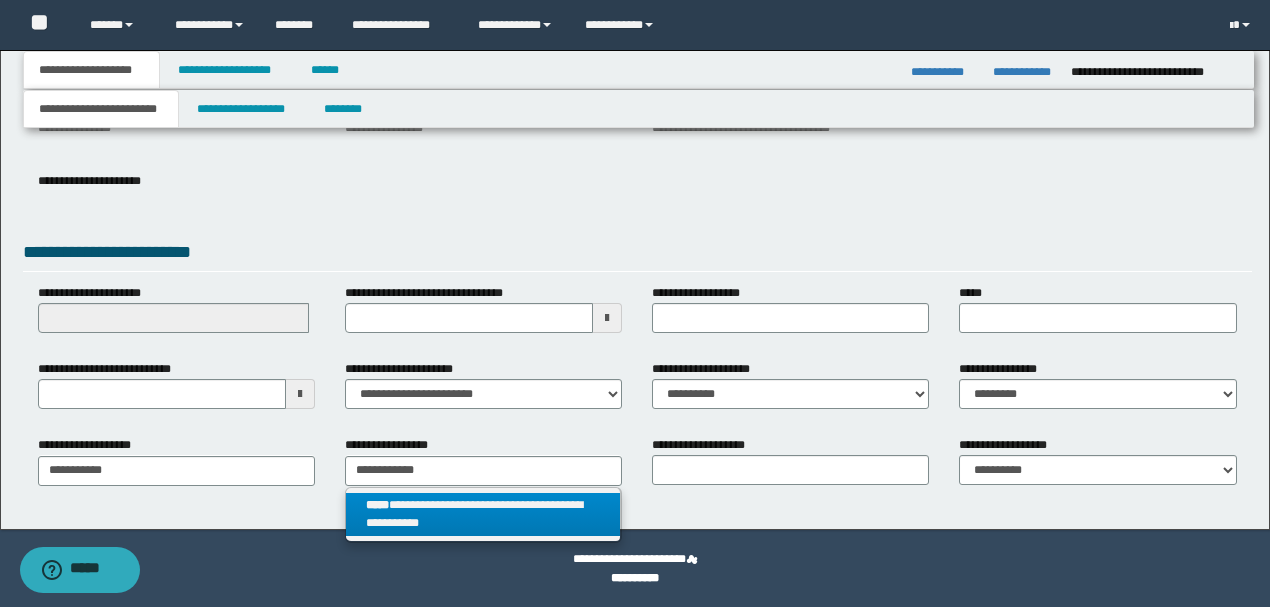 click on "**********" at bounding box center [483, 515] 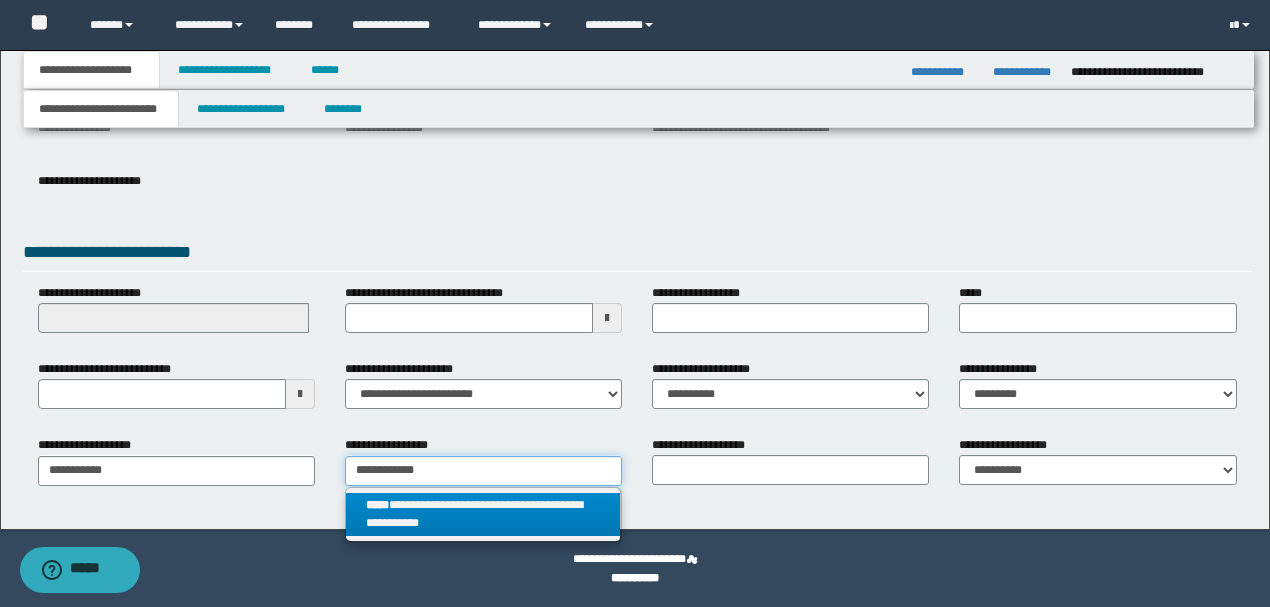 type 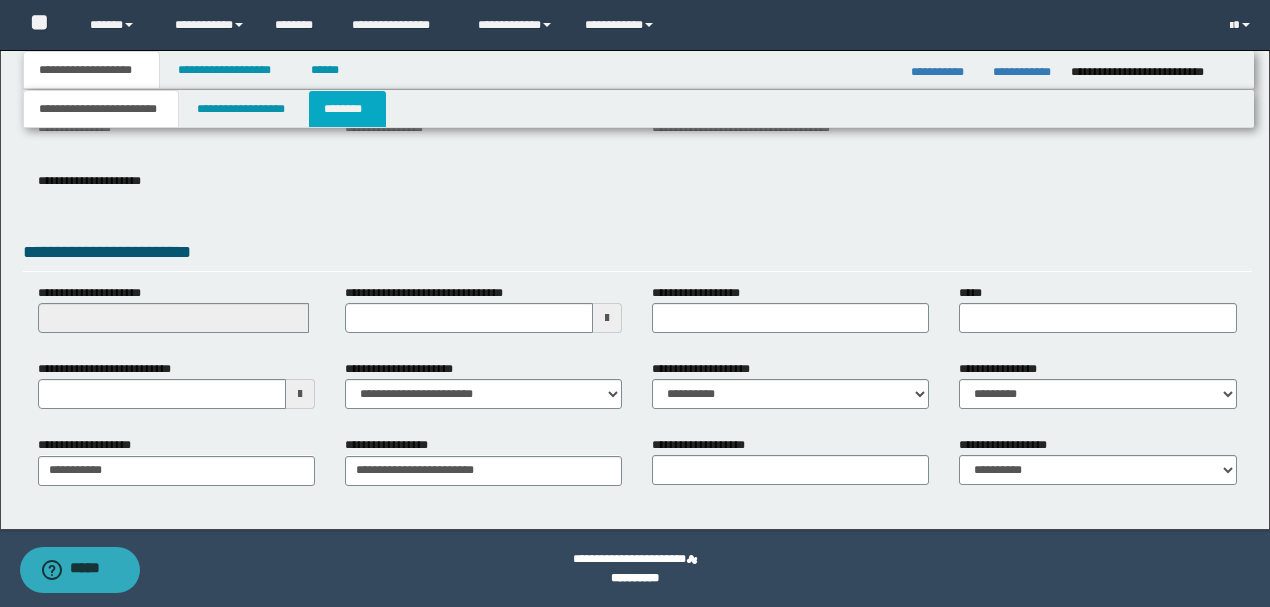 click on "********" at bounding box center [347, 109] 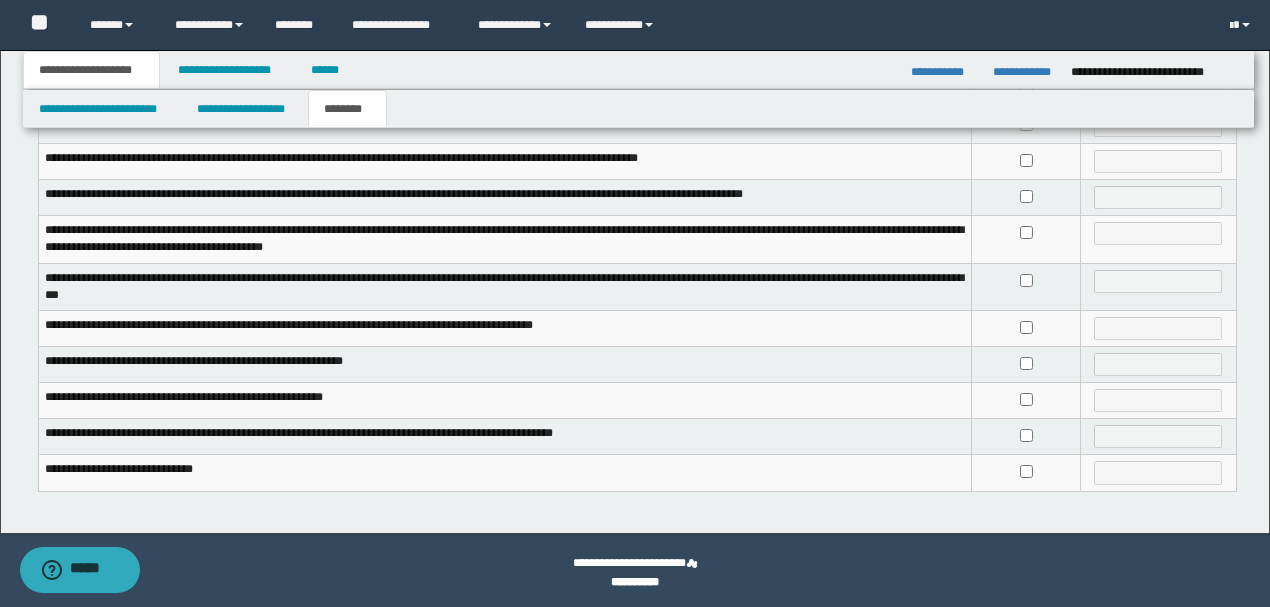 scroll, scrollTop: 266, scrollLeft: 0, axis: vertical 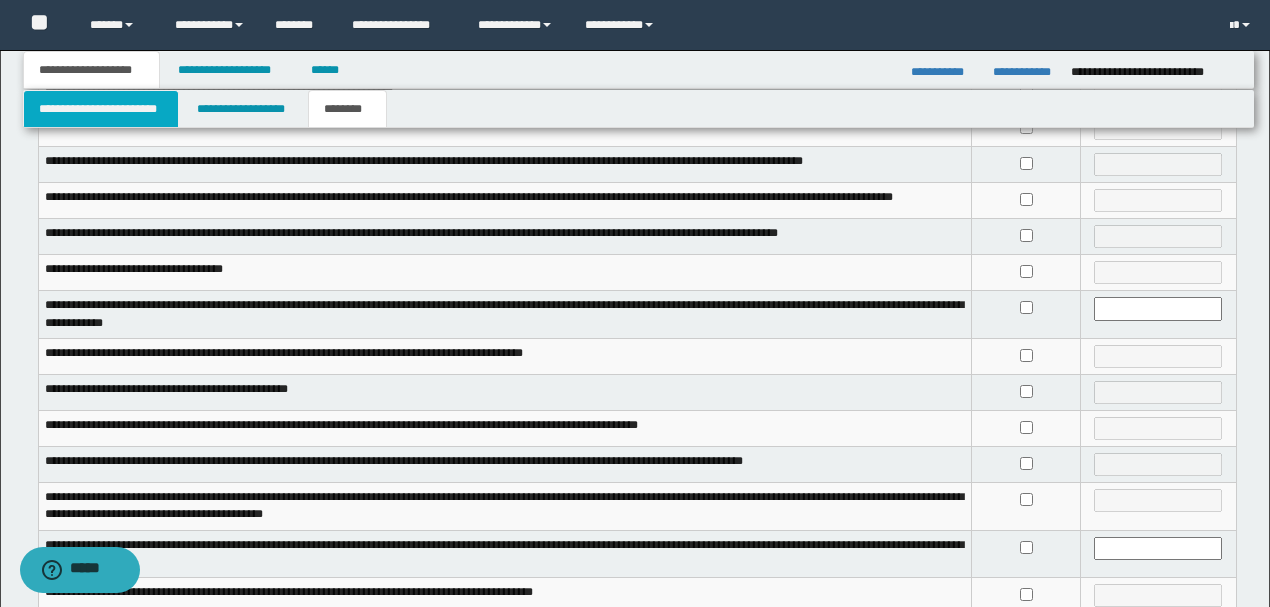 click on "**********" at bounding box center [101, 109] 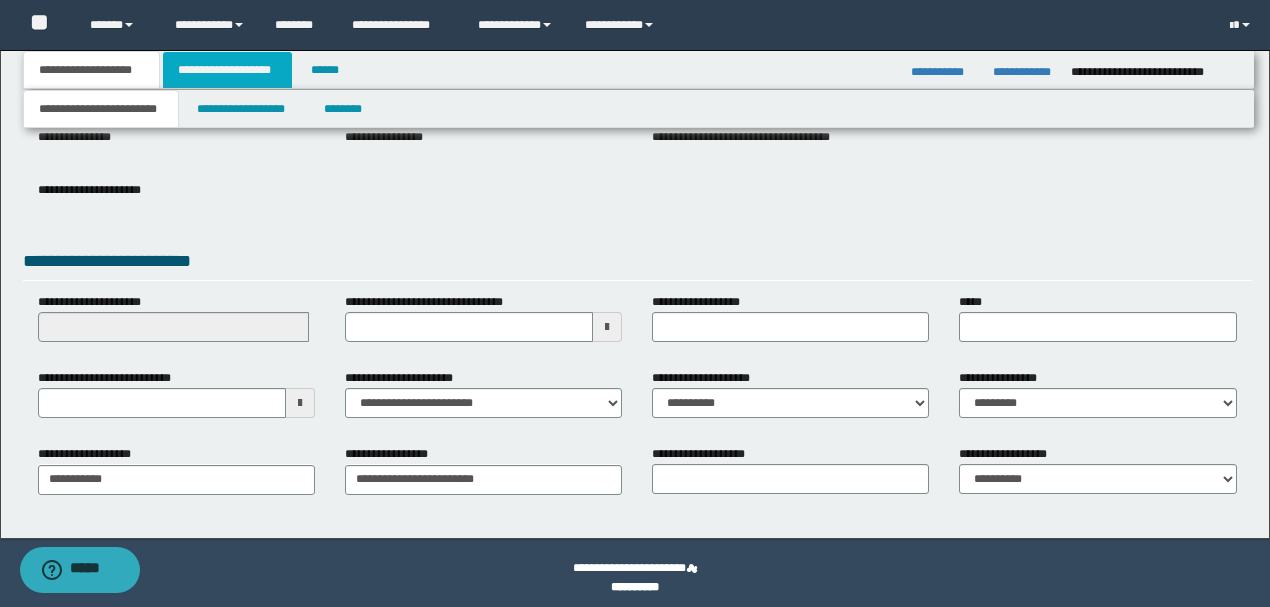 click on "**********" at bounding box center [227, 70] 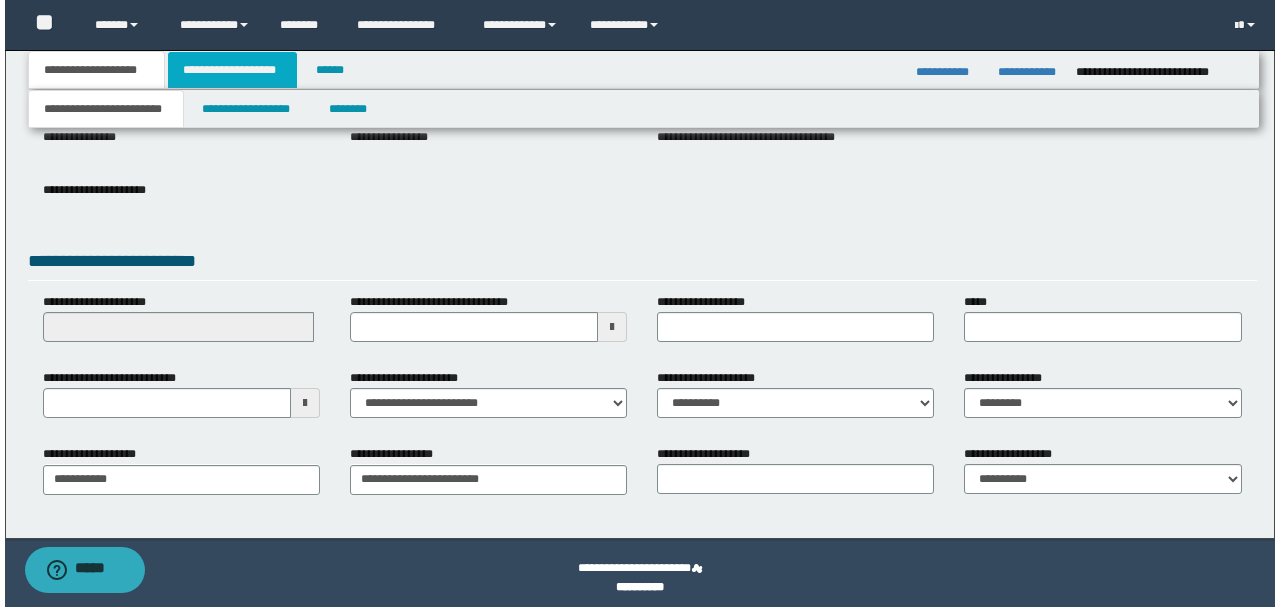 scroll, scrollTop: 0, scrollLeft: 0, axis: both 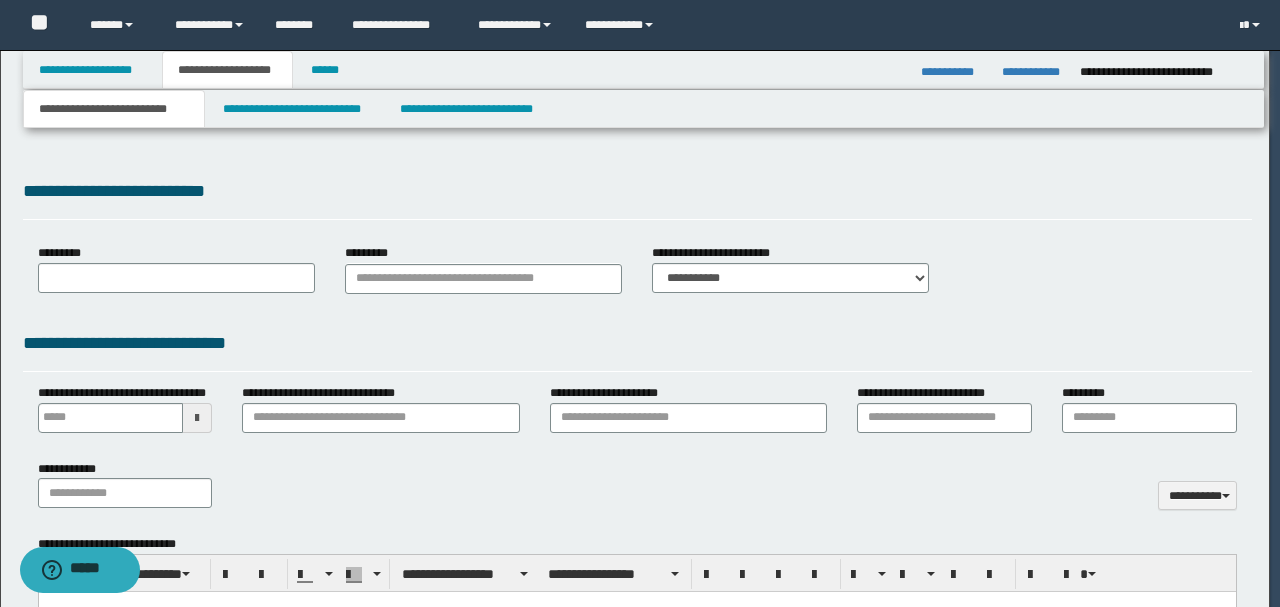 type 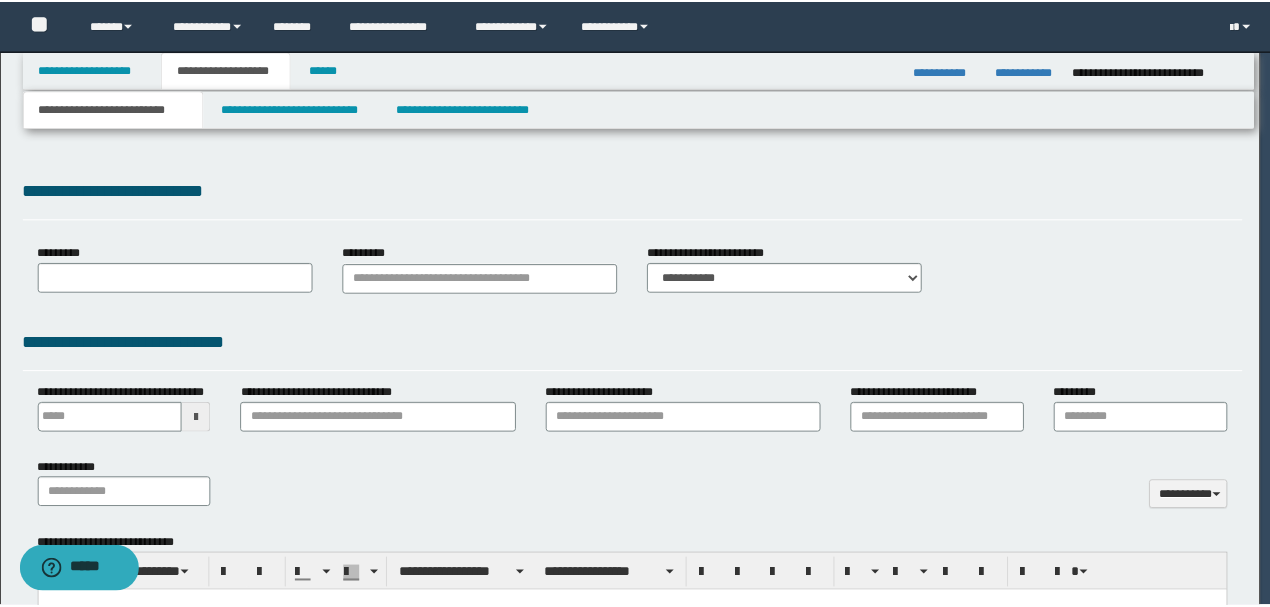 scroll, scrollTop: 0, scrollLeft: 0, axis: both 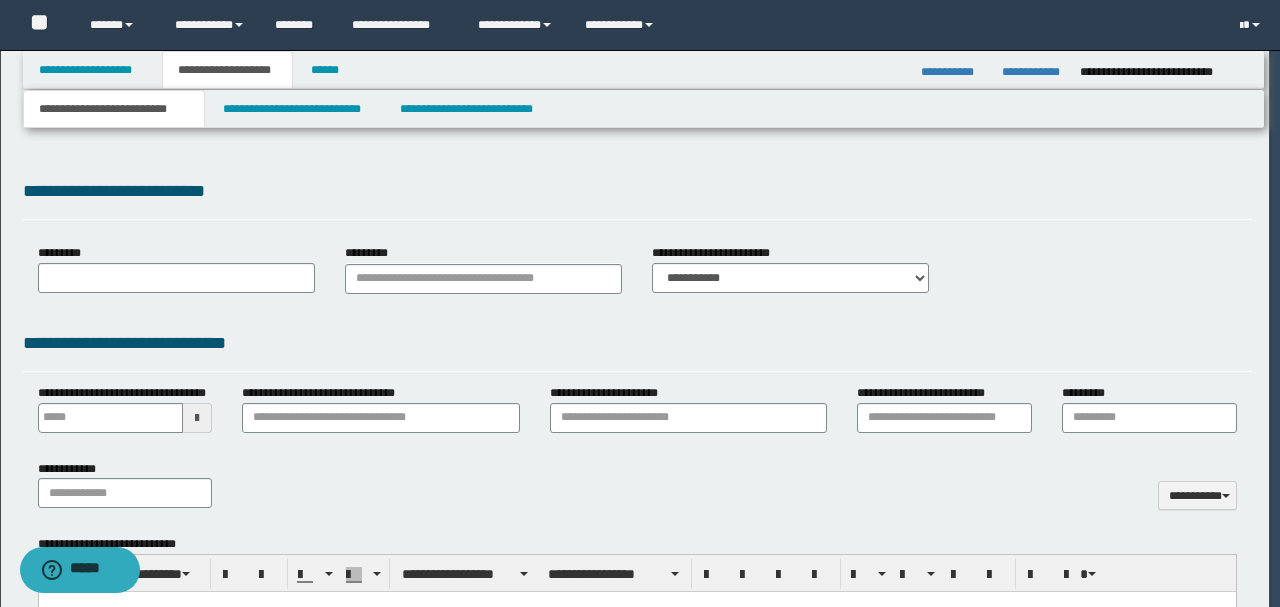 select on "*" 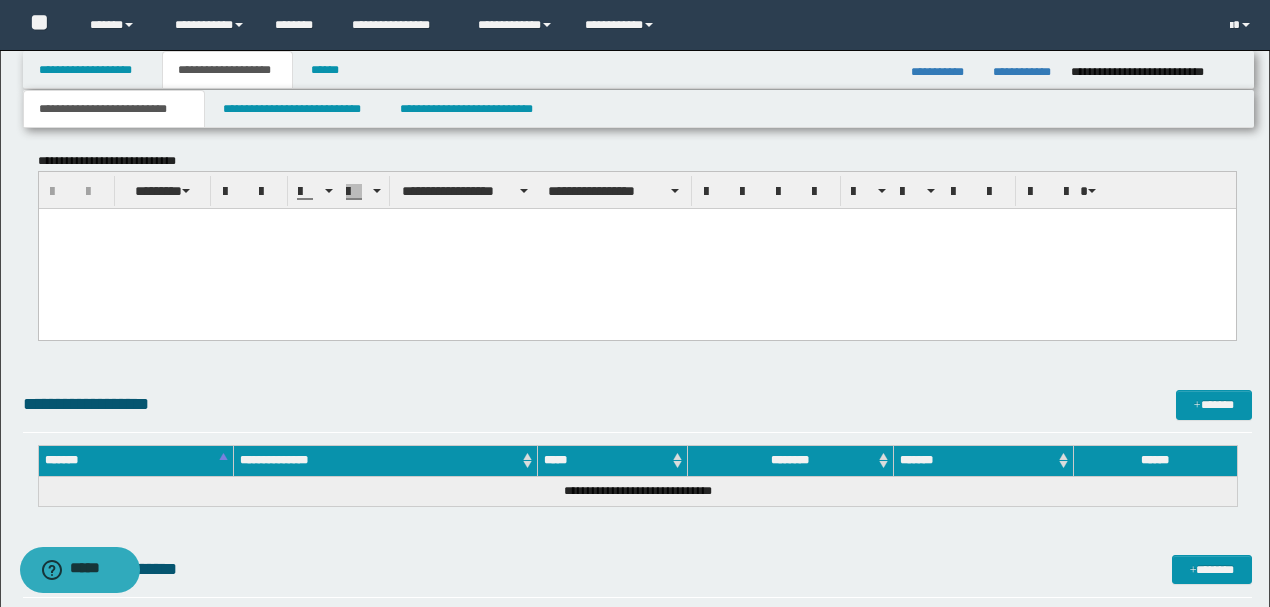 click at bounding box center [636, 249] 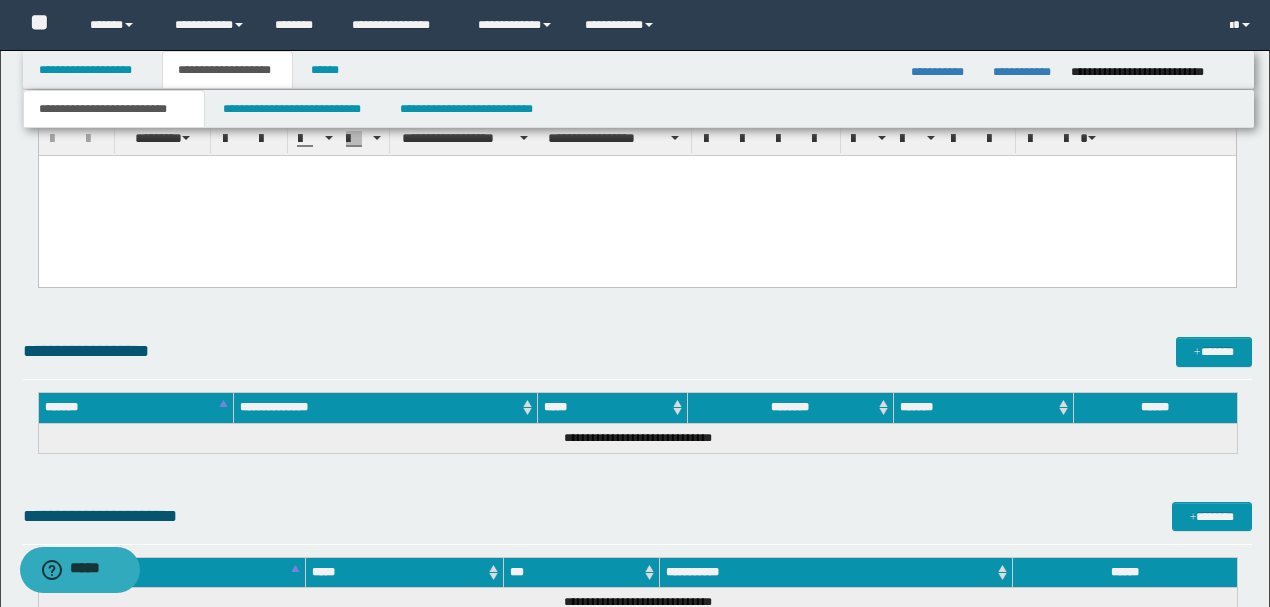 scroll, scrollTop: 1000, scrollLeft: 0, axis: vertical 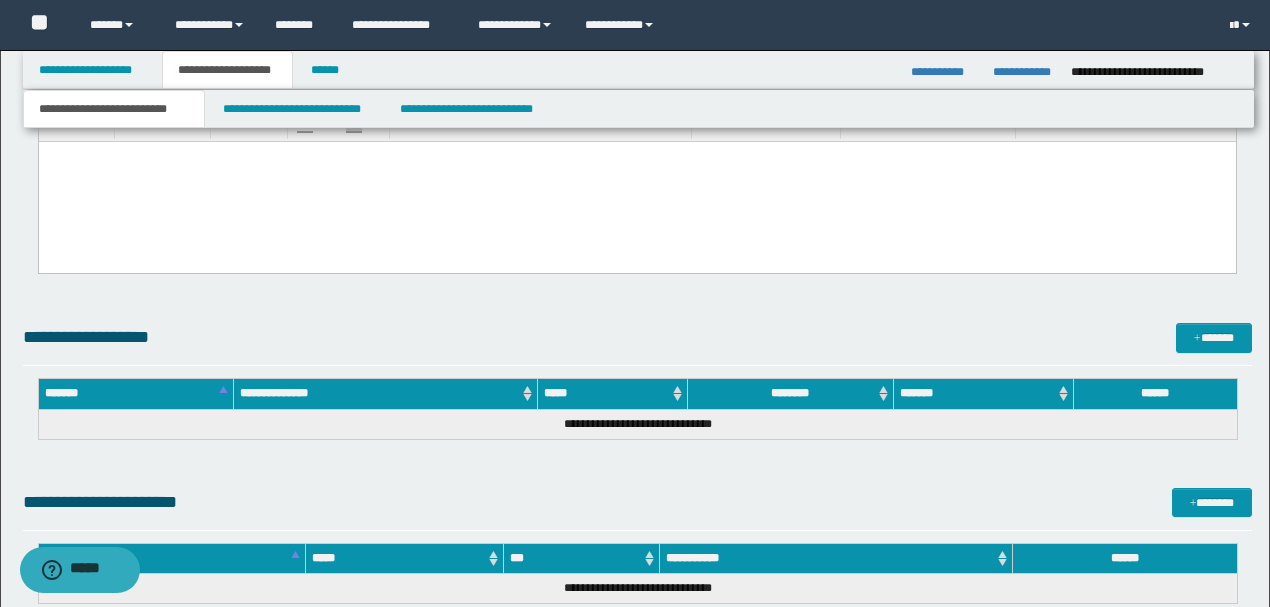 click at bounding box center [636, 182] 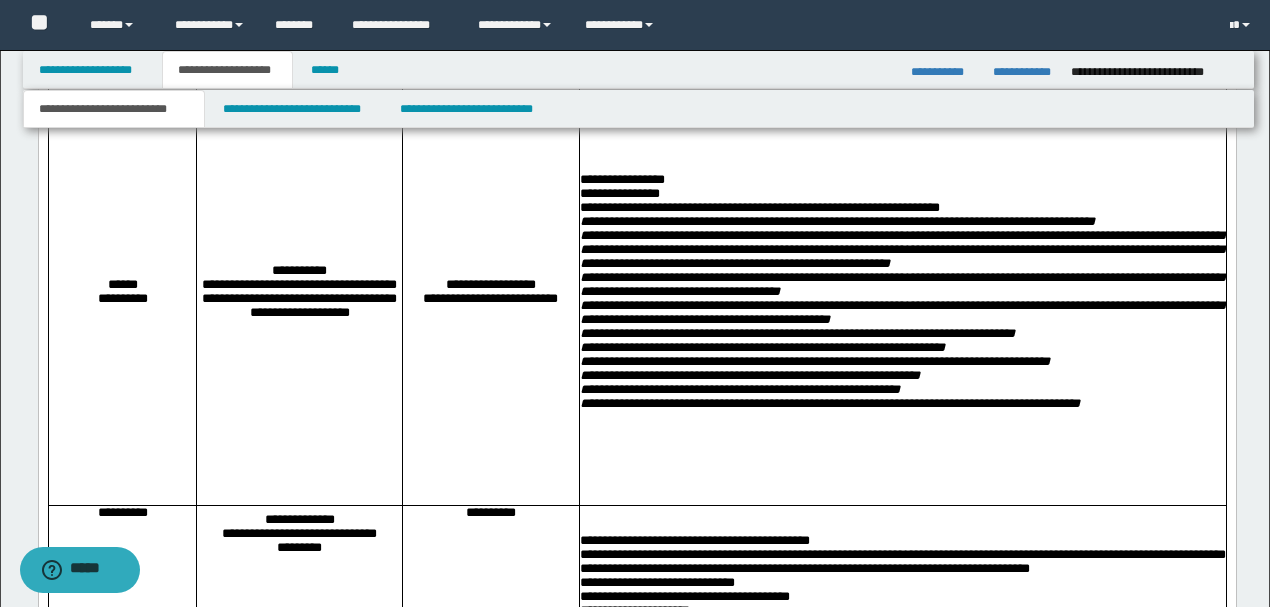 scroll, scrollTop: 1000, scrollLeft: 0, axis: vertical 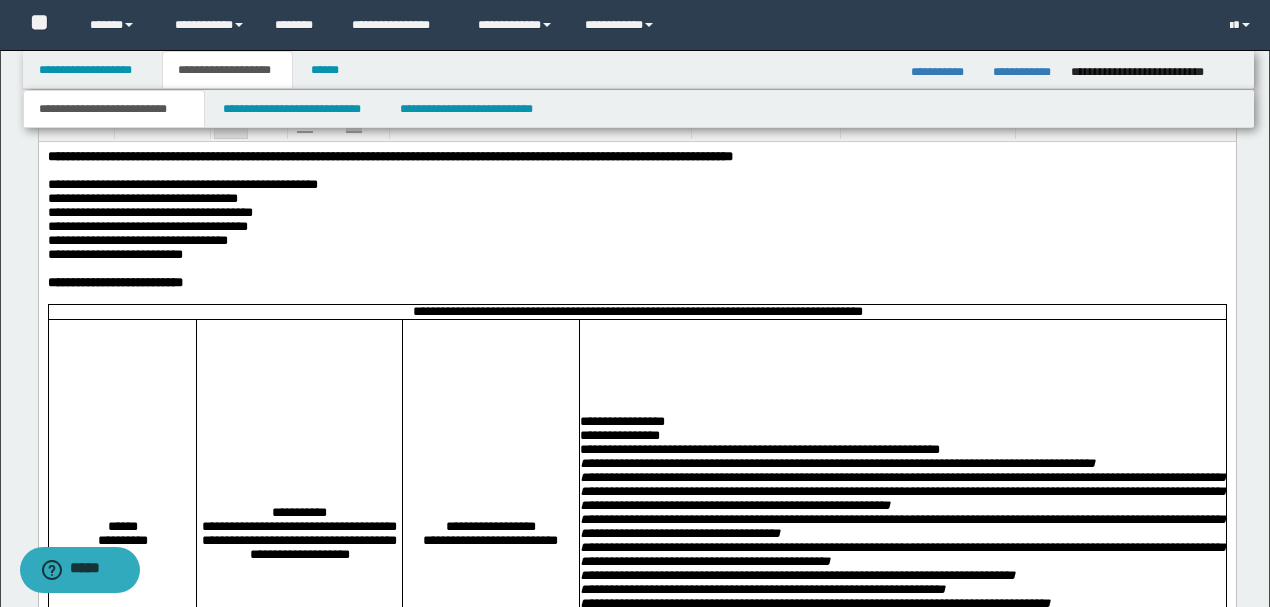 click on "**********" at bounding box center (636, 255) 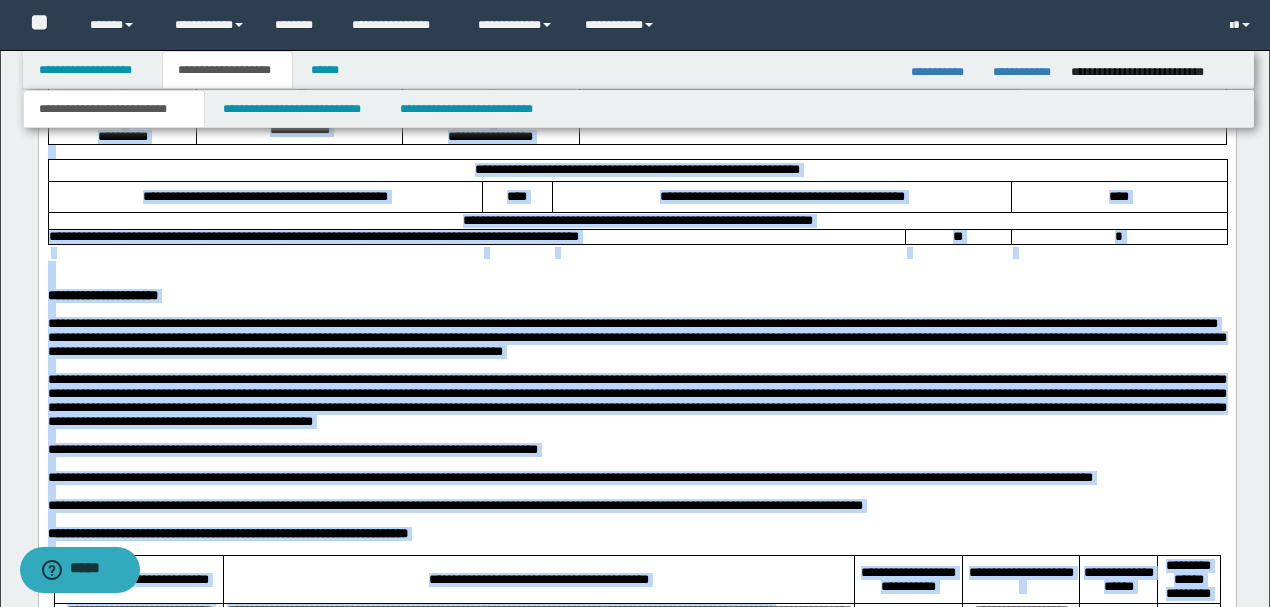 scroll, scrollTop: 2302, scrollLeft: 0, axis: vertical 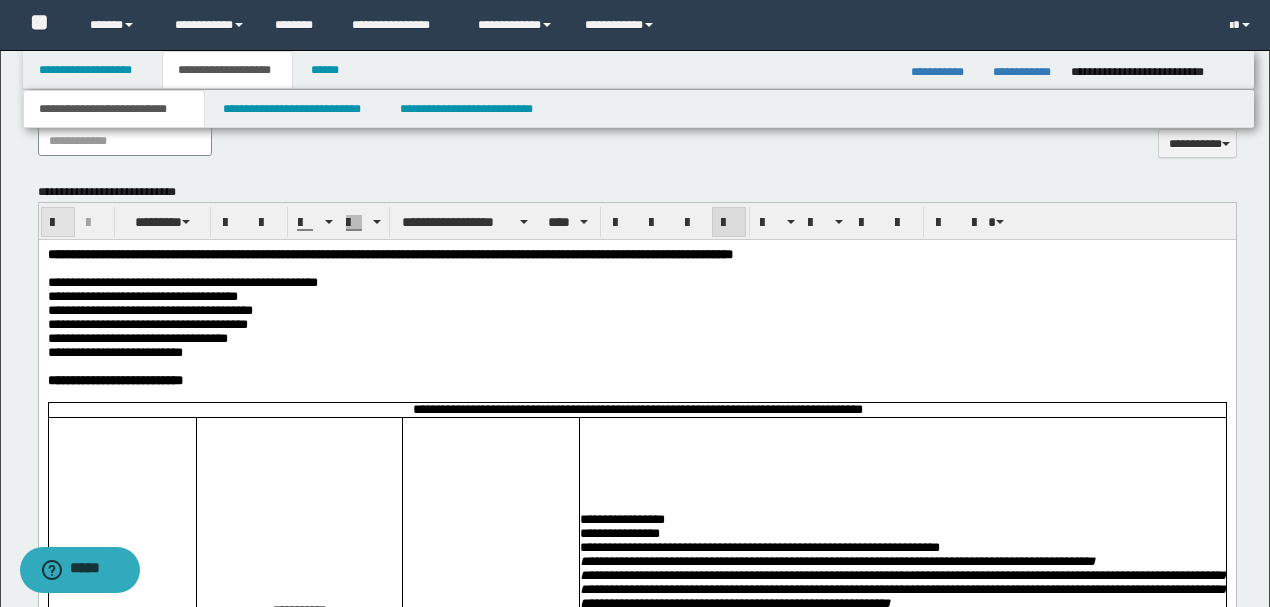 click at bounding box center (58, 223) 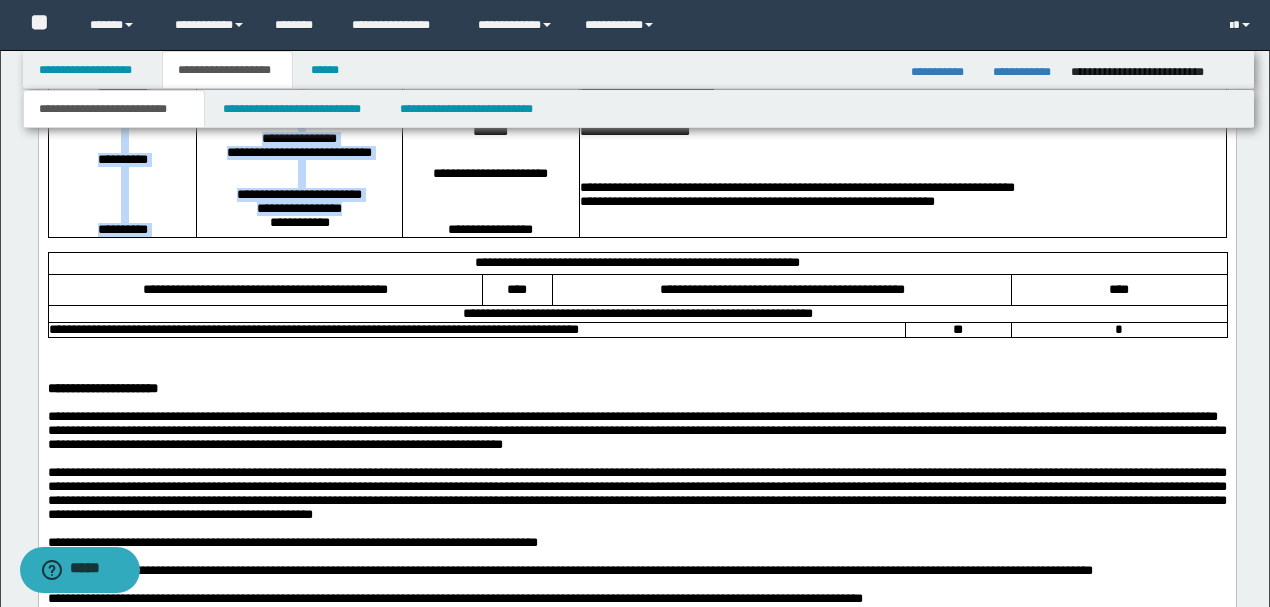 scroll, scrollTop: 2036, scrollLeft: 0, axis: vertical 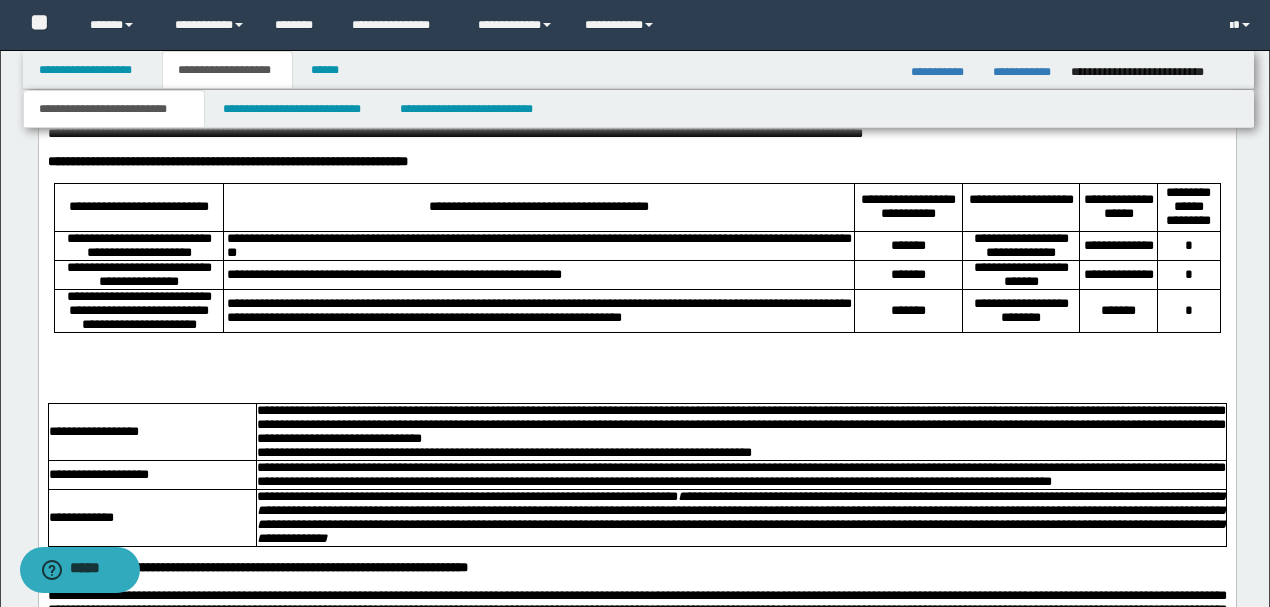 click on "**********" at bounding box center [636, 163] 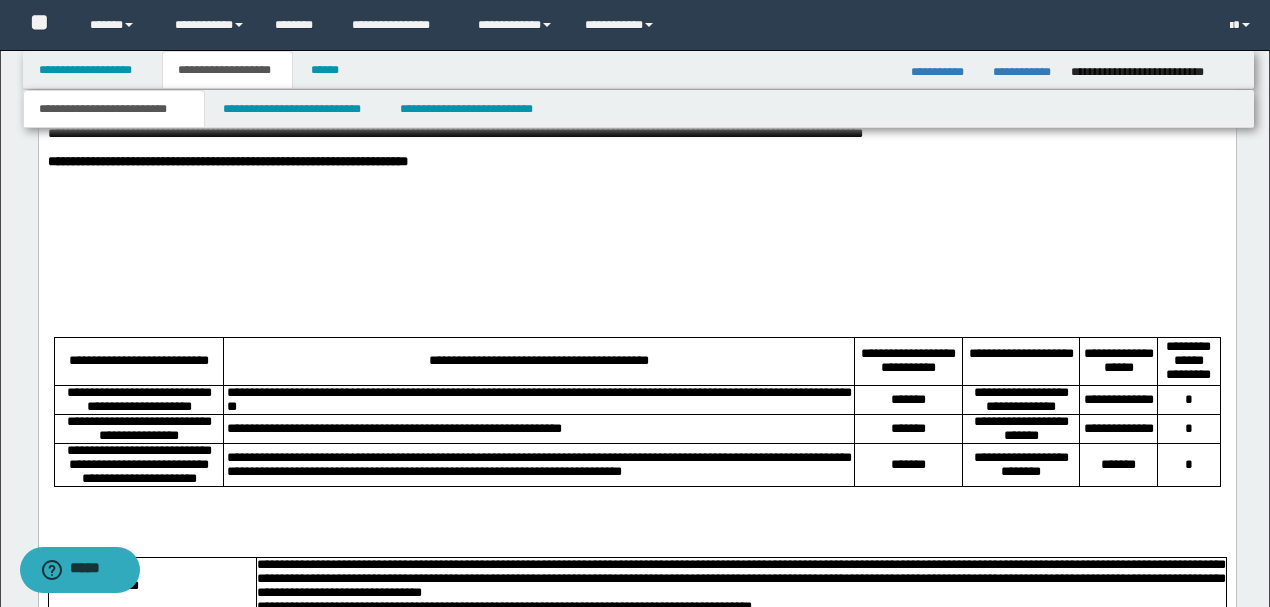 click at bounding box center (636, 191) 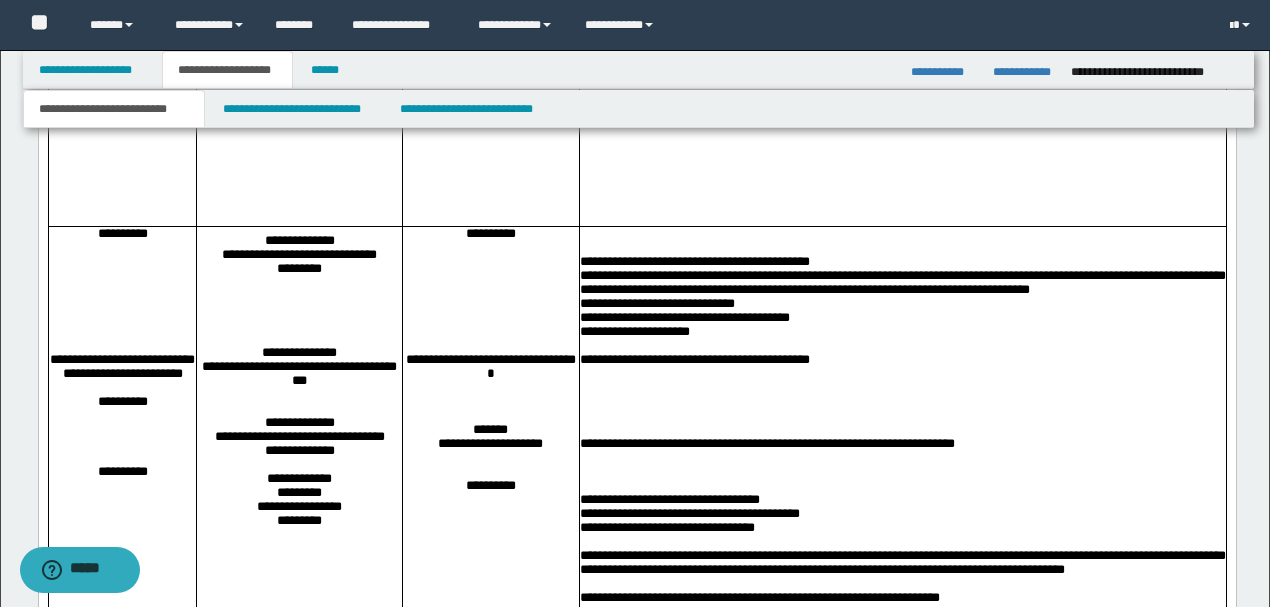 scroll, scrollTop: 2569, scrollLeft: 0, axis: vertical 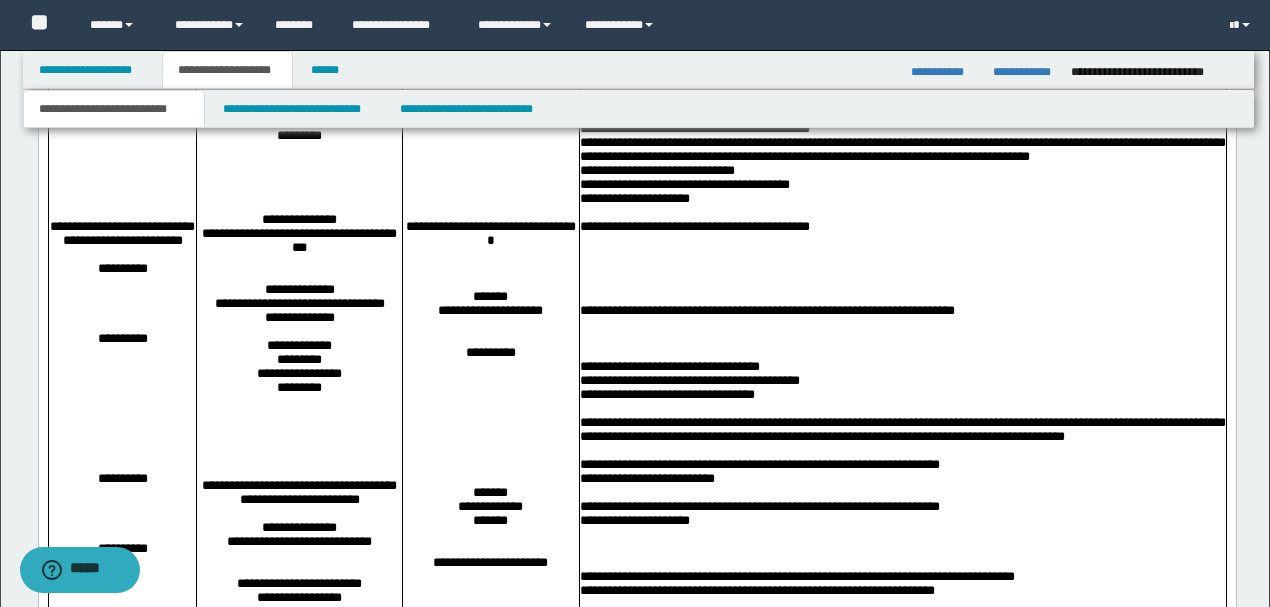 click on "**********" at bounding box center [902, 361] 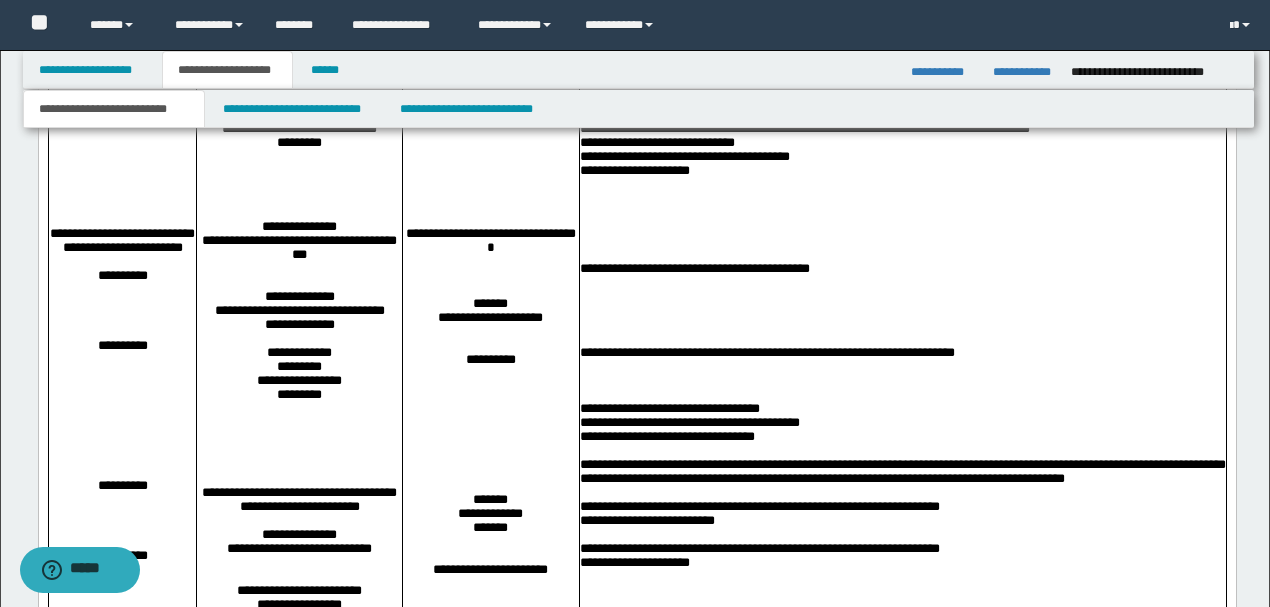 click on "**********" at bounding box center (902, 270) 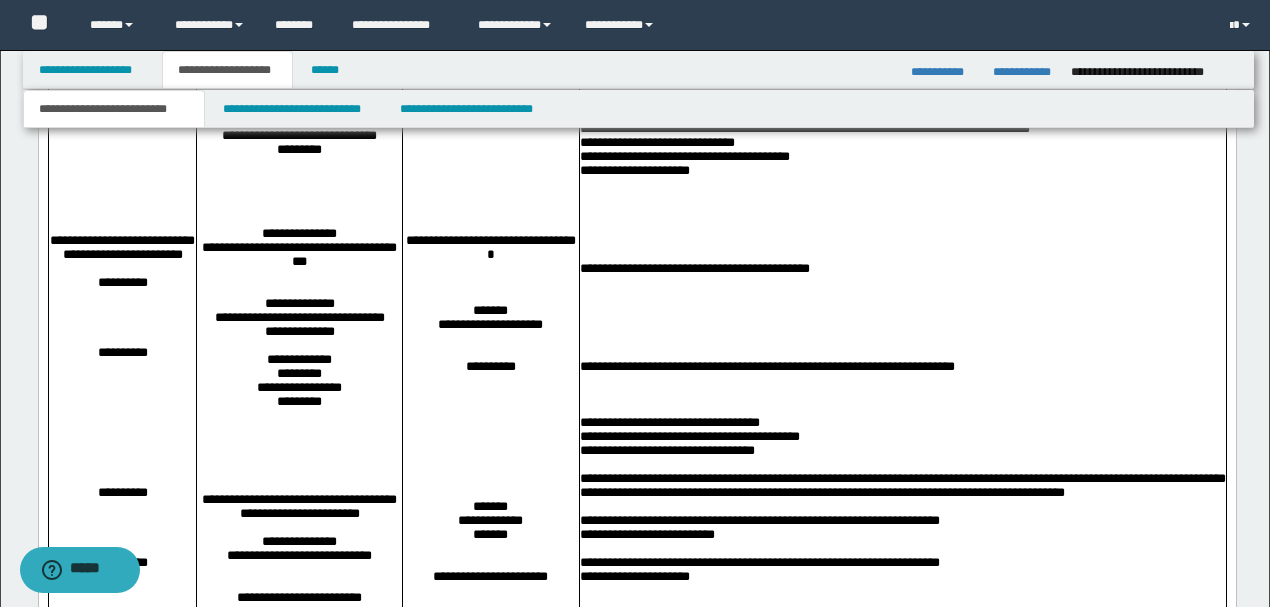 click at bounding box center [902, 228] 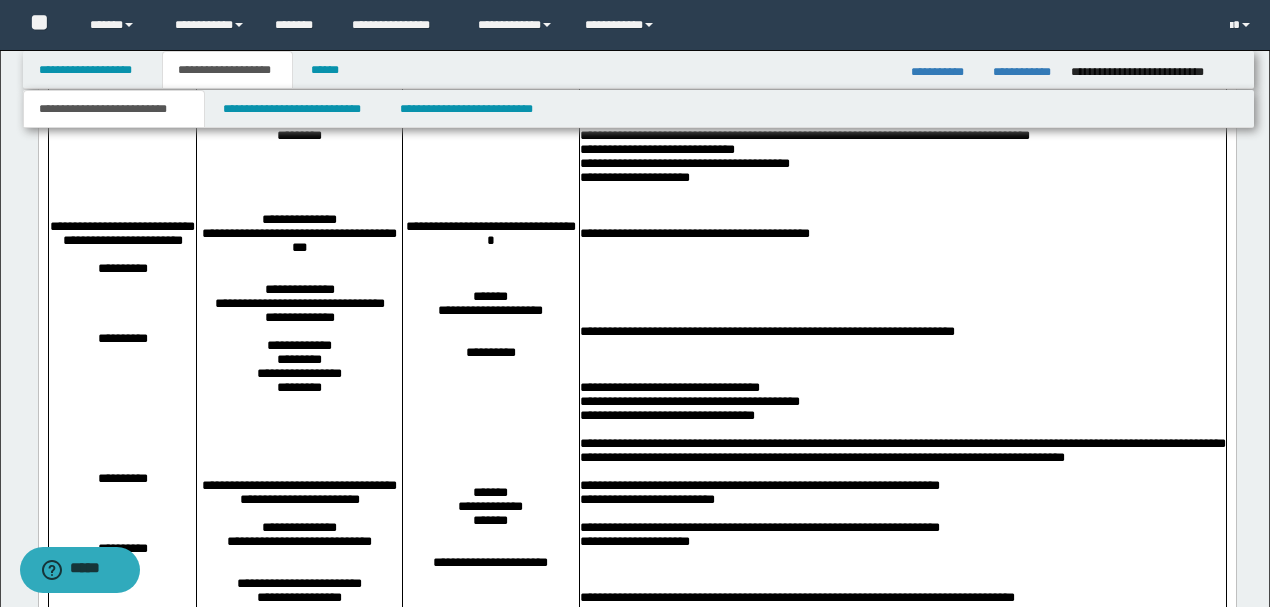 click on "**********" at bounding box center (490, 101) 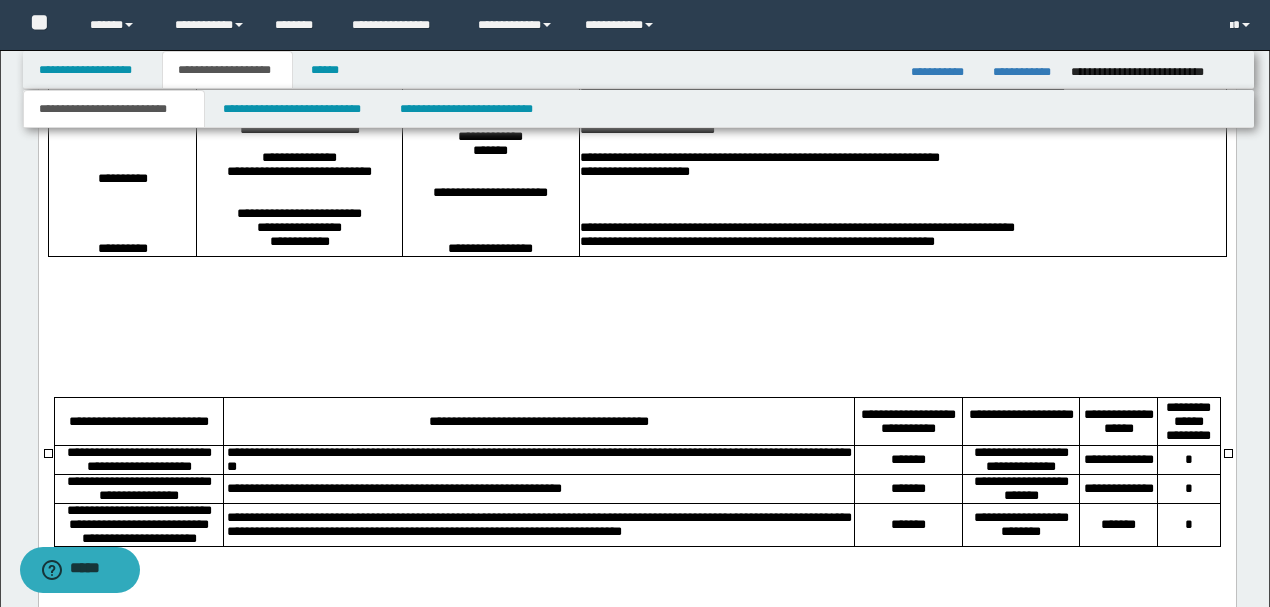 scroll, scrollTop: 2969, scrollLeft: 0, axis: vertical 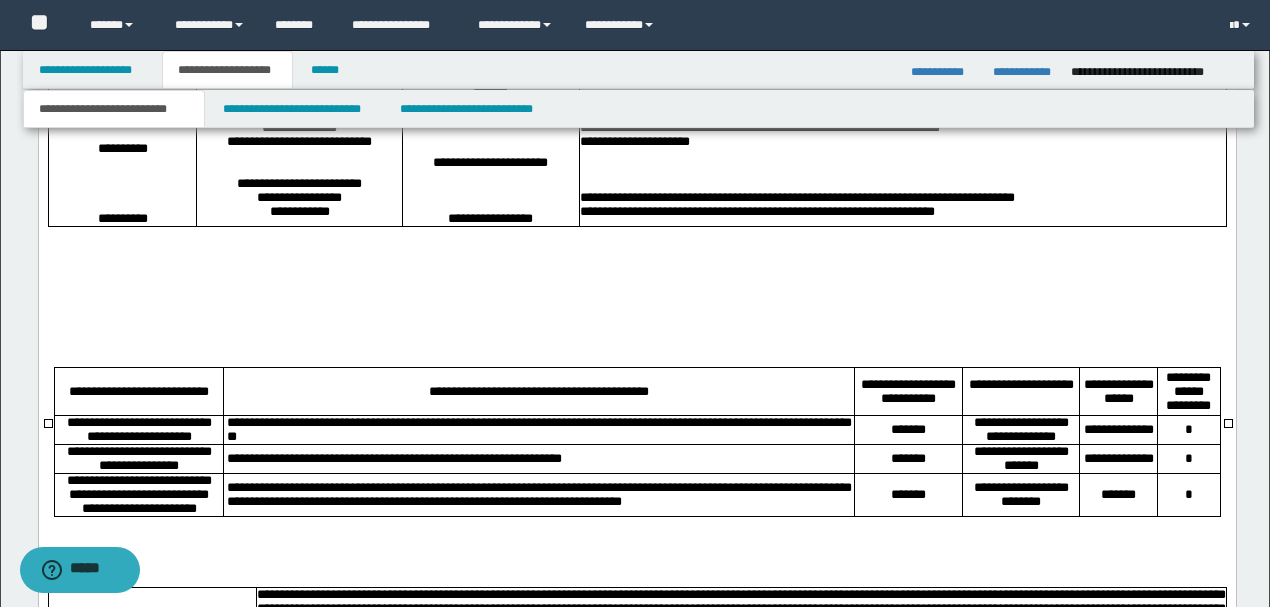 click on "**********" at bounding box center [902, 213] 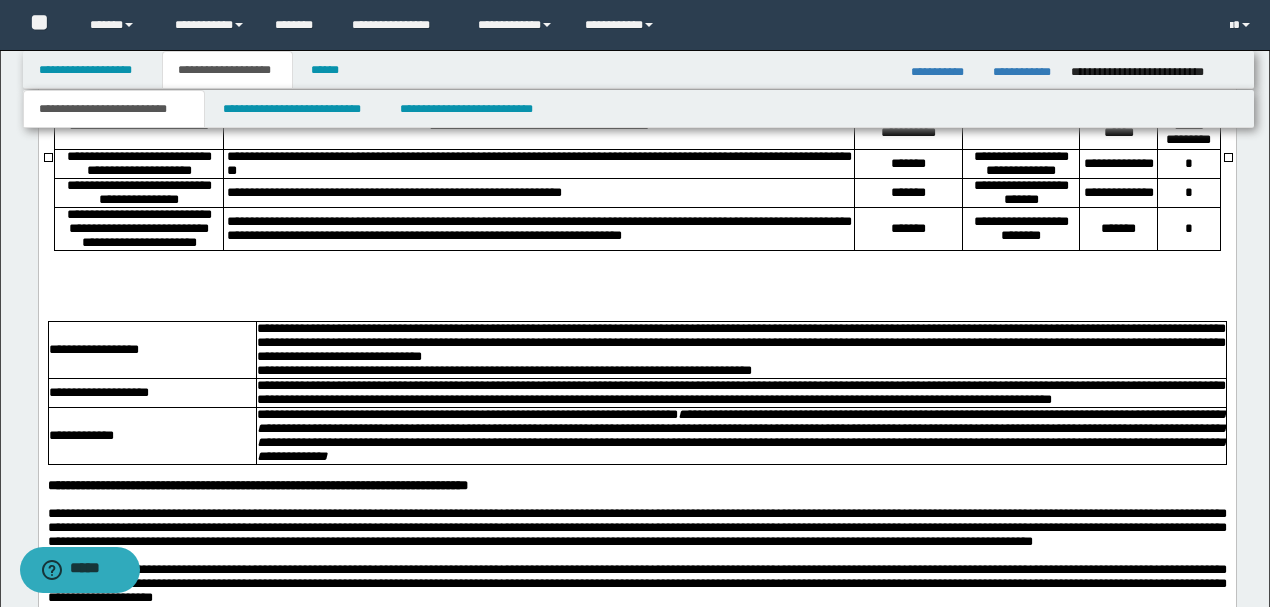 scroll, scrollTop: 3236, scrollLeft: 0, axis: vertical 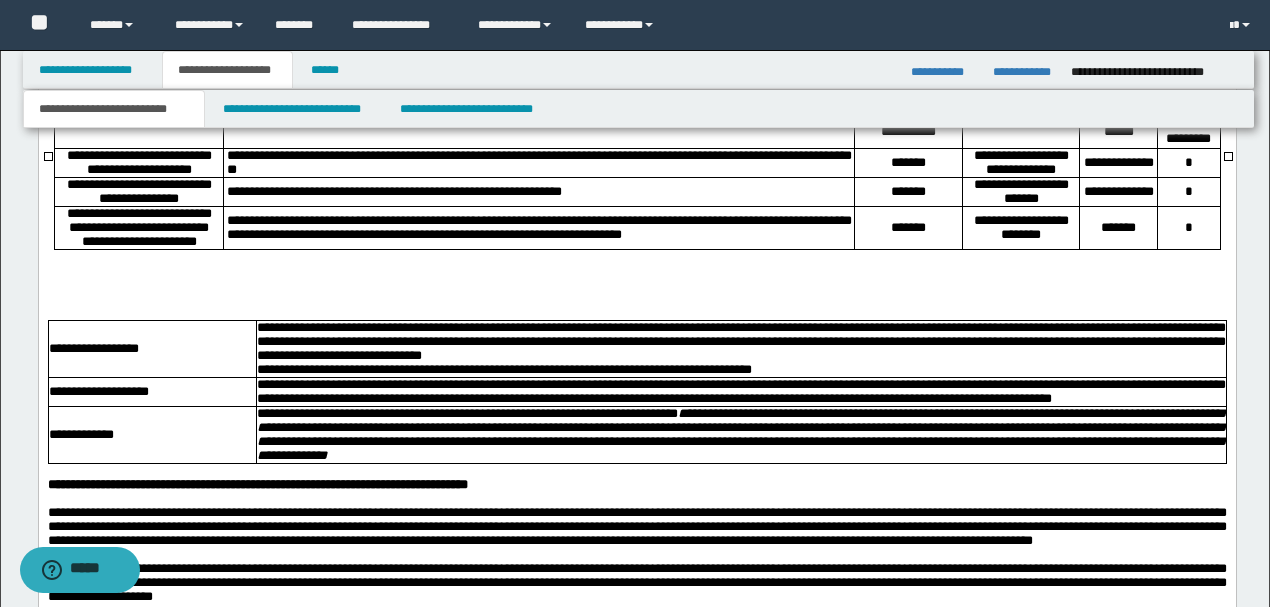 click at bounding box center (636, -18) 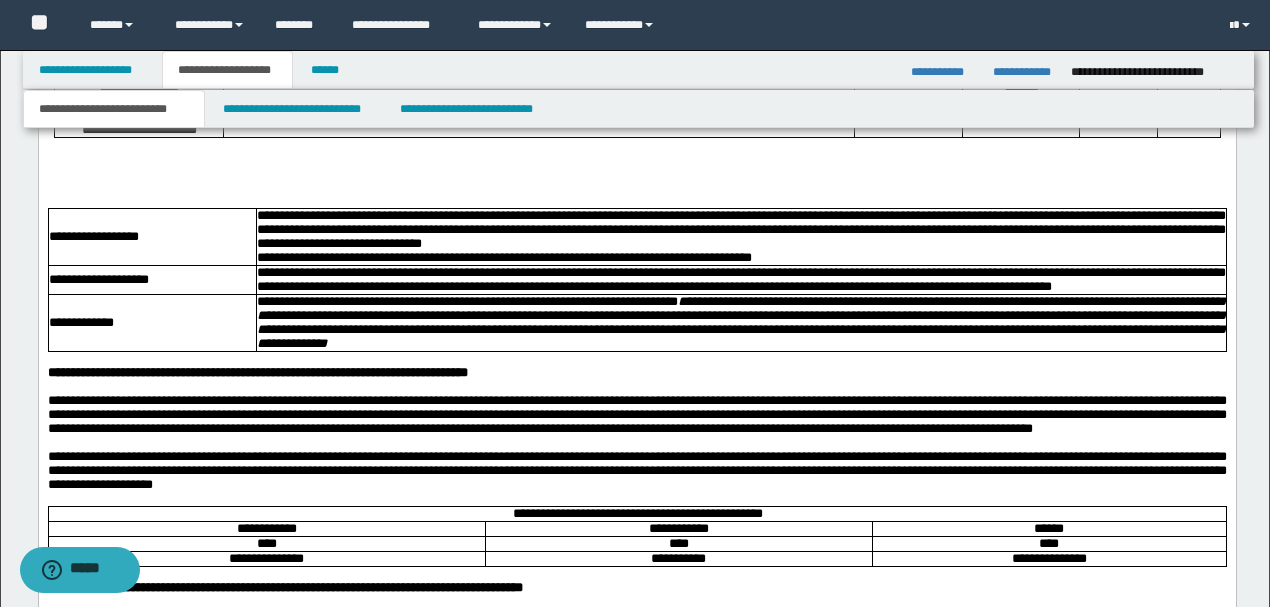 click at bounding box center [636, 146] 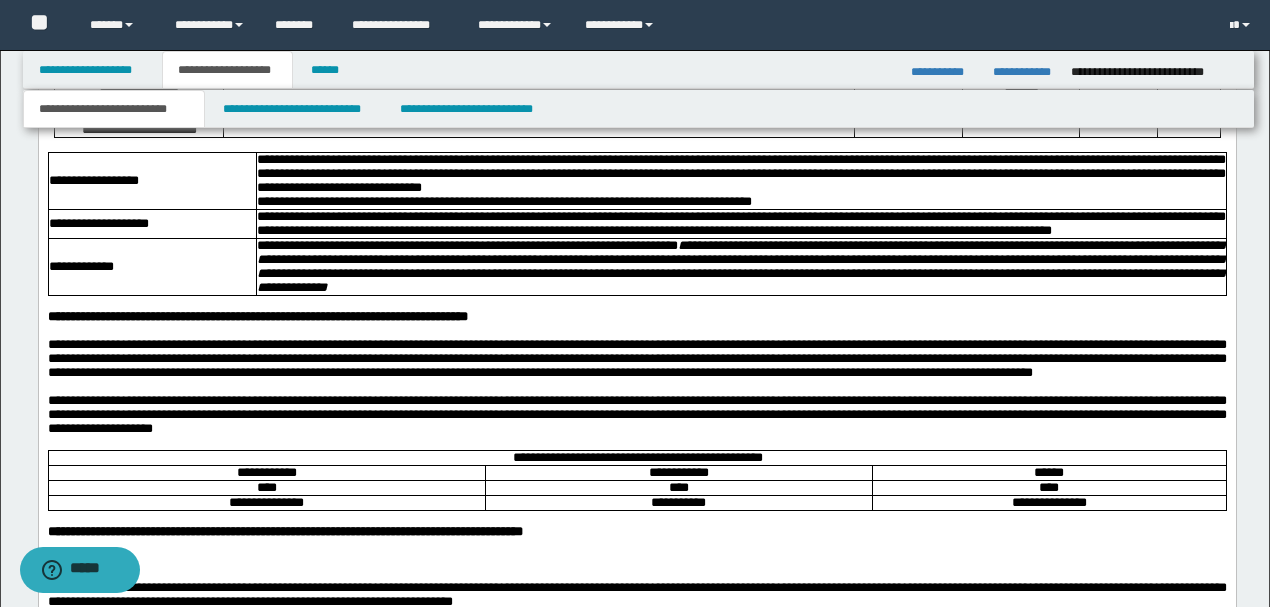 click on "**********" at bounding box center (740, 203) 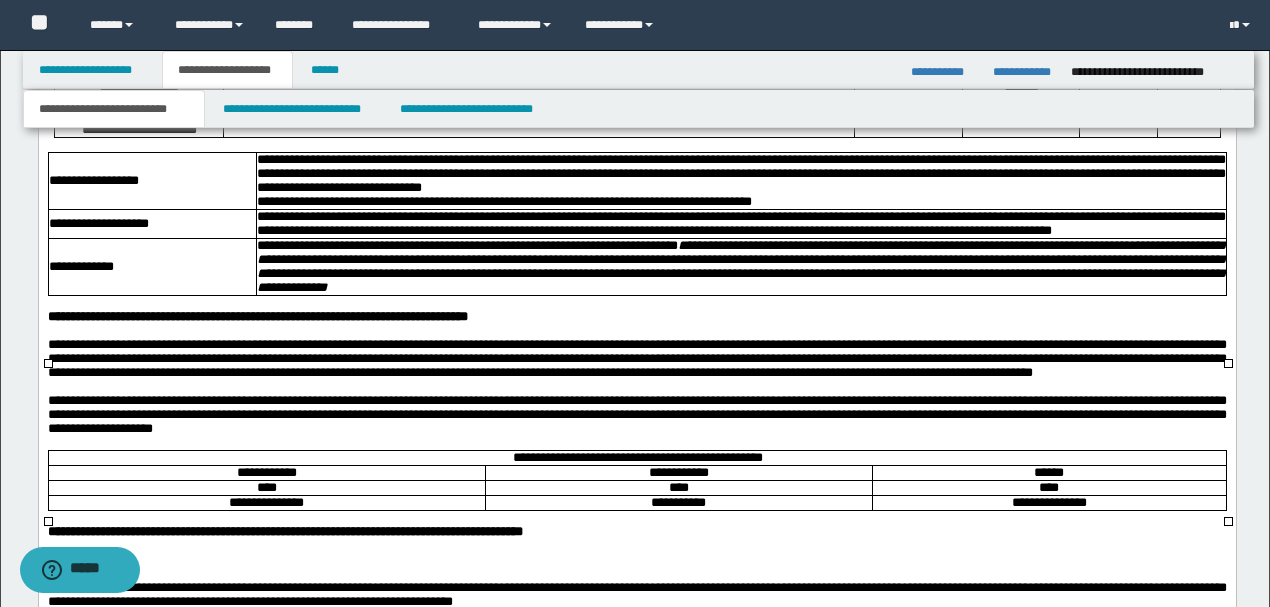 click on "**********" at bounding box center [740, 175] 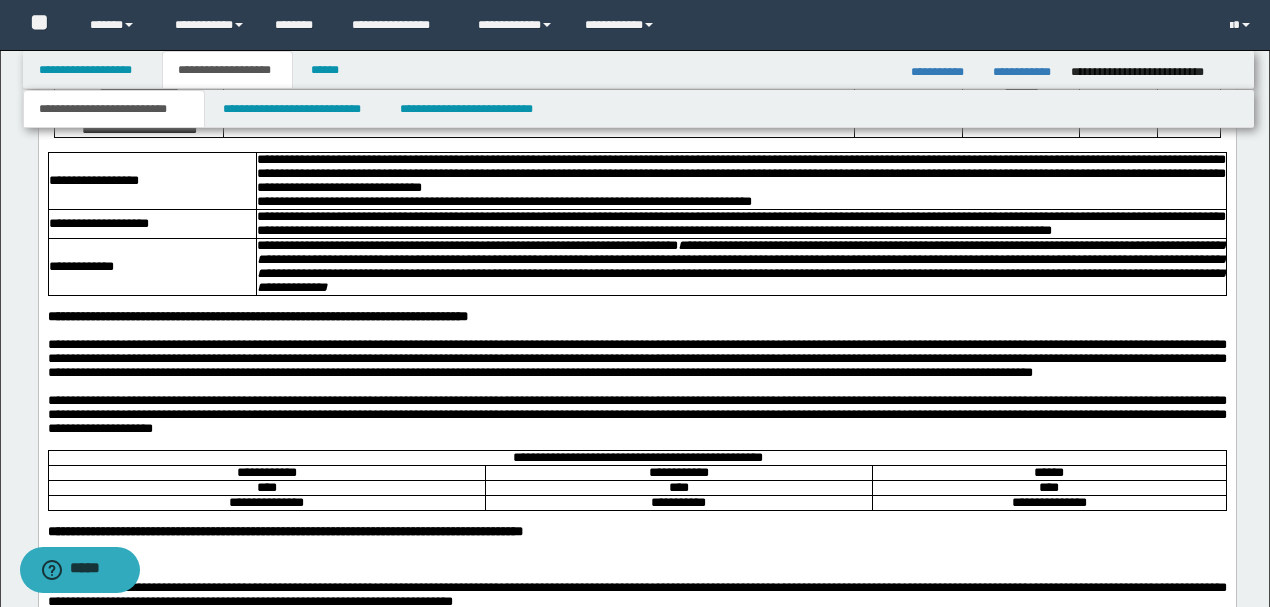 click at bounding box center [636, -18] 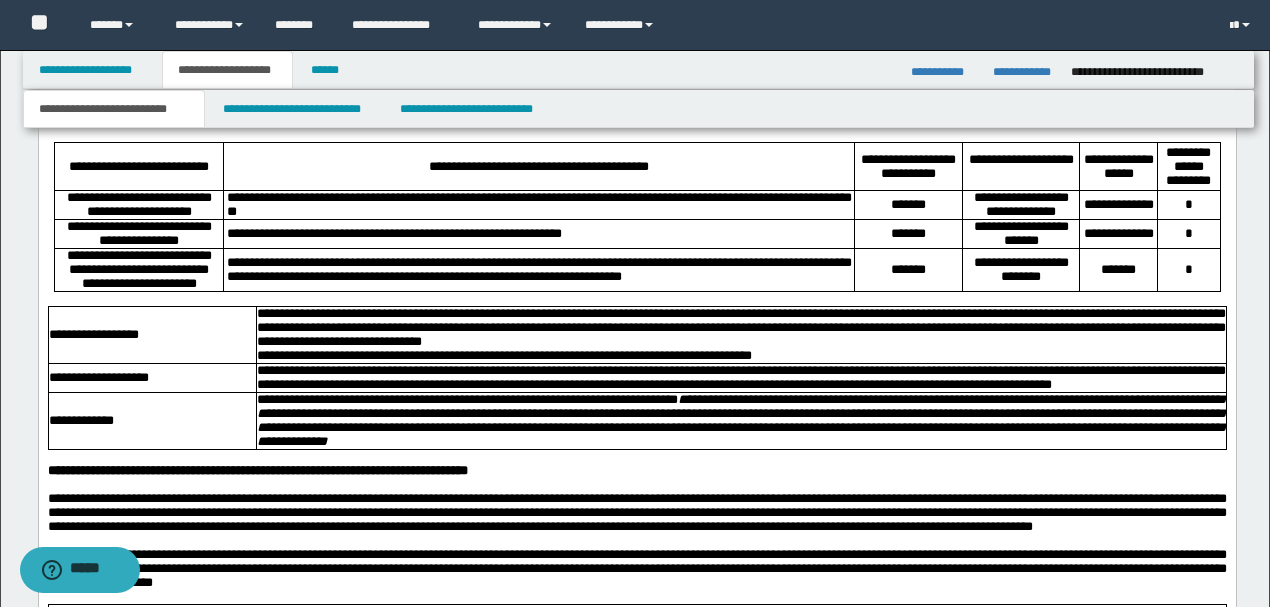 click at bounding box center [636, -18] 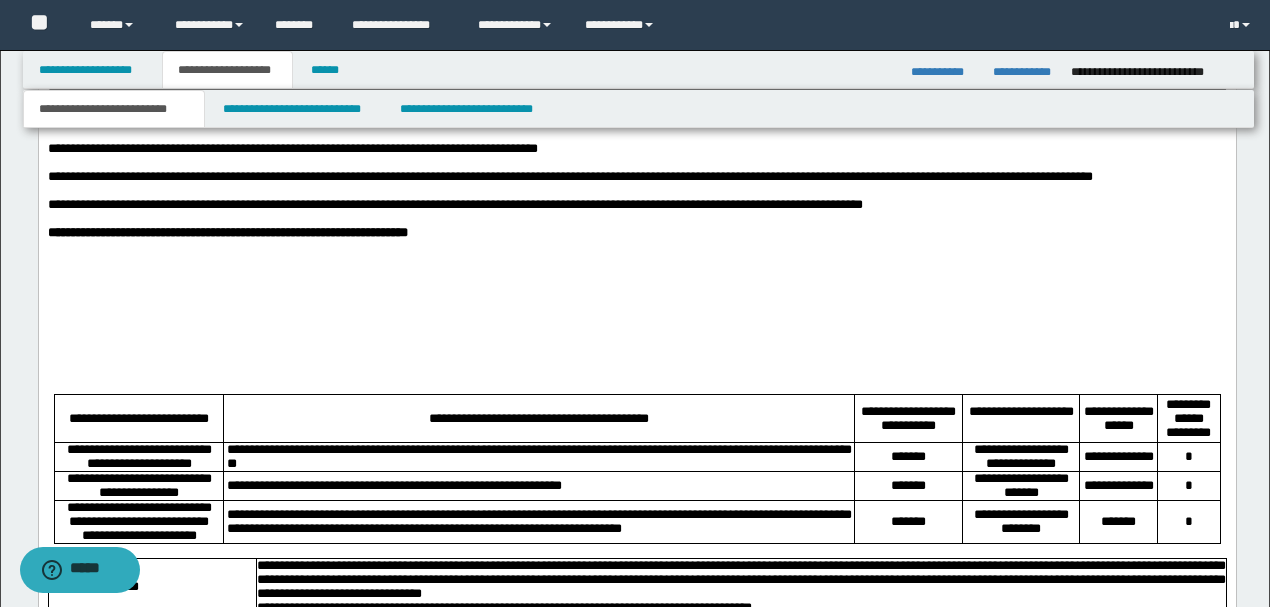click at bounding box center [636, -32] 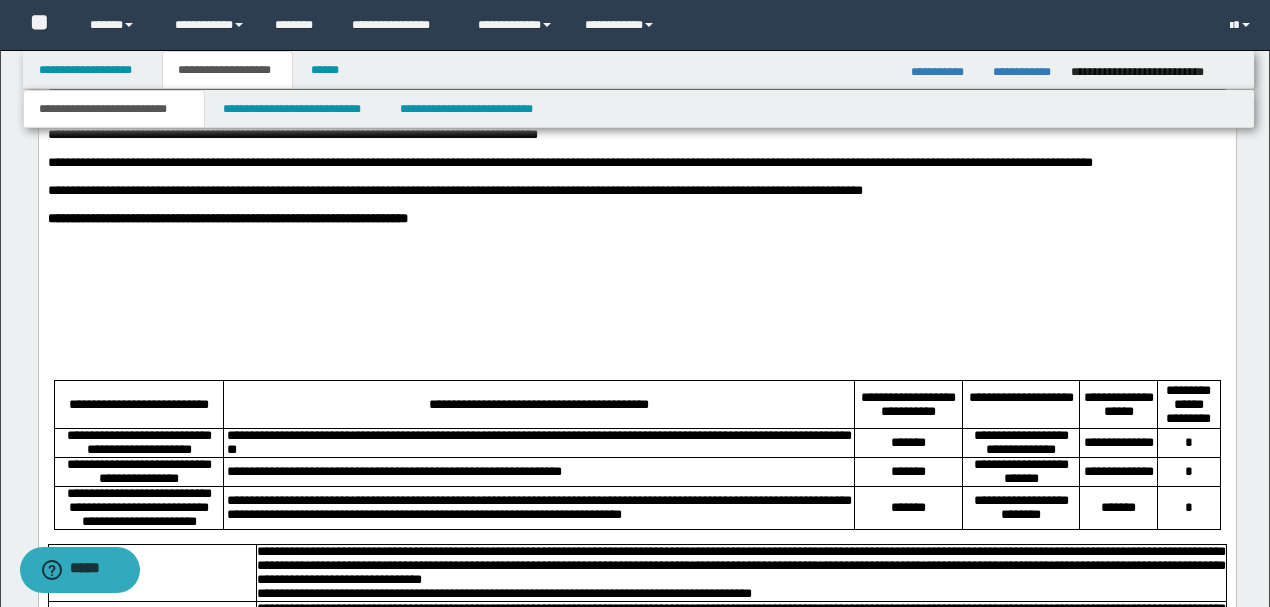 click at bounding box center (636, 206) 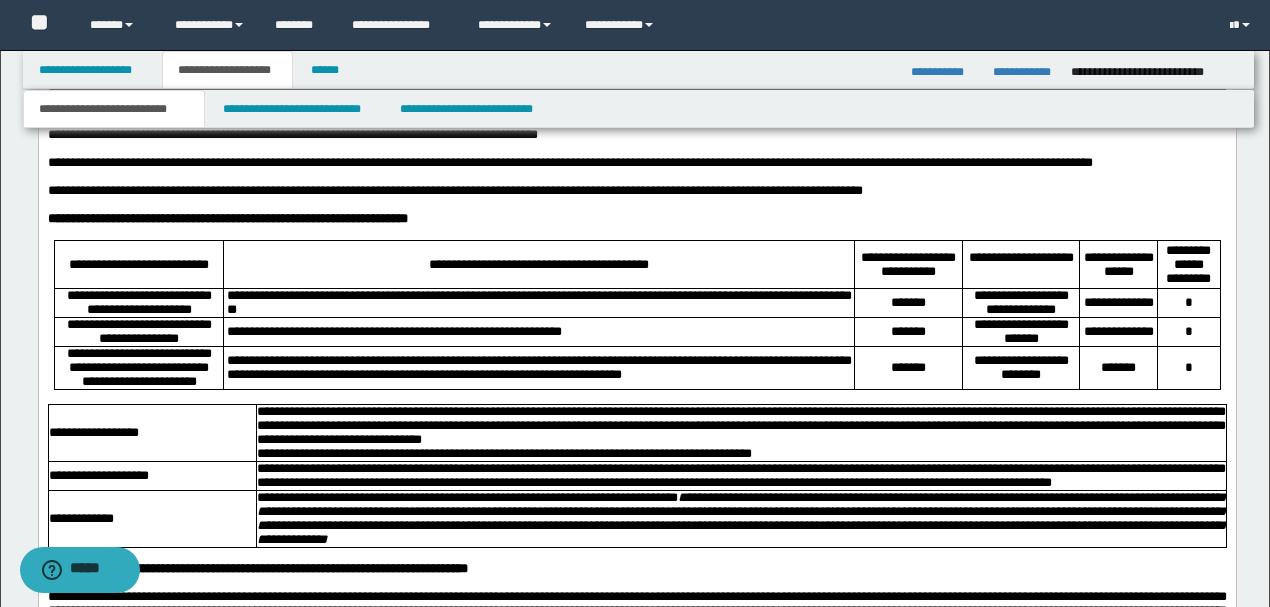 click on "**********" at bounding box center [636, 87] 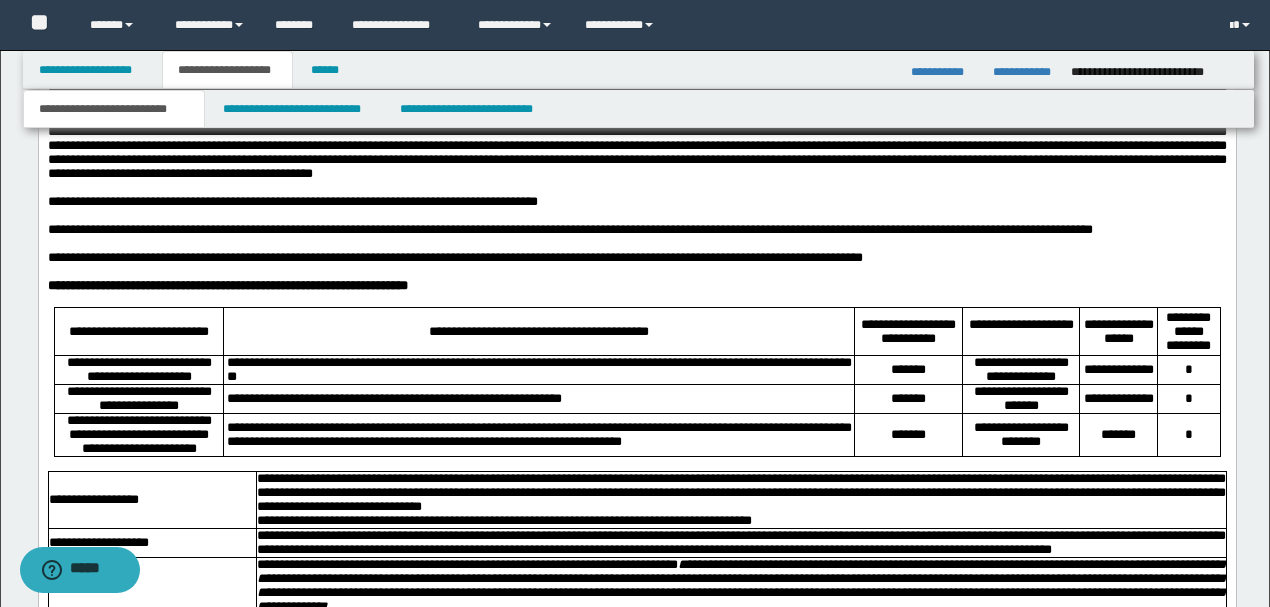 click at bounding box center [636, 35] 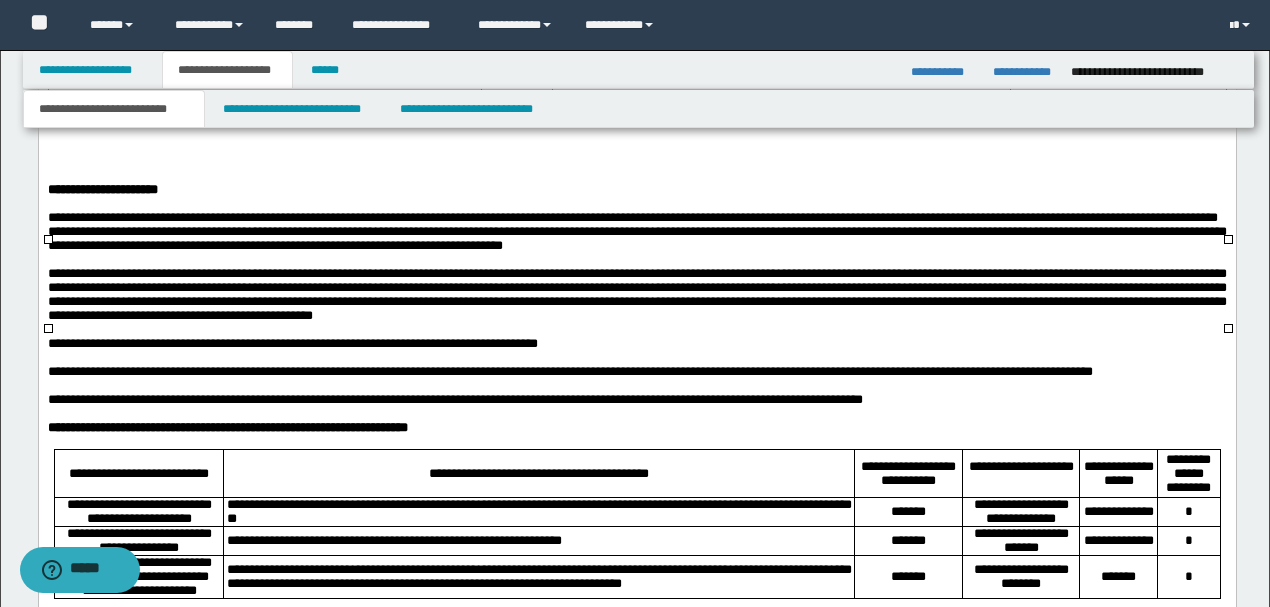 click at bounding box center [636, 135] 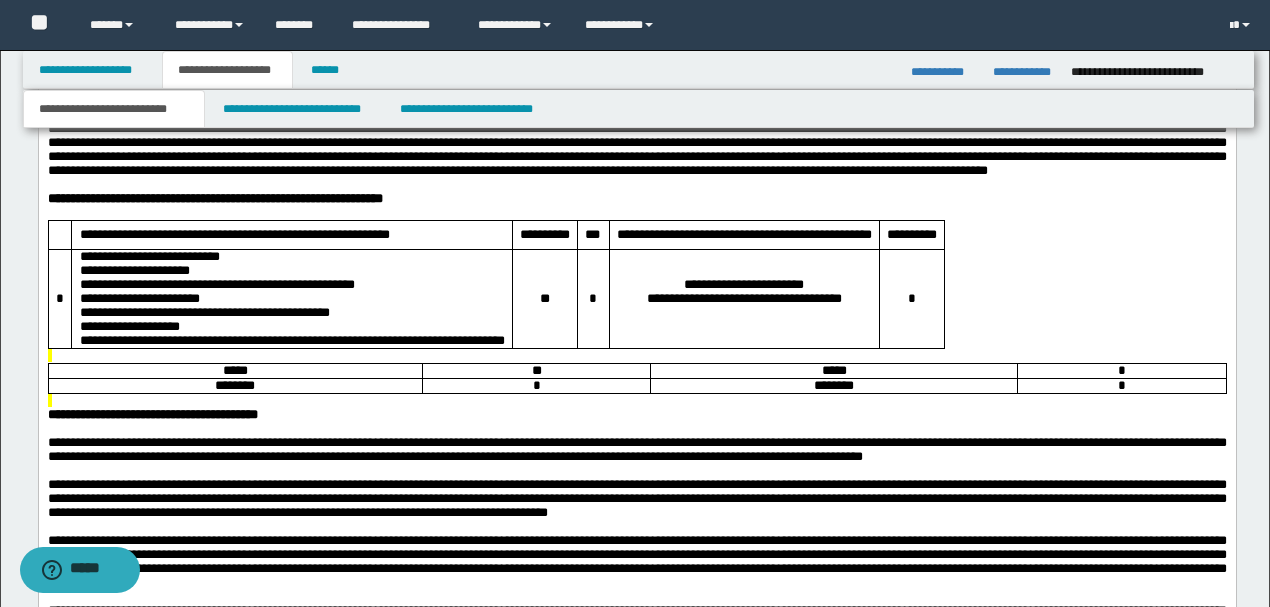scroll, scrollTop: 4436, scrollLeft: 0, axis: vertical 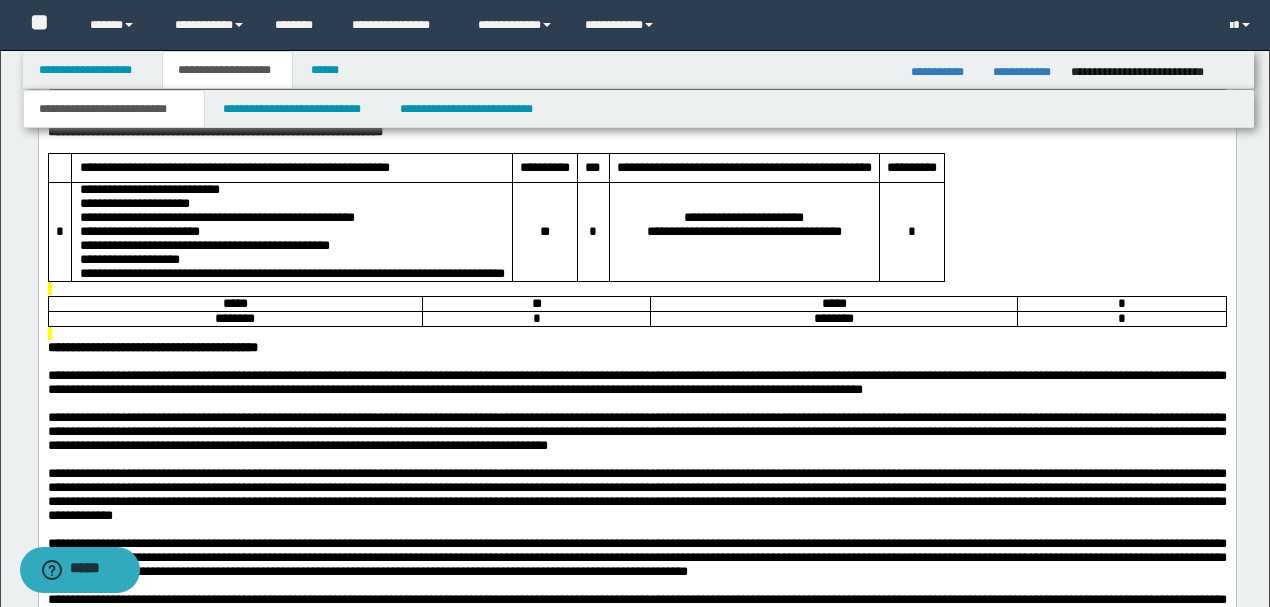 click at bounding box center [636, -49] 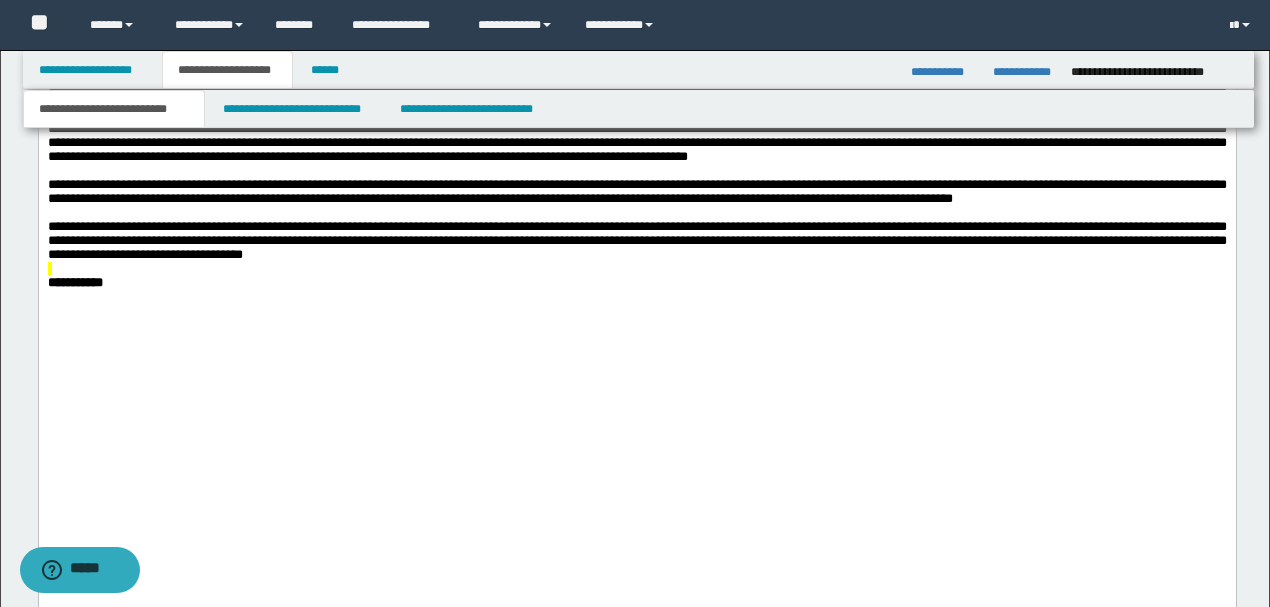 scroll, scrollTop: 4836, scrollLeft: 0, axis: vertical 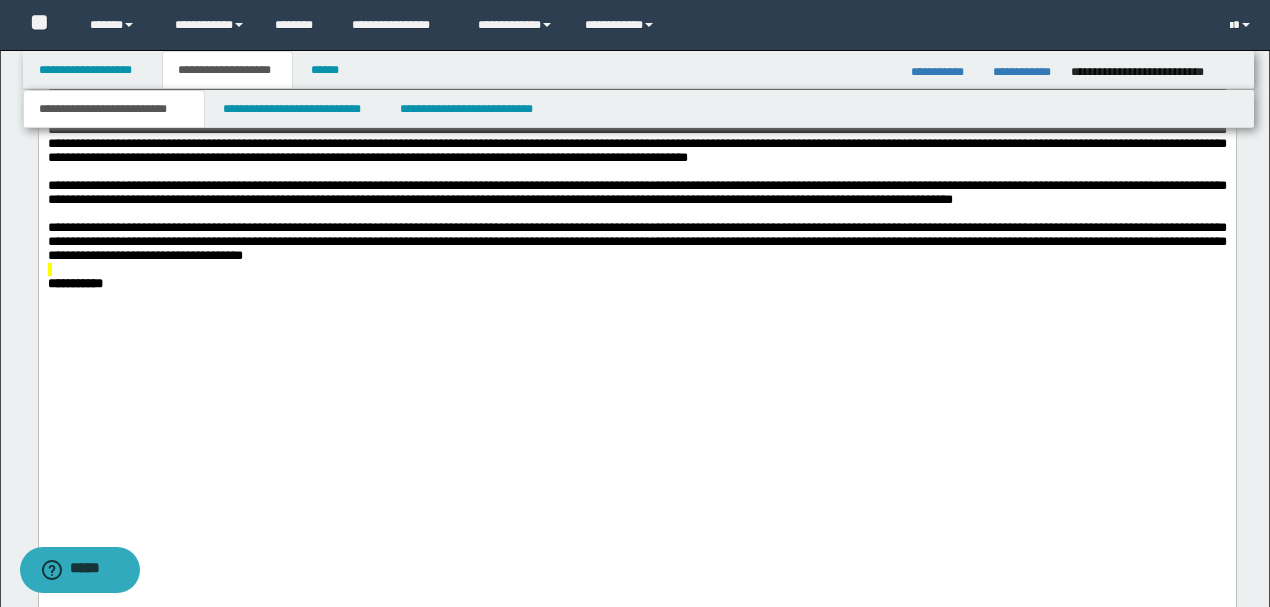 drag, startPoint x: 74, startPoint y: 271, endPoint x: 38, endPoint y: 270, distance: 36.013885 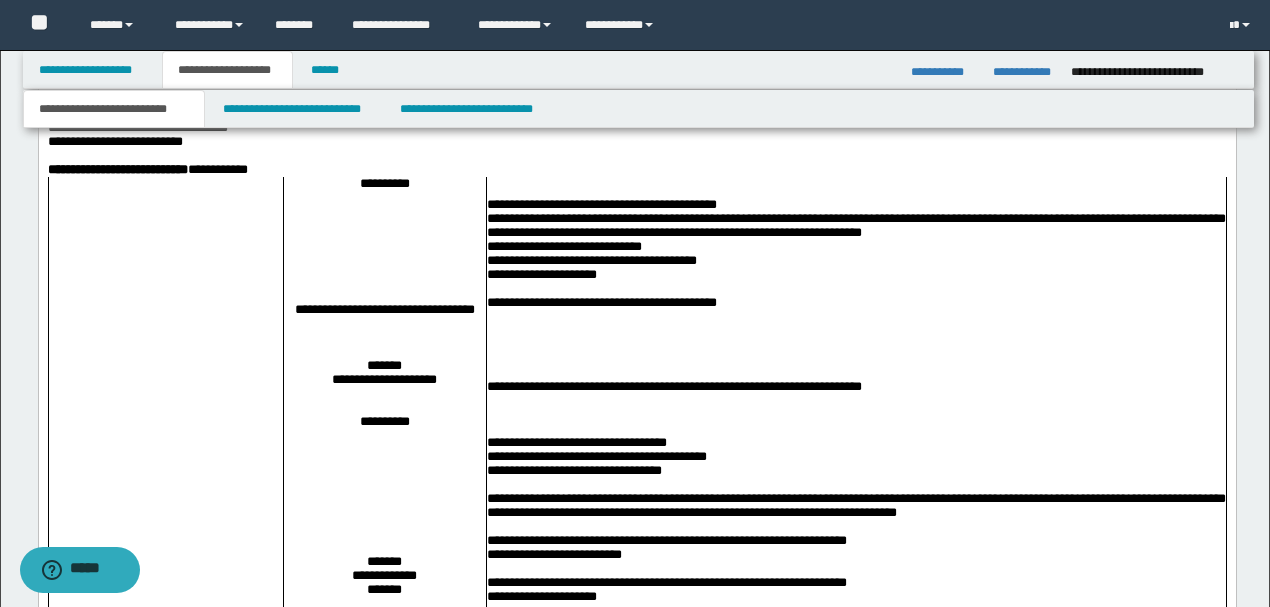 scroll, scrollTop: 902, scrollLeft: 0, axis: vertical 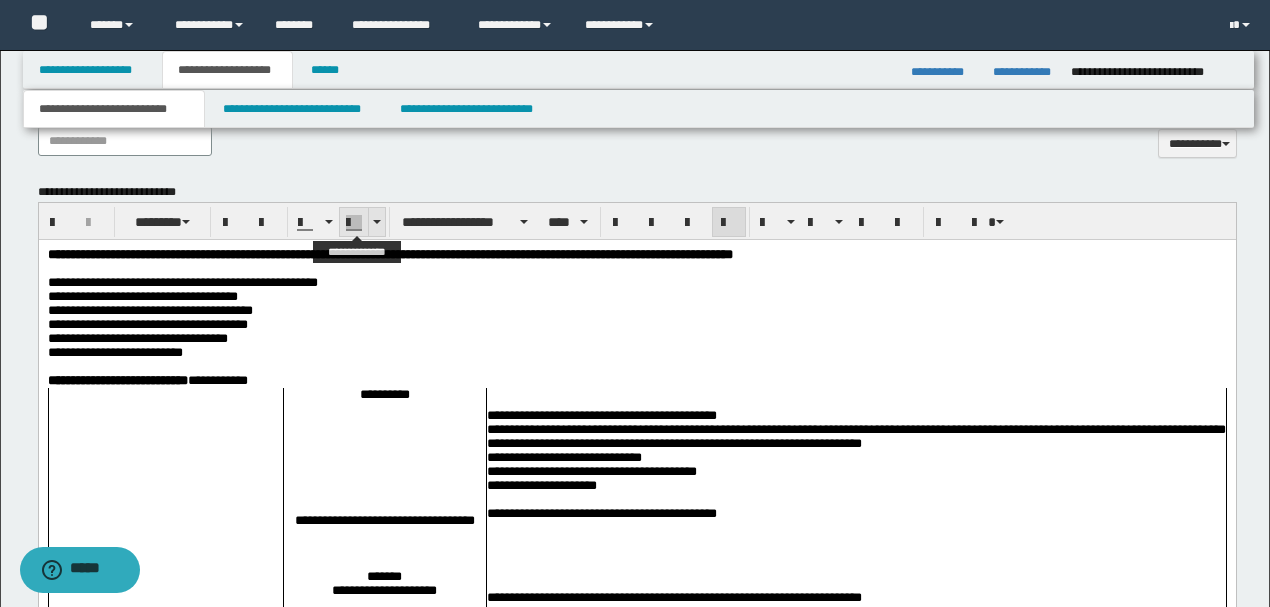 click at bounding box center (376, 222) 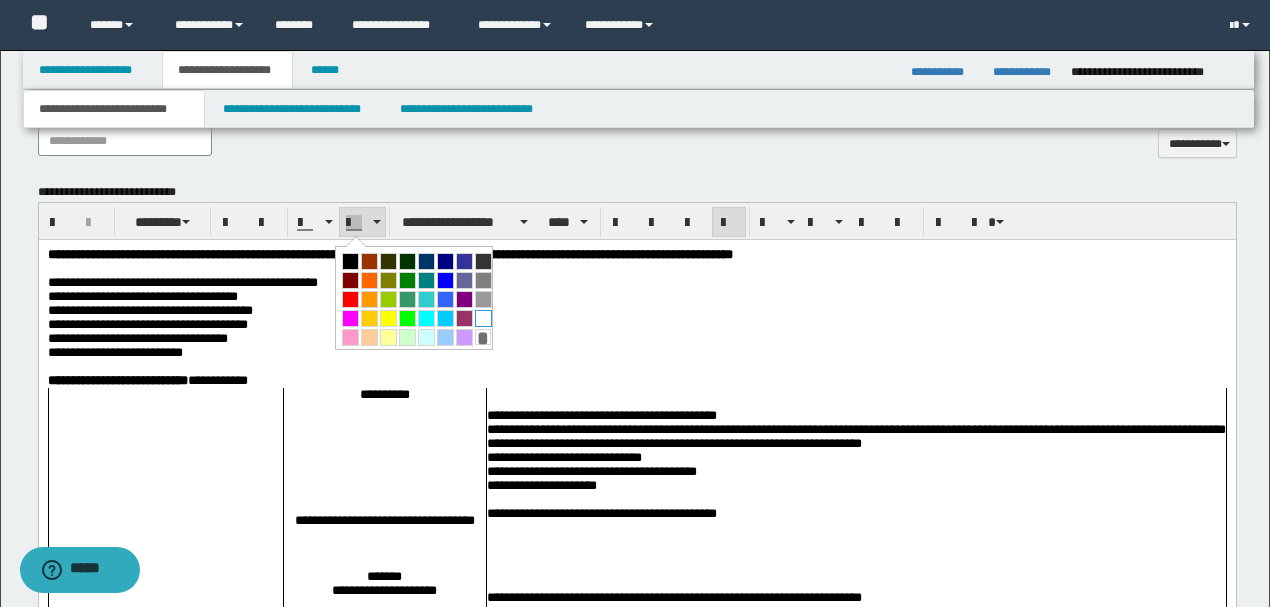 click at bounding box center [483, 318] 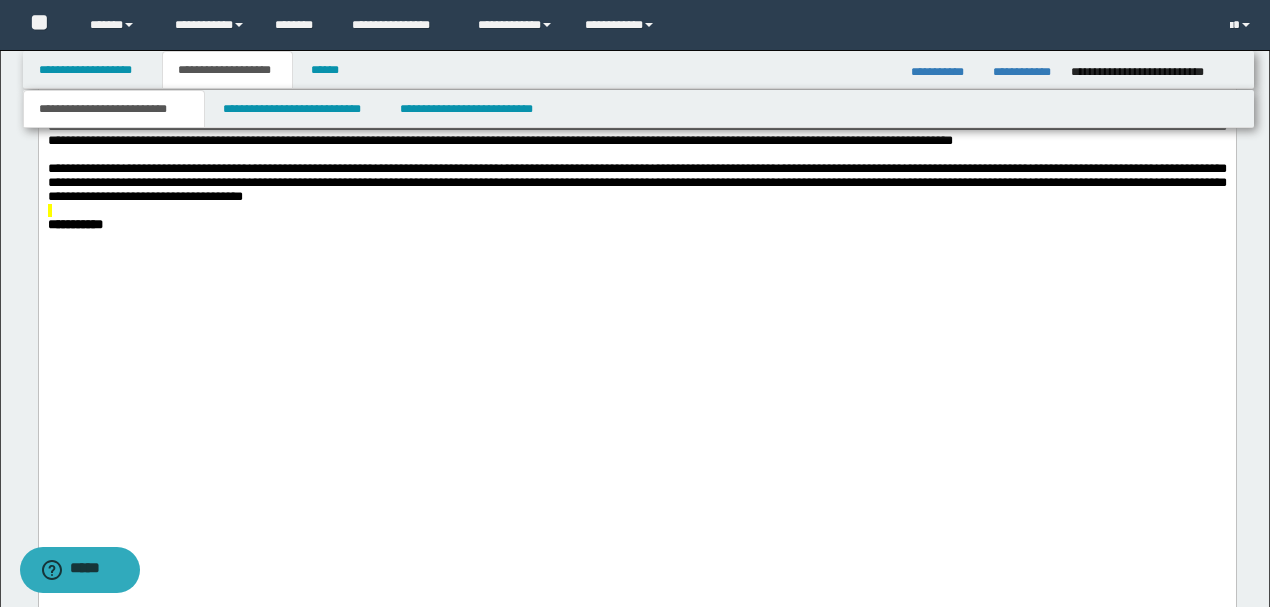 scroll, scrollTop: 4902, scrollLeft: 0, axis: vertical 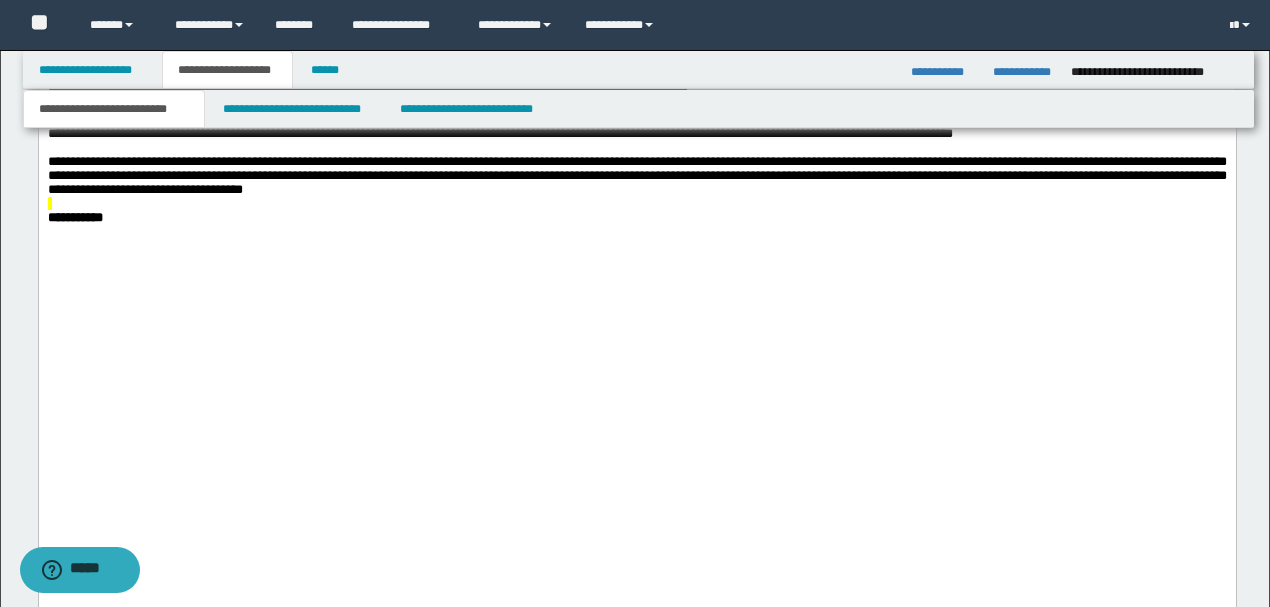 click at bounding box center (636, -145) 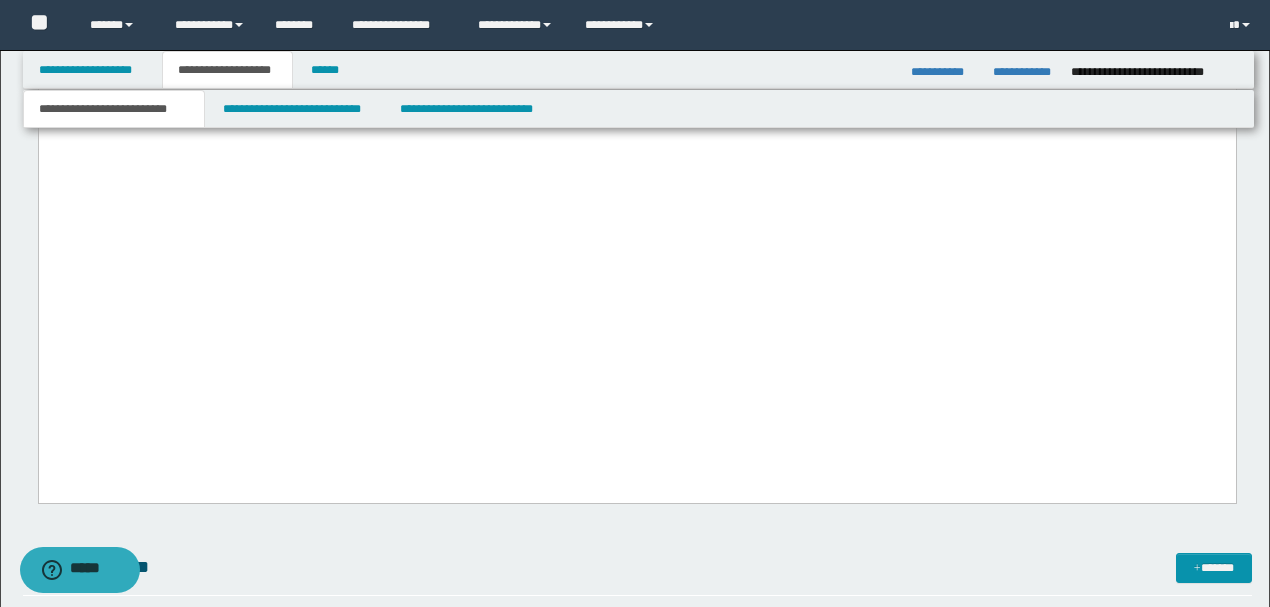 scroll, scrollTop: 5169, scrollLeft: 0, axis: vertical 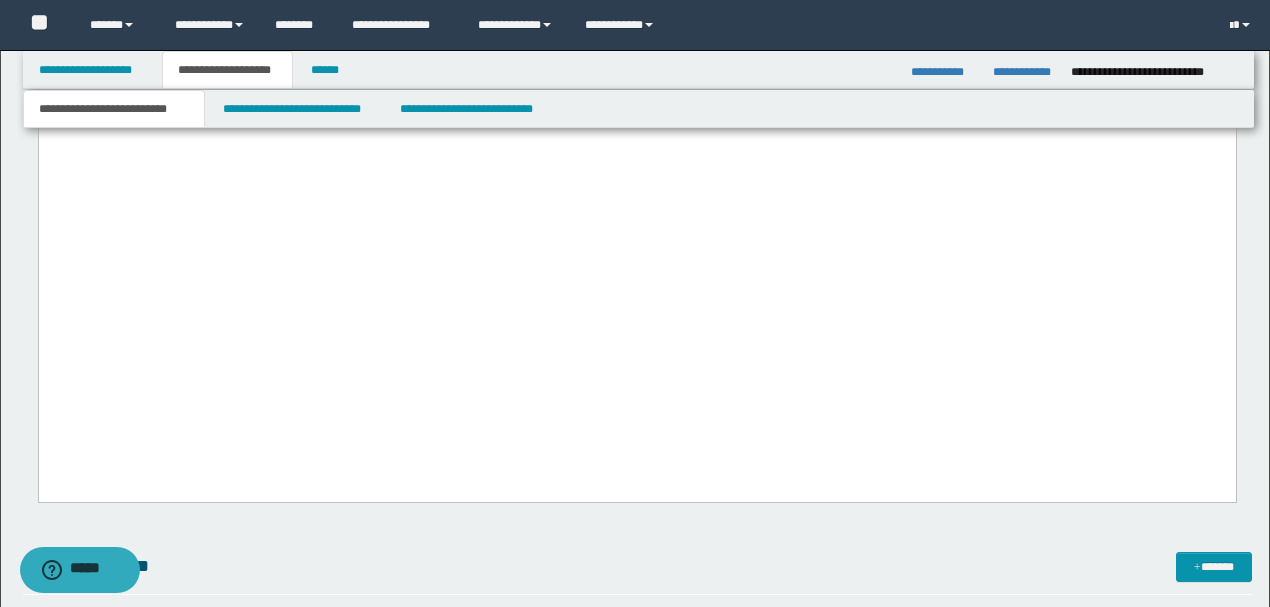 drag, startPoint x: 94, startPoint y: 367, endPoint x: 40, endPoint y: 372, distance: 54.230988 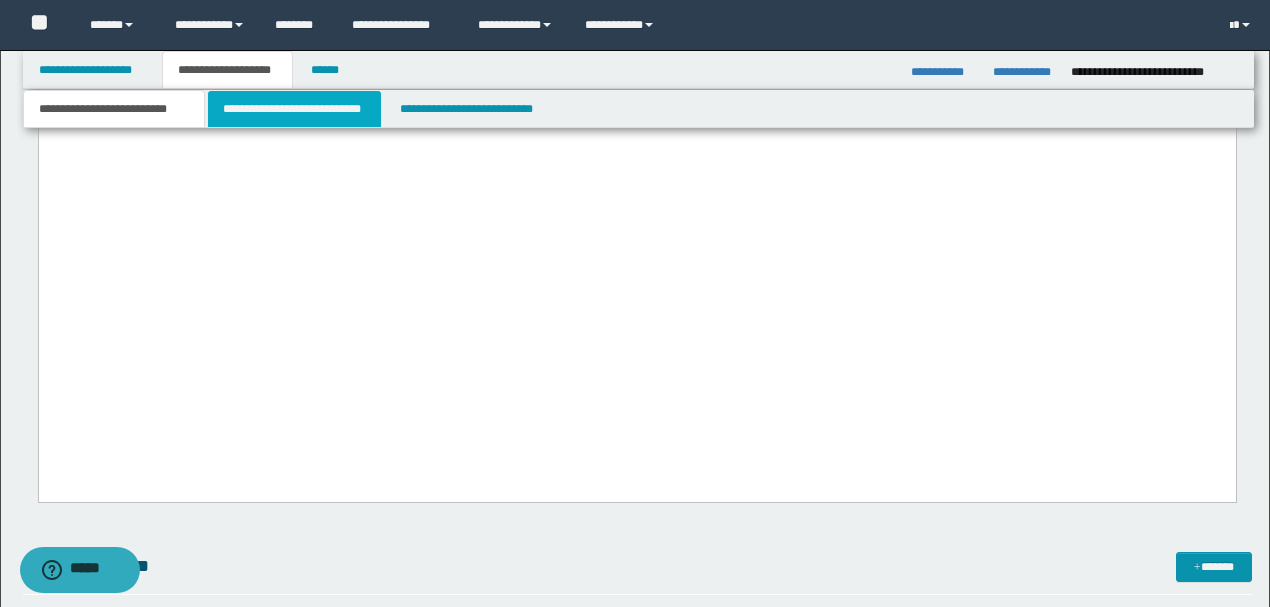 click on "**********" at bounding box center (294, 109) 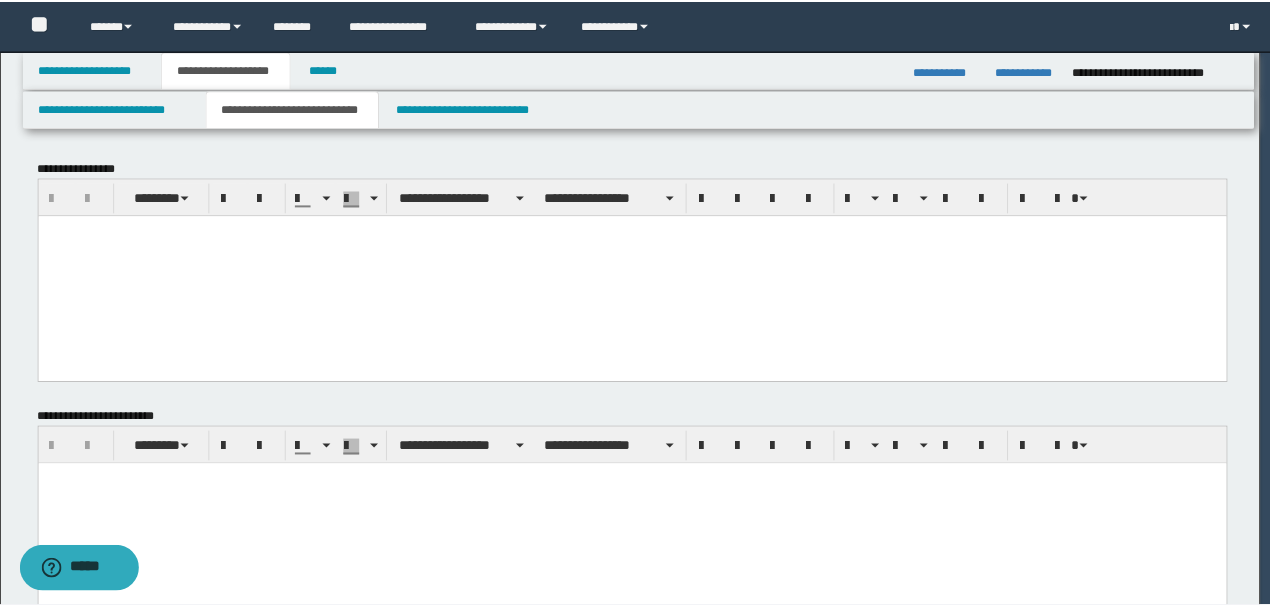scroll, scrollTop: 0, scrollLeft: 0, axis: both 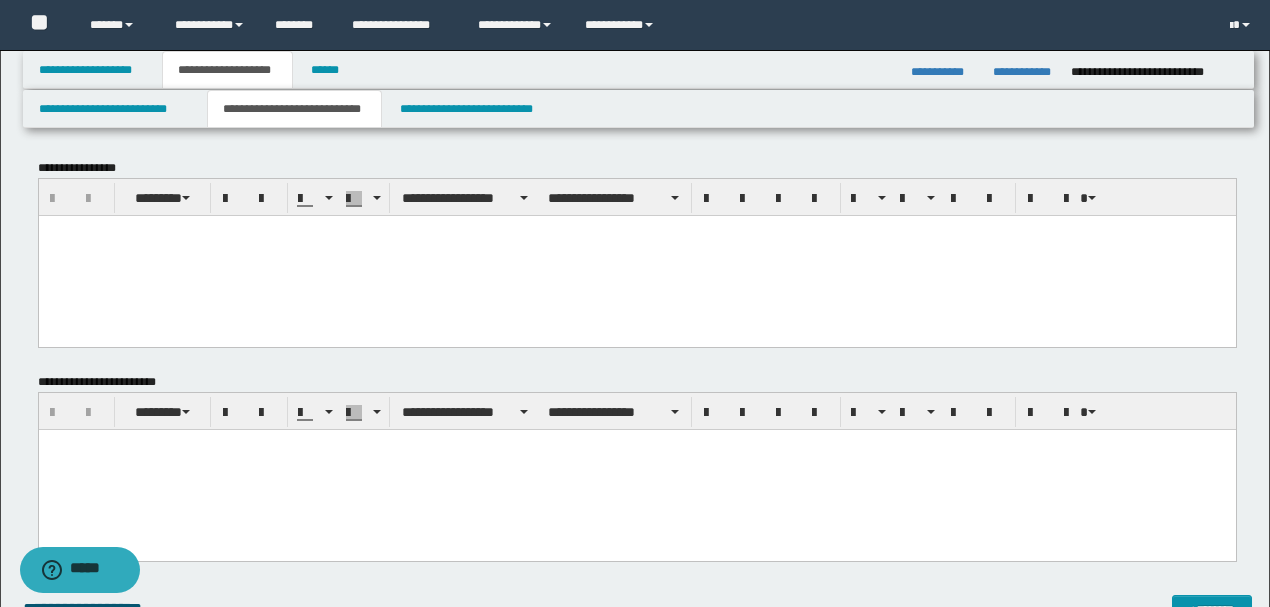 click at bounding box center (636, 230) 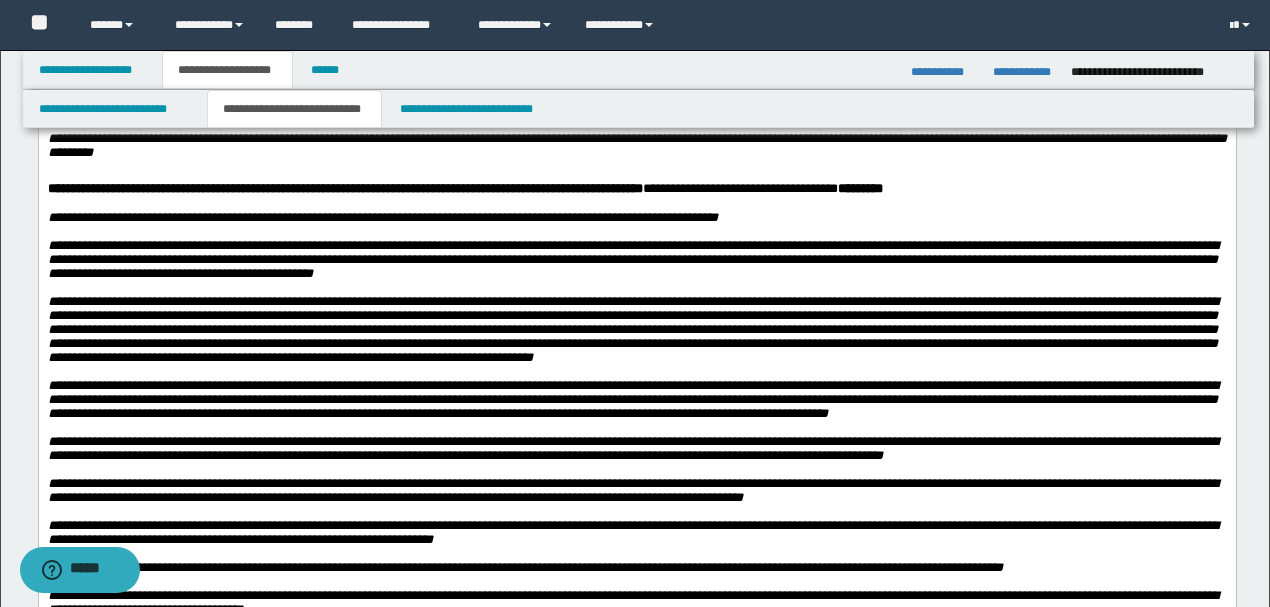 scroll, scrollTop: 2466, scrollLeft: 0, axis: vertical 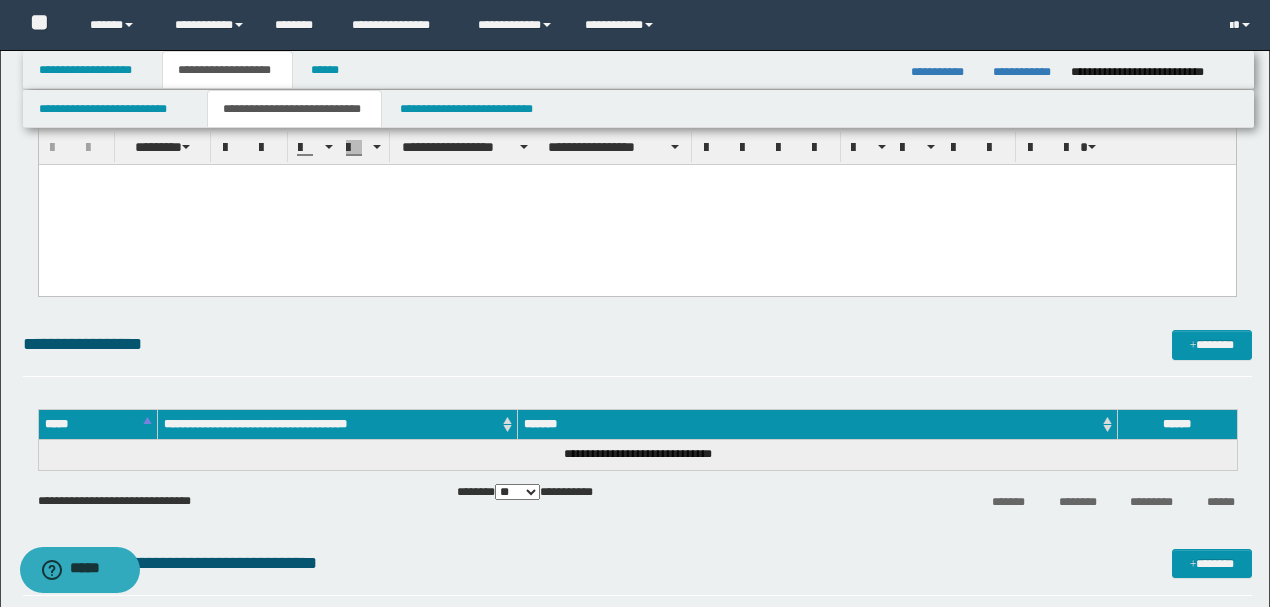 drag, startPoint x: 509, startPoint y: -1600, endPoint x: 626, endPoint y: 410, distance: 2013.4023 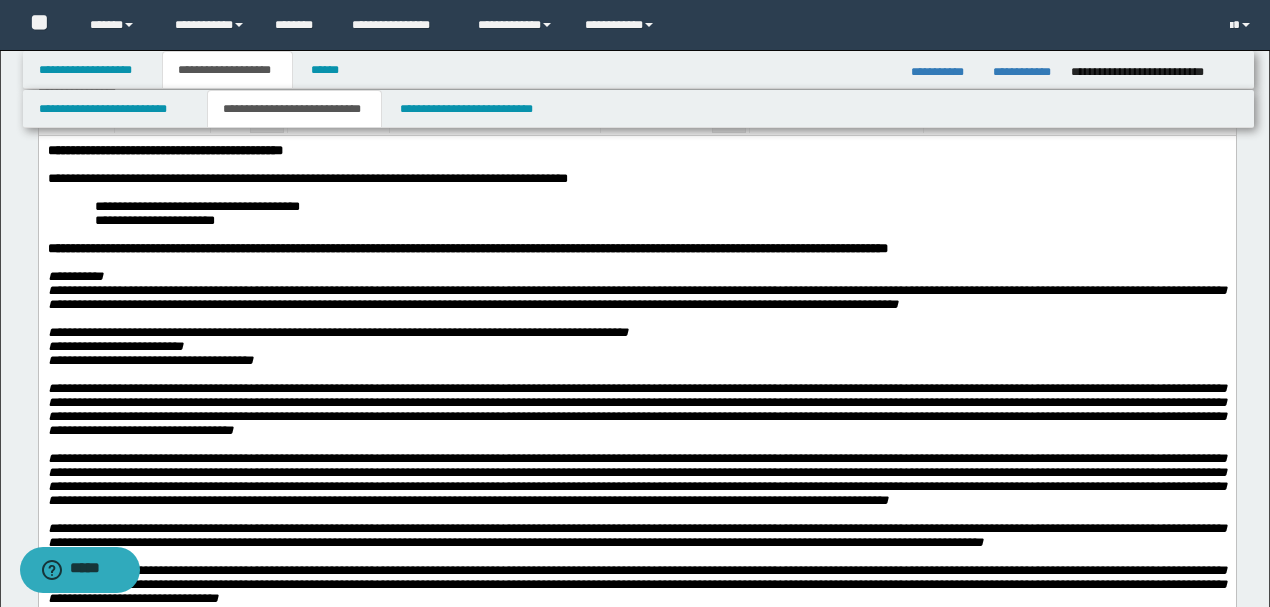 scroll, scrollTop: 0, scrollLeft: 0, axis: both 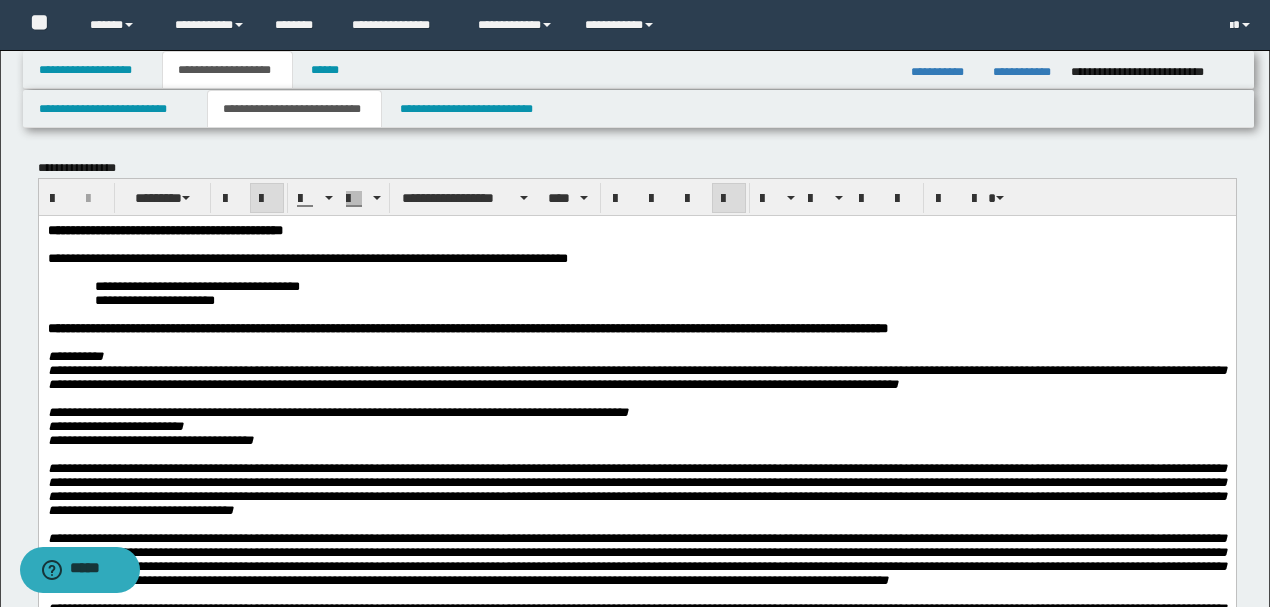 click at bounding box center (729, 198) 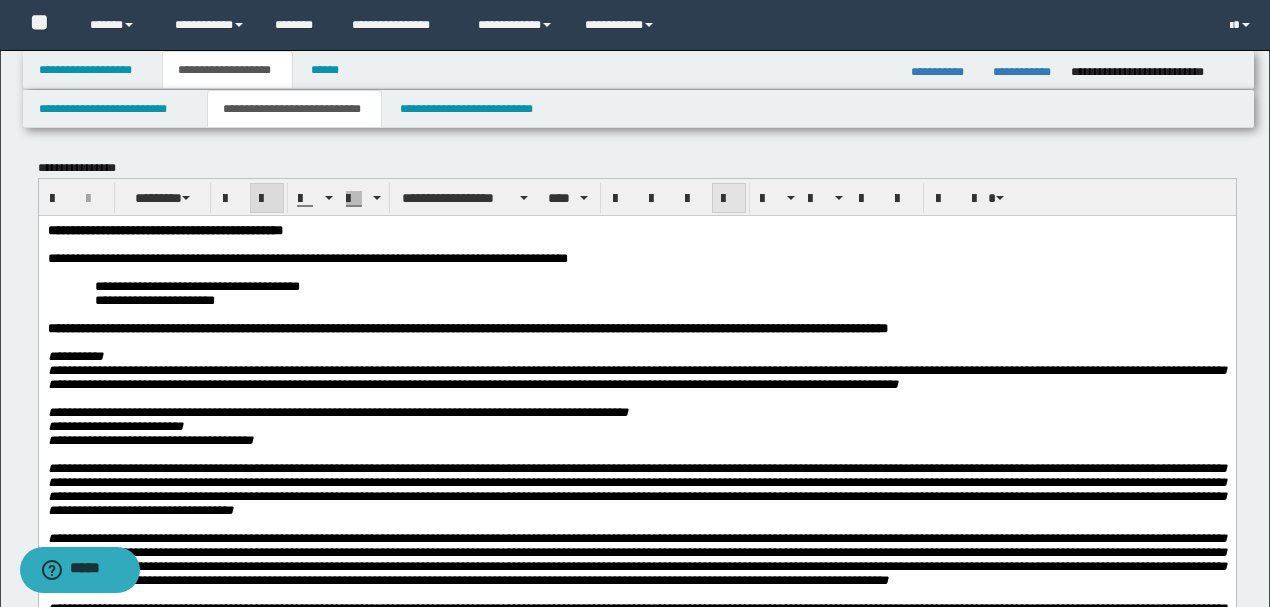 click at bounding box center [729, 199] 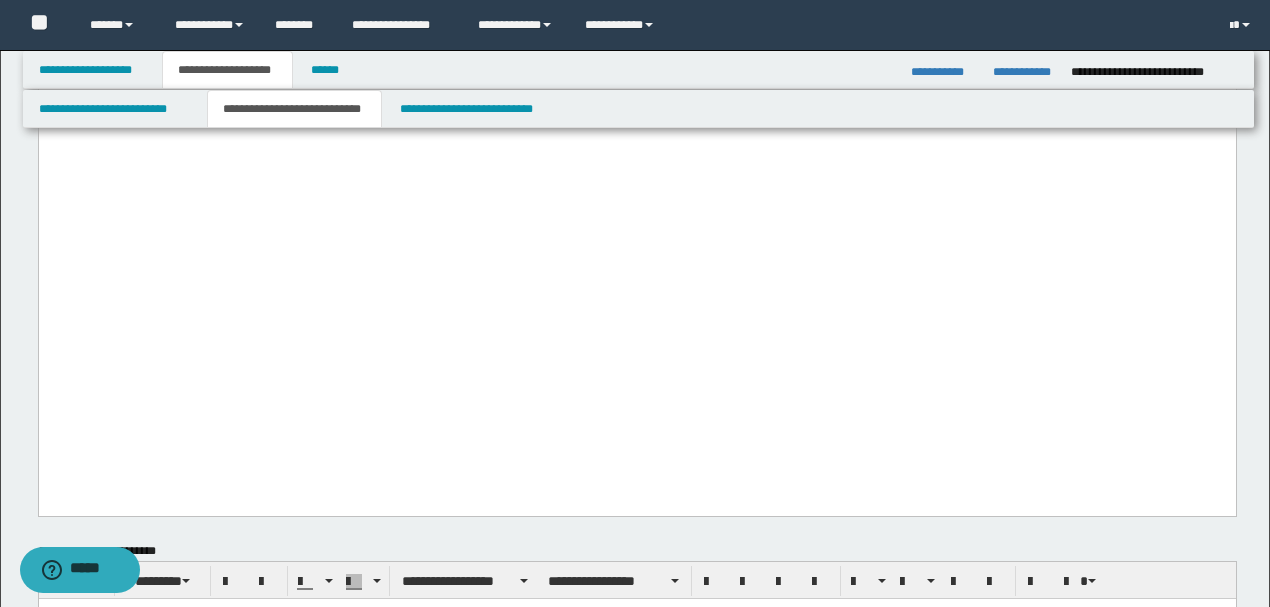 scroll, scrollTop: 3933, scrollLeft: 0, axis: vertical 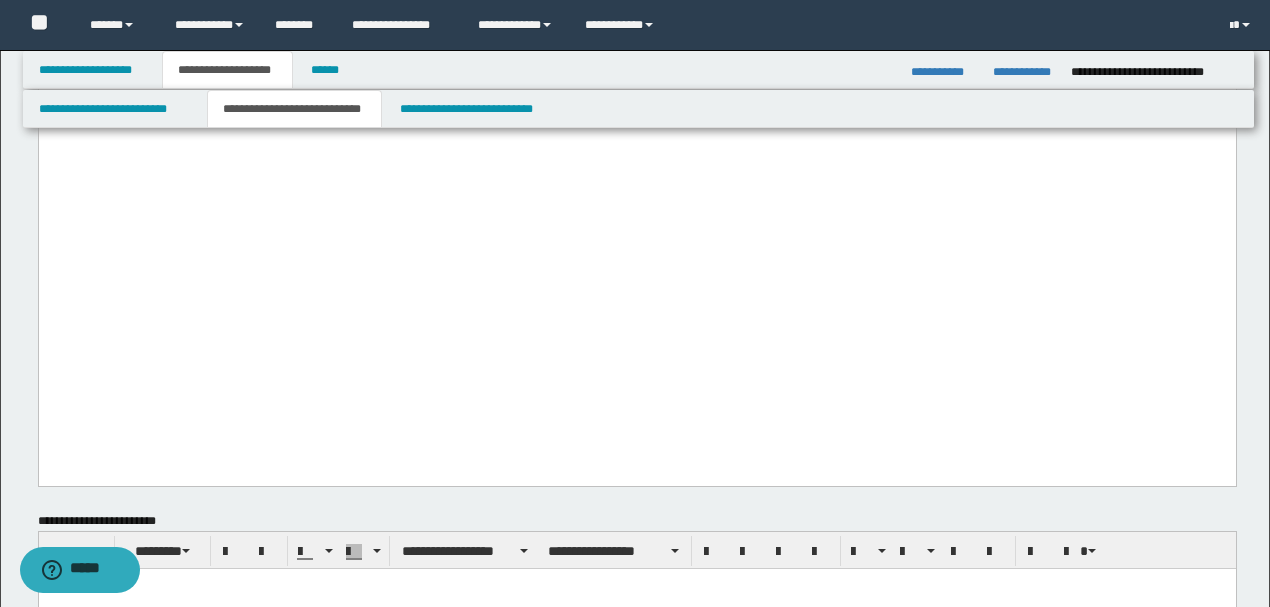 click on "**********" at bounding box center [636, -199] 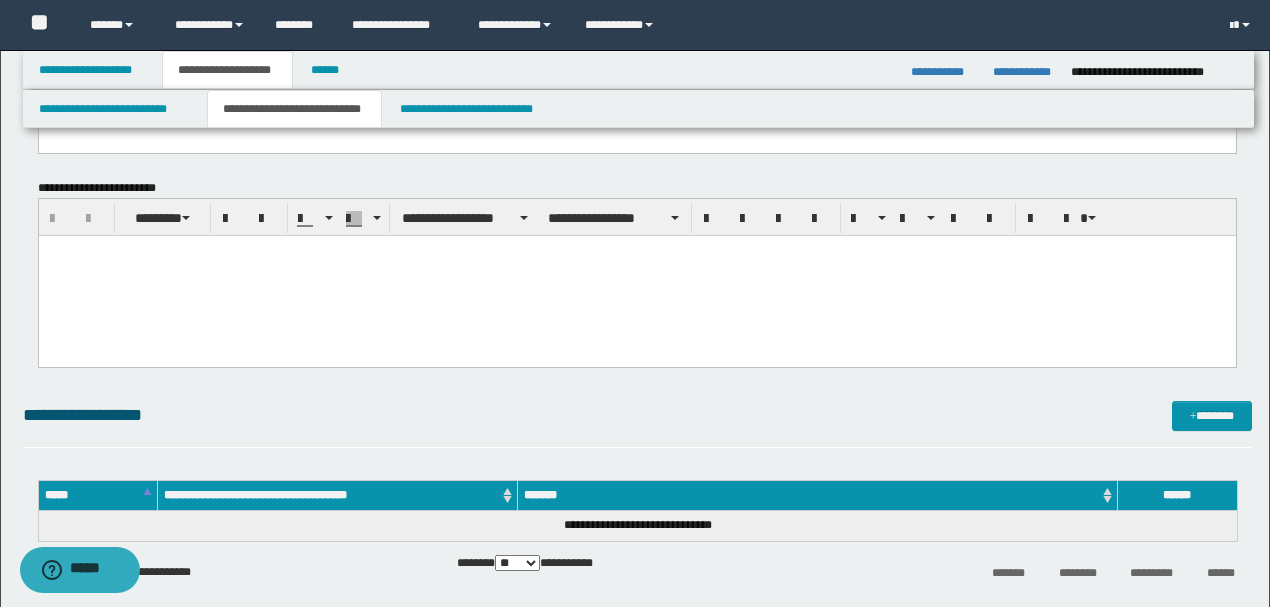 click at bounding box center (636, 276) 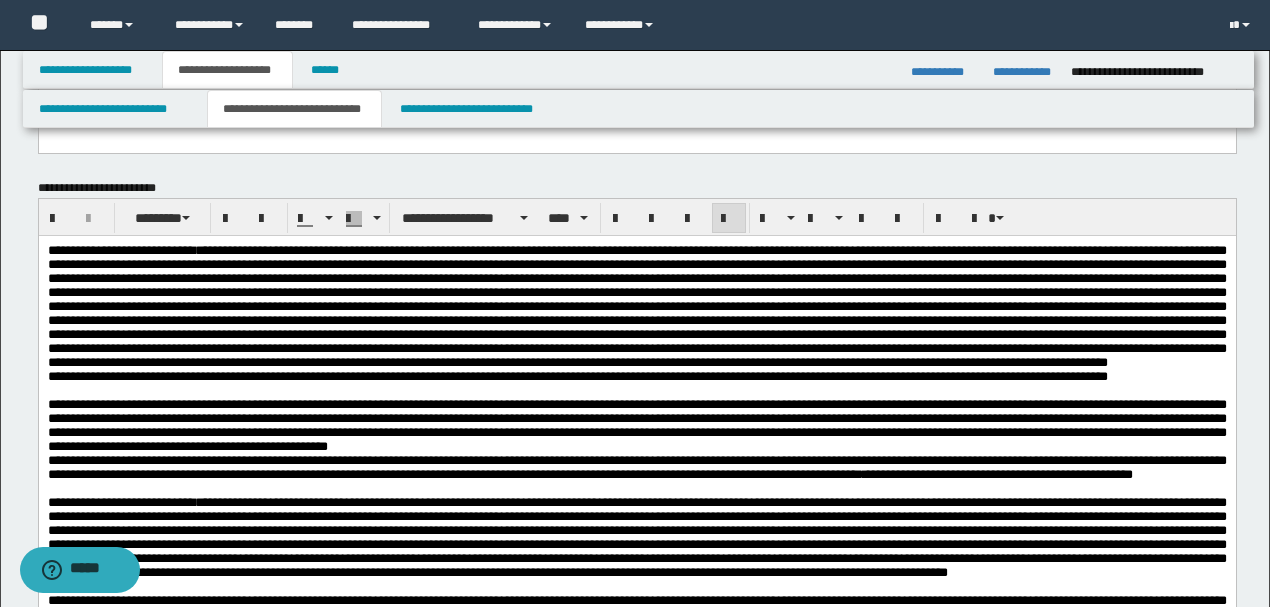 click on "**********" at bounding box center (636, 307) 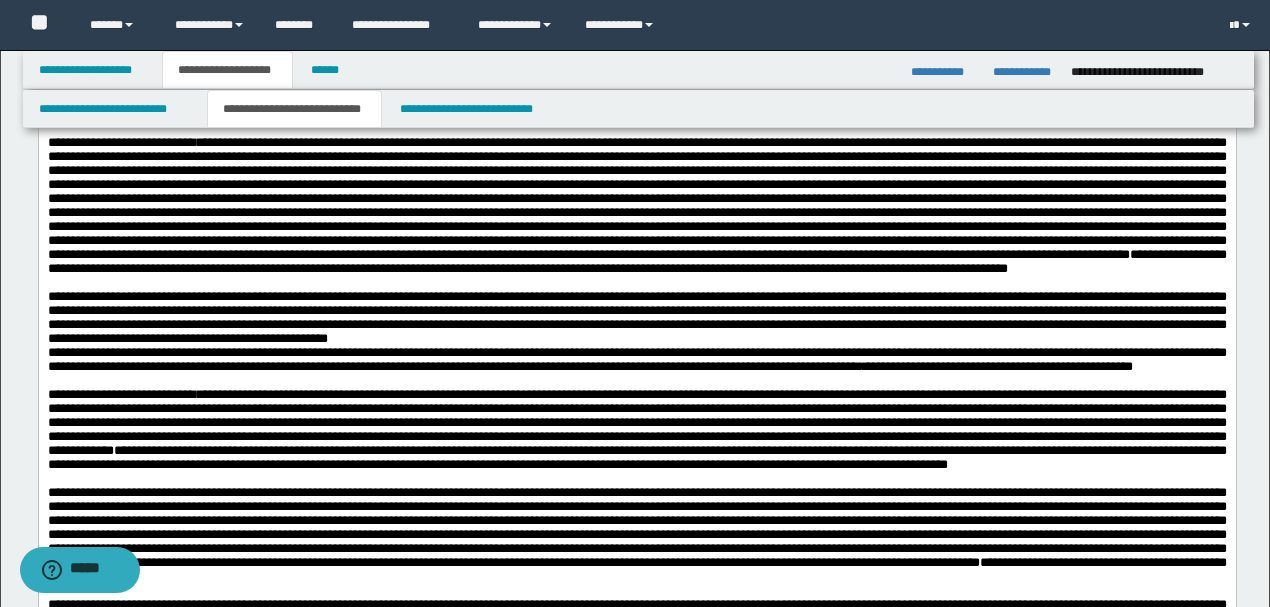 scroll, scrollTop: 4400, scrollLeft: 0, axis: vertical 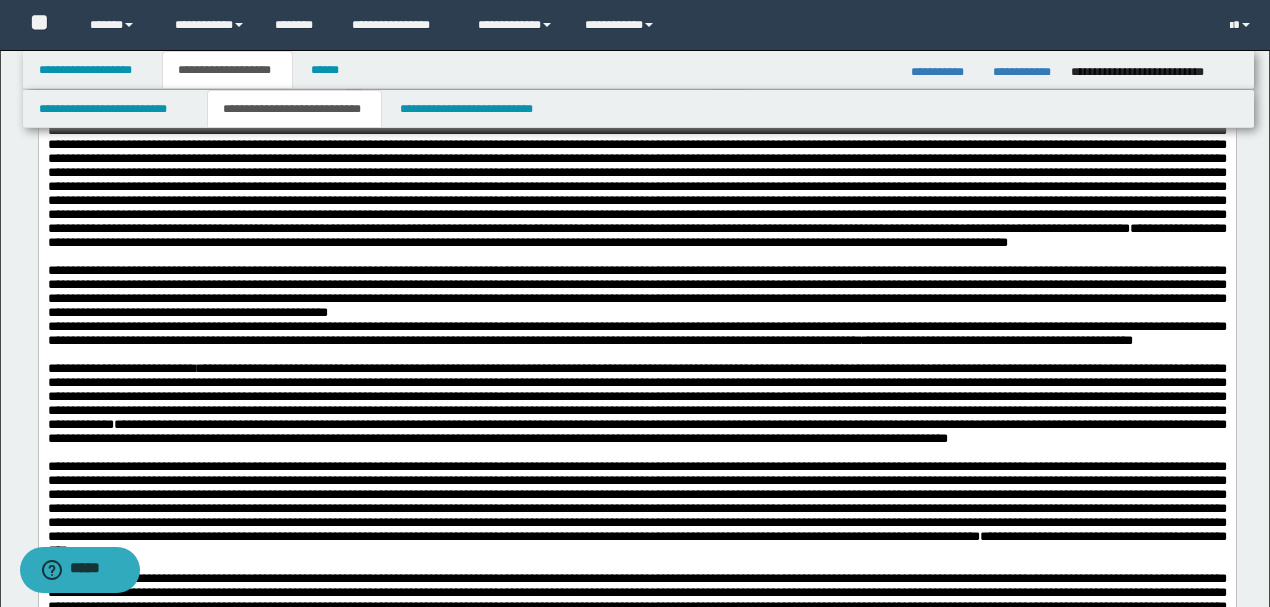 click on "**********" at bounding box center [636, 292] 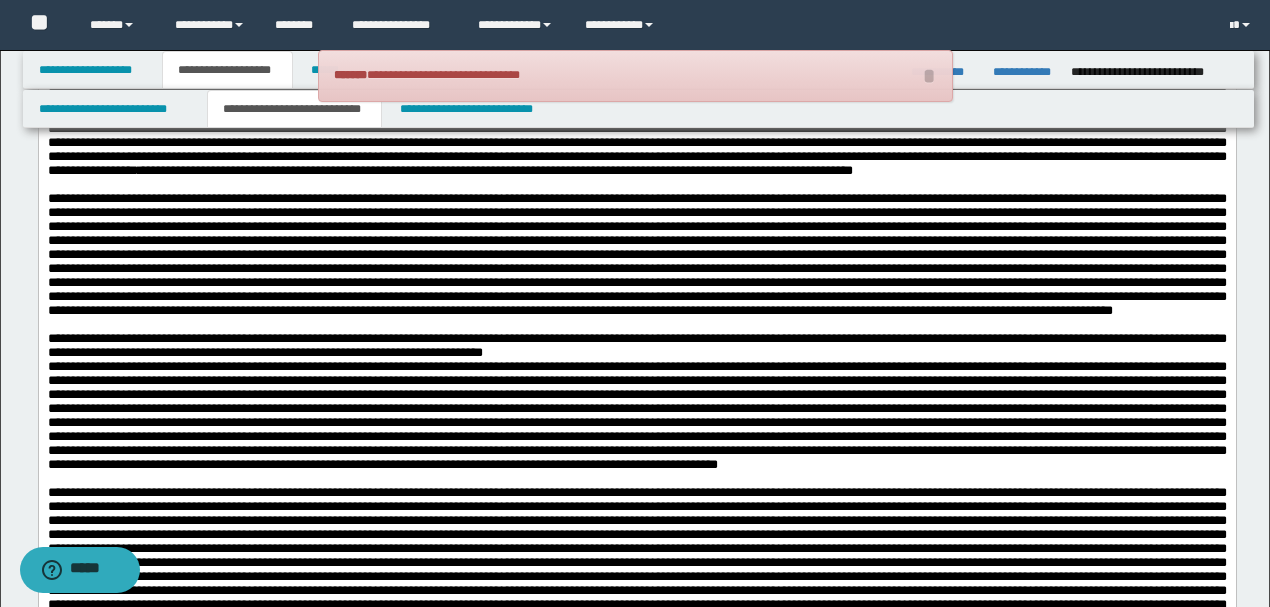 scroll, scrollTop: 5733, scrollLeft: 0, axis: vertical 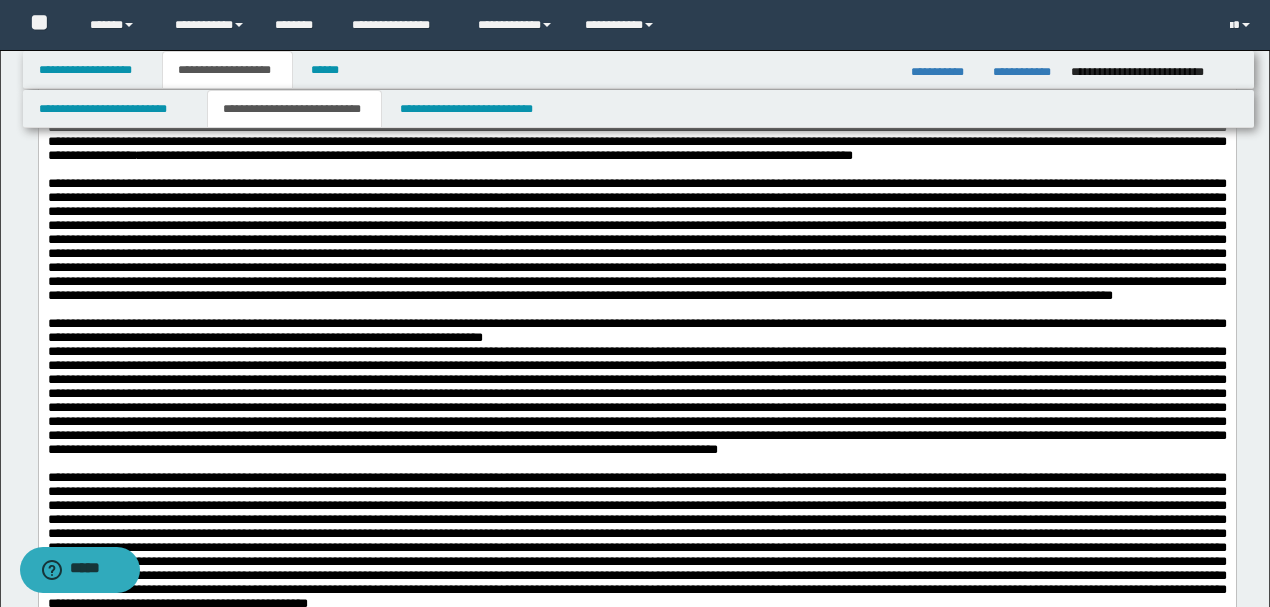 click on "**********" at bounding box center [636, 31] 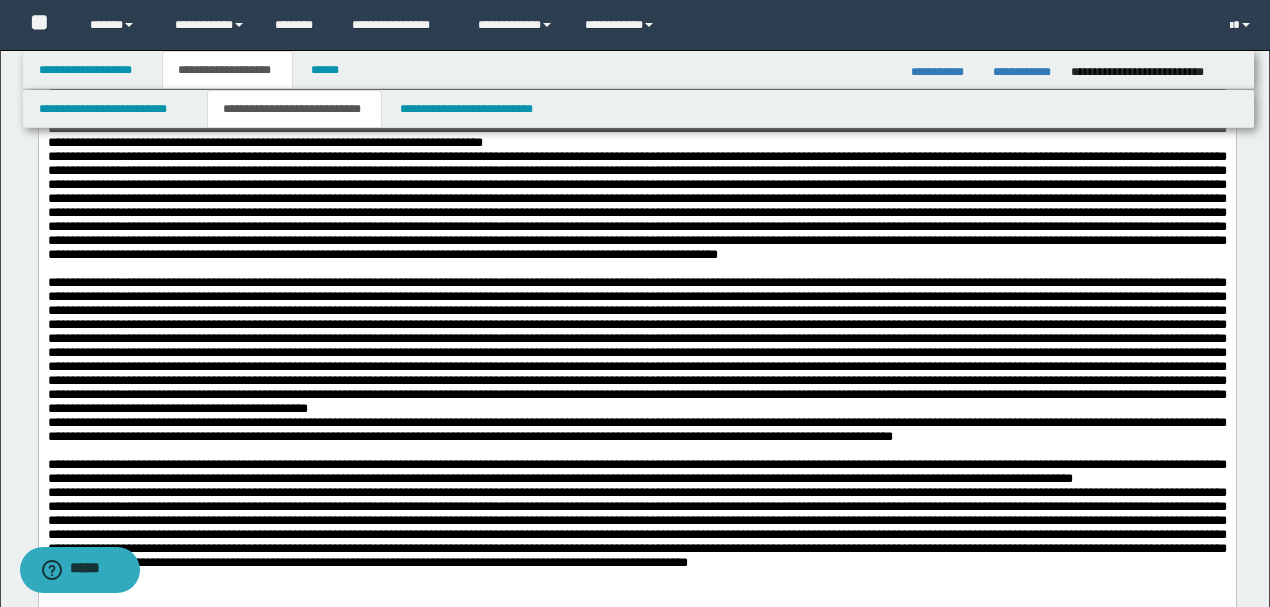 scroll, scrollTop: 5933, scrollLeft: 0, axis: vertical 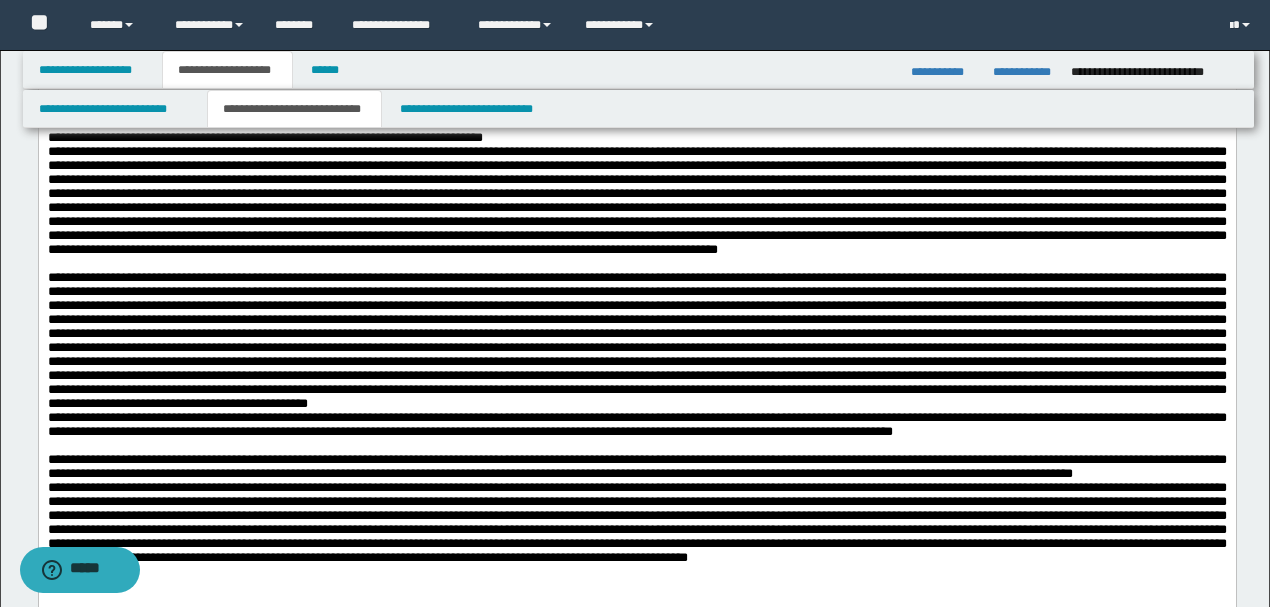 click on "**********" at bounding box center (636, 132) 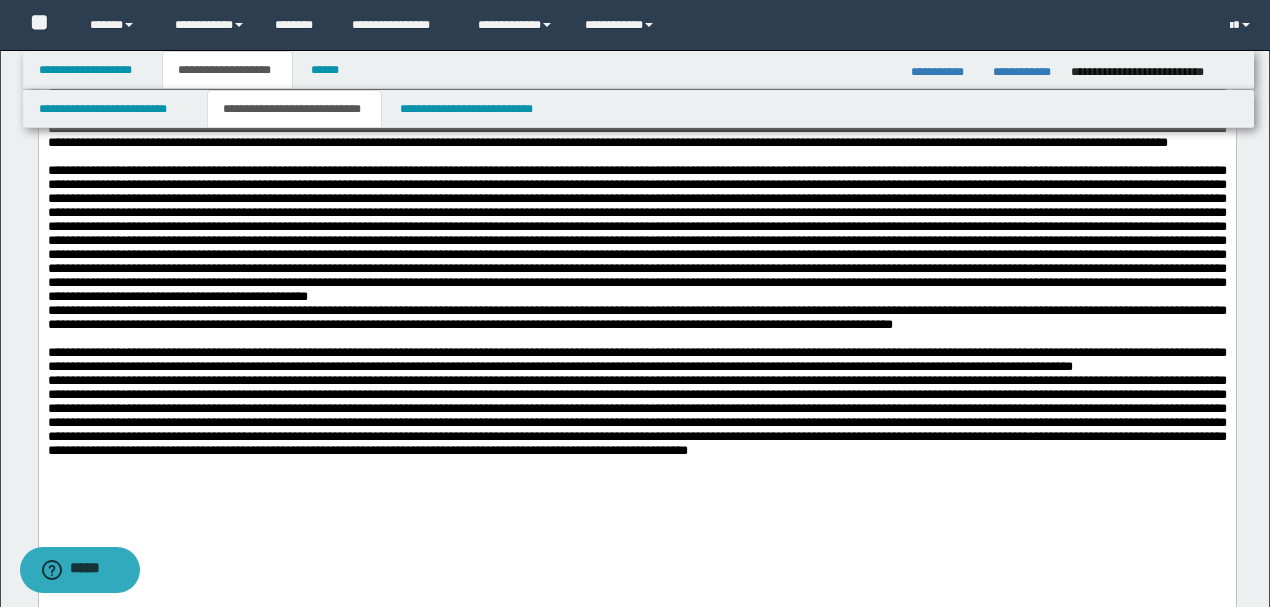 scroll, scrollTop: 6266, scrollLeft: 0, axis: vertical 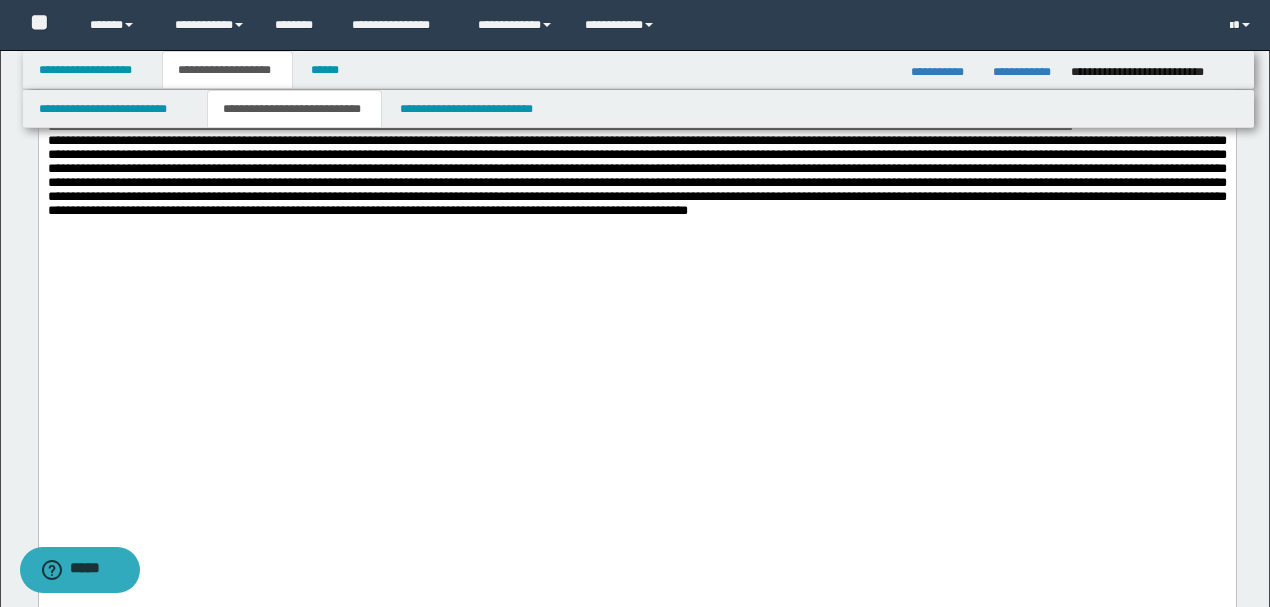click on "**********" at bounding box center [636, 121] 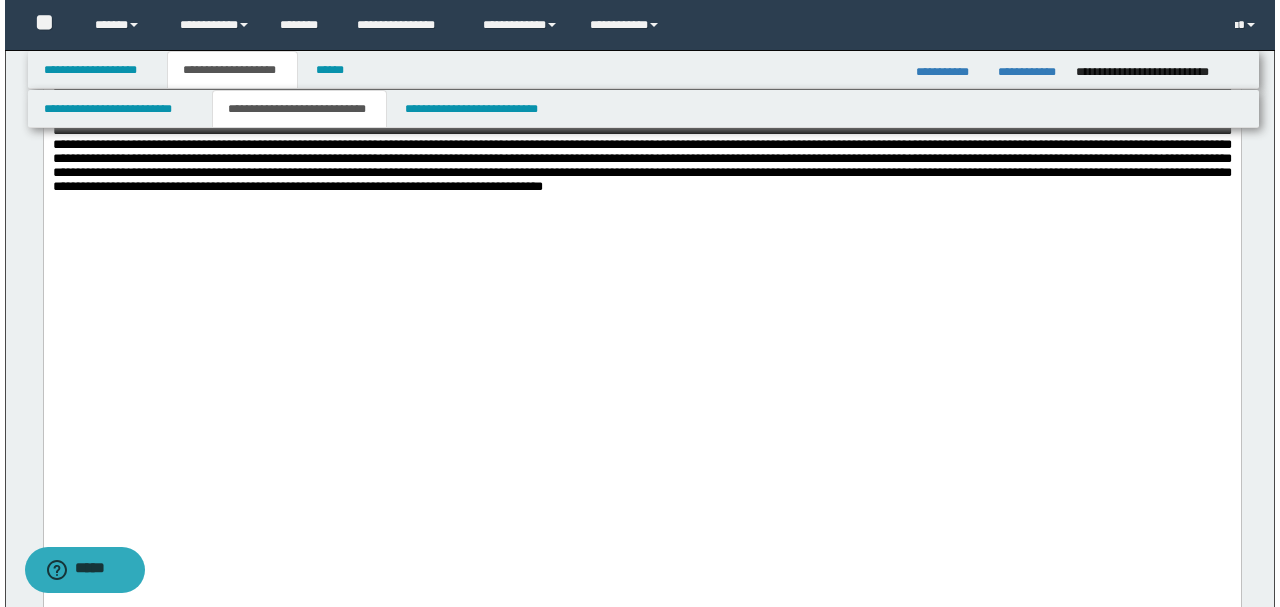 scroll, scrollTop: 6266, scrollLeft: 0, axis: vertical 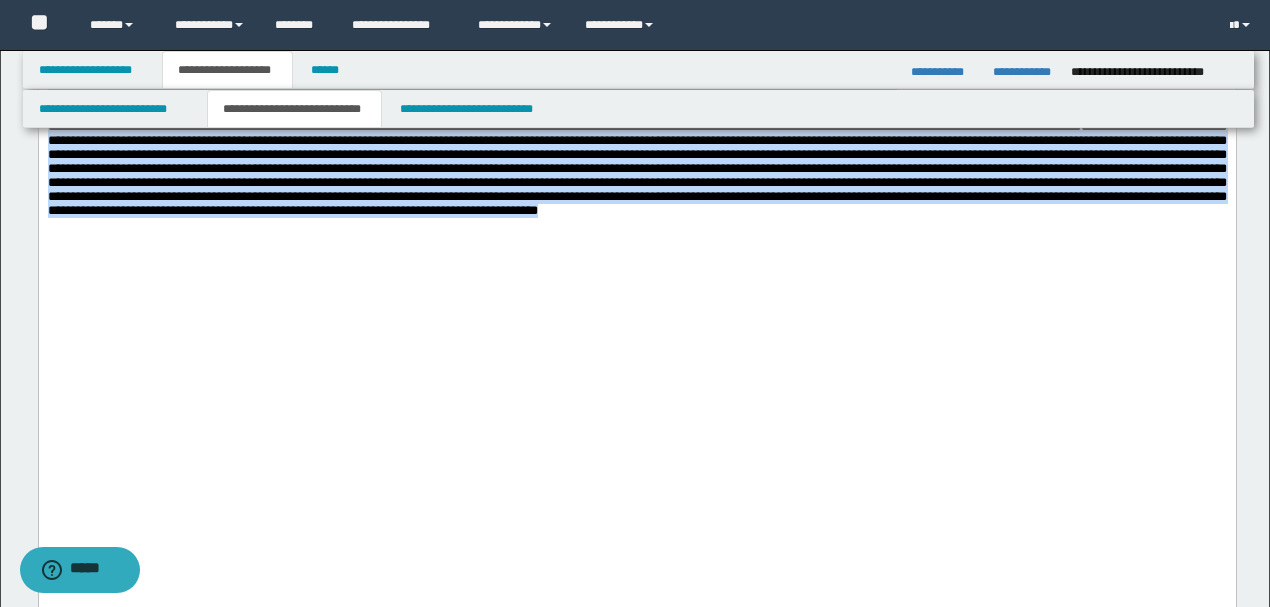 drag, startPoint x: 47, startPoint y: 198, endPoint x: 258, endPoint y: 530, distance: 393.3764 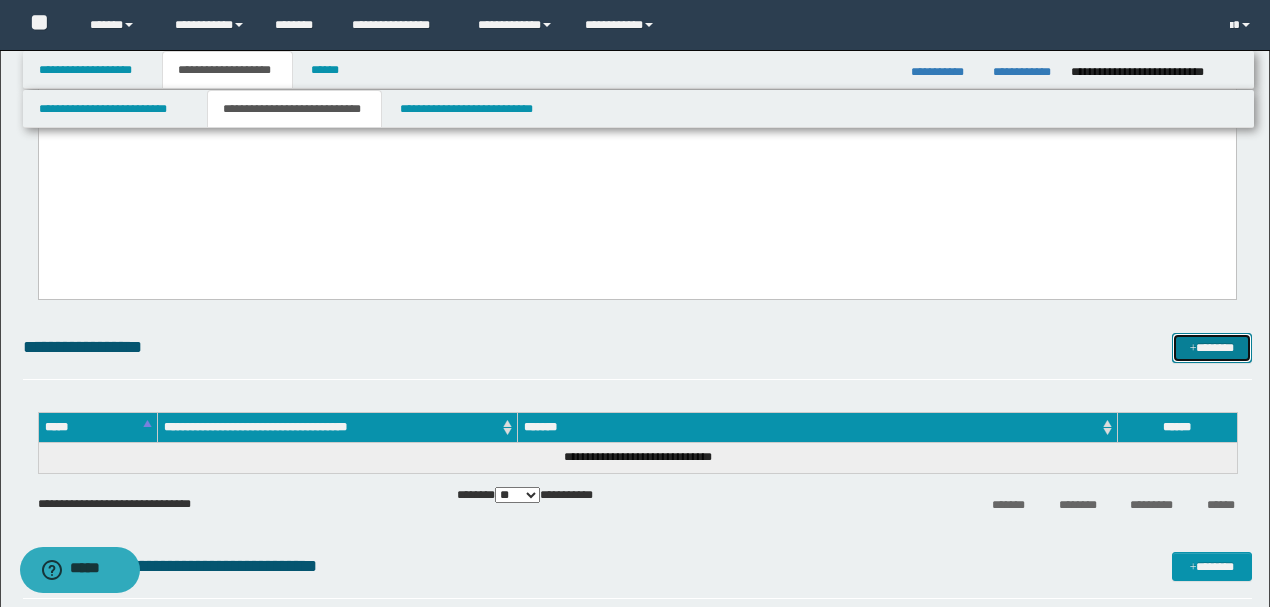 click on "*******" at bounding box center [1211, 347] 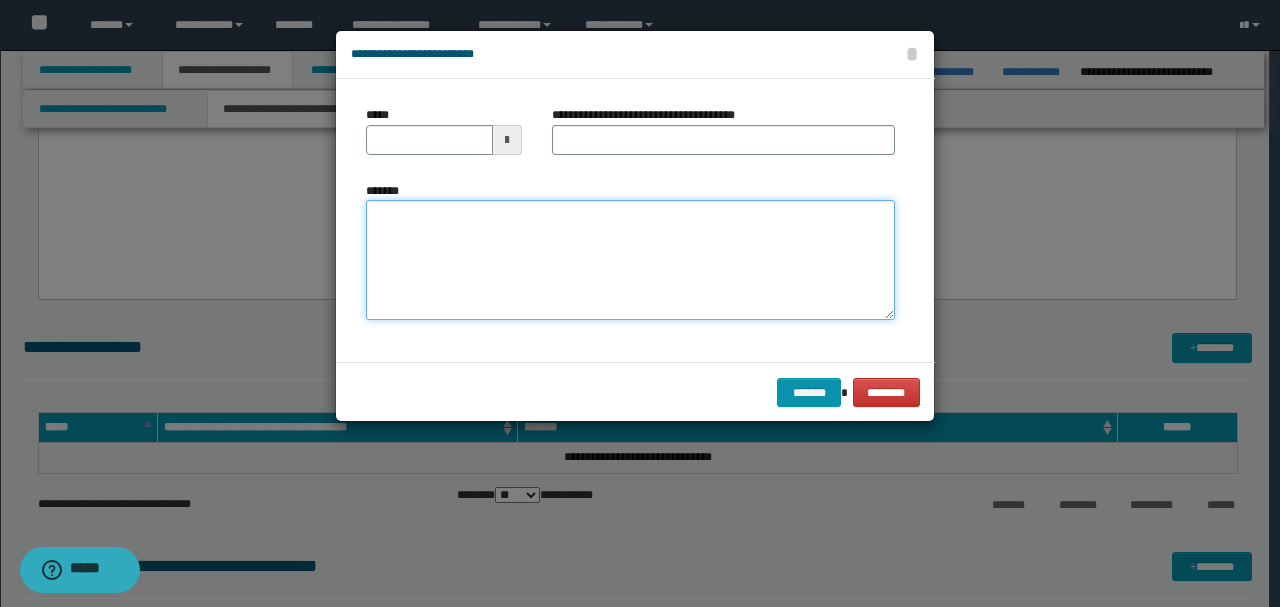 click on "*******" at bounding box center [630, 260] 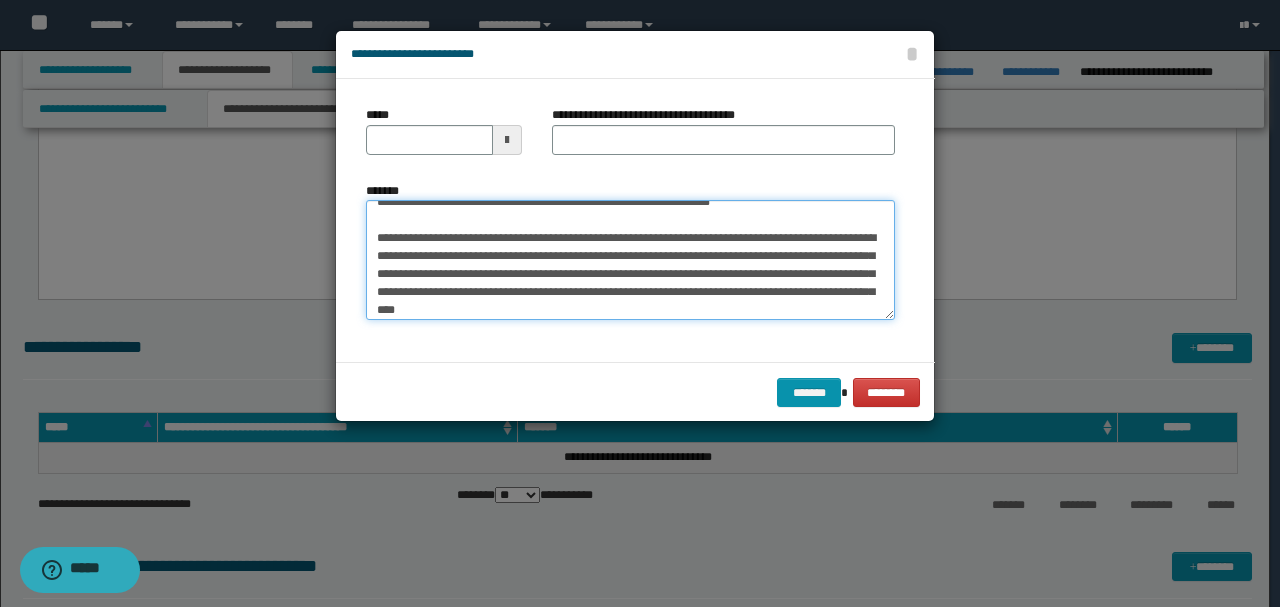 scroll, scrollTop: 0, scrollLeft: 0, axis: both 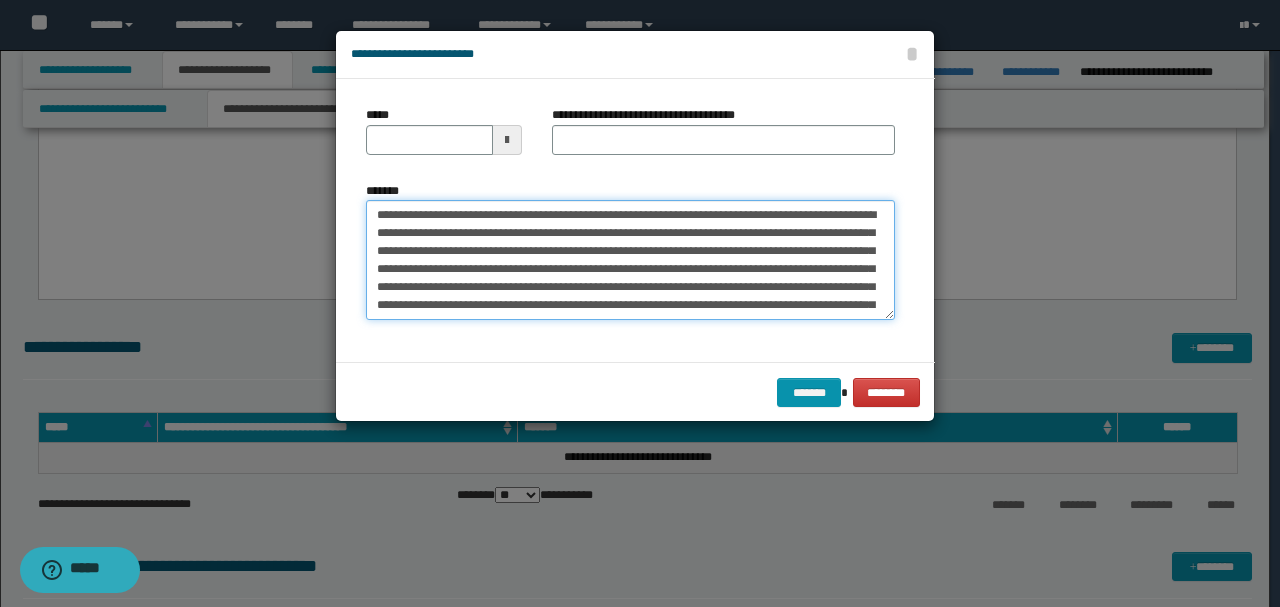 drag, startPoint x: 440, startPoint y: 214, endPoint x: 332, endPoint y: 194, distance: 109.83624 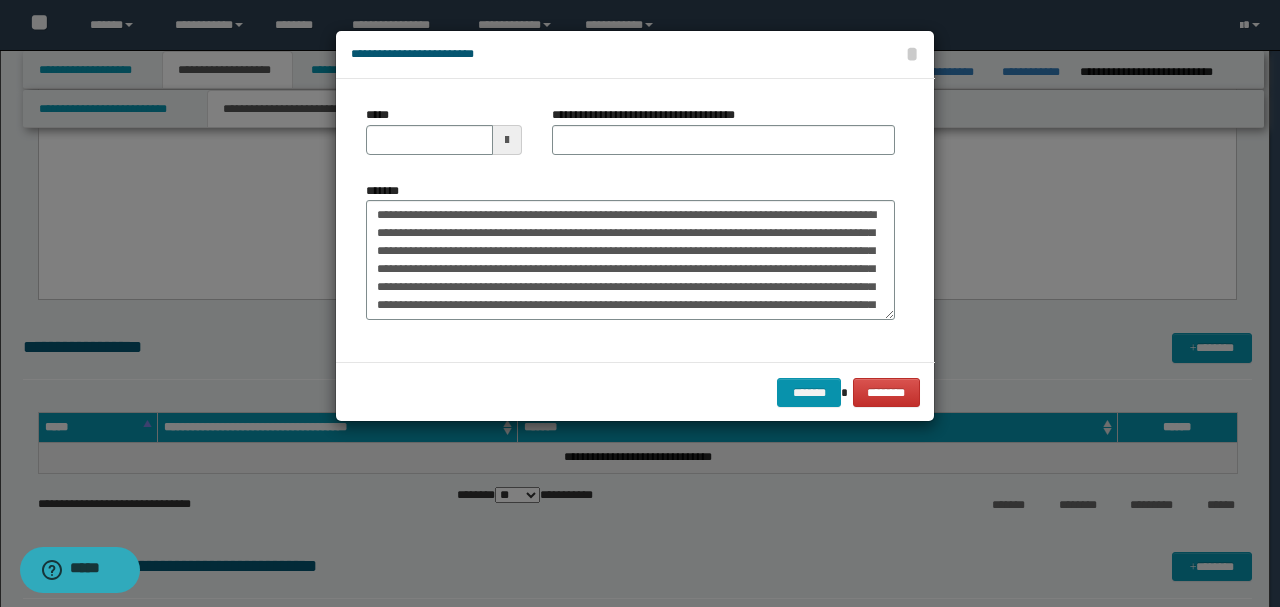 click on "*****" at bounding box center (444, 130) 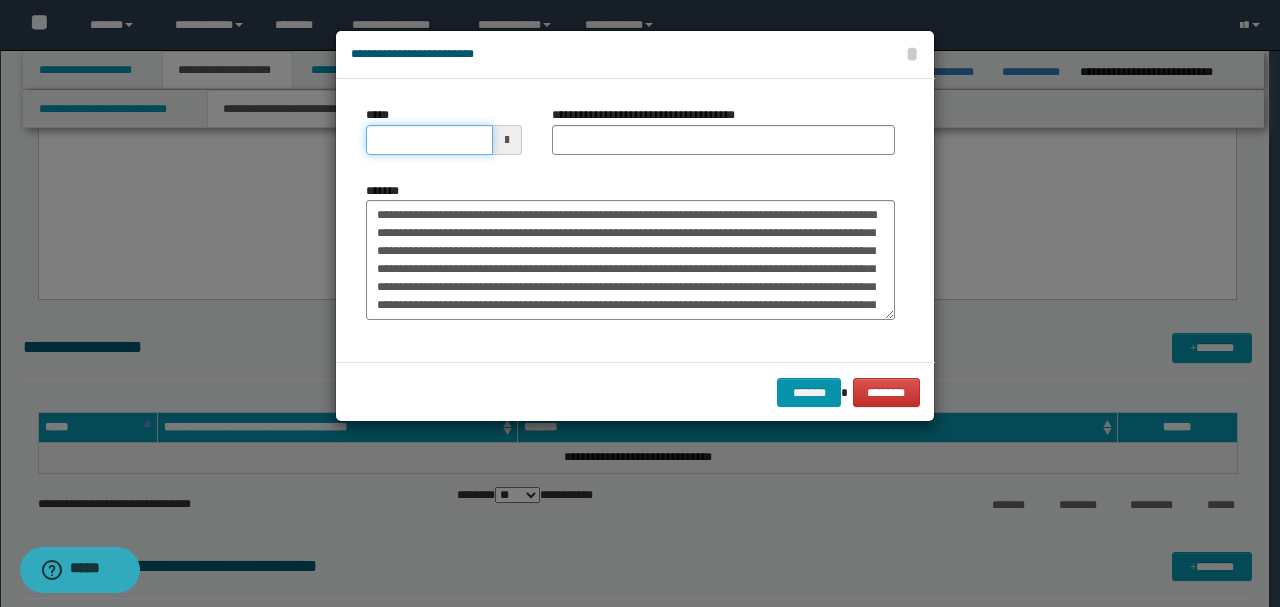 click on "*****" at bounding box center [429, 140] 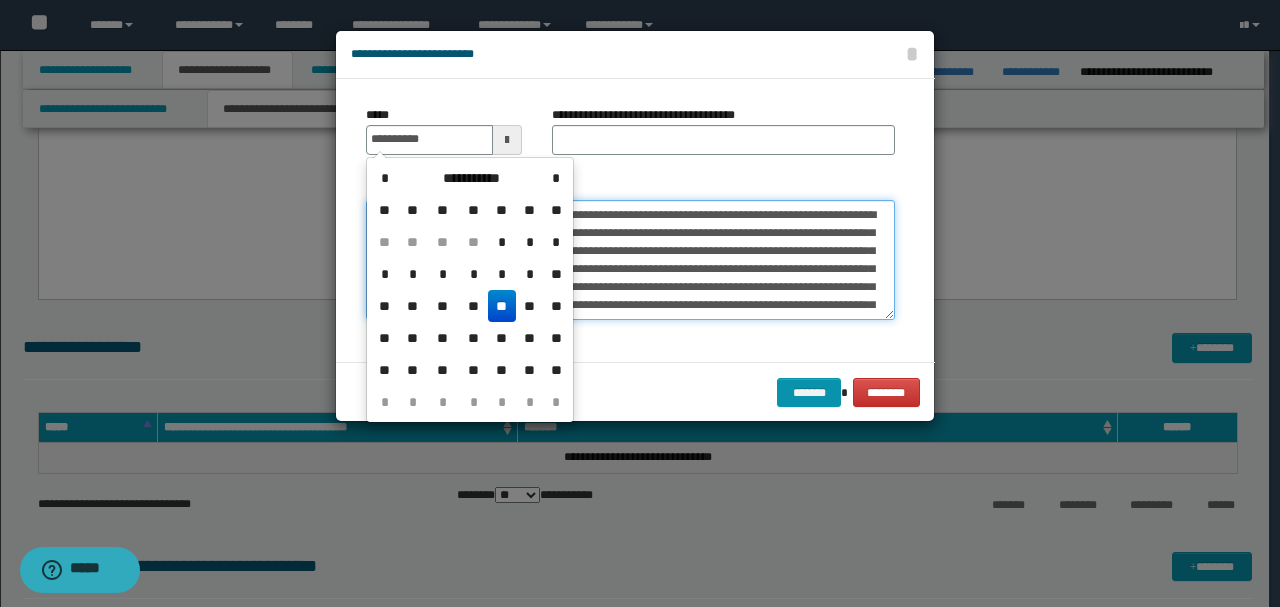 type on "**********" 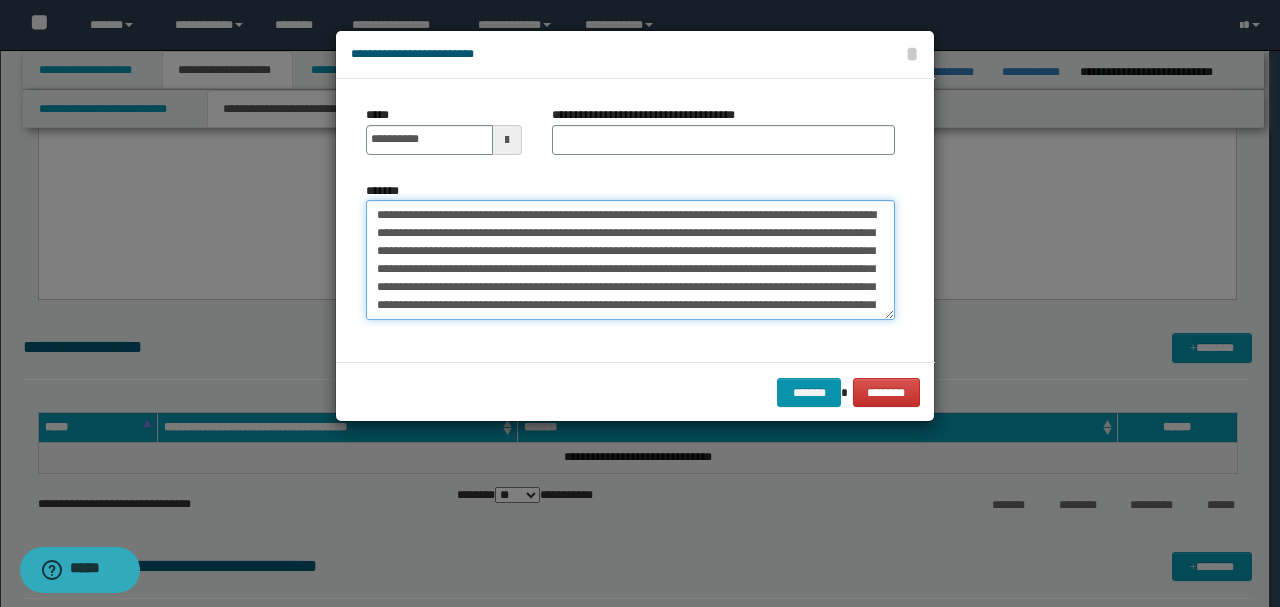 drag, startPoint x: 432, startPoint y: 212, endPoint x: 312, endPoint y: 208, distance: 120.06665 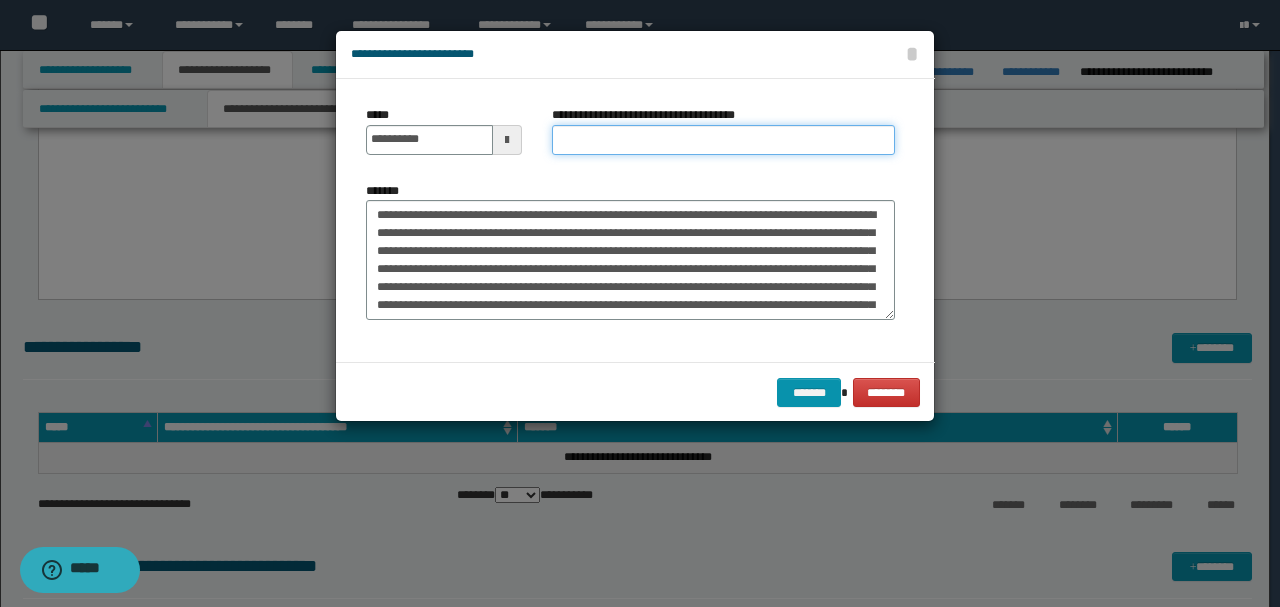 click on "**********" at bounding box center [723, 140] 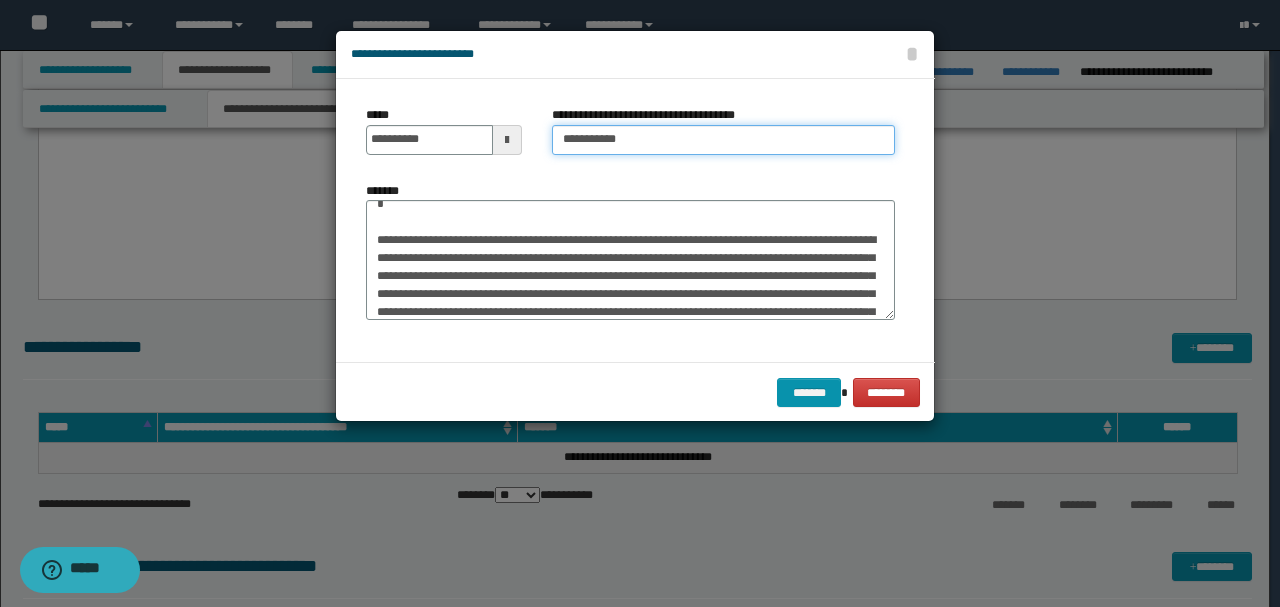 type on "**********" 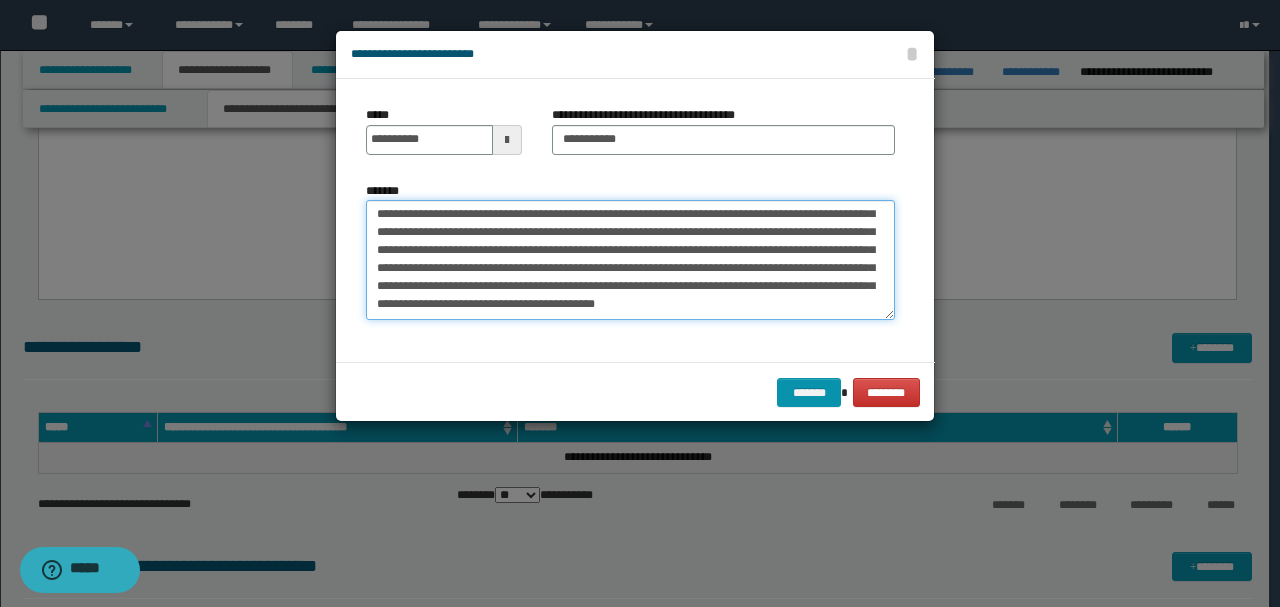 scroll, scrollTop: 846, scrollLeft: 0, axis: vertical 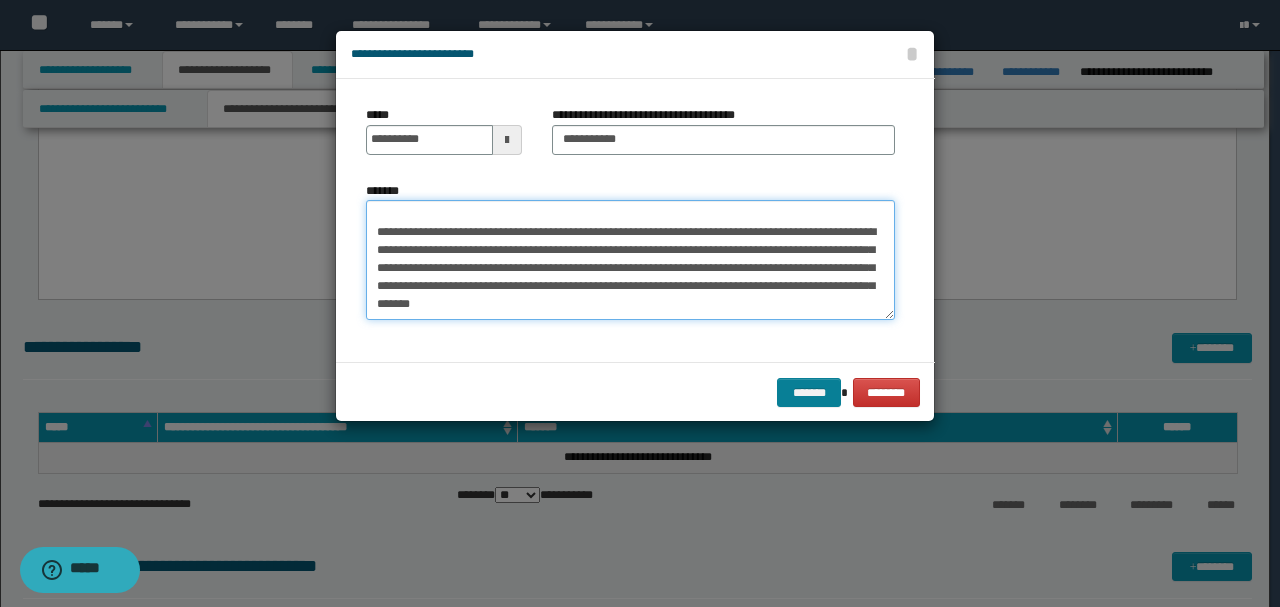 type on "**********" 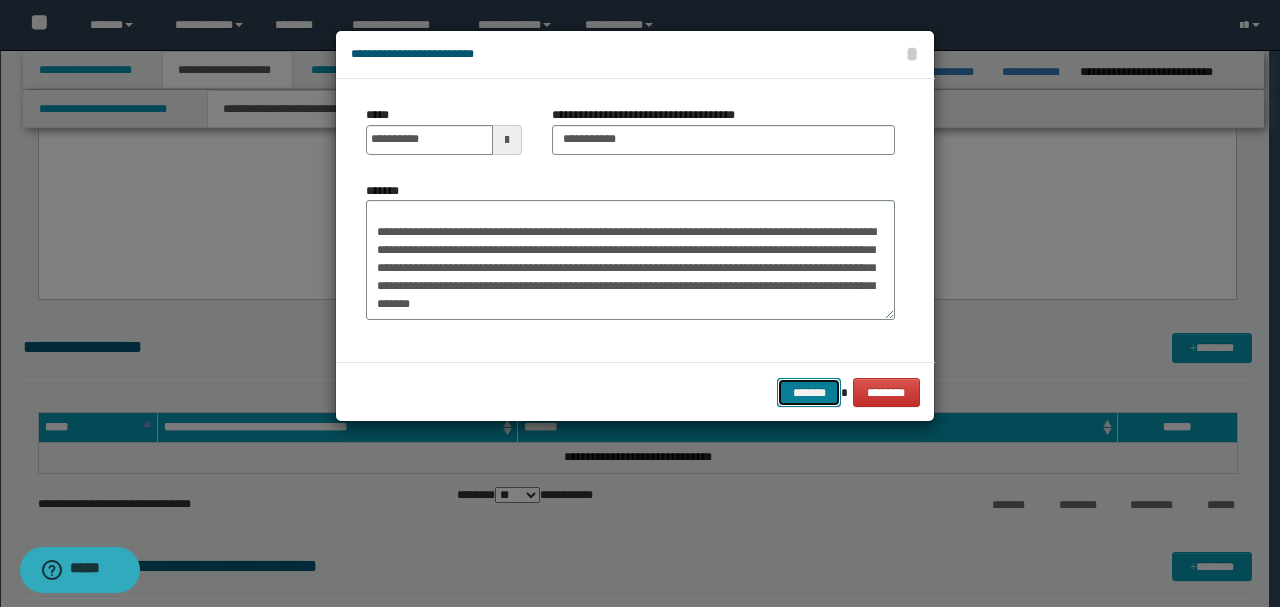 click on "*******" at bounding box center (809, 392) 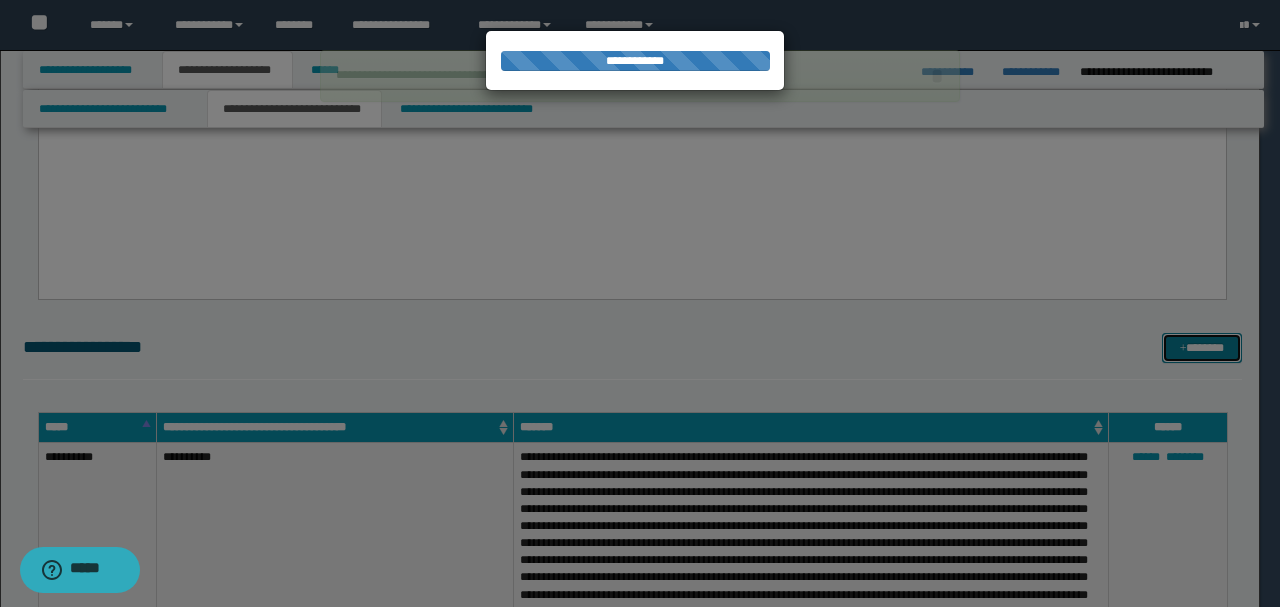 type 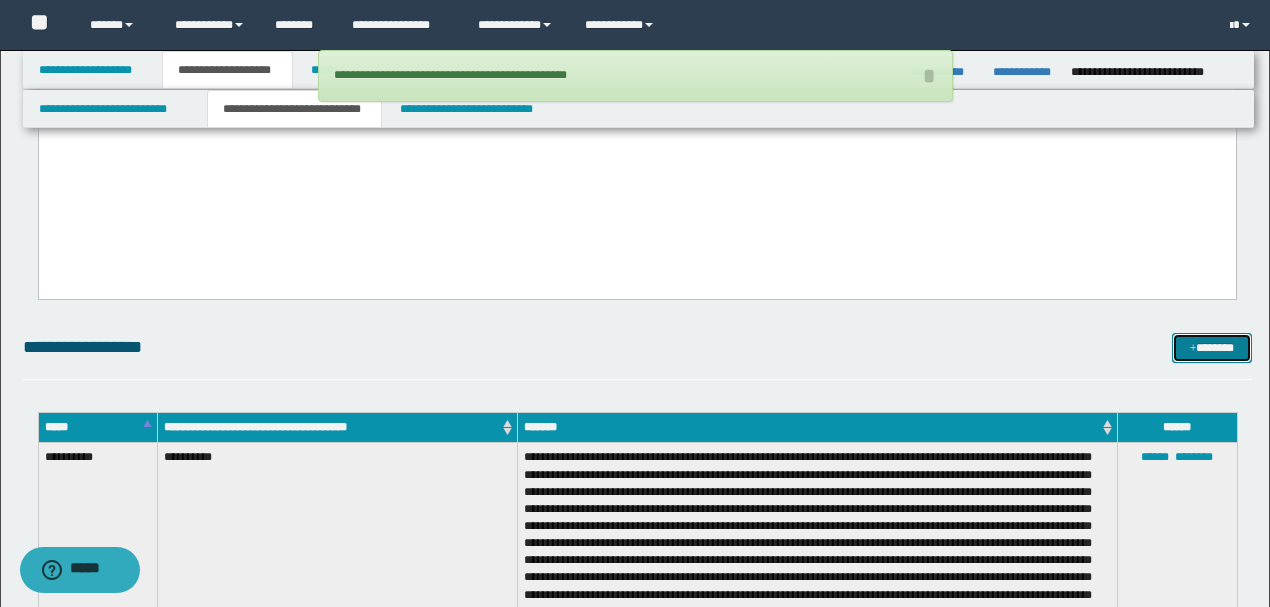 click on "*******" at bounding box center [1211, 347] 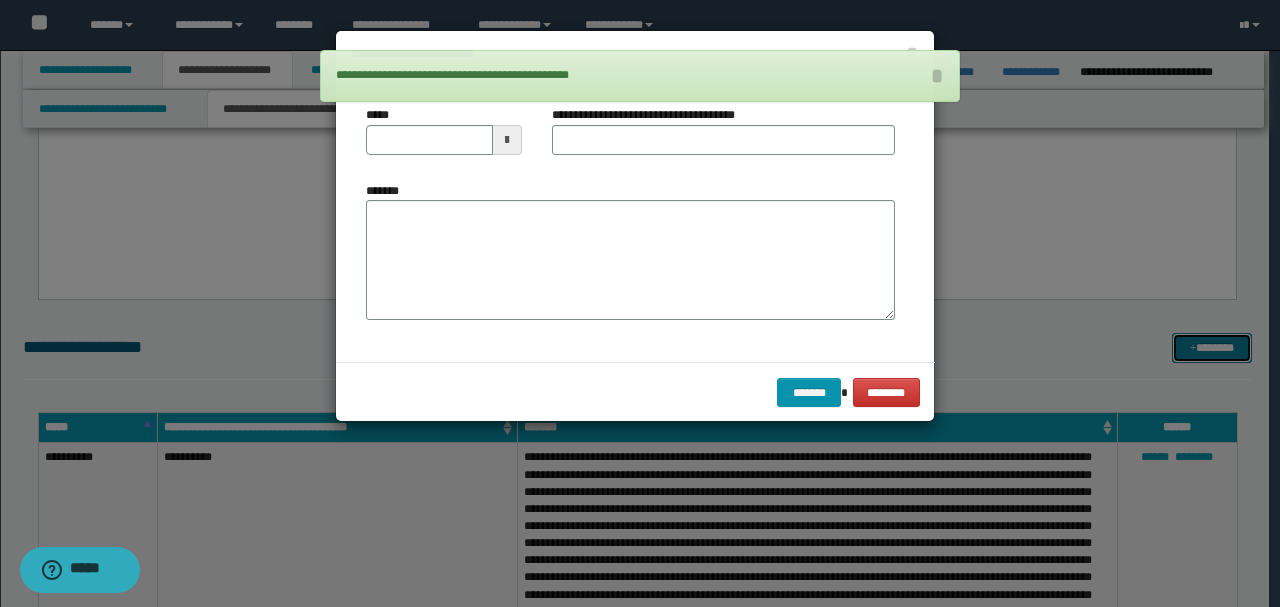 scroll, scrollTop: 0, scrollLeft: 0, axis: both 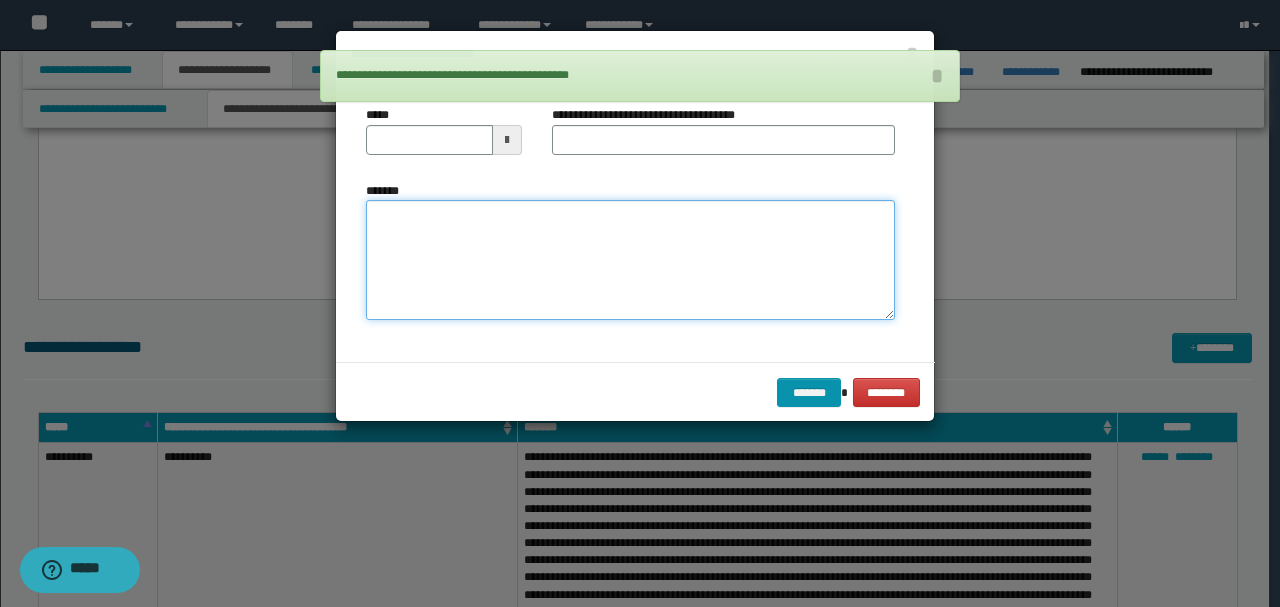 click on "*******" at bounding box center [630, 259] 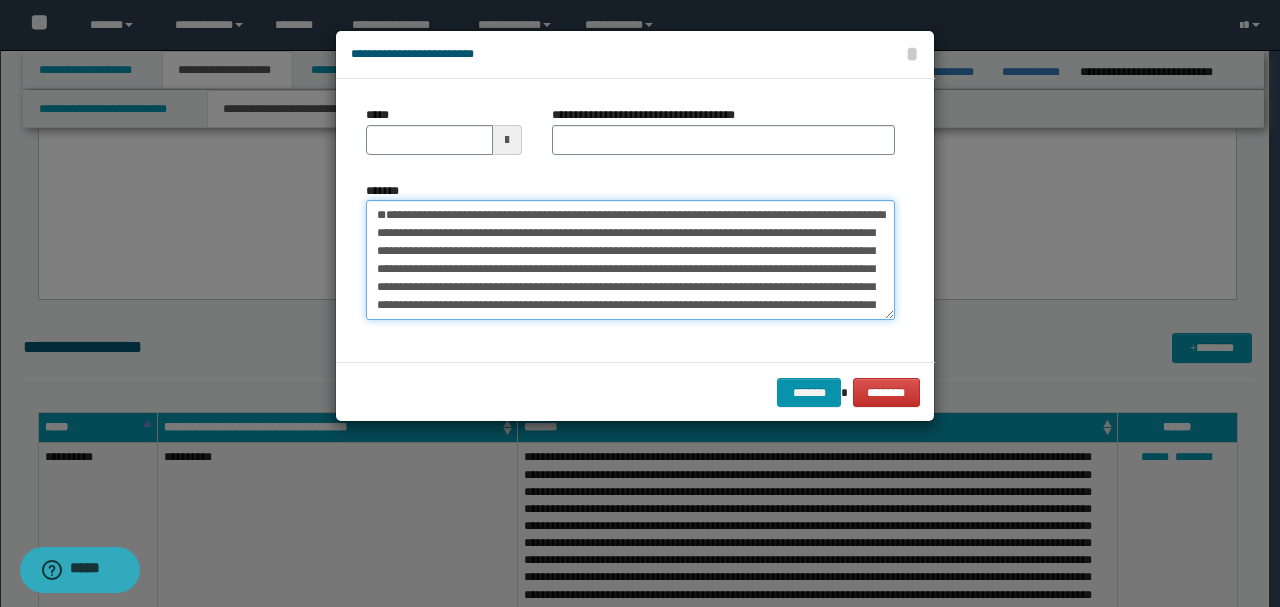 scroll, scrollTop: 0, scrollLeft: 0, axis: both 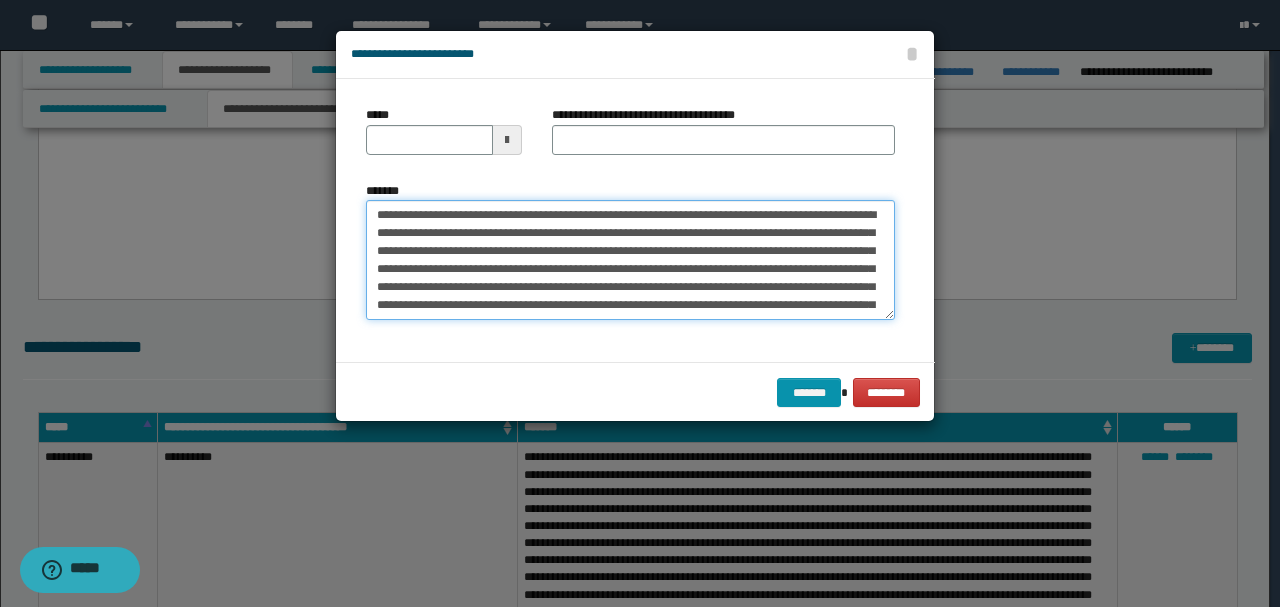 type 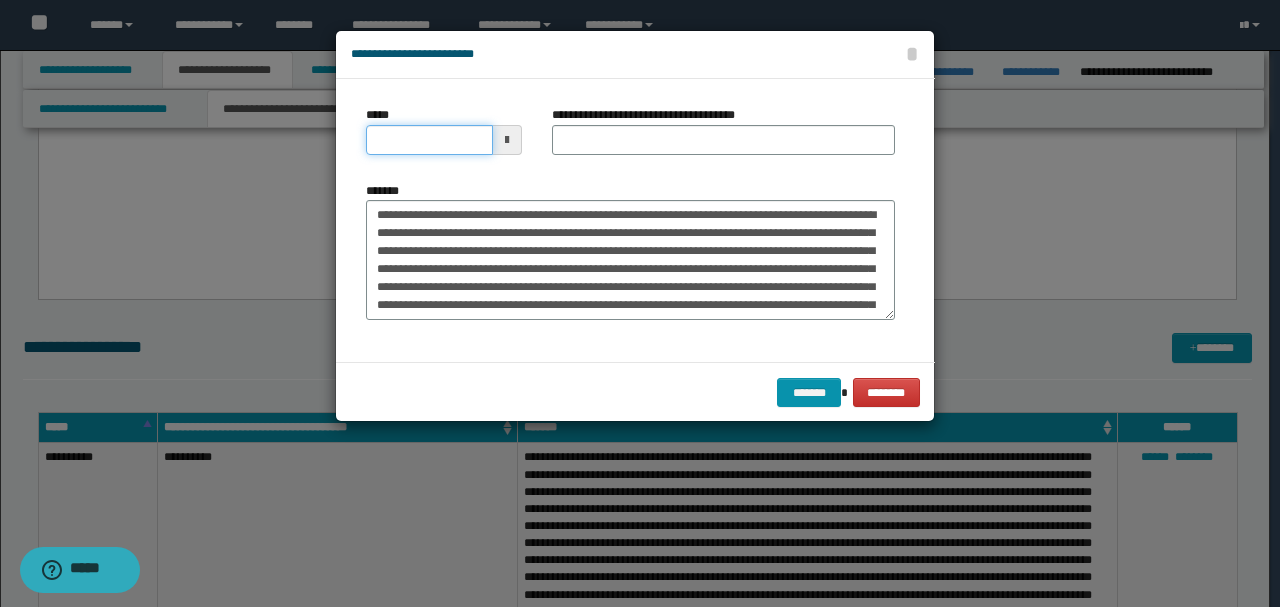 click on "*****" at bounding box center (429, 140) 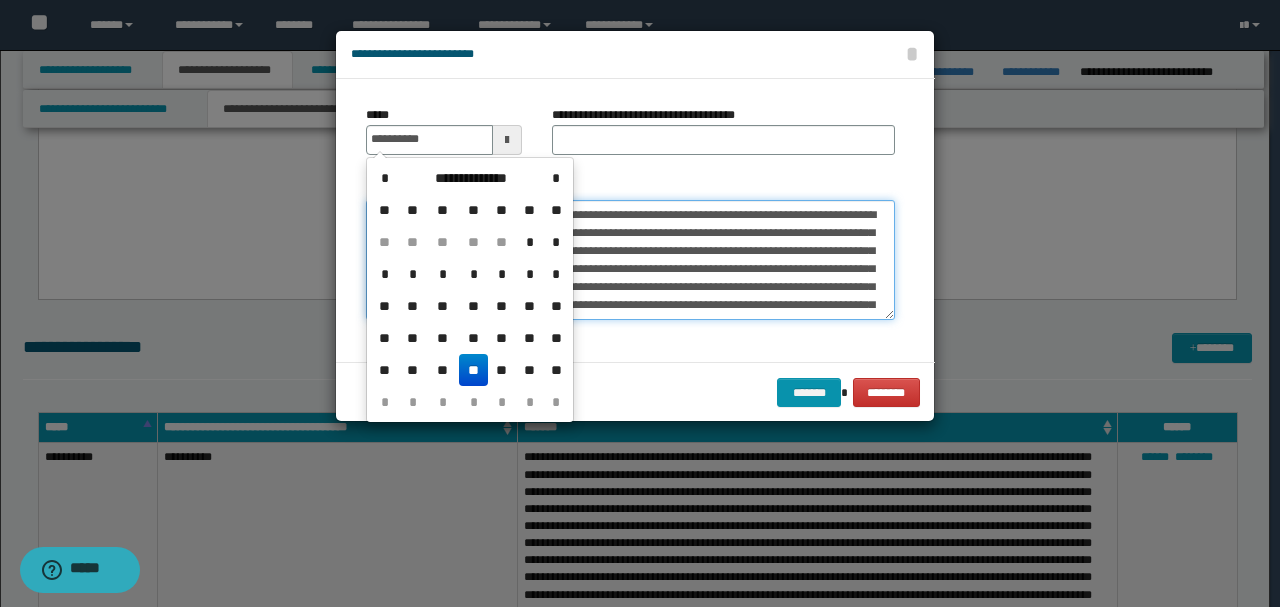 type on "**********" 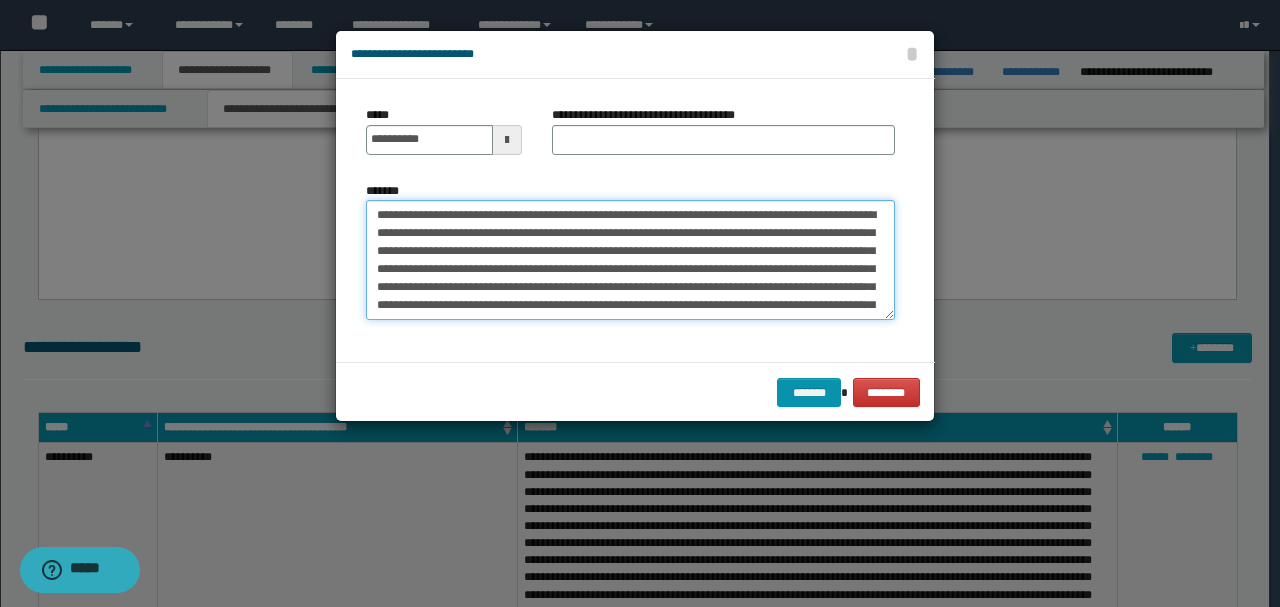 drag, startPoint x: 432, startPoint y: 213, endPoint x: 322, endPoint y: 196, distance: 111.305885 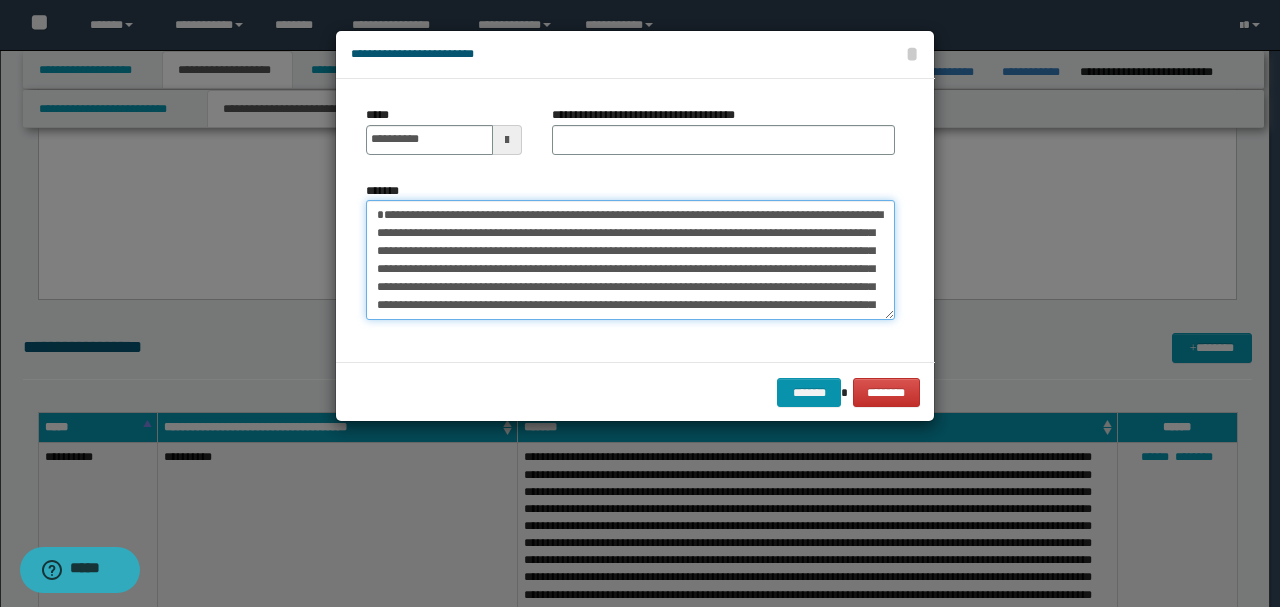 type on "**********" 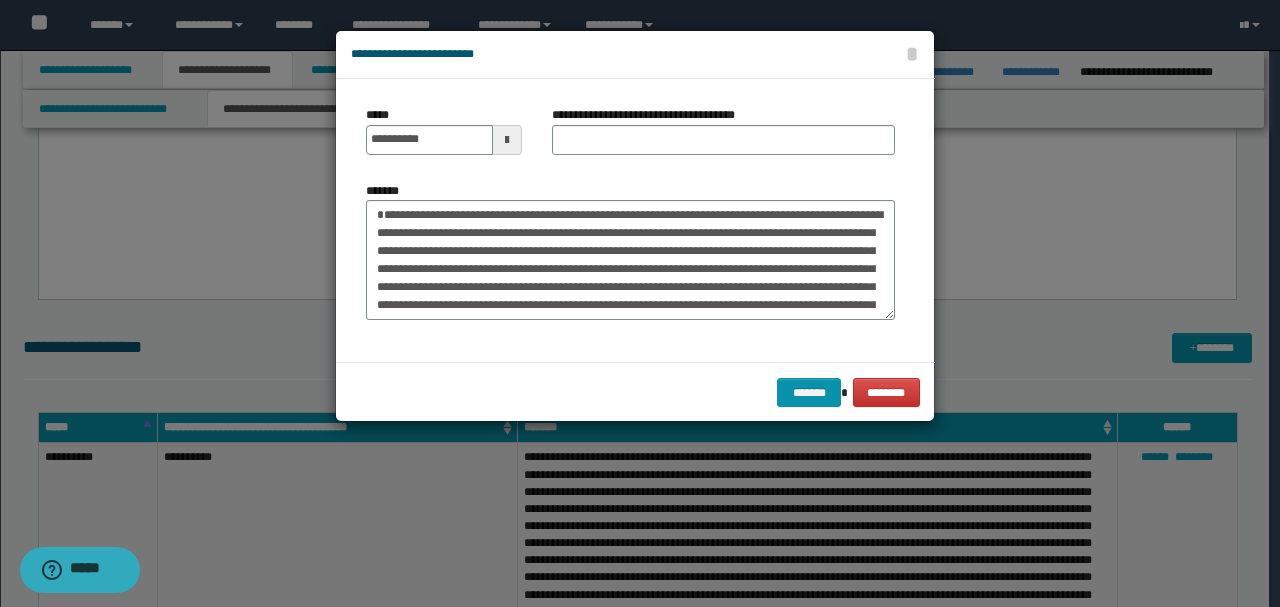 click on "**********" at bounding box center [651, 115] 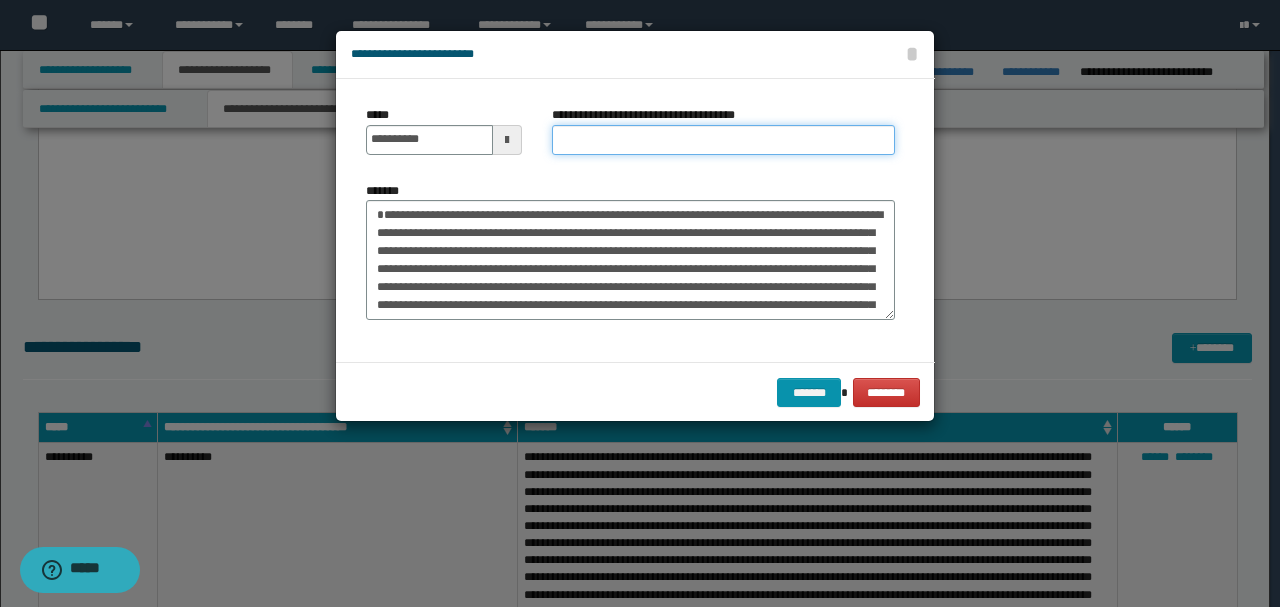 paste on "**********" 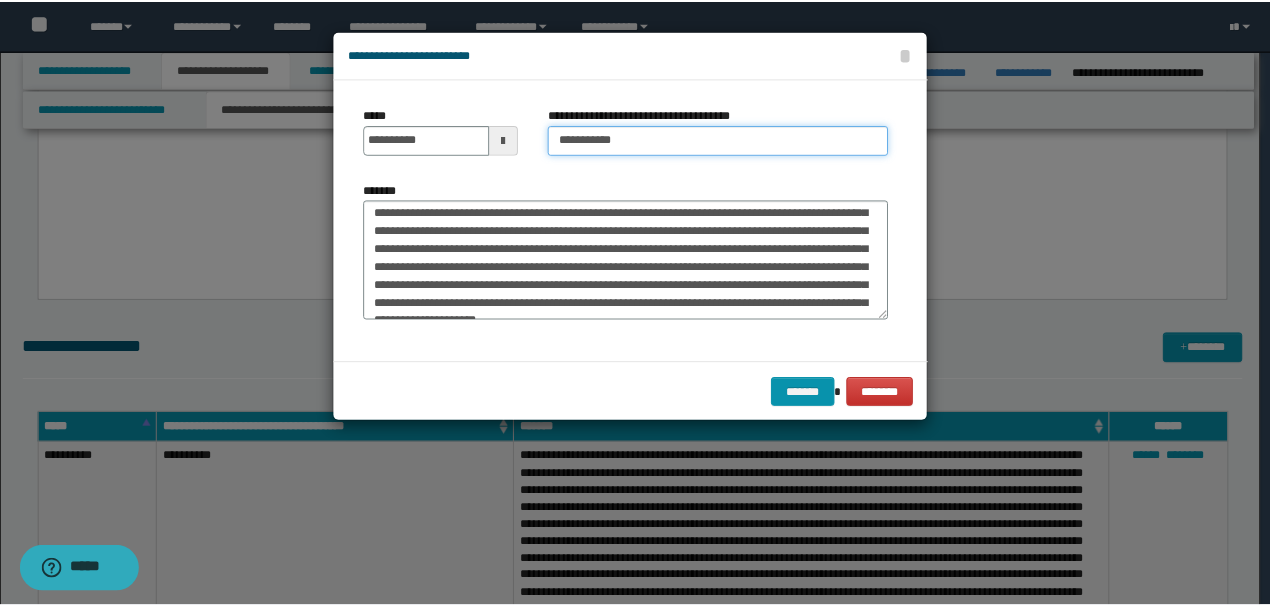 scroll, scrollTop: 252, scrollLeft: 0, axis: vertical 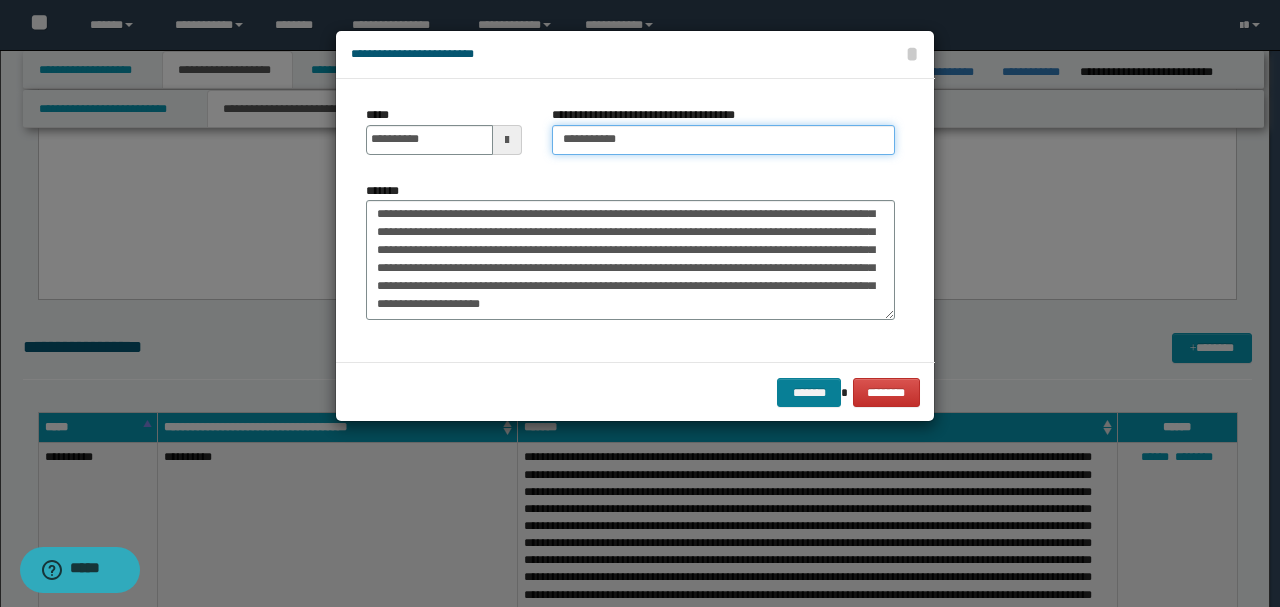 type on "**********" 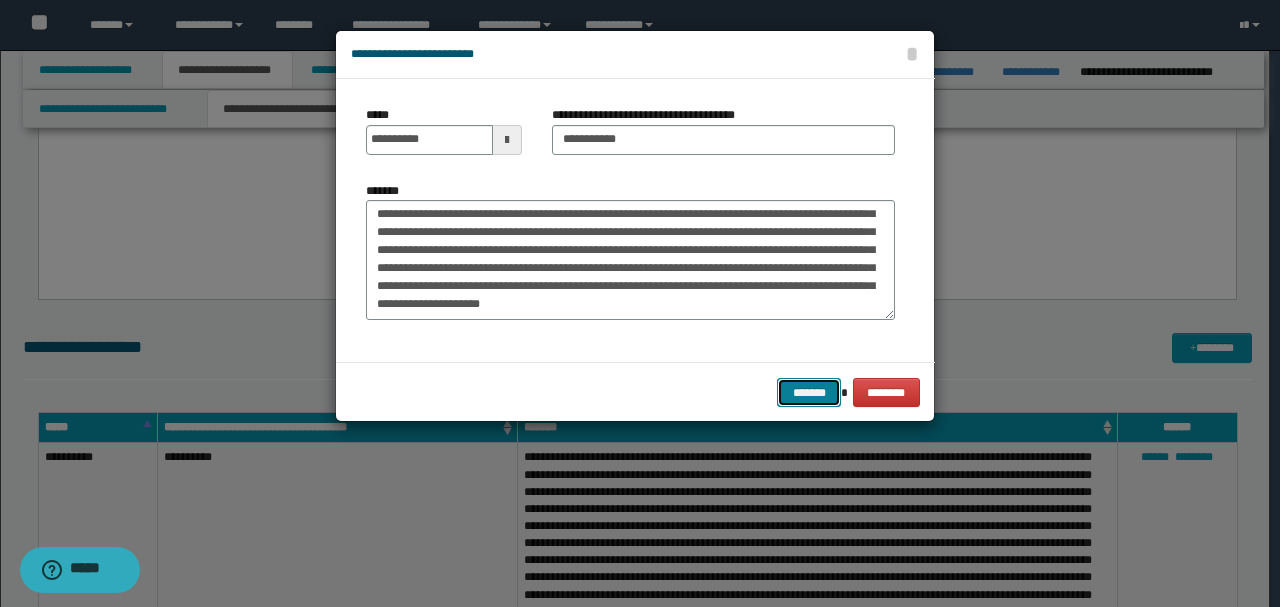 click on "*******" at bounding box center (809, 392) 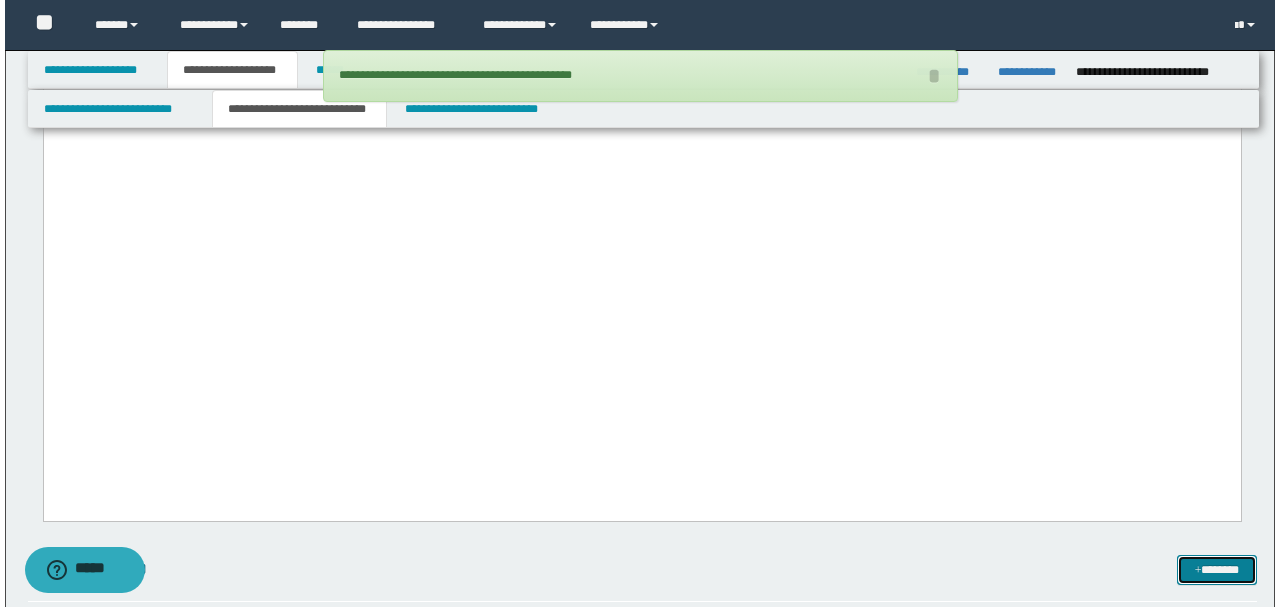 scroll, scrollTop: 6000, scrollLeft: 0, axis: vertical 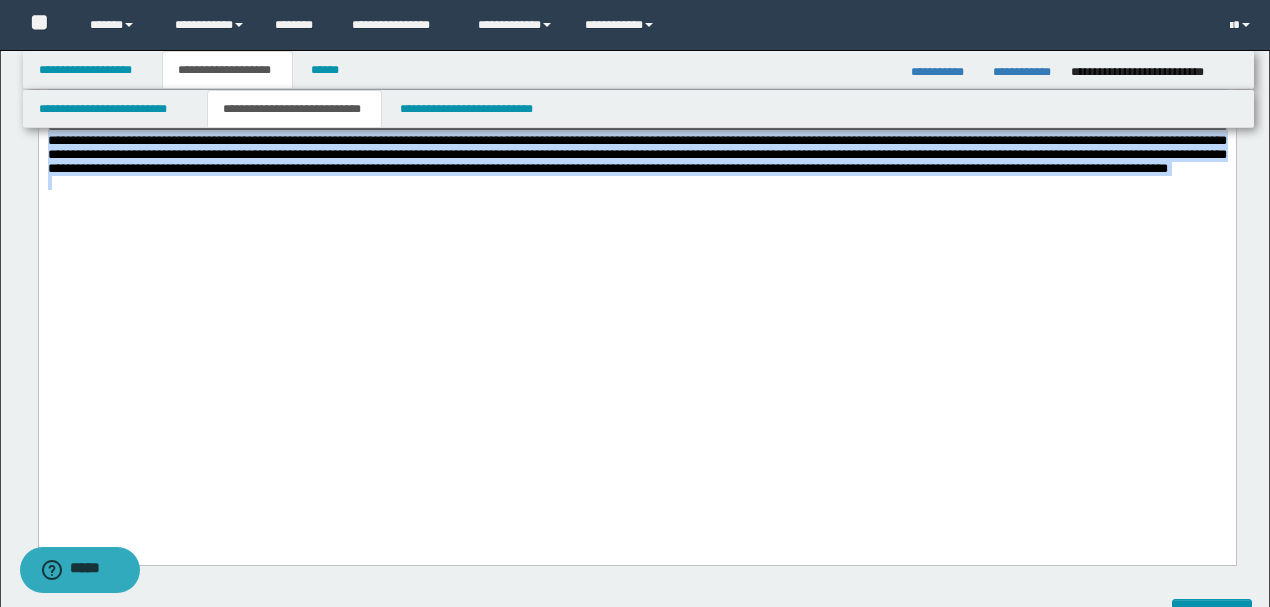 drag, startPoint x: 45, startPoint y: 294, endPoint x: 568, endPoint y: 473, distance: 552.7839 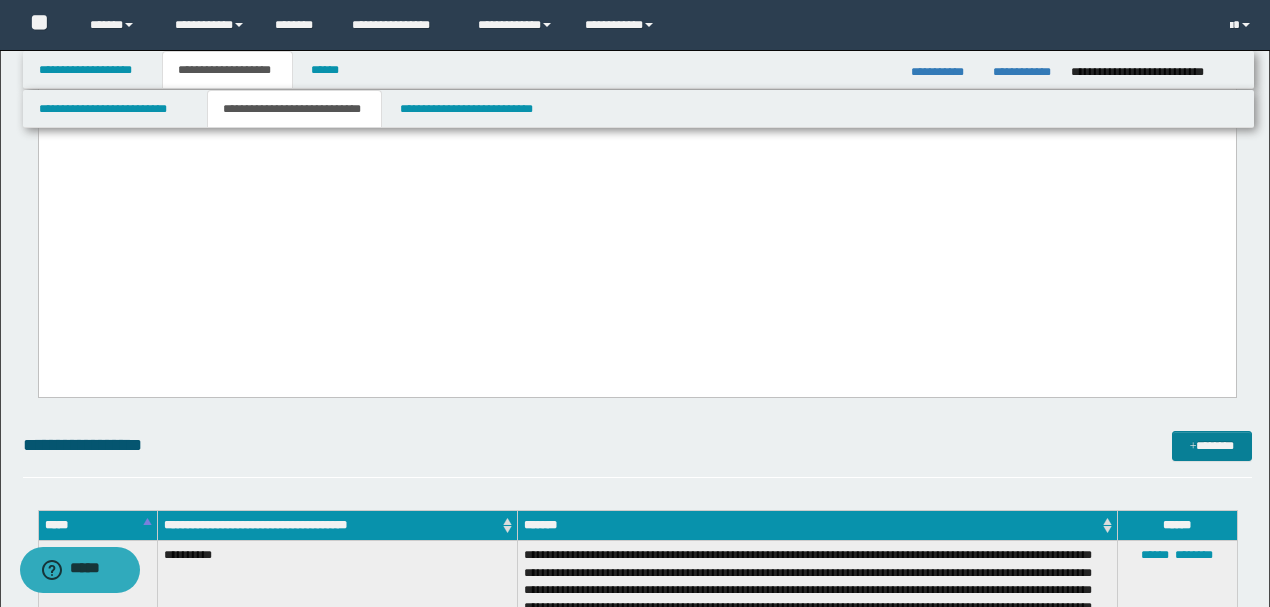 click on "*******" at bounding box center [1211, 445] 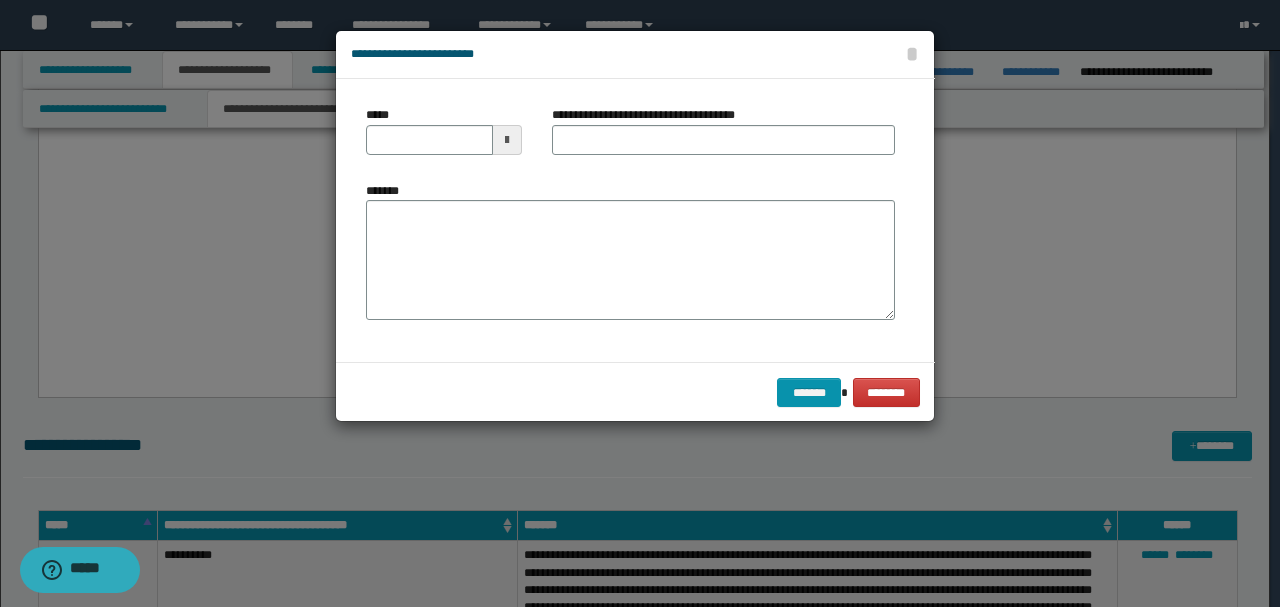 scroll, scrollTop: 0, scrollLeft: 0, axis: both 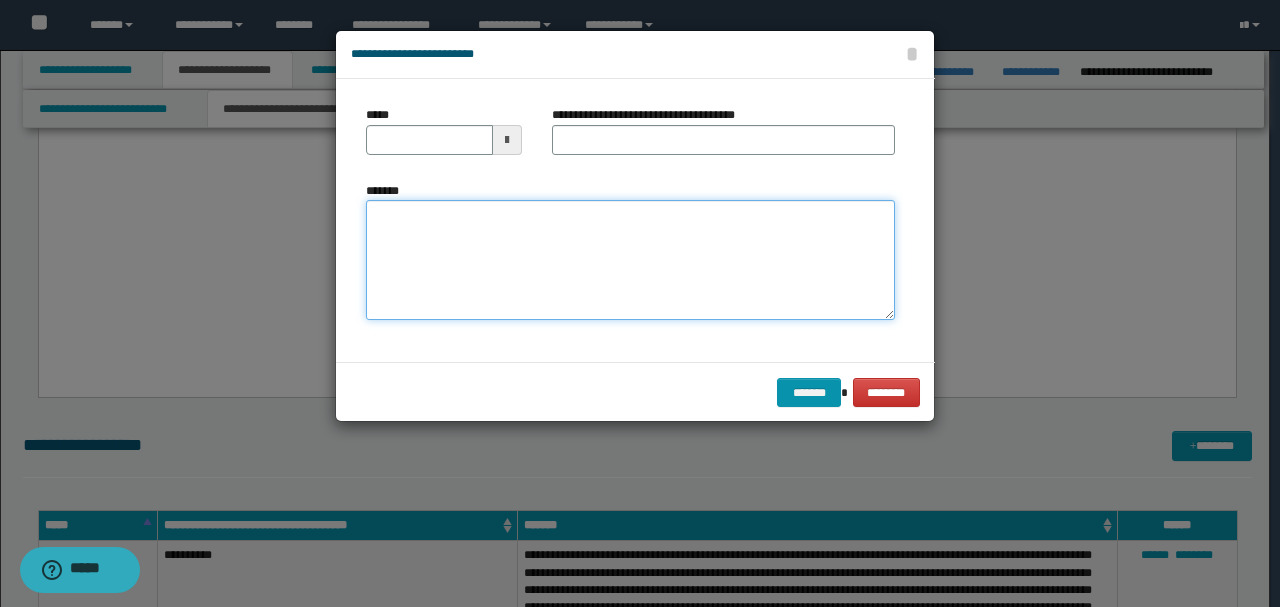click on "*******" at bounding box center (630, 259) 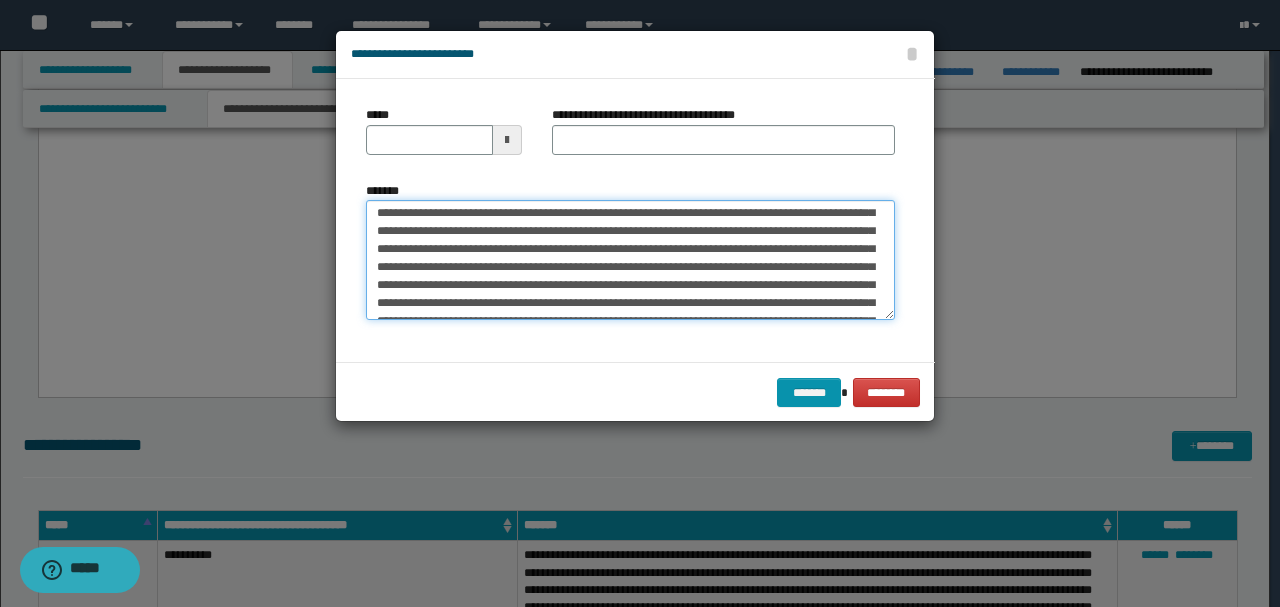 scroll, scrollTop: 0, scrollLeft: 0, axis: both 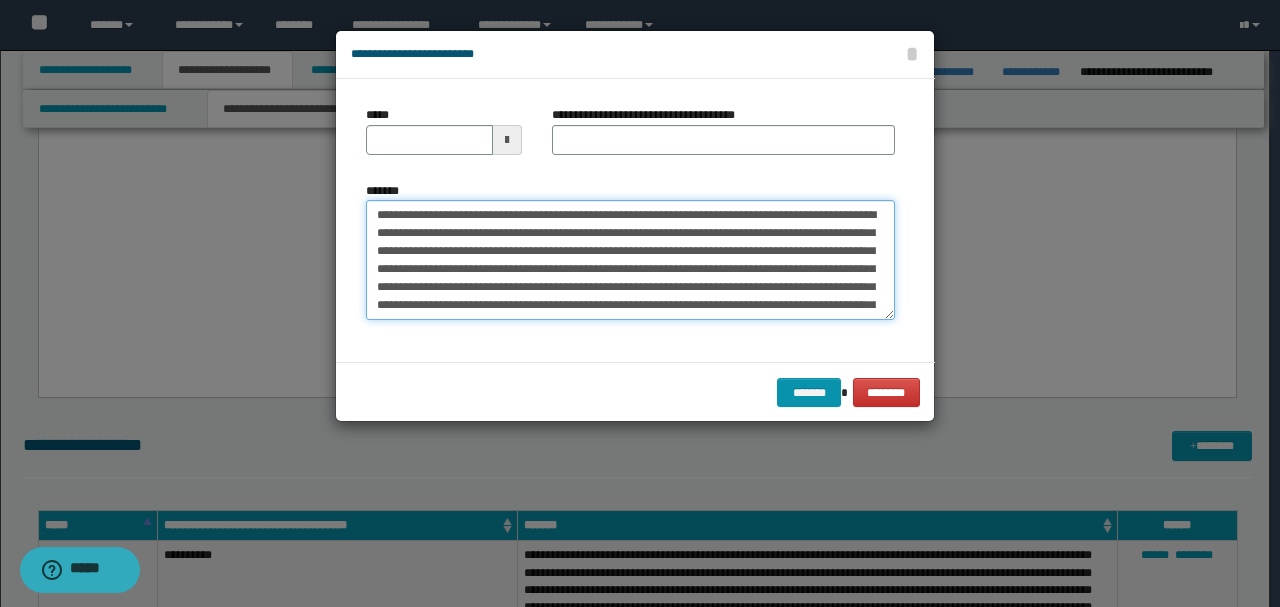 drag, startPoint x: 440, startPoint y: 216, endPoint x: 300, endPoint y: 215, distance: 140.00357 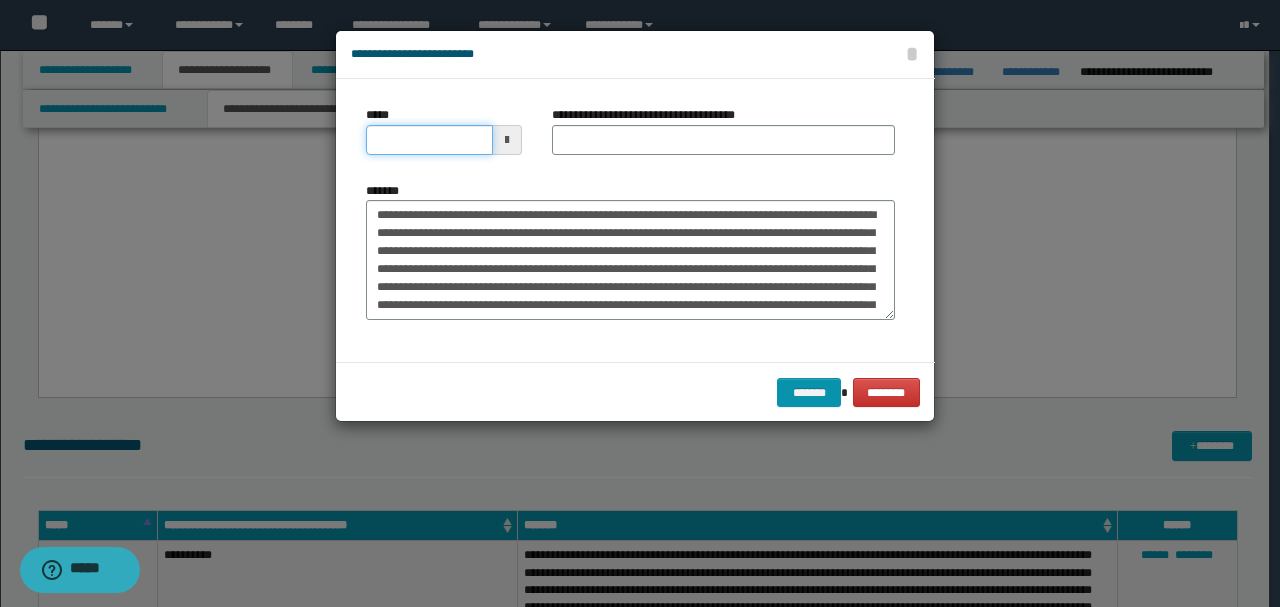 click on "*****" at bounding box center (429, 140) 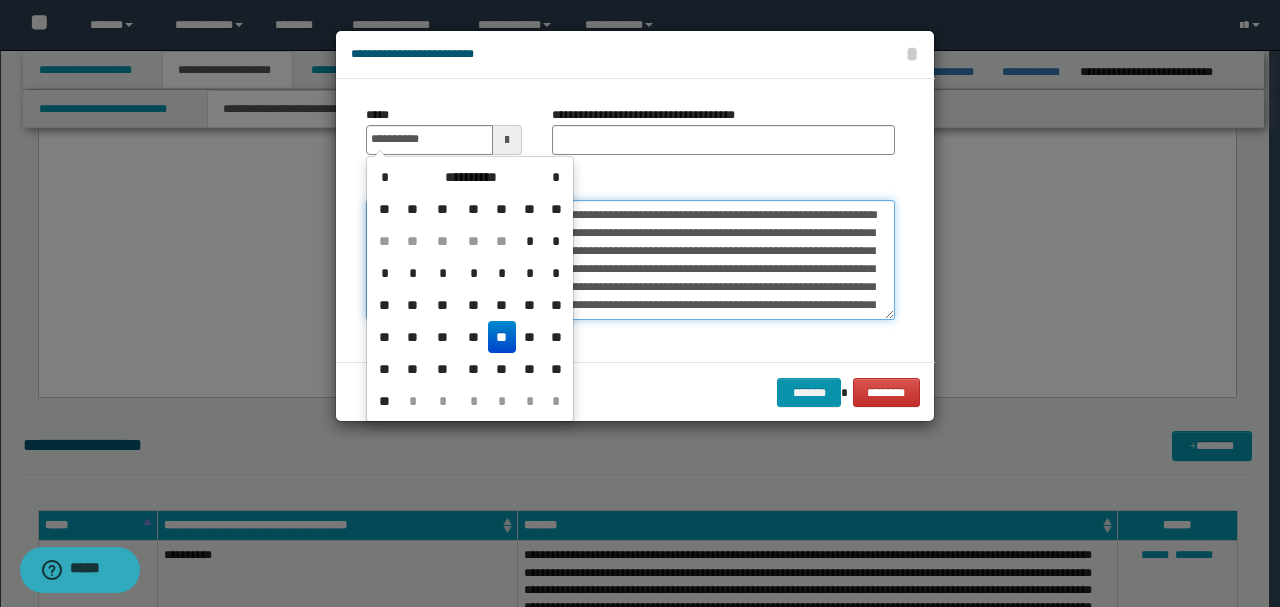 type on "**********" 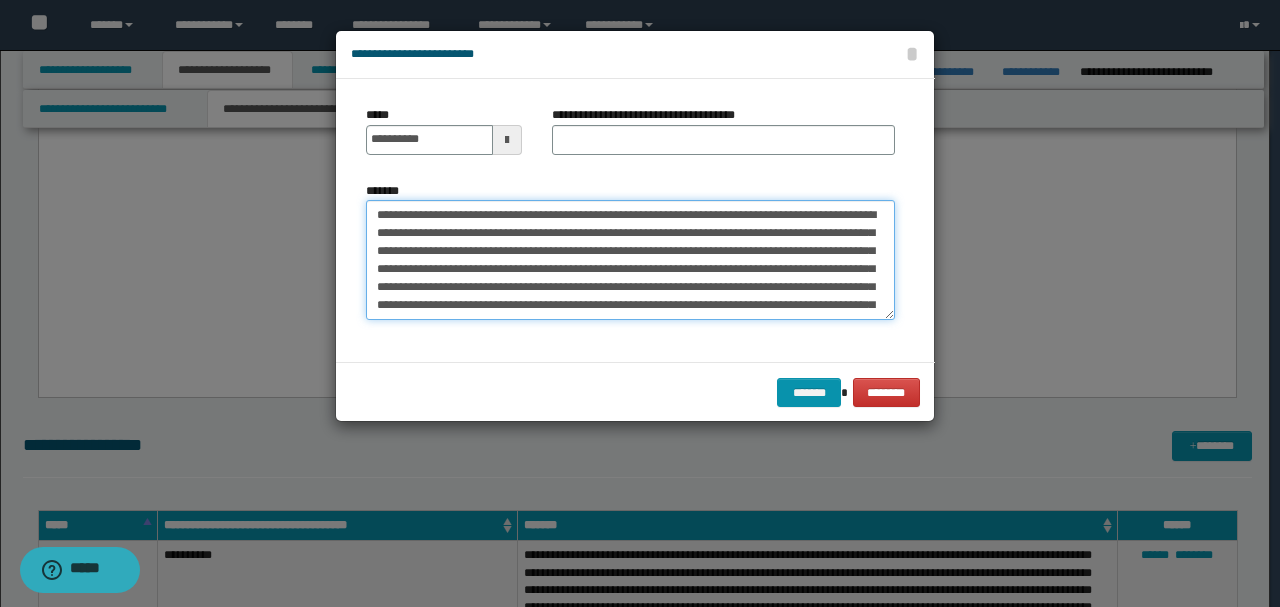 drag, startPoint x: 434, startPoint y: 214, endPoint x: 331, endPoint y: 208, distance: 103.17461 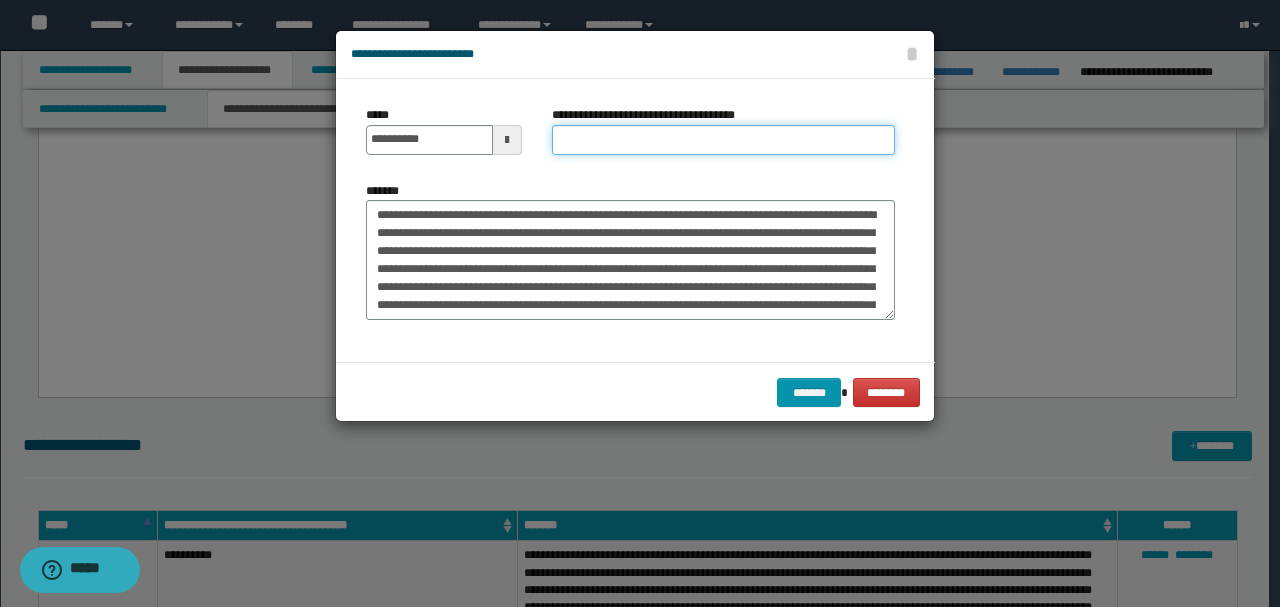 click on "**********" at bounding box center [723, 140] 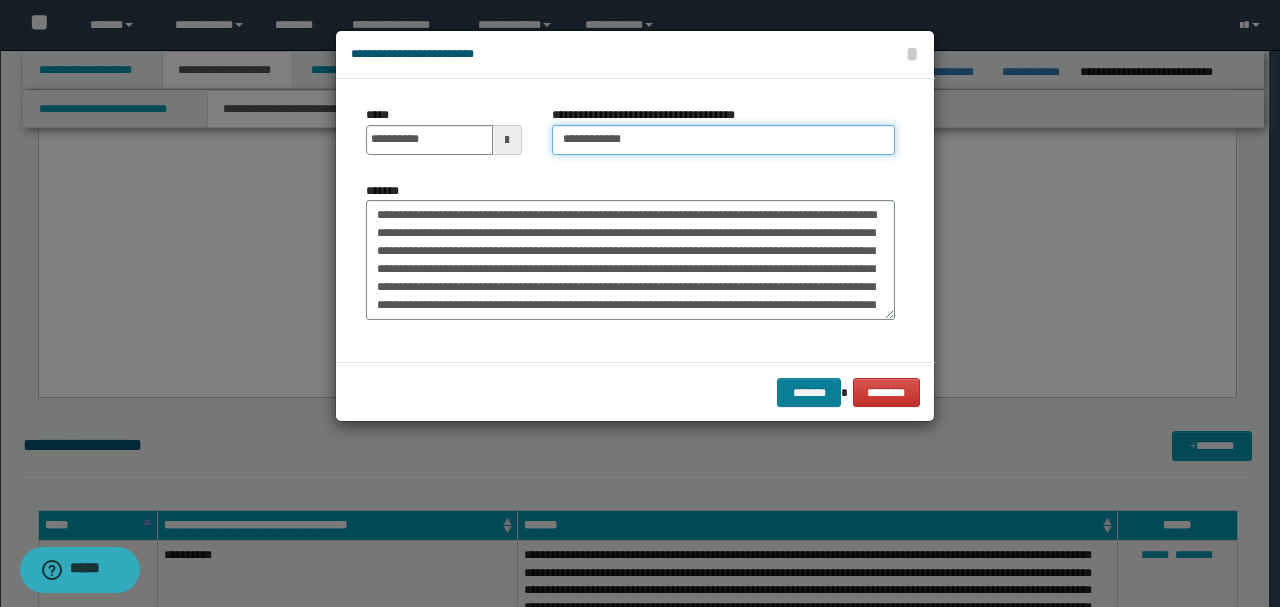 type on "**********" 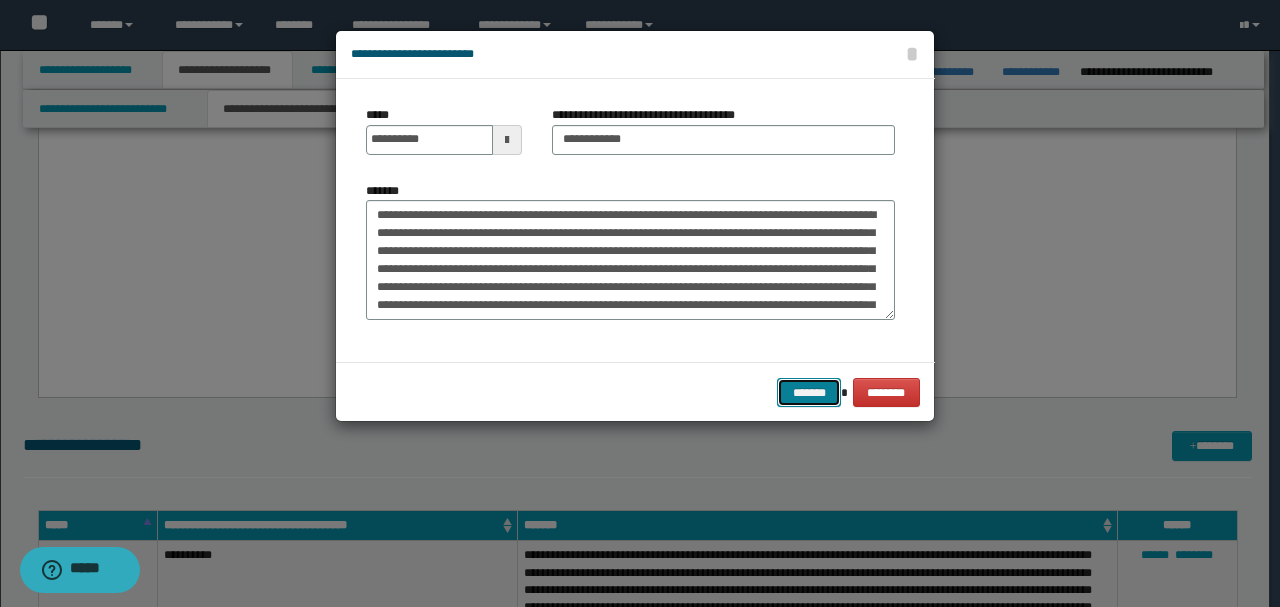 click on "*******" at bounding box center (809, 392) 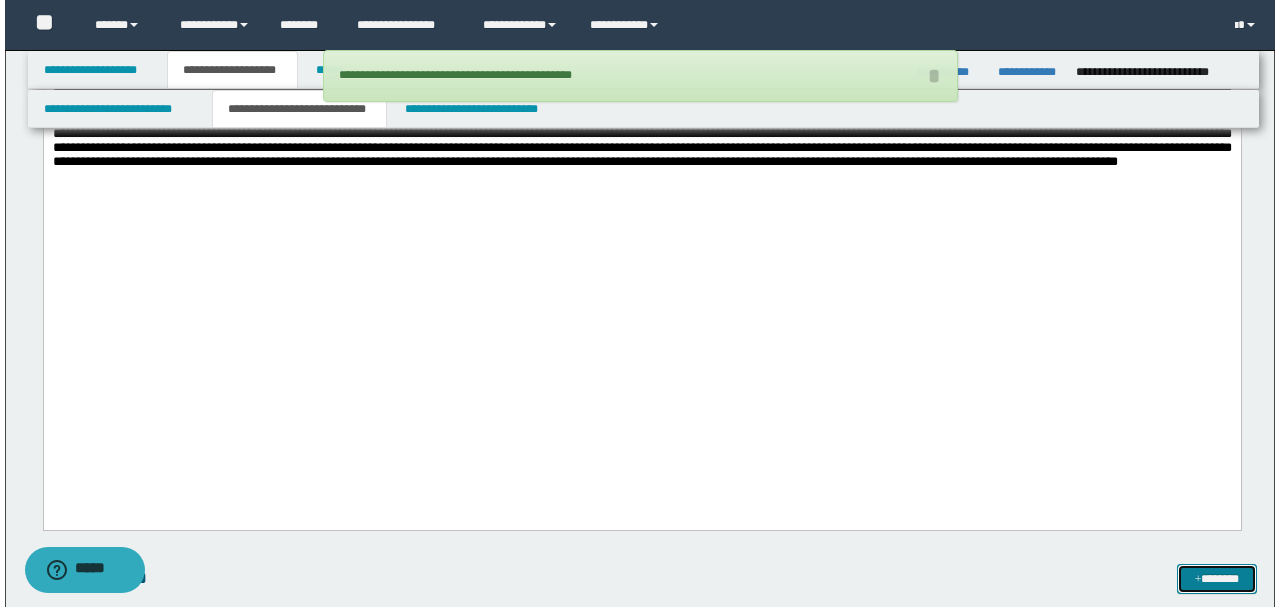 scroll, scrollTop: 5866, scrollLeft: 0, axis: vertical 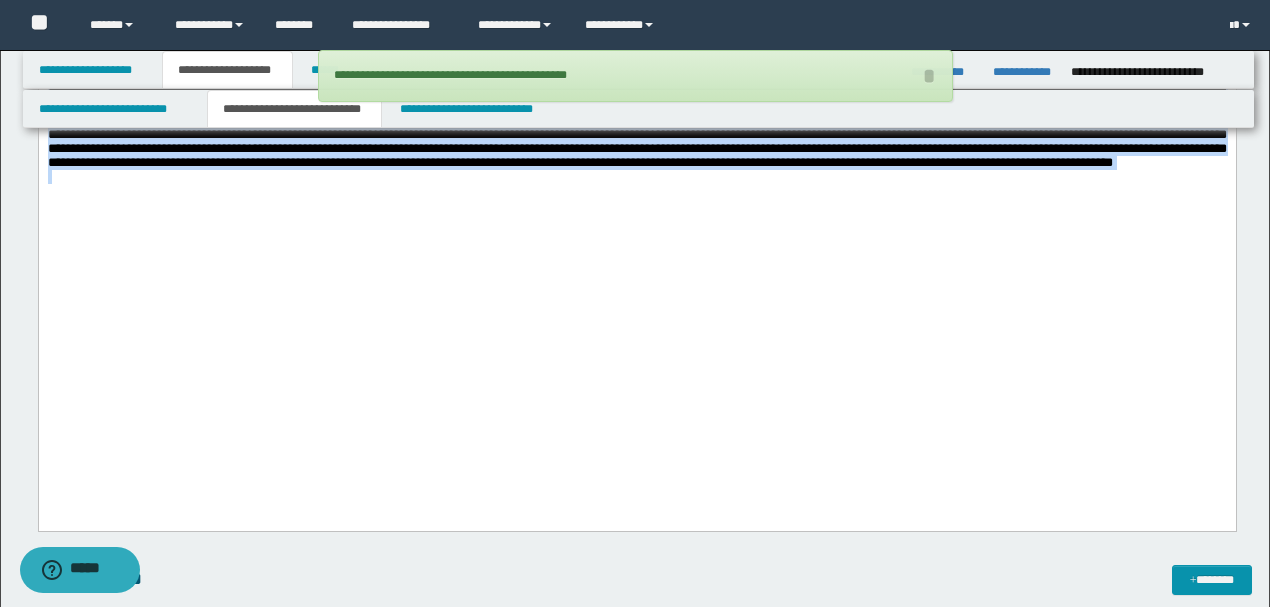drag, startPoint x: 47, startPoint y: 262, endPoint x: 787, endPoint y: 436, distance: 760.1816 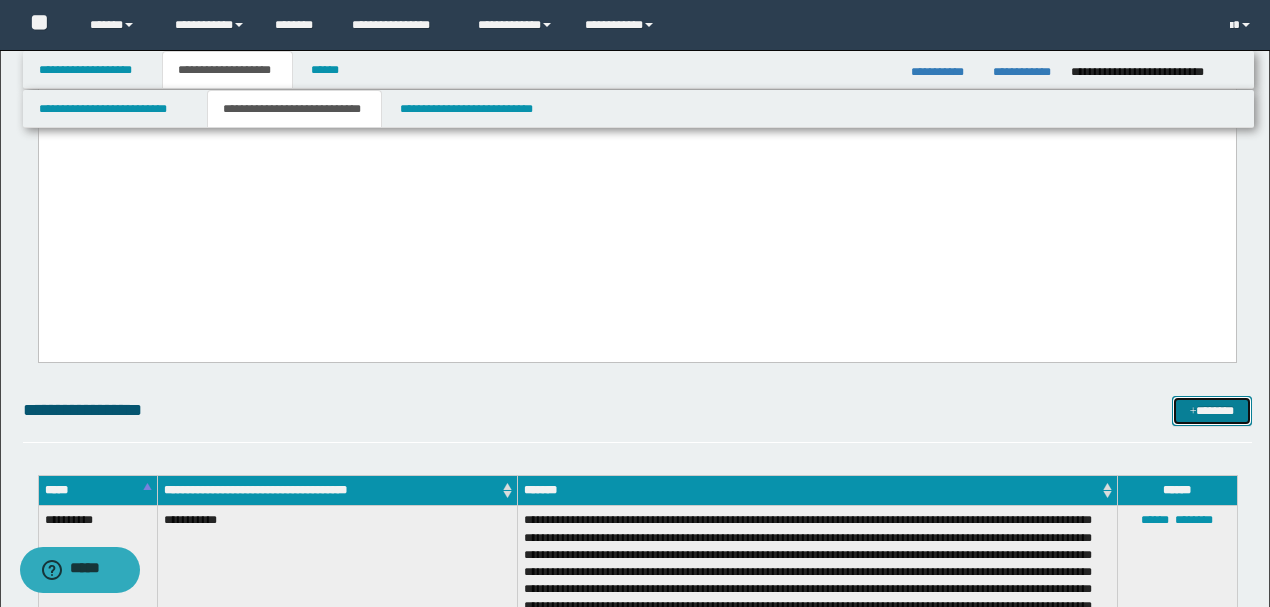 click on "*******" at bounding box center (1211, 410) 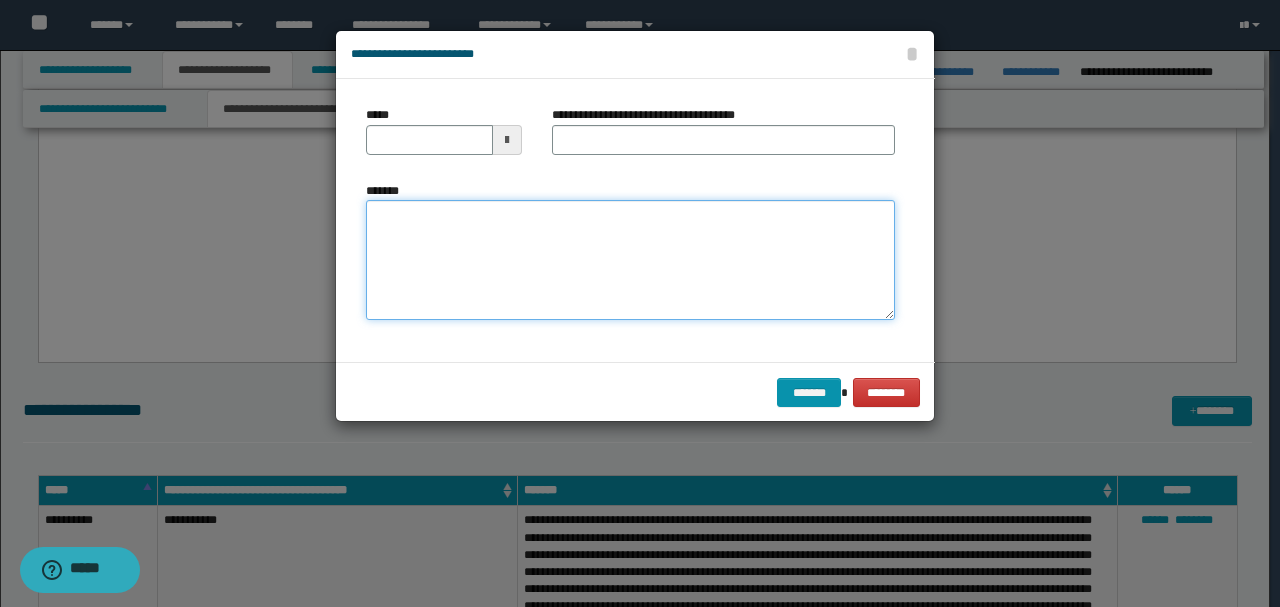 click on "*******" at bounding box center (630, 259) 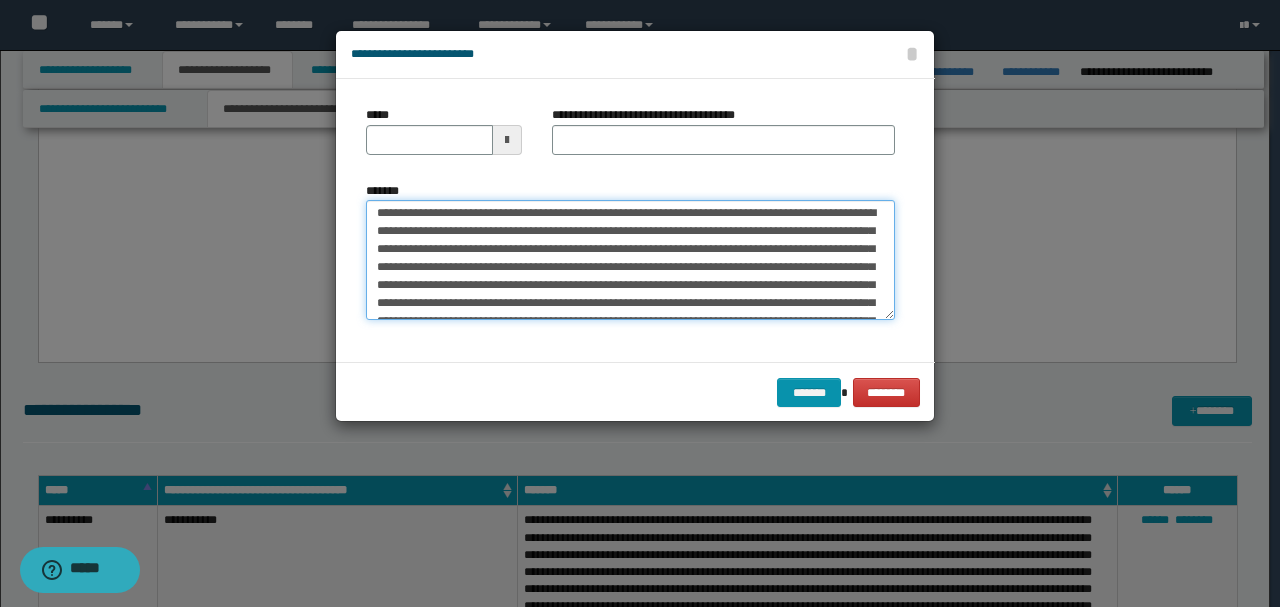 scroll, scrollTop: 0, scrollLeft: 0, axis: both 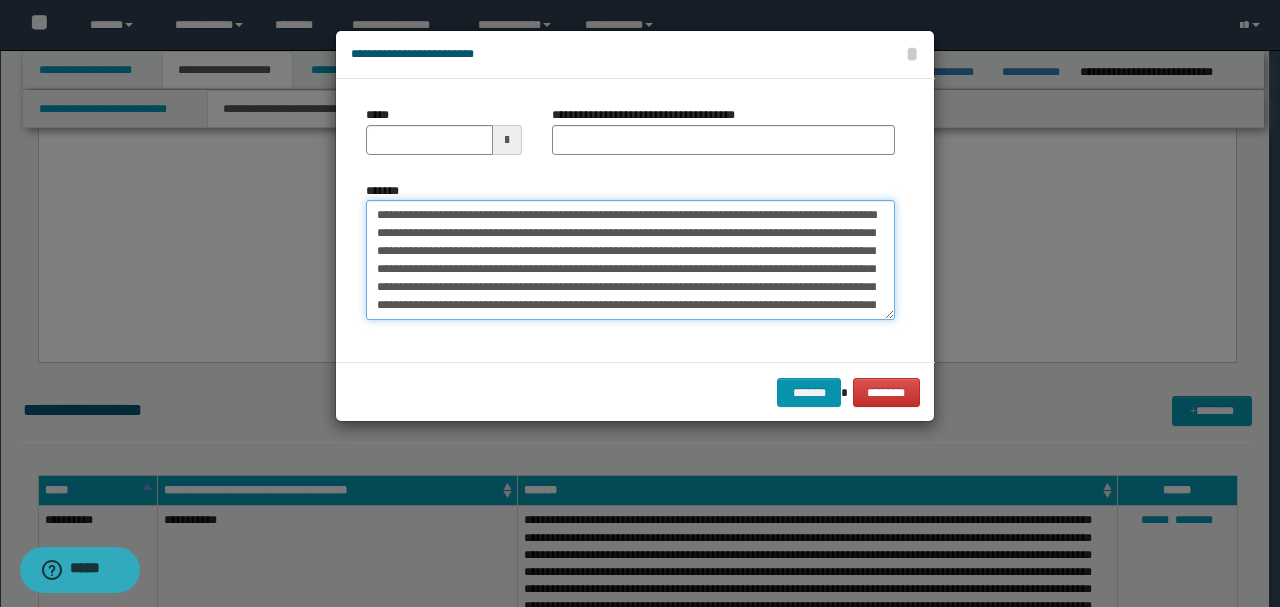 drag, startPoint x: 440, startPoint y: 210, endPoint x: 319, endPoint y: 188, distance: 122.98374 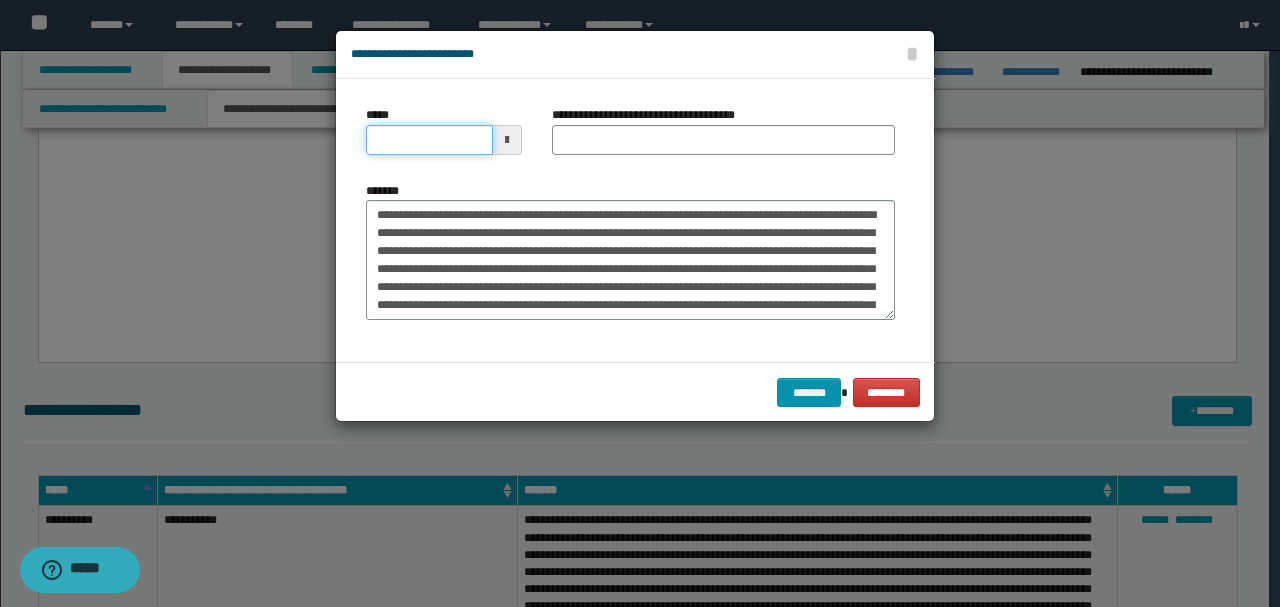click on "*****" at bounding box center [429, 140] 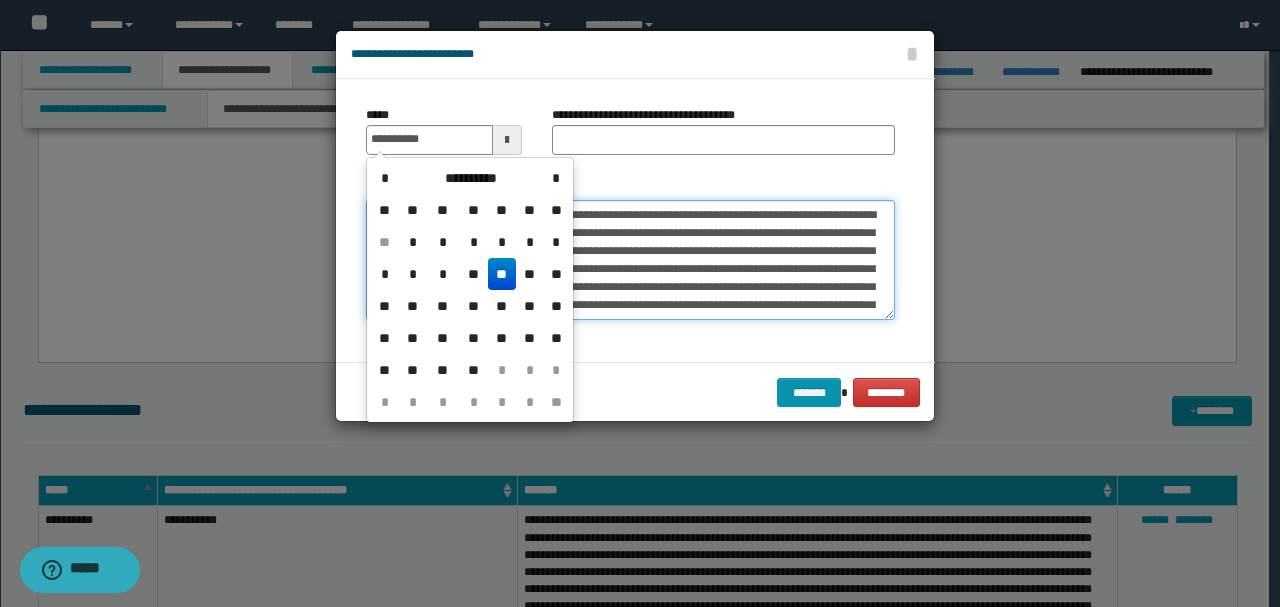 type on "**********" 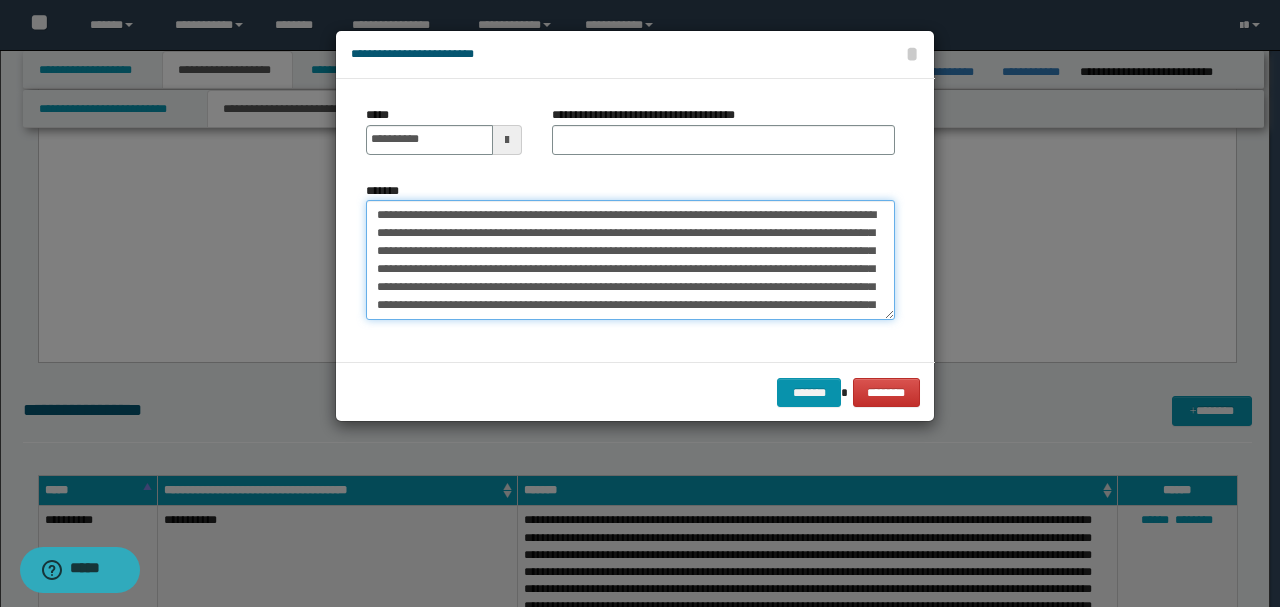 drag, startPoint x: 433, startPoint y: 212, endPoint x: 326, endPoint y: 207, distance: 107.11676 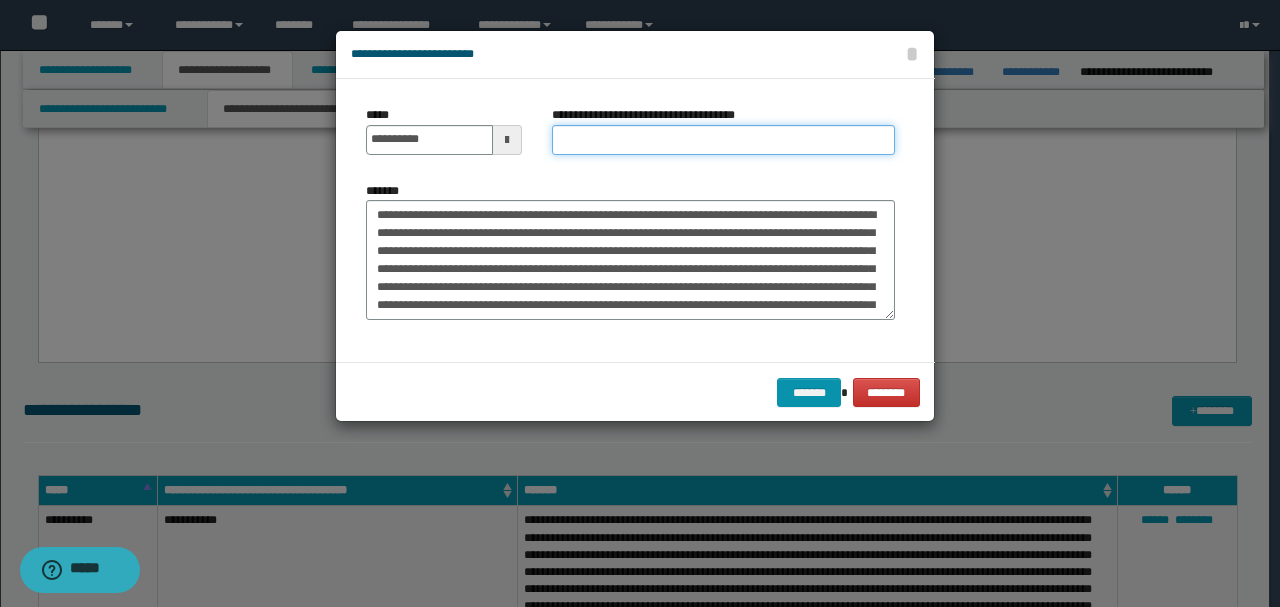click on "**********" at bounding box center [723, 140] 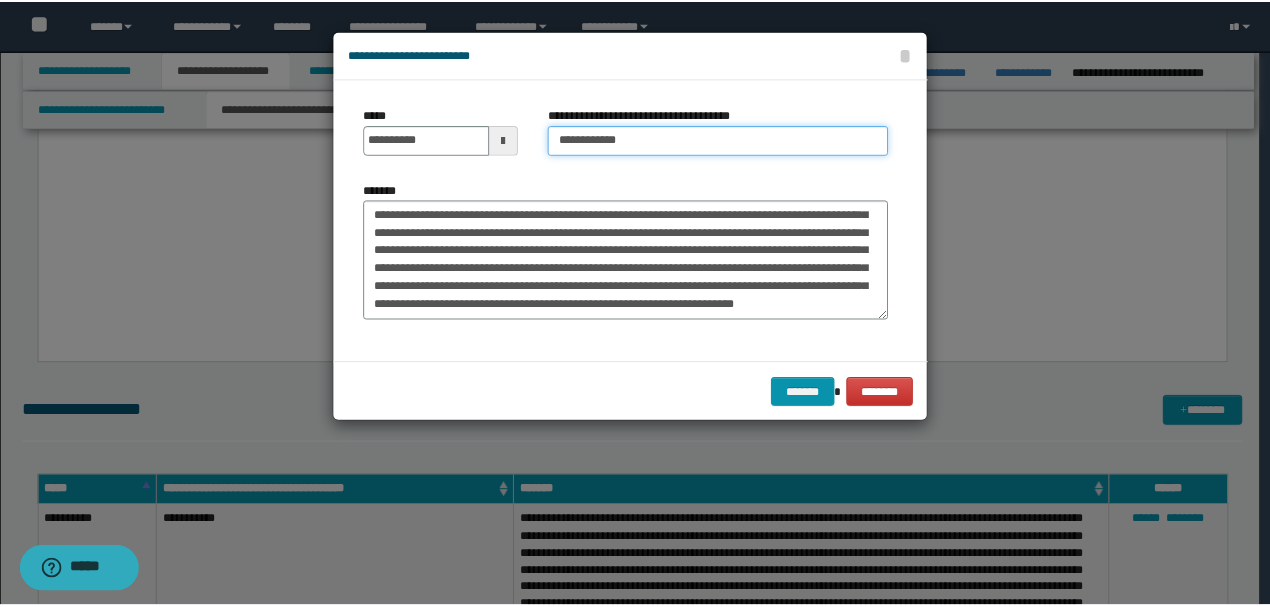 scroll, scrollTop: 342, scrollLeft: 0, axis: vertical 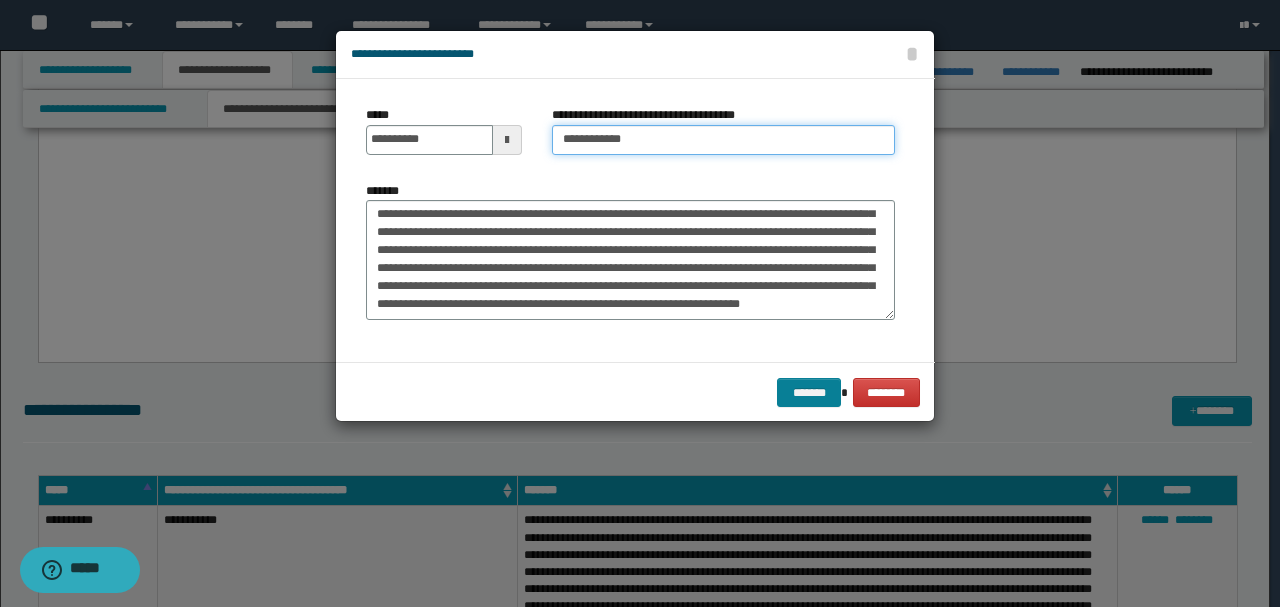 type on "**********" 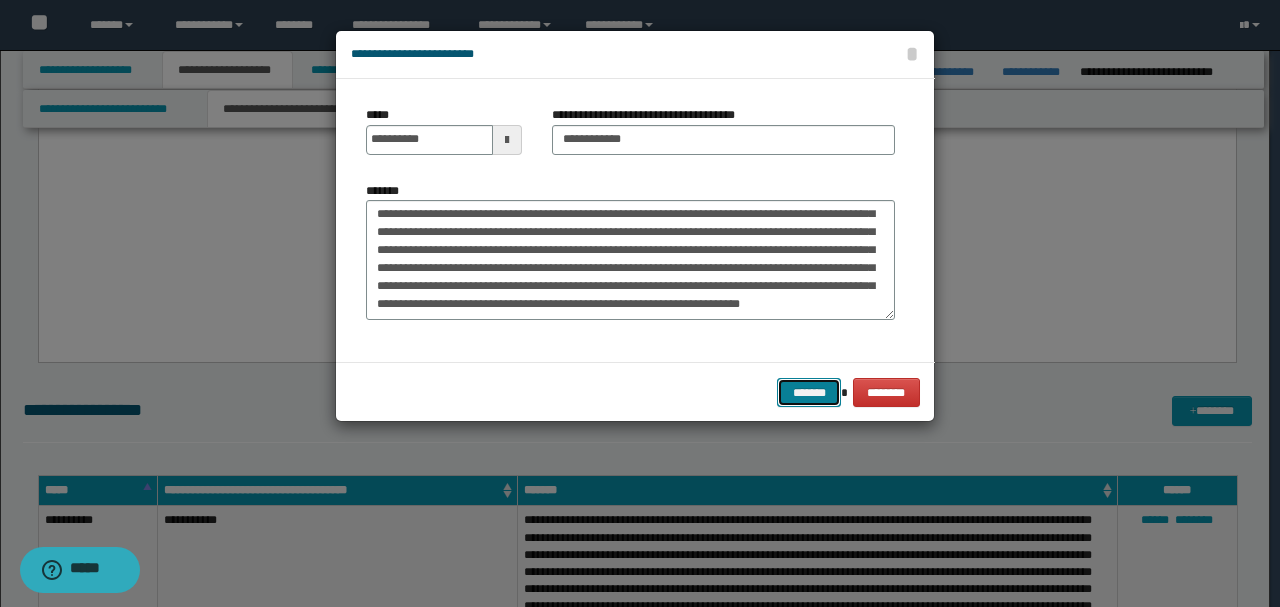click on "*******" at bounding box center [809, 392] 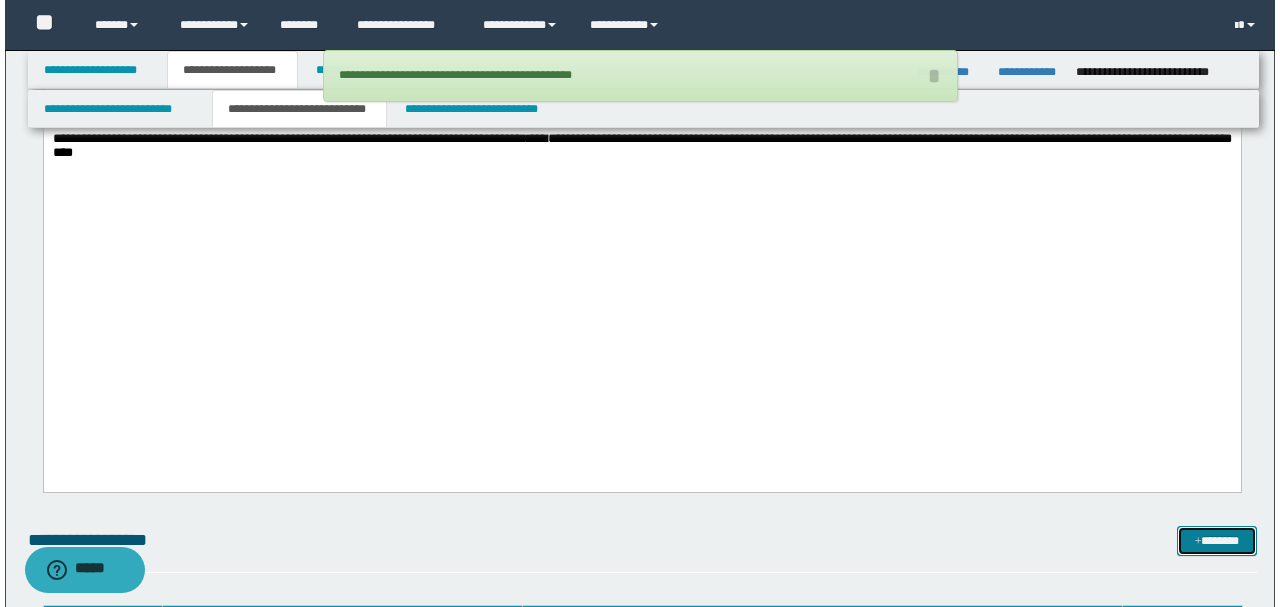 scroll, scrollTop: 5733, scrollLeft: 0, axis: vertical 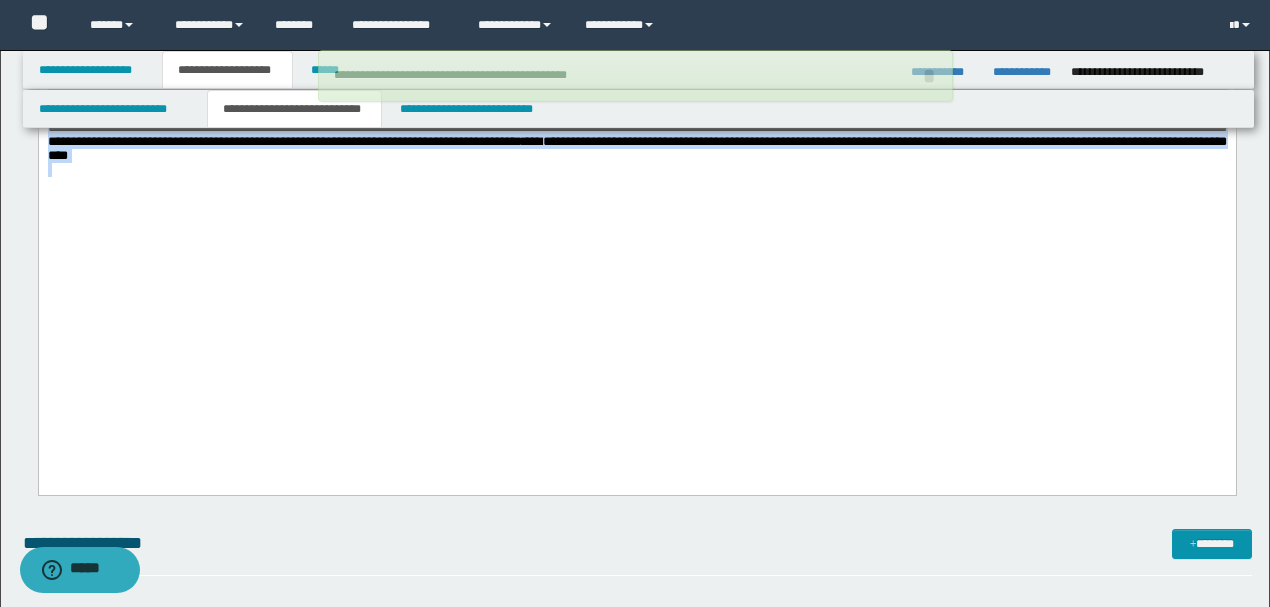 drag, startPoint x: 46, startPoint y: 207, endPoint x: 506, endPoint y: 436, distance: 513.8492 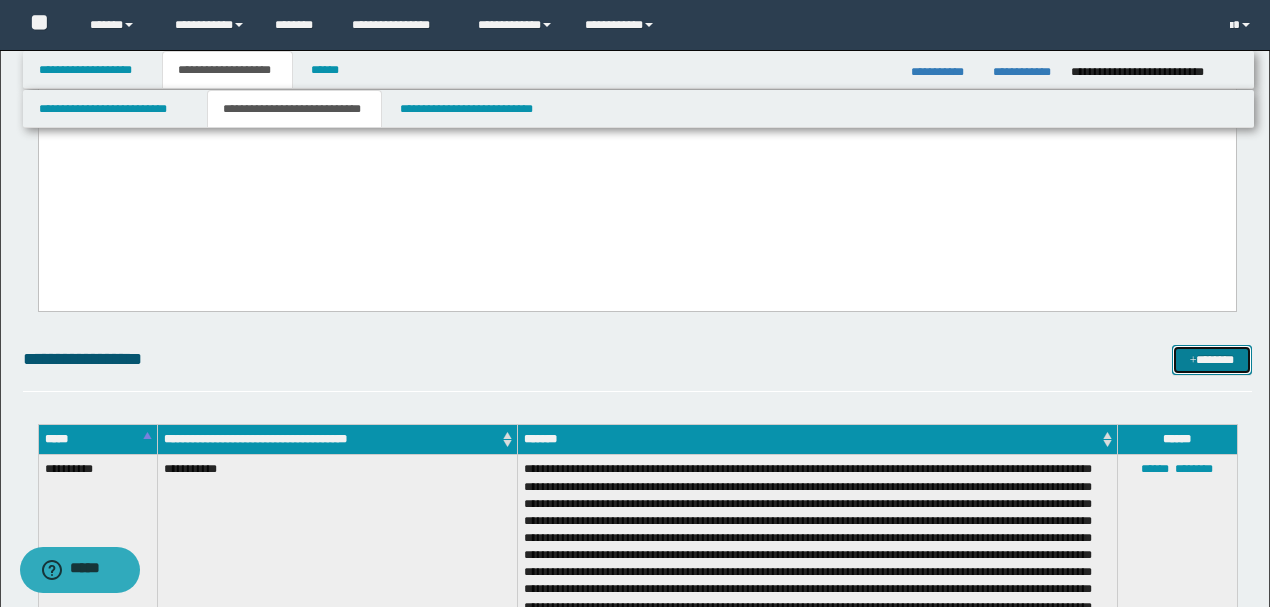 click at bounding box center (1193, 361) 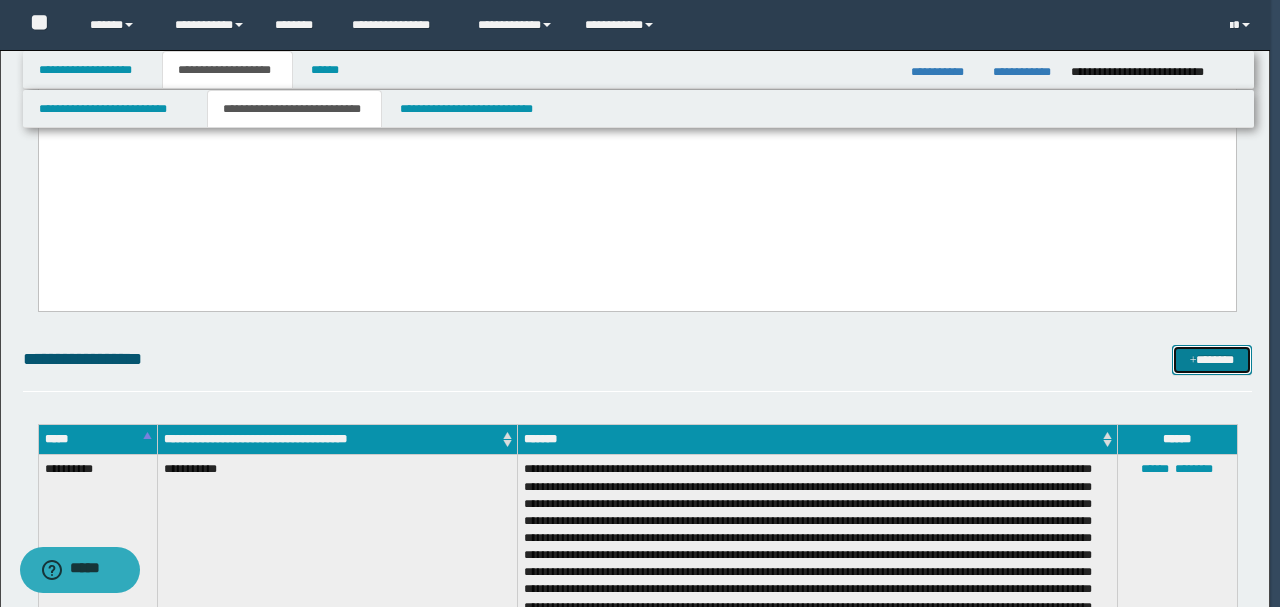 scroll, scrollTop: 0, scrollLeft: 0, axis: both 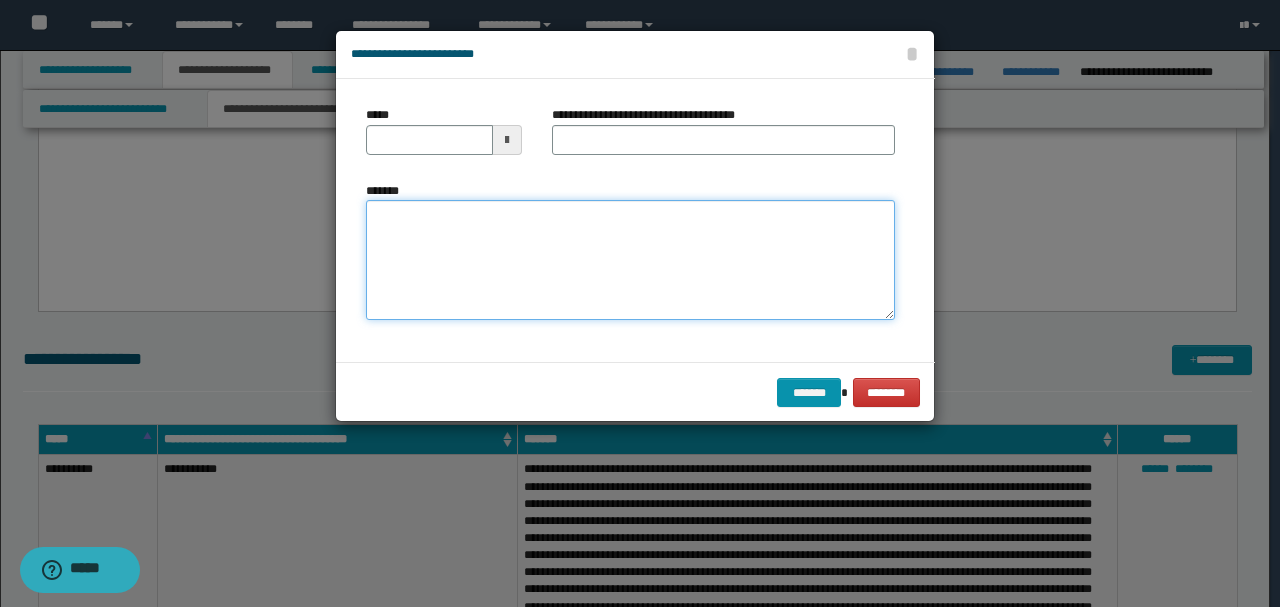 click on "*******" at bounding box center [630, 259] 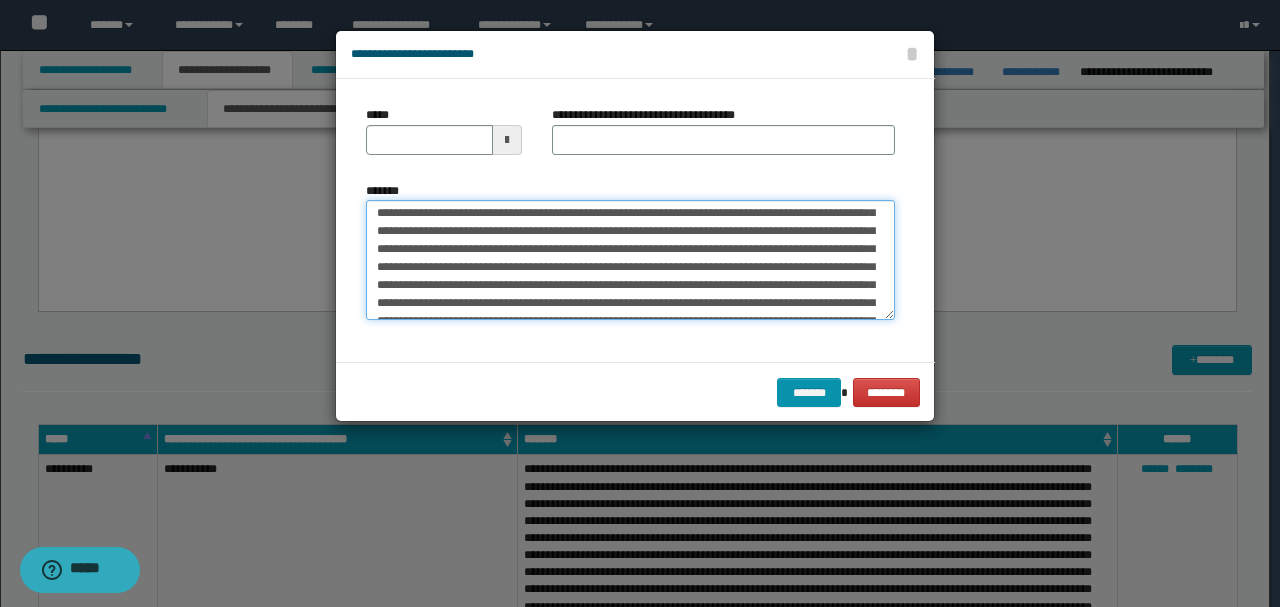 scroll, scrollTop: 0, scrollLeft: 0, axis: both 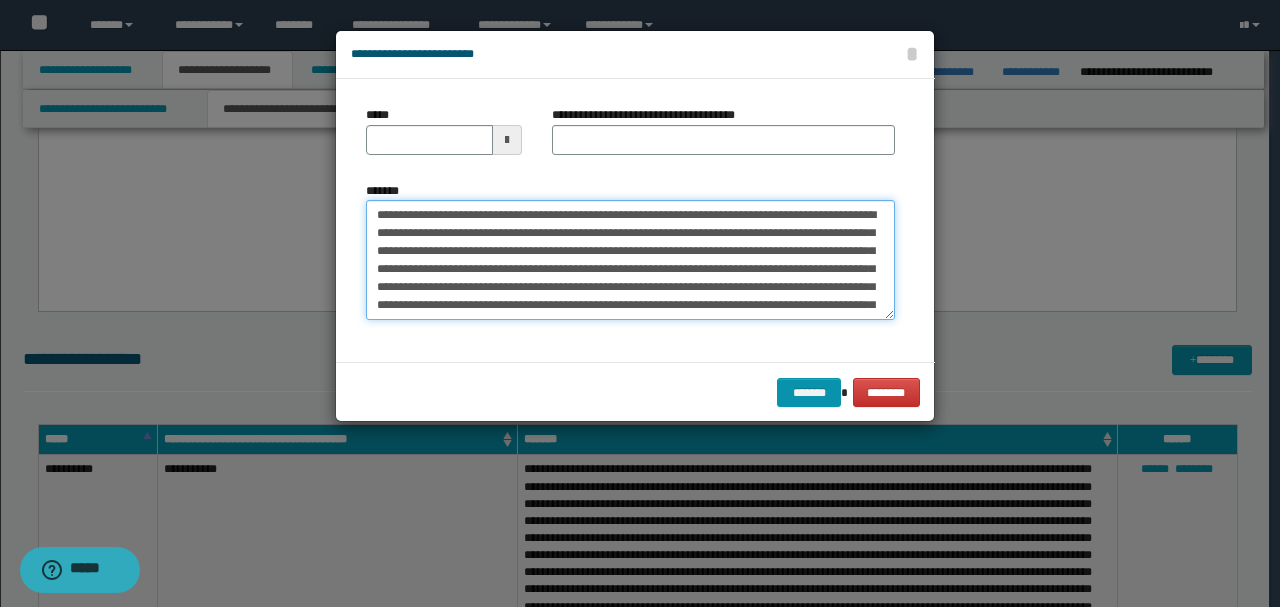 click on "*******" at bounding box center (630, 259) 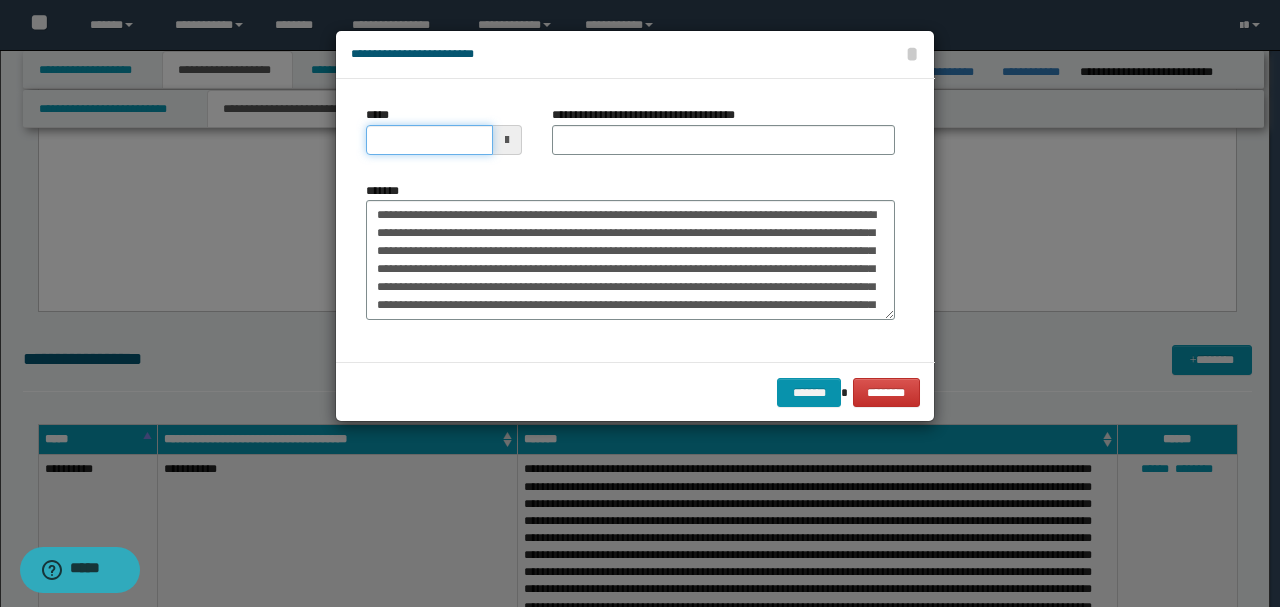 click on "*****" at bounding box center (429, 140) 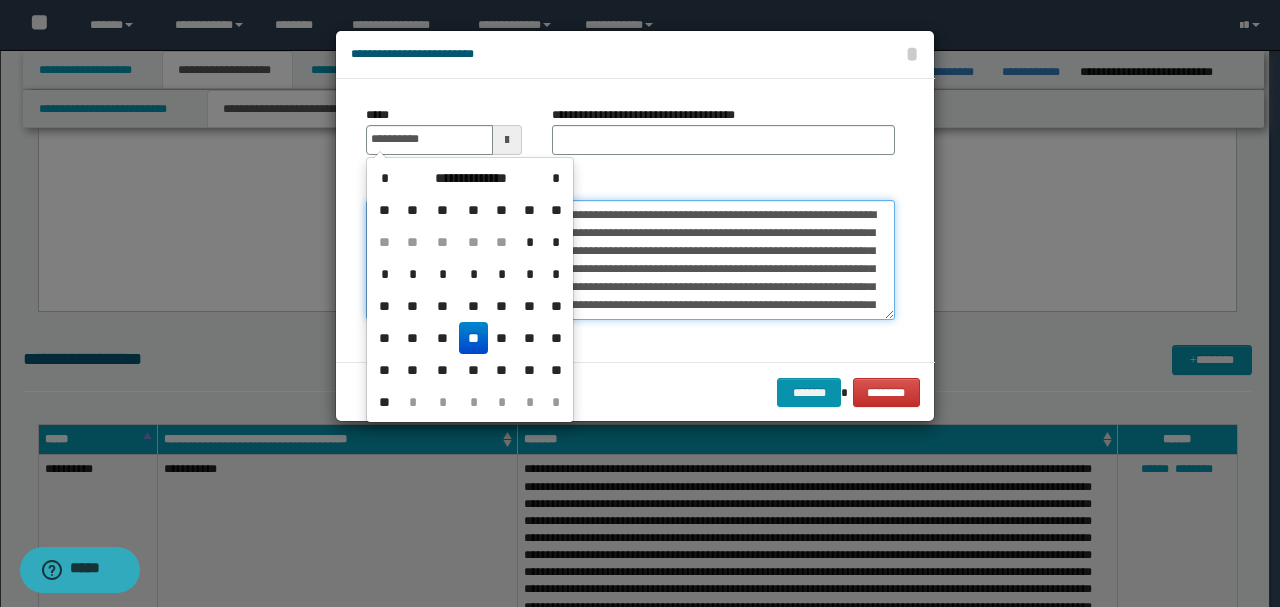 type on "**********" 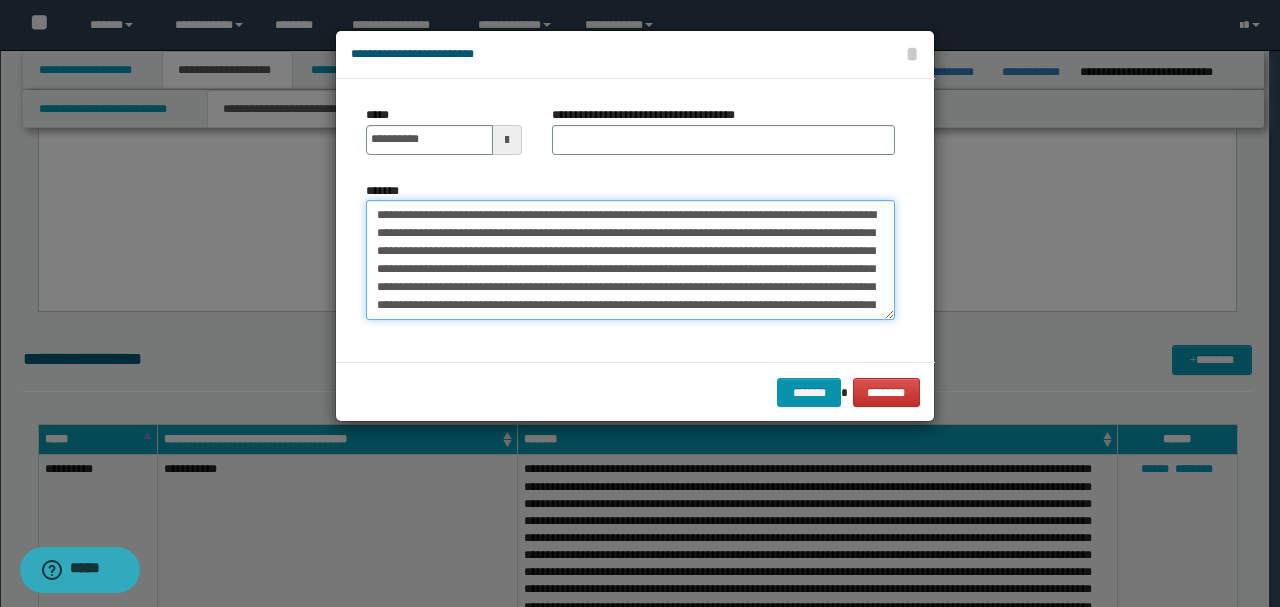 drag, startPoint x: 434, startPoint y: 215, endPoint x: 298, endPoint y: 213, distance: 136.01471 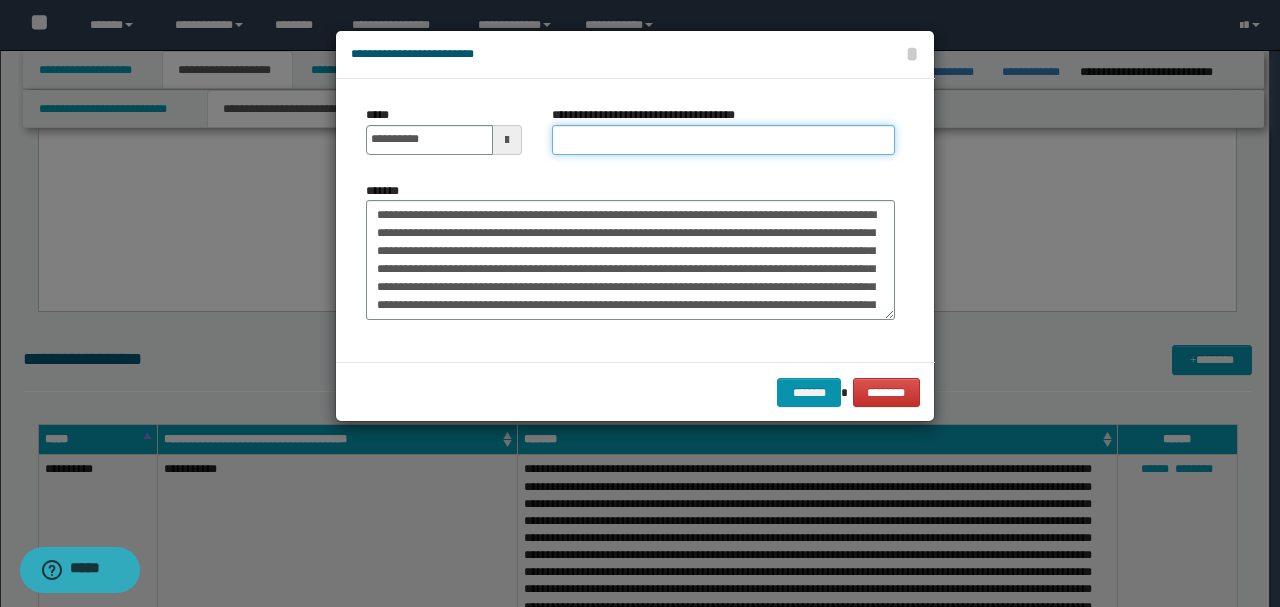 click on "**********" at bounding box center [723, 140] 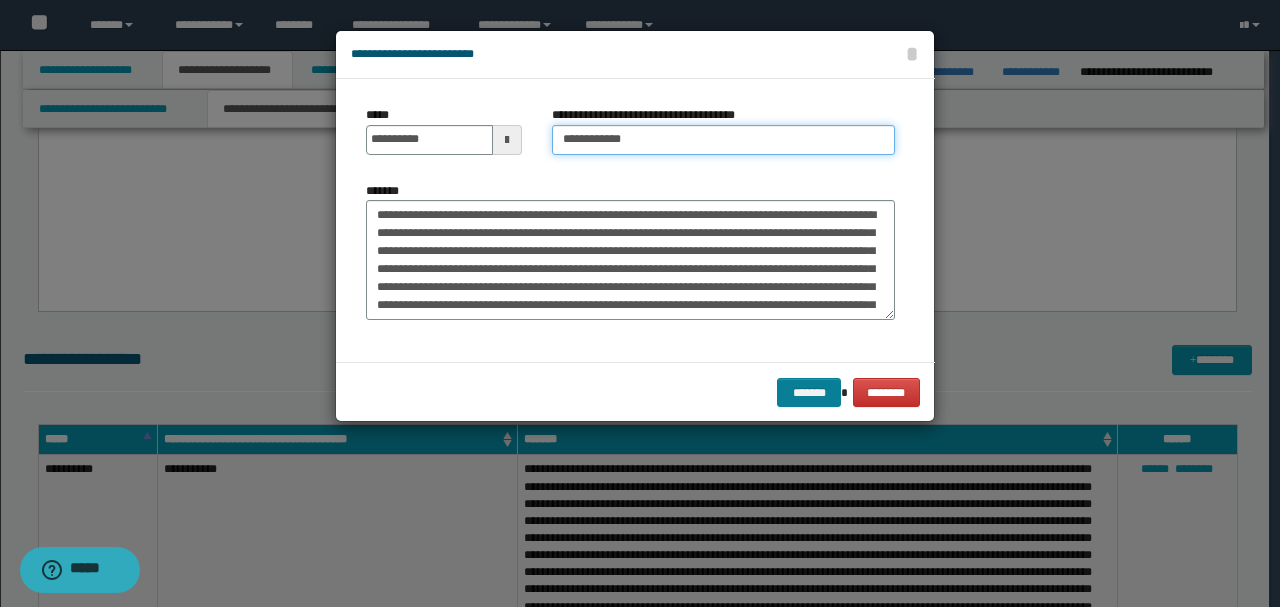type on "**********" 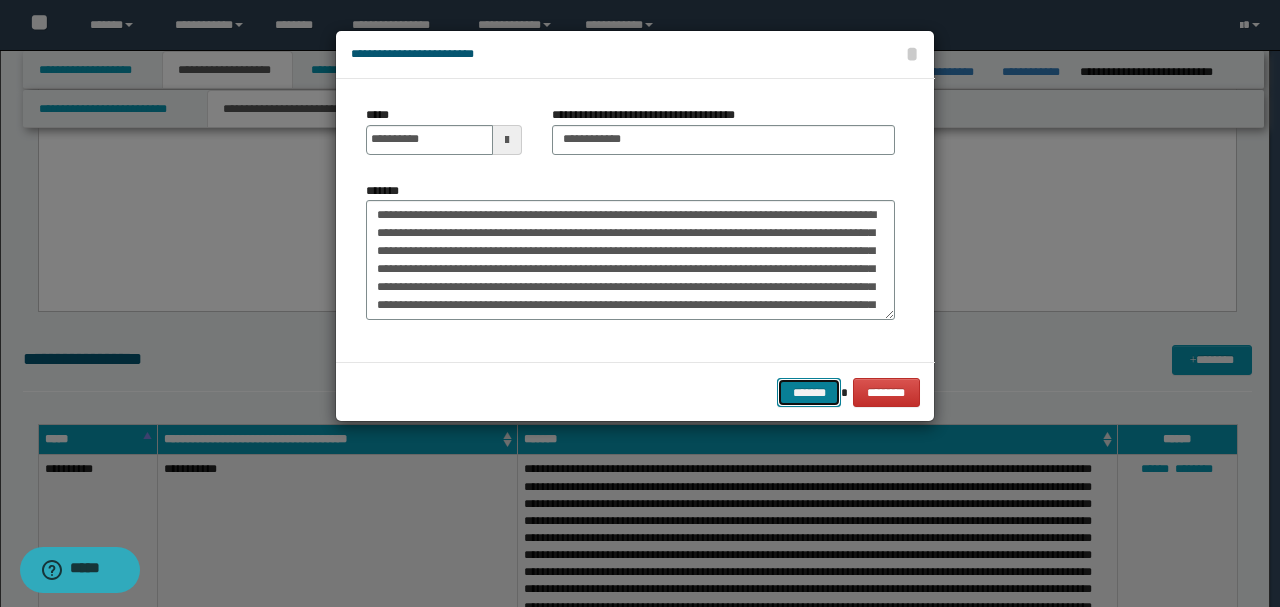 click on "*******" at bounding box center (809, 392) 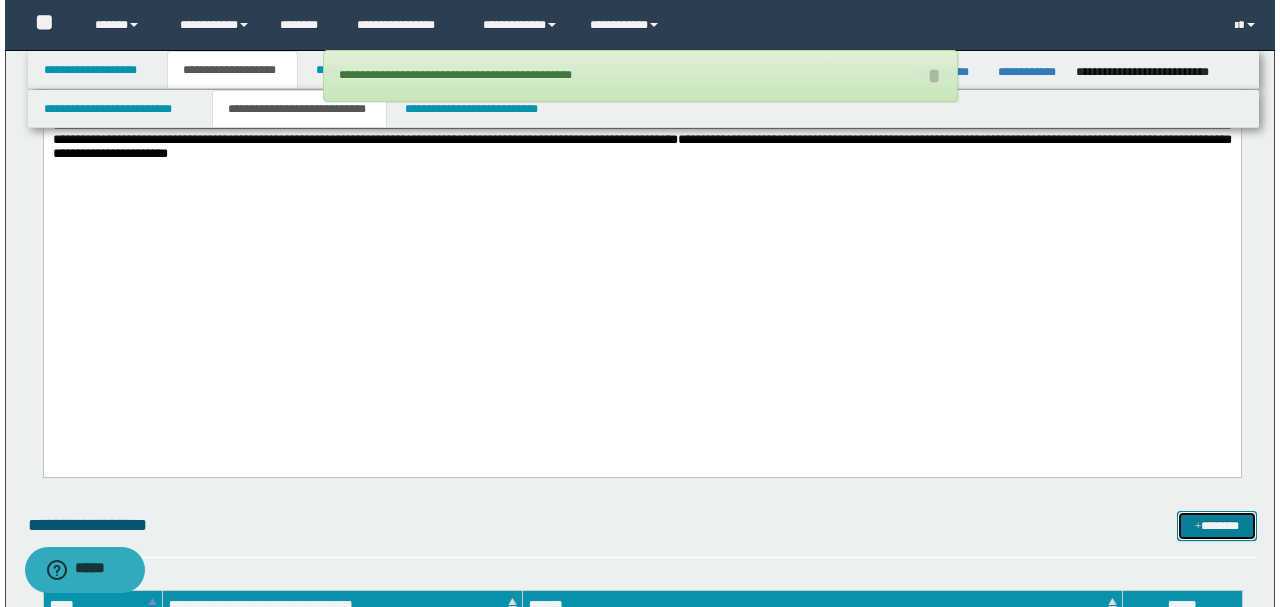 scroll, scrollTop: 5533, scrollLeft: 0, axis: vertical 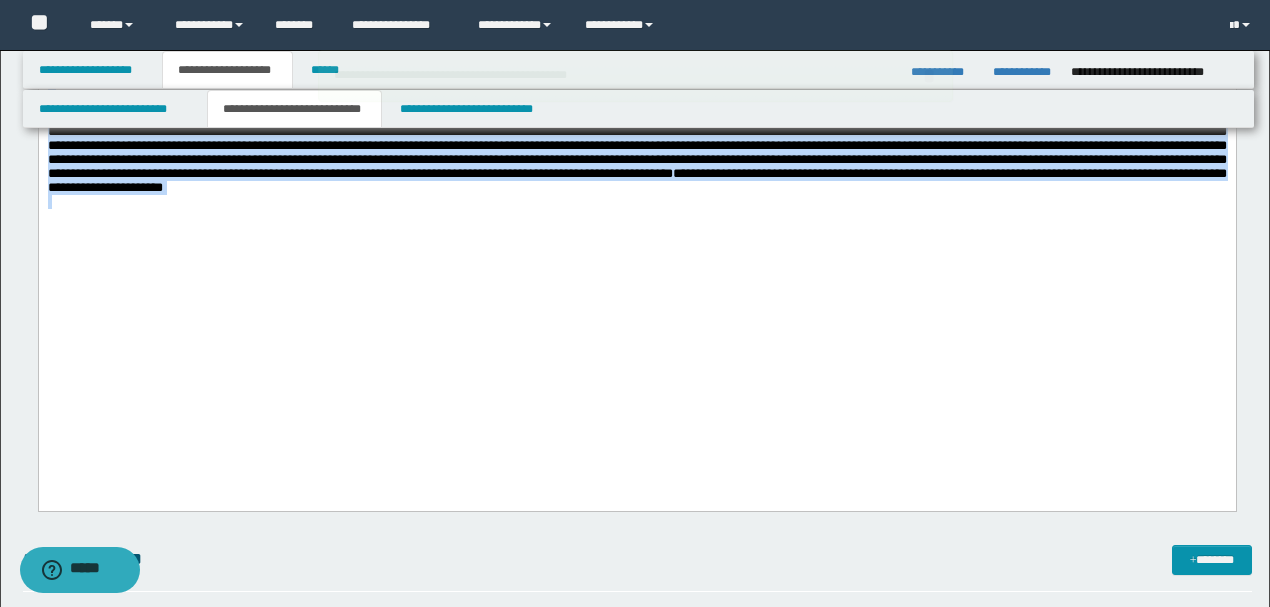 drag, startPoint x: 46, startPoint y: 162, endPoint x: 493, endPoint y: 468, distance: 541.7056 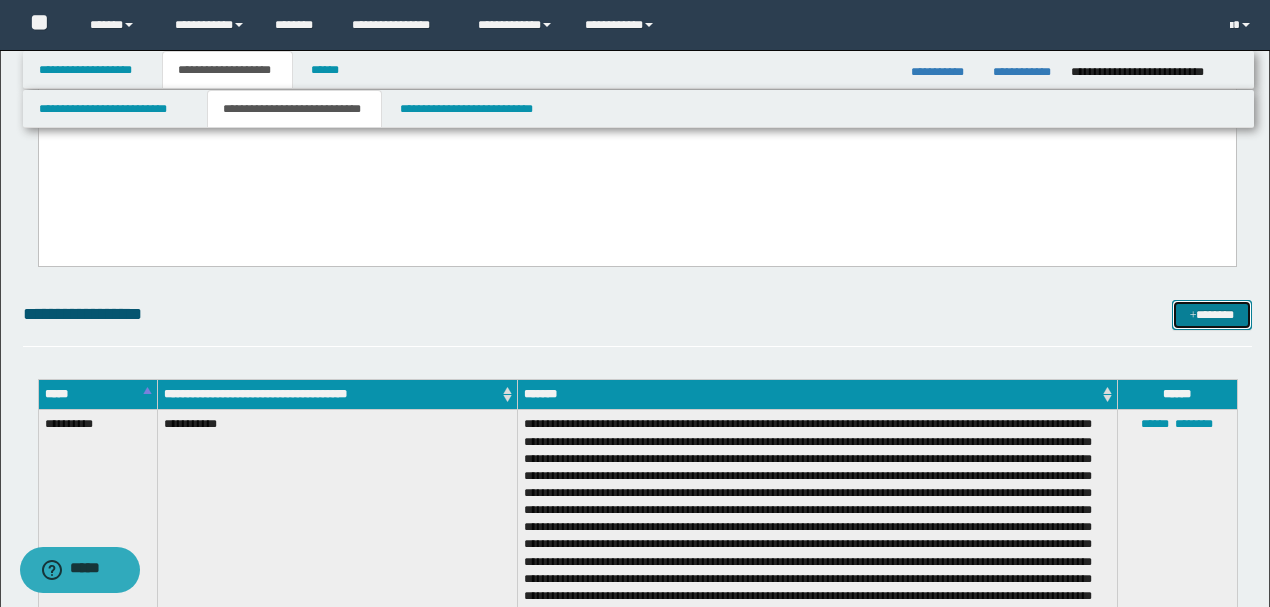 click on "*******" at bounding box center (1211, 314) 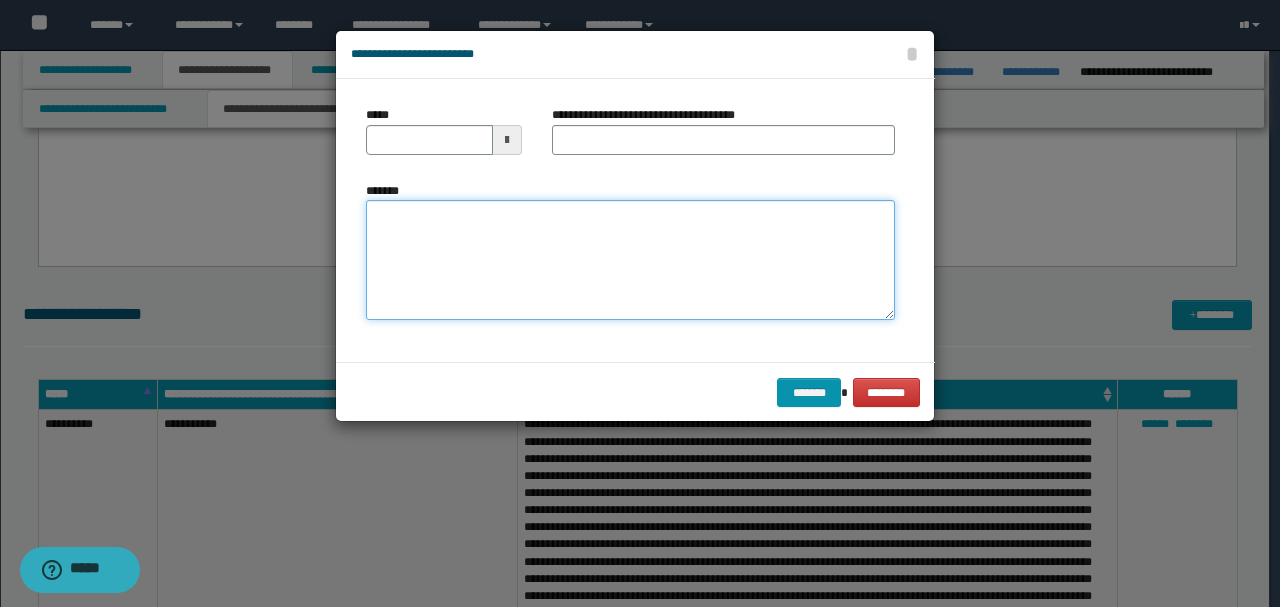 click on "*******" at bounding box center [630, 259] 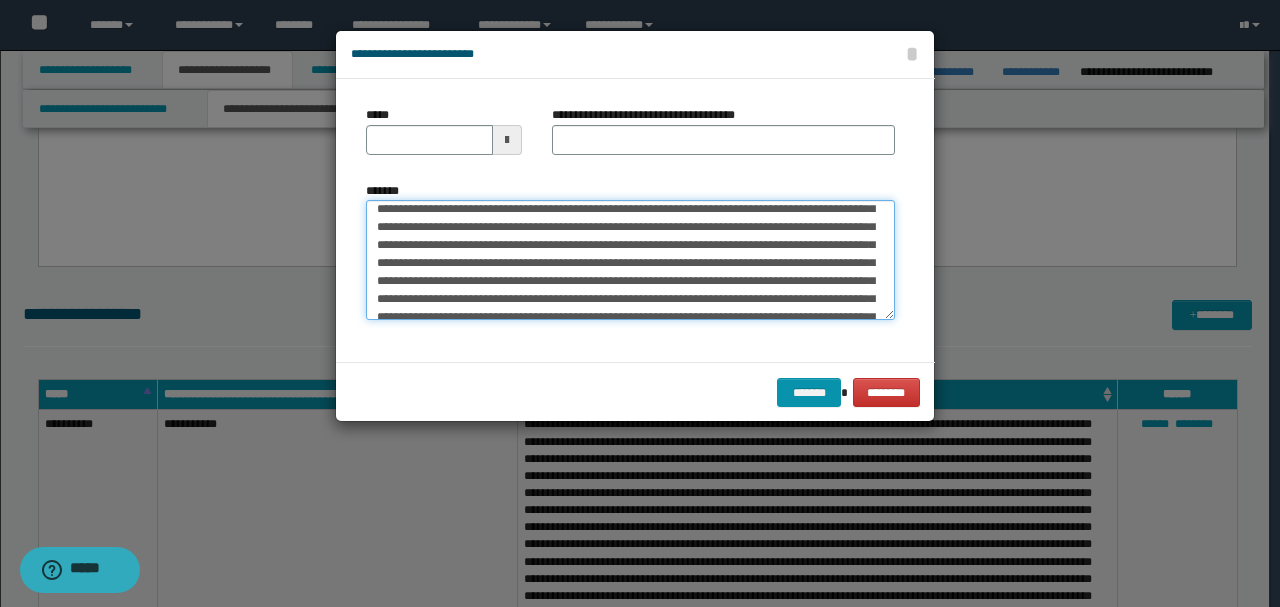 scroll, scrollTop: 0, scrollLeft: 0, axis: both 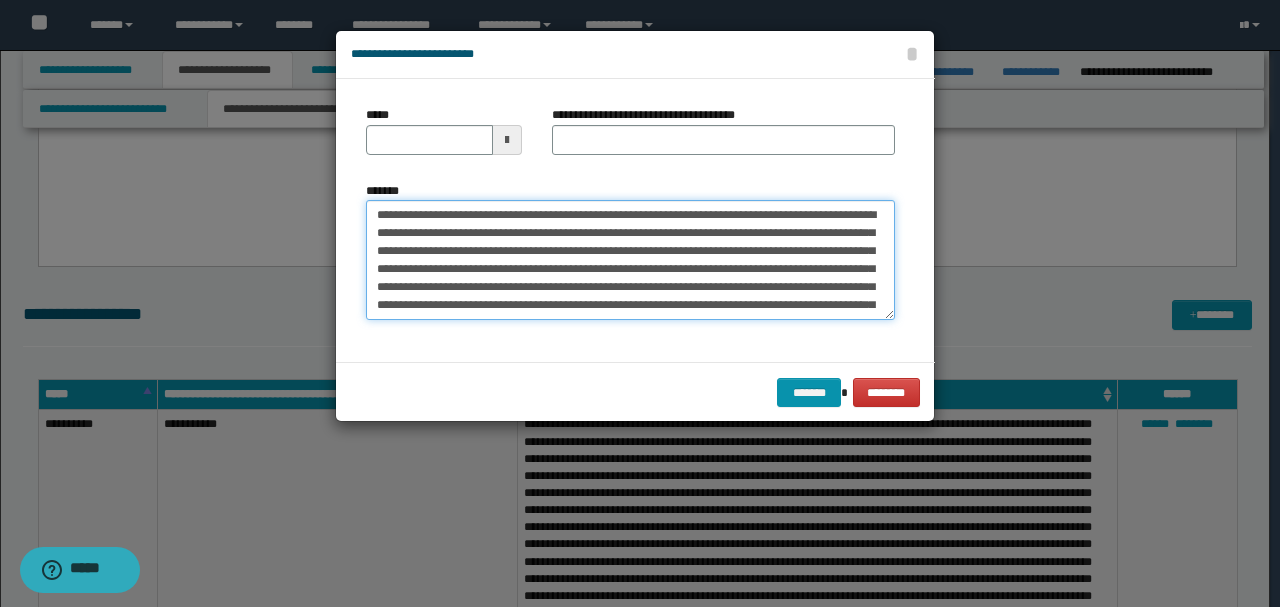 drag, startPoint x: 442, startPoint y: 214, endPoint x: 319, endPoint y: 196, distance: 124.3101 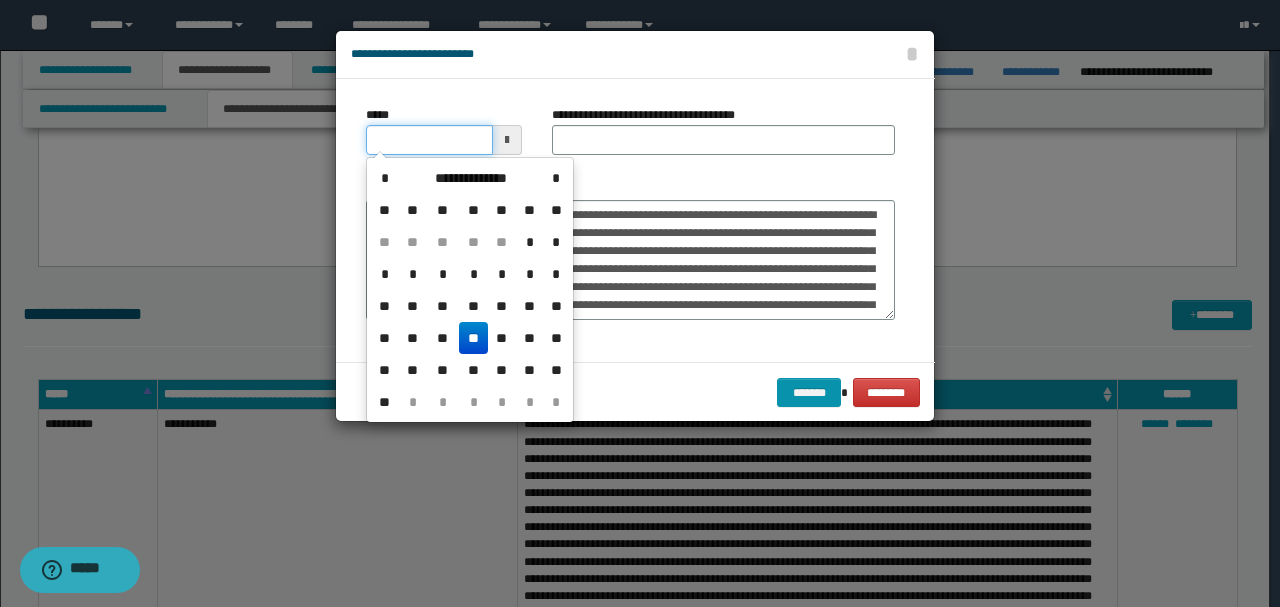 click on "*****" at bounding box center (429, 140) 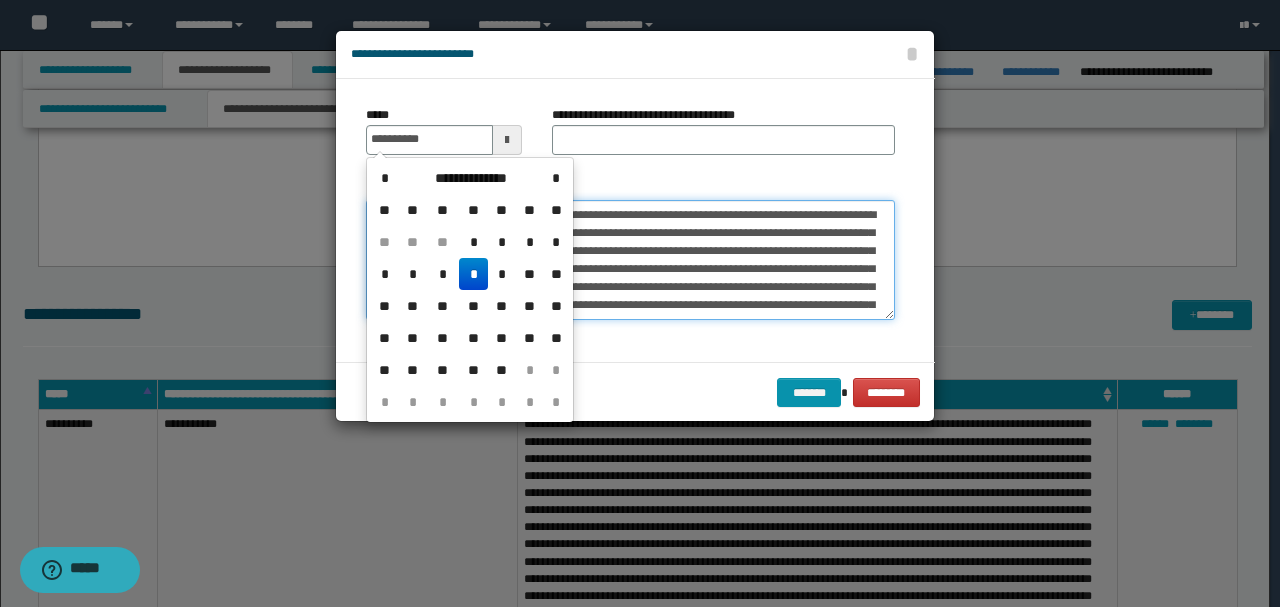 type on "**********" 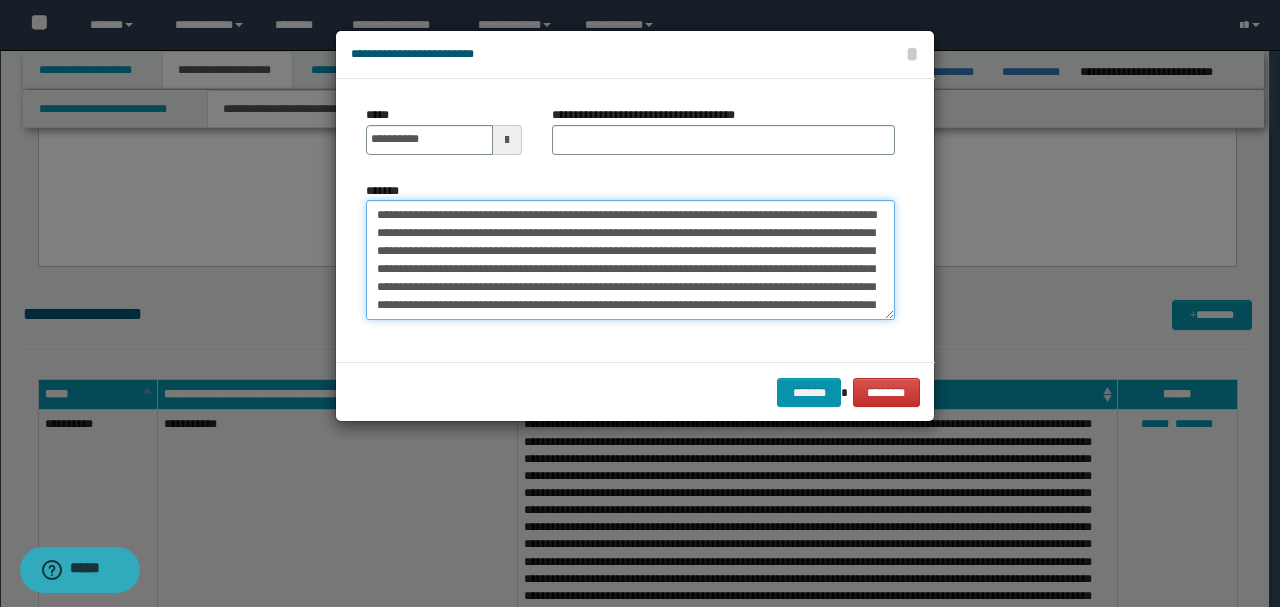 click on "*******" at bounding box center [630, 259] 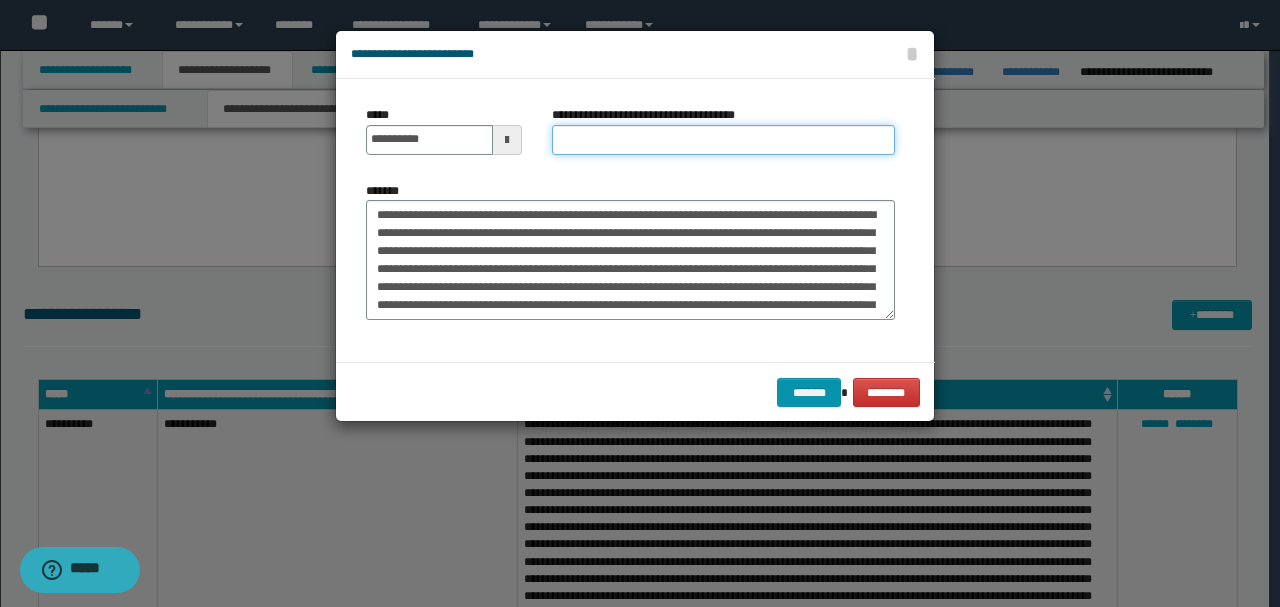 click on "**********" at bounding box center [723, 140] 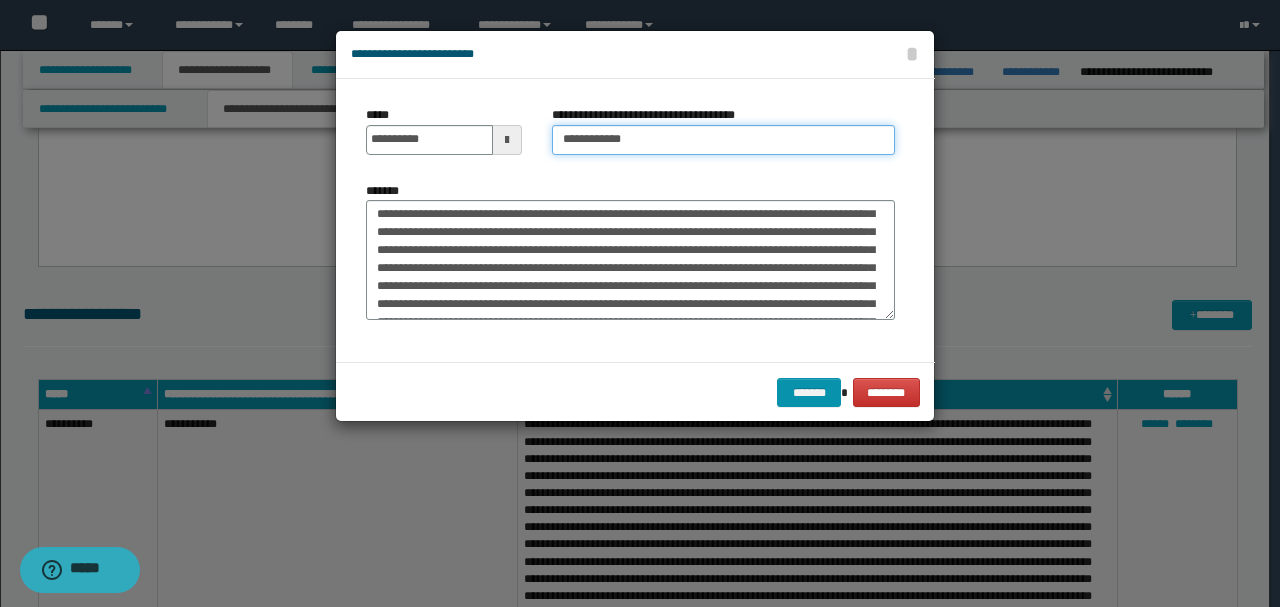 scroll, scrollTop: 333, scrollLeft: 0, axis: vertical 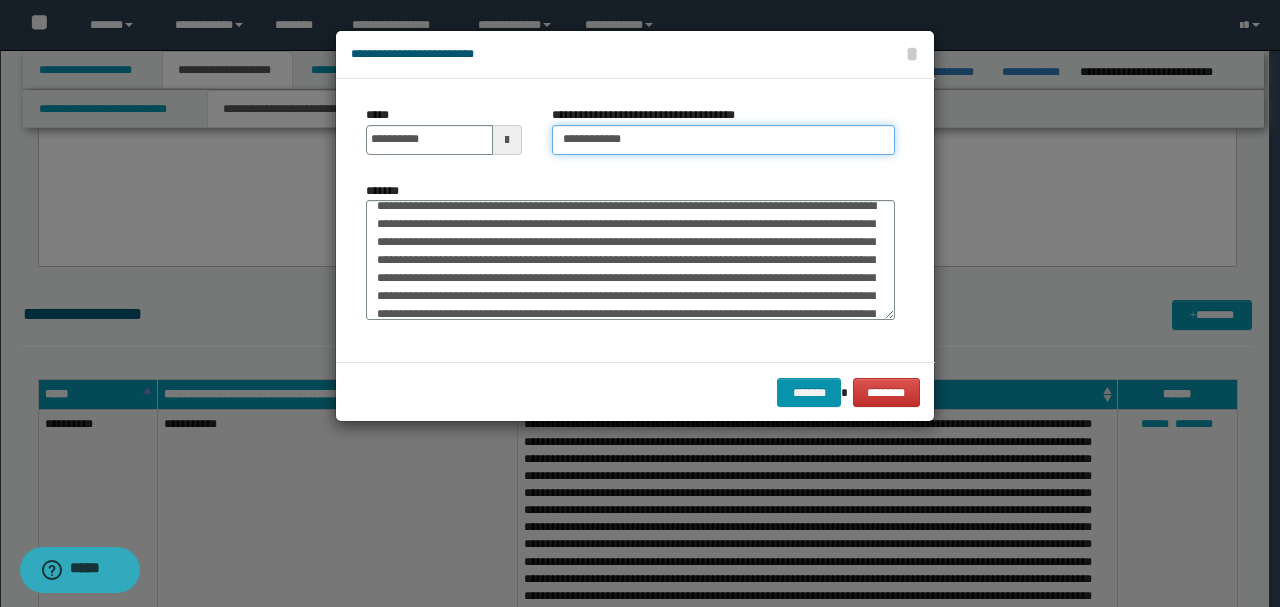 type on "**********" 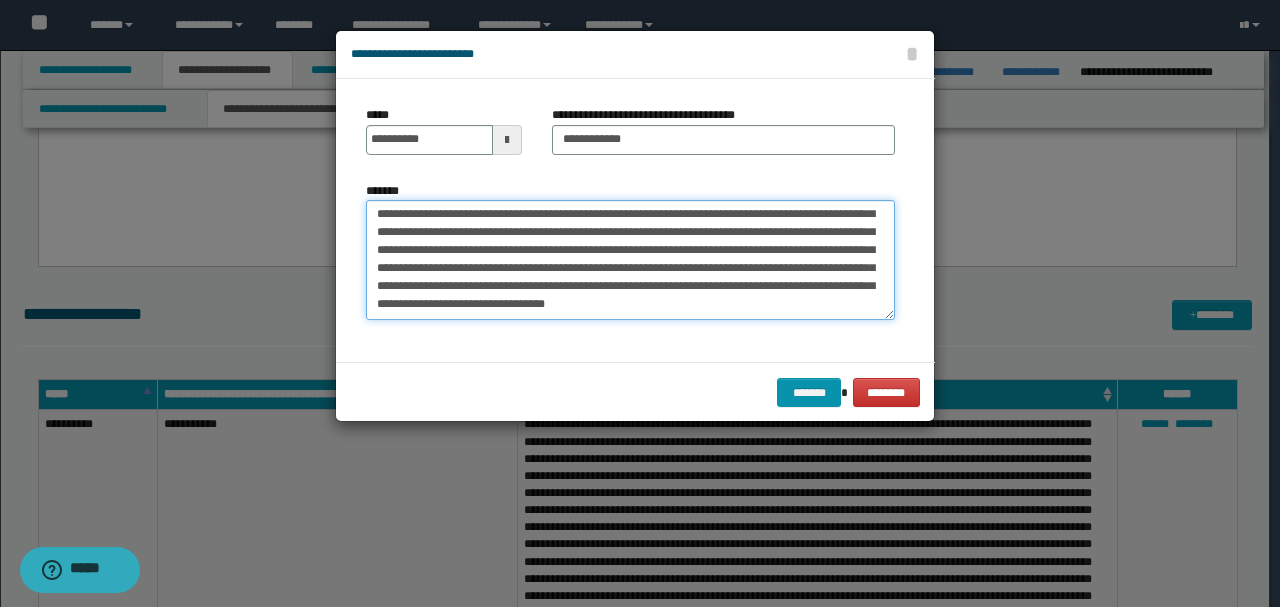 drag, startPoint x: 460, startPoint y: 204, endPoint x: 563, endPoint y: 385, distance: 208.25465 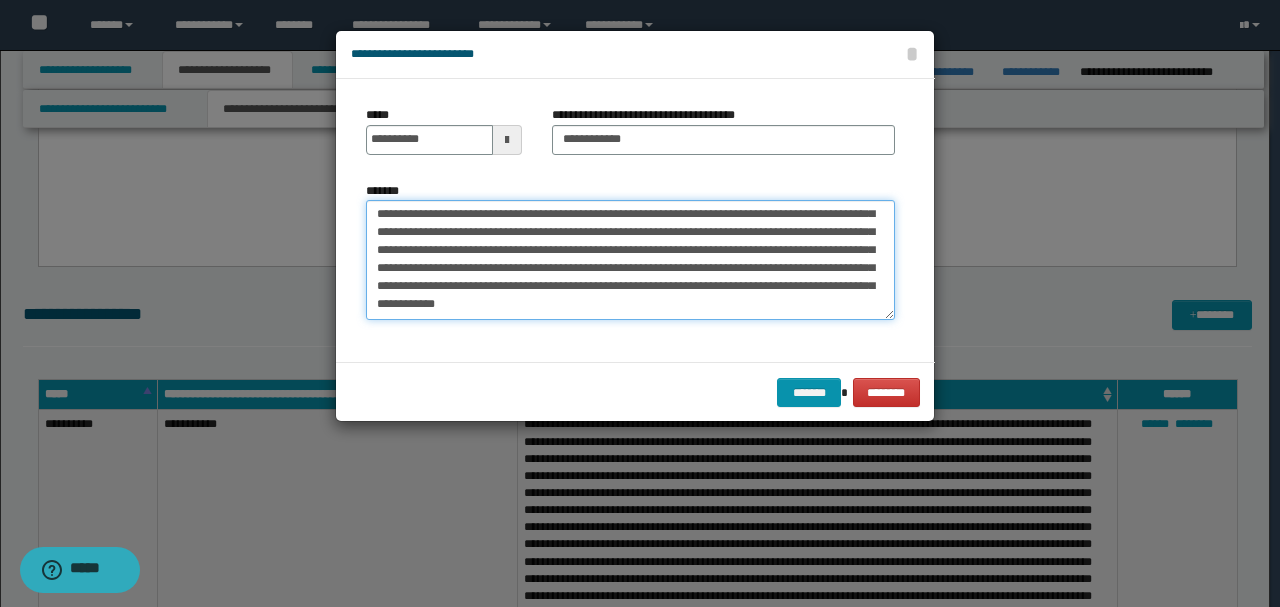 scroll, scrollTop: 234, scrollLeft: 0, axis: vertical 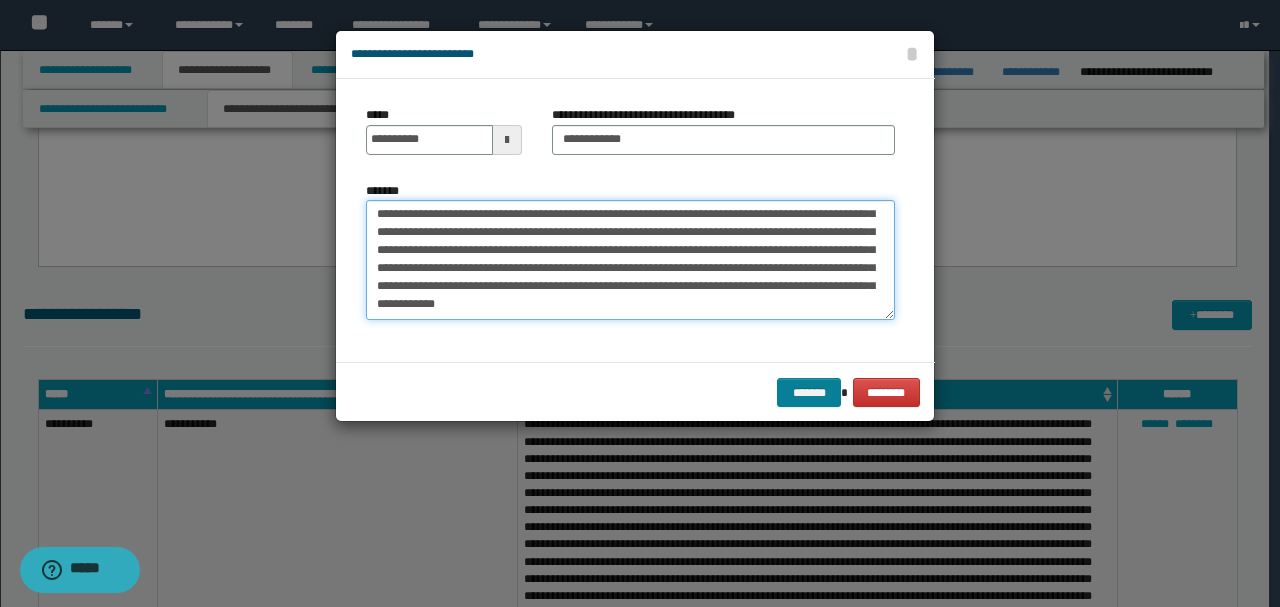 type on "**********" 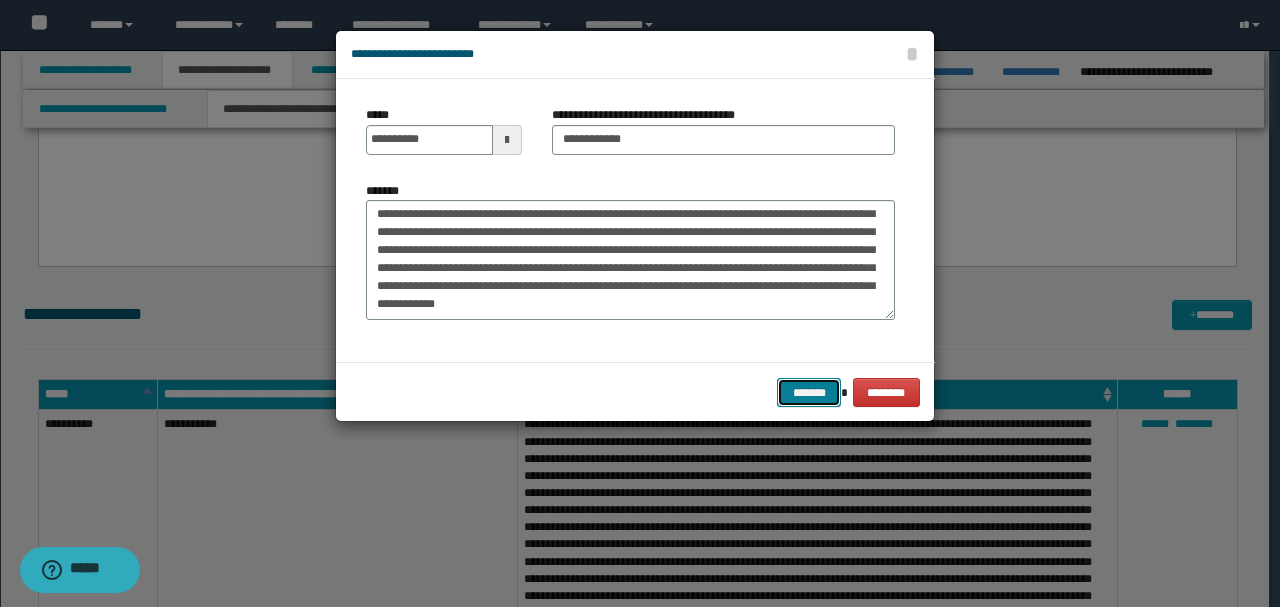 click on "*******" at bounding box center (809, 392) 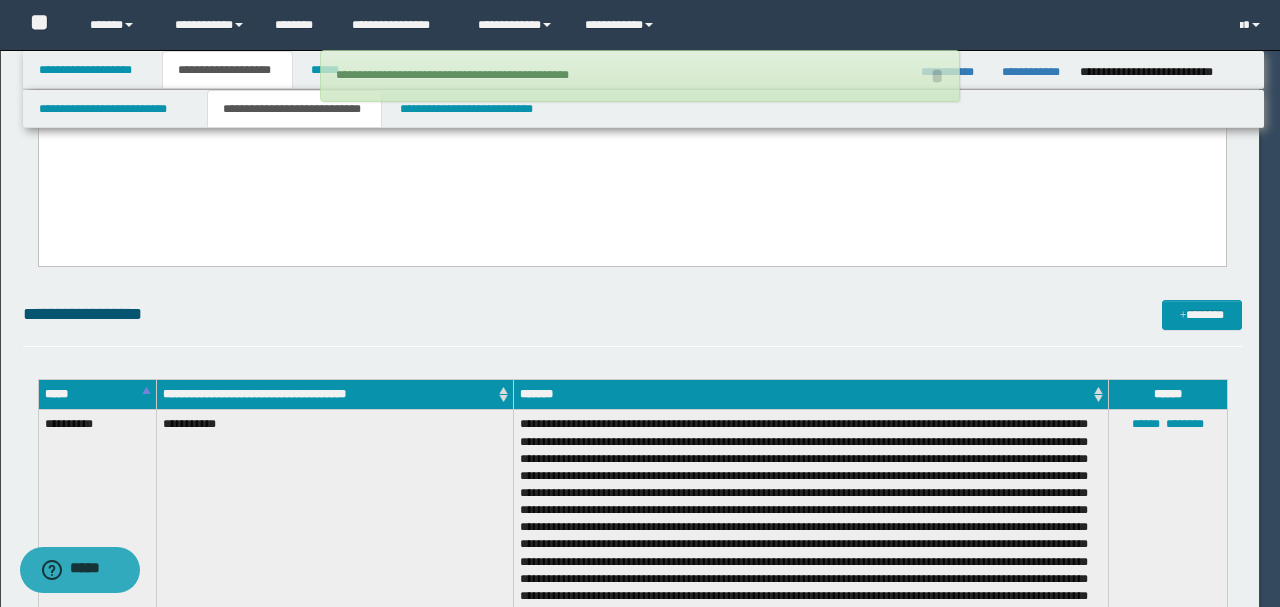 type 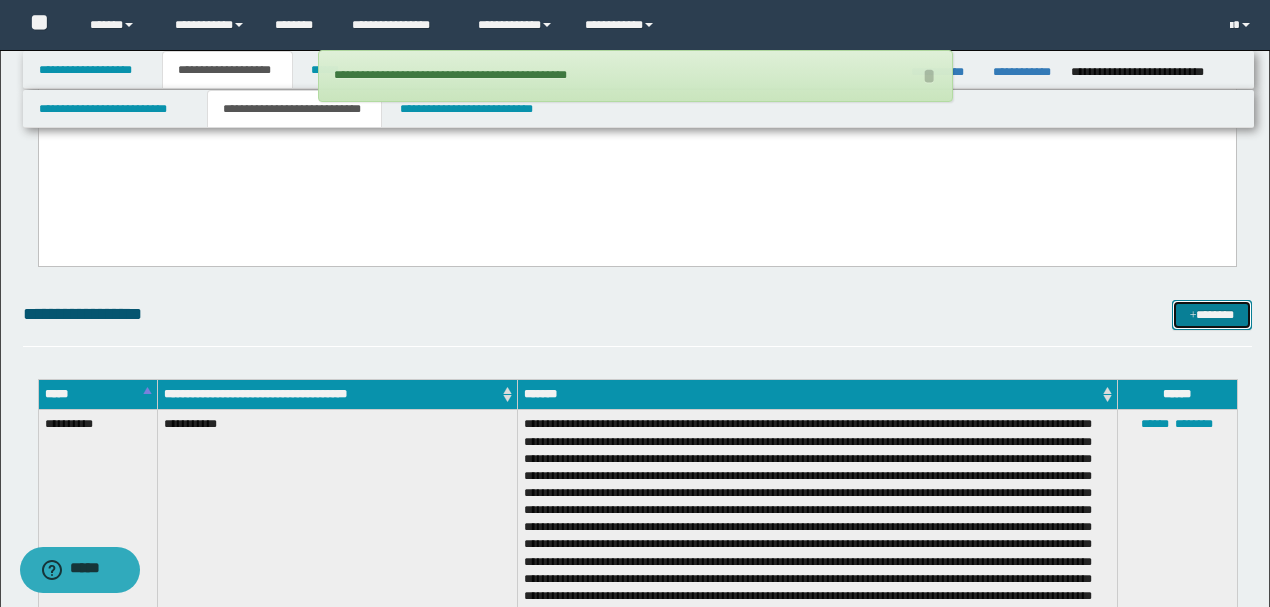 click on "*******" at bounding box center (1211, 314) 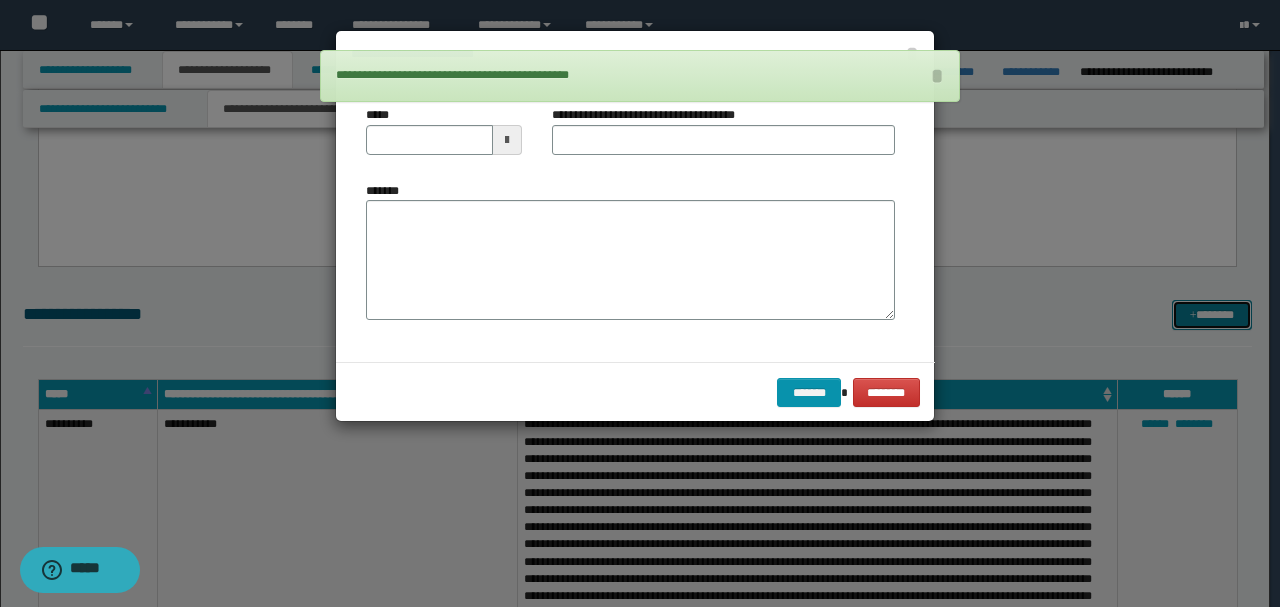 scroll, scrollTop: 0, scrollLeft: 0, axis: both 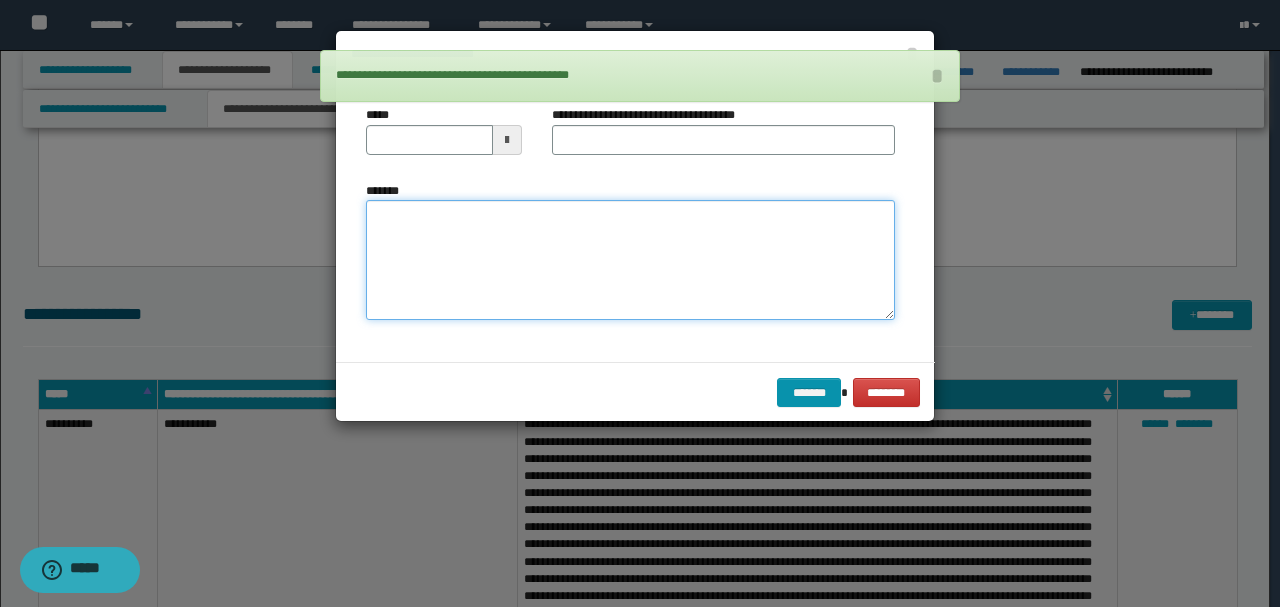 click on "*******" at bounding box center [630, 259] 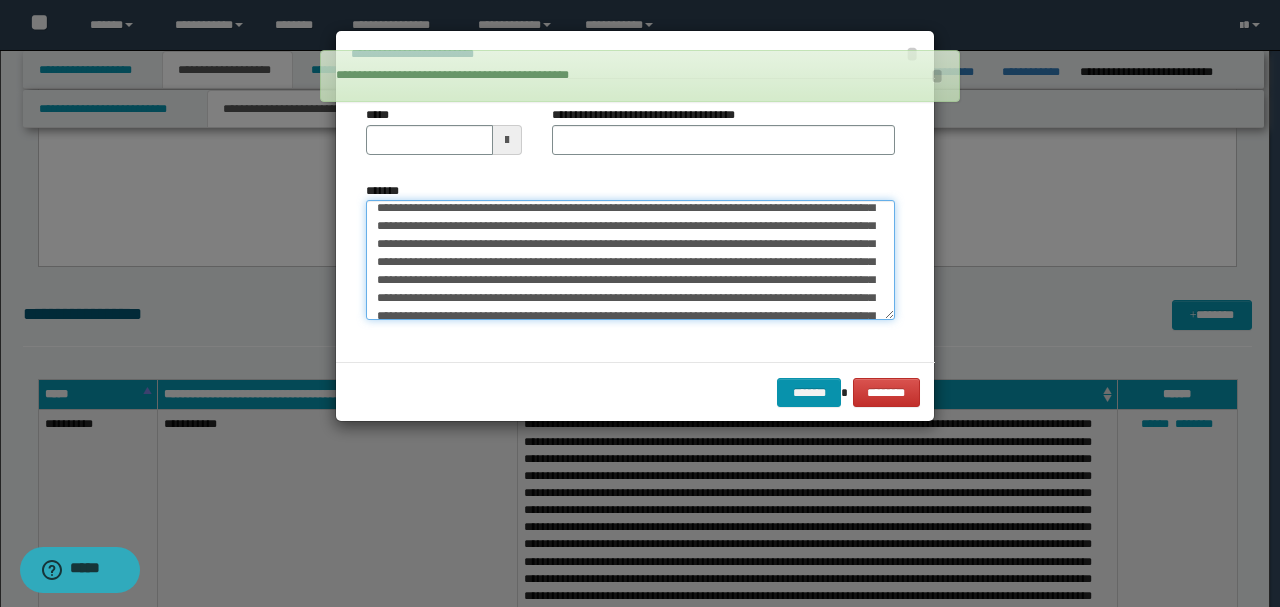 scroll, scrollTop: 0, scrollLeft: 0, axis: both 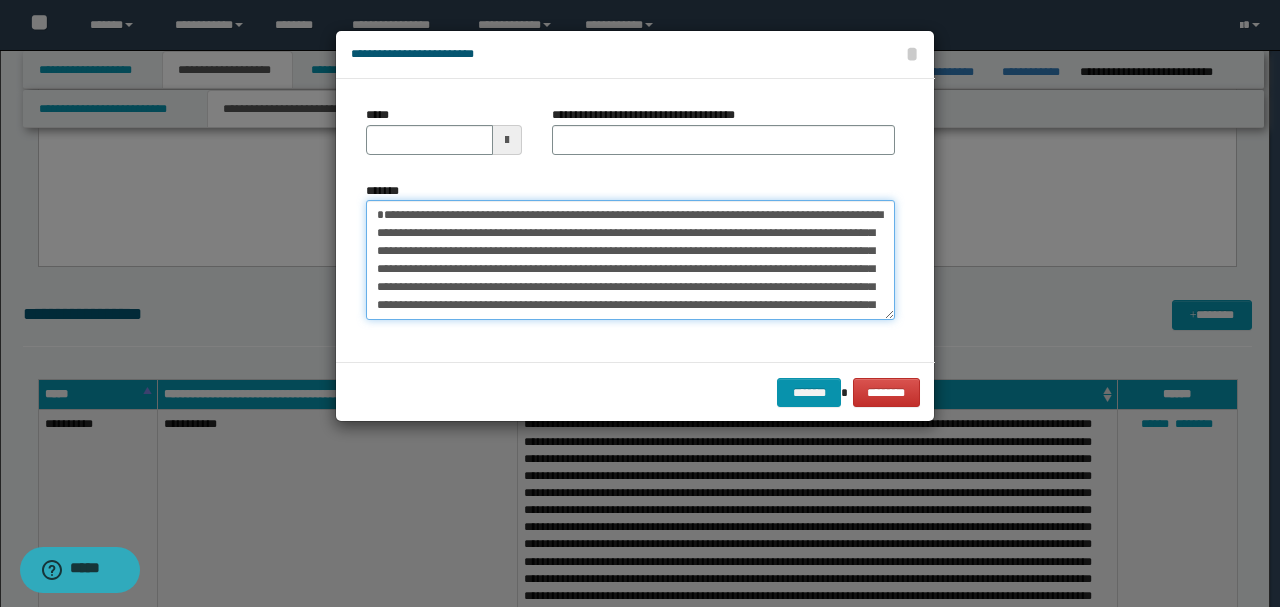 drag, startPoint x: 442, startPoint y: 234, endPoint x: 242, endPoint y: 148, distance: 217.70622 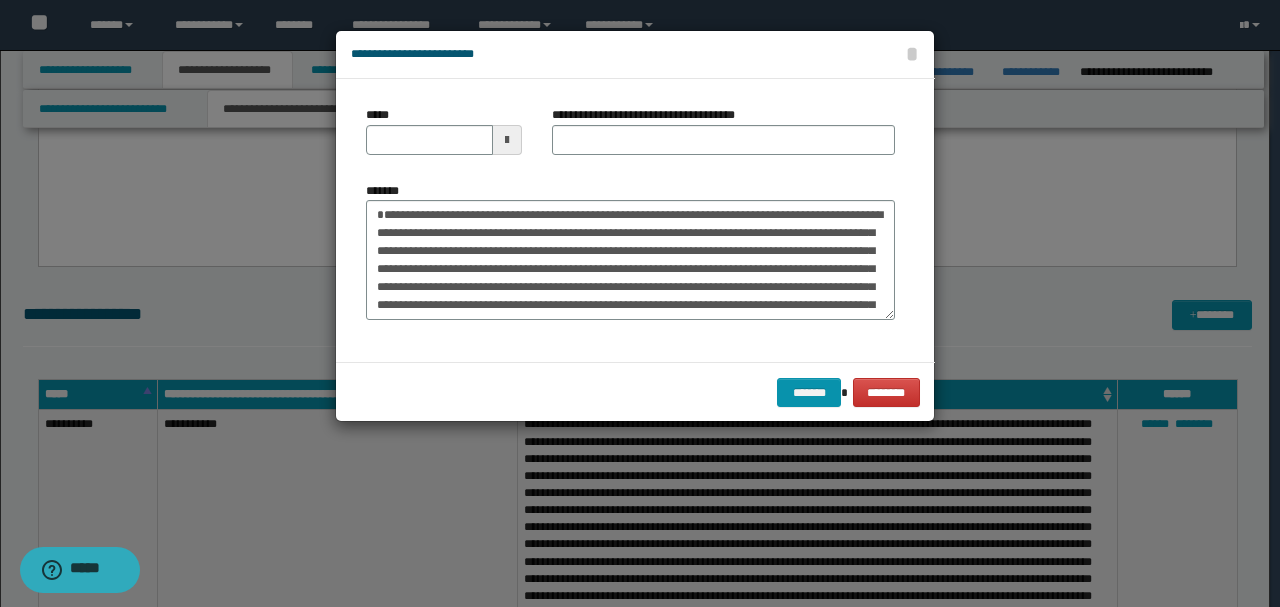 click at bounding box center [640, 303] 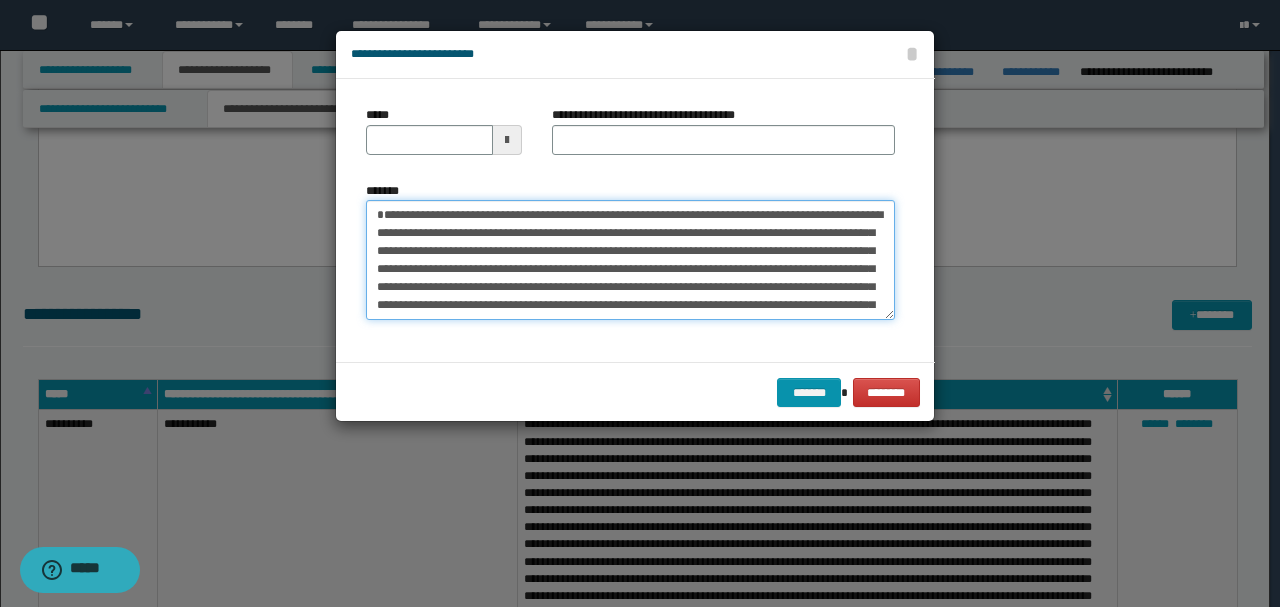 drag, startPoint x: 440, startPoint y: 235, endPoint x: 348, endPoint y: 179, distance: 107.70329 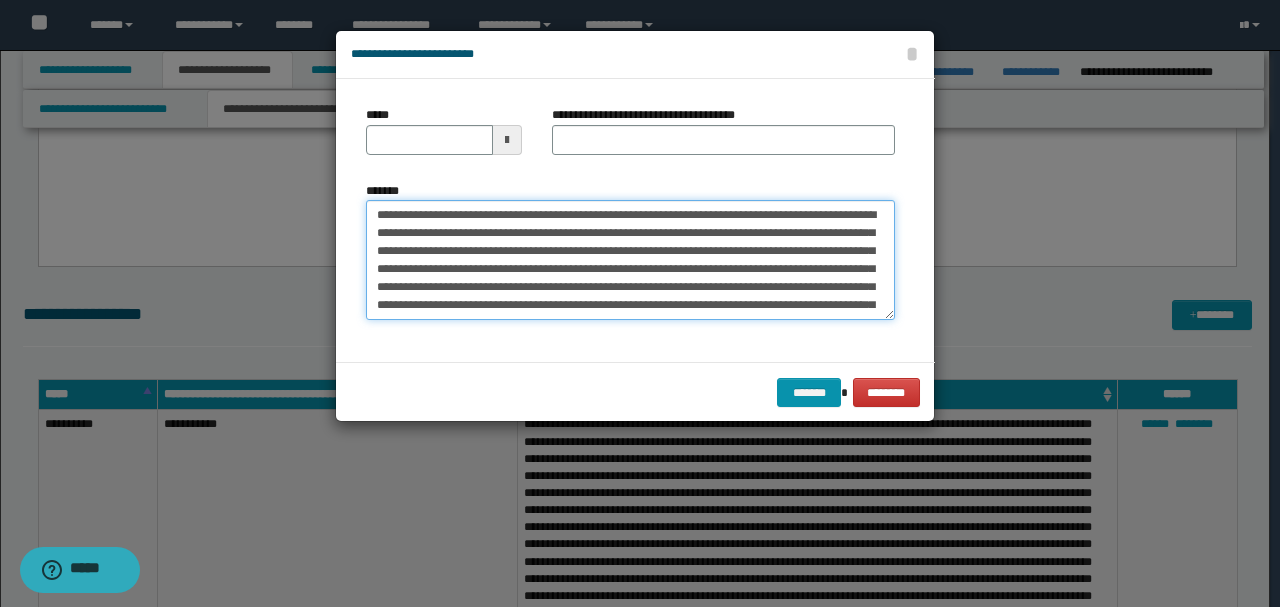 type 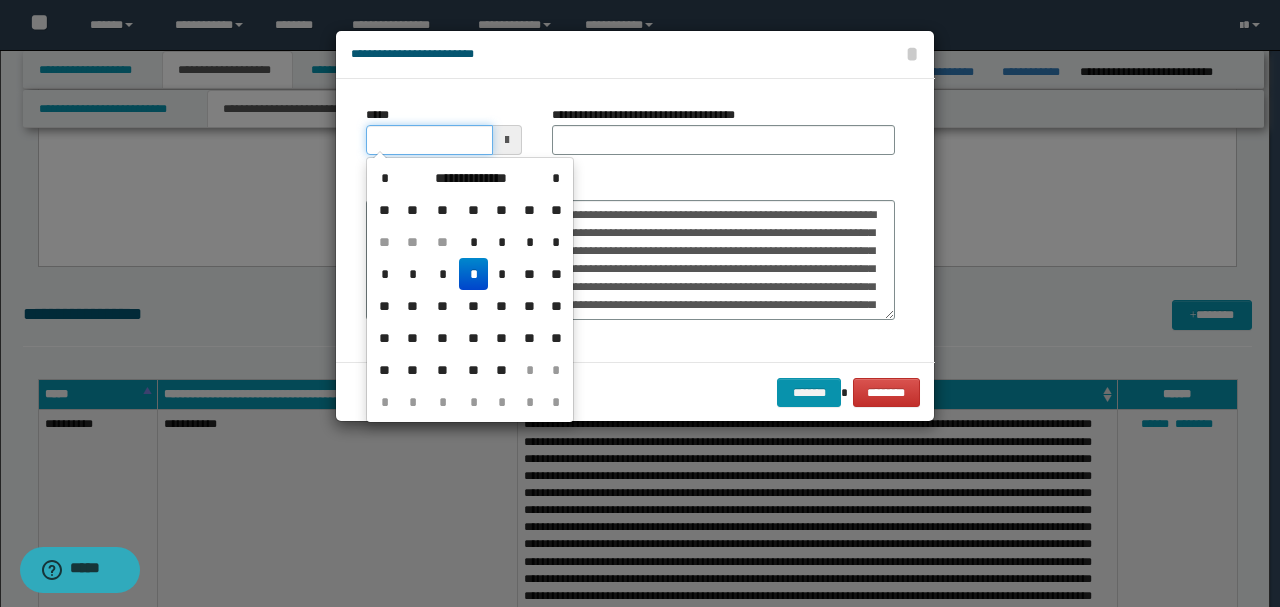 click on "*****" at bounding box center [429, 140] 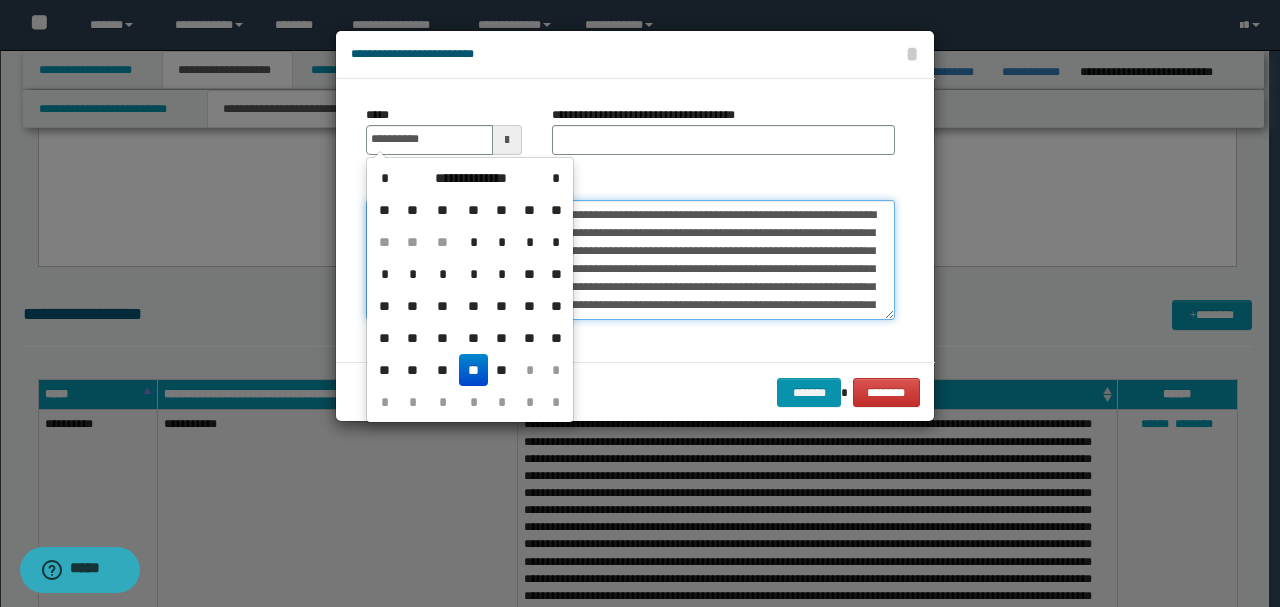 type on "**********" 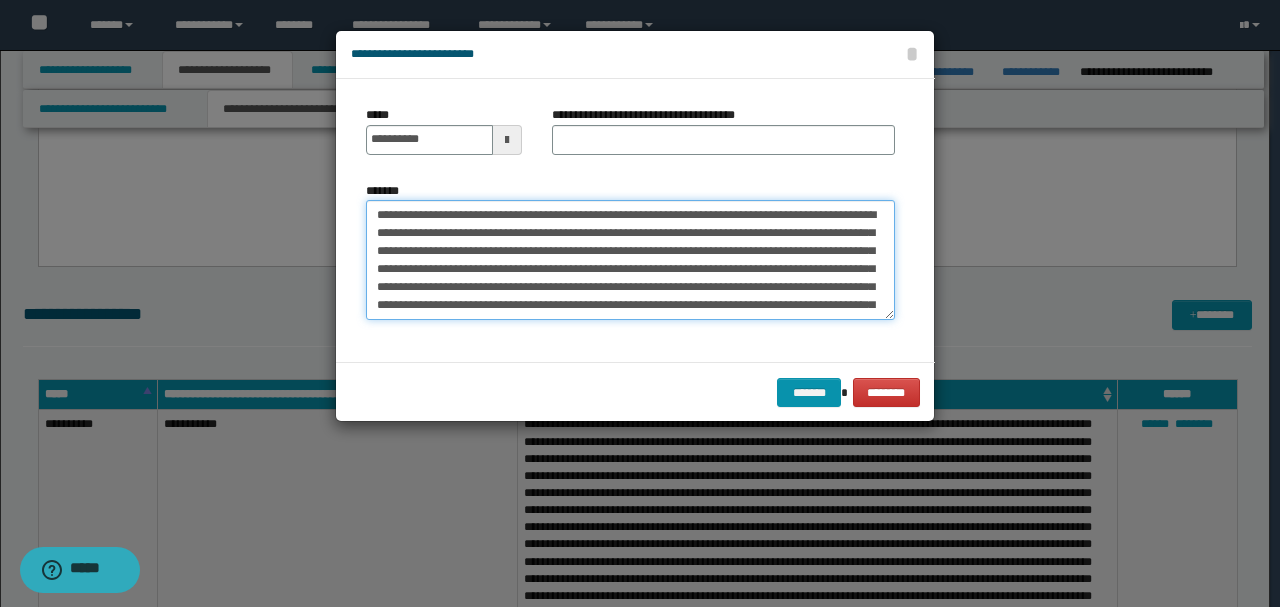 click on "*******" at bounding box center (630, 259) 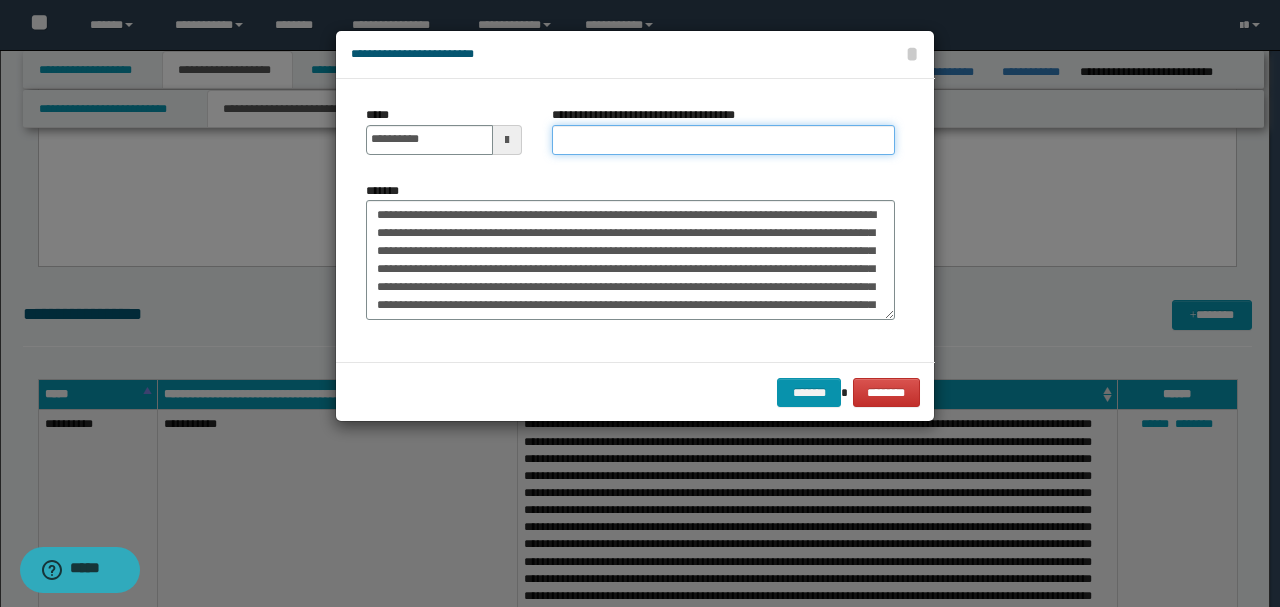 click on "**********" at bounding box center [723, 140] 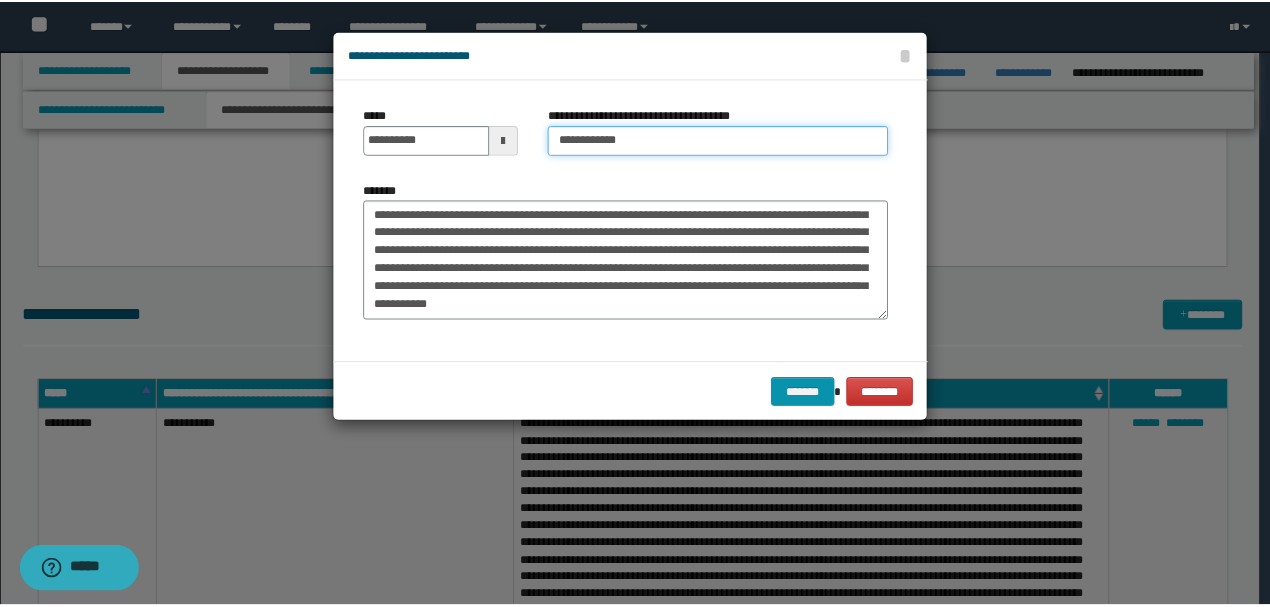 scroll, scrollTop: 216, scrollLeft: 0, axis: vertical 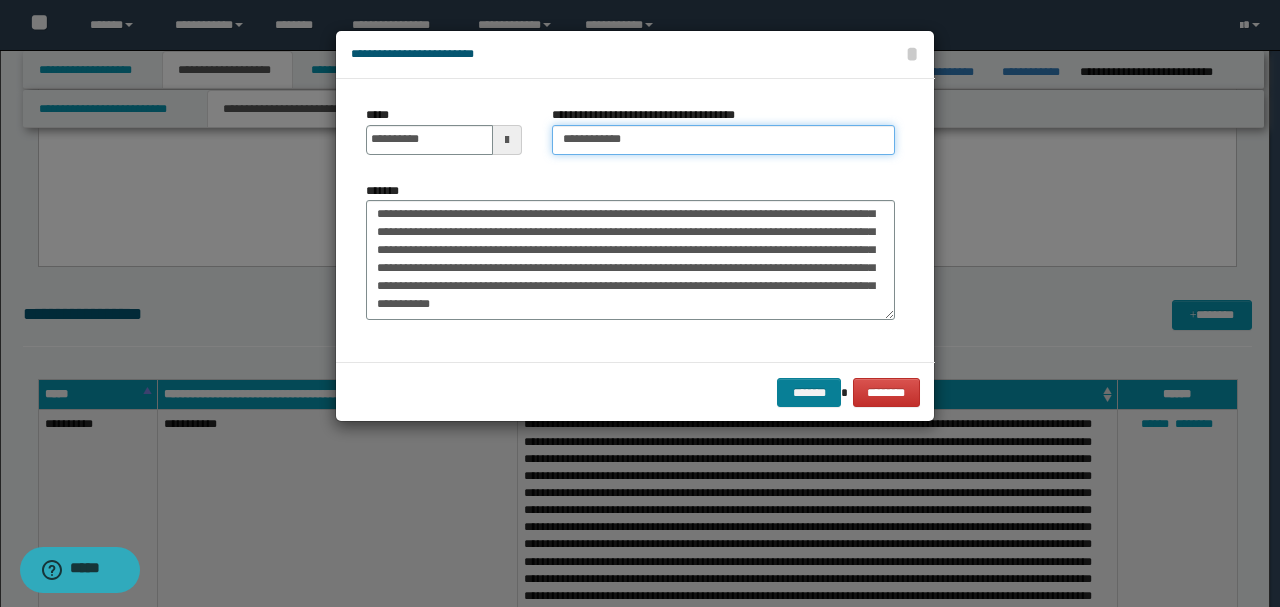 type on "**********" 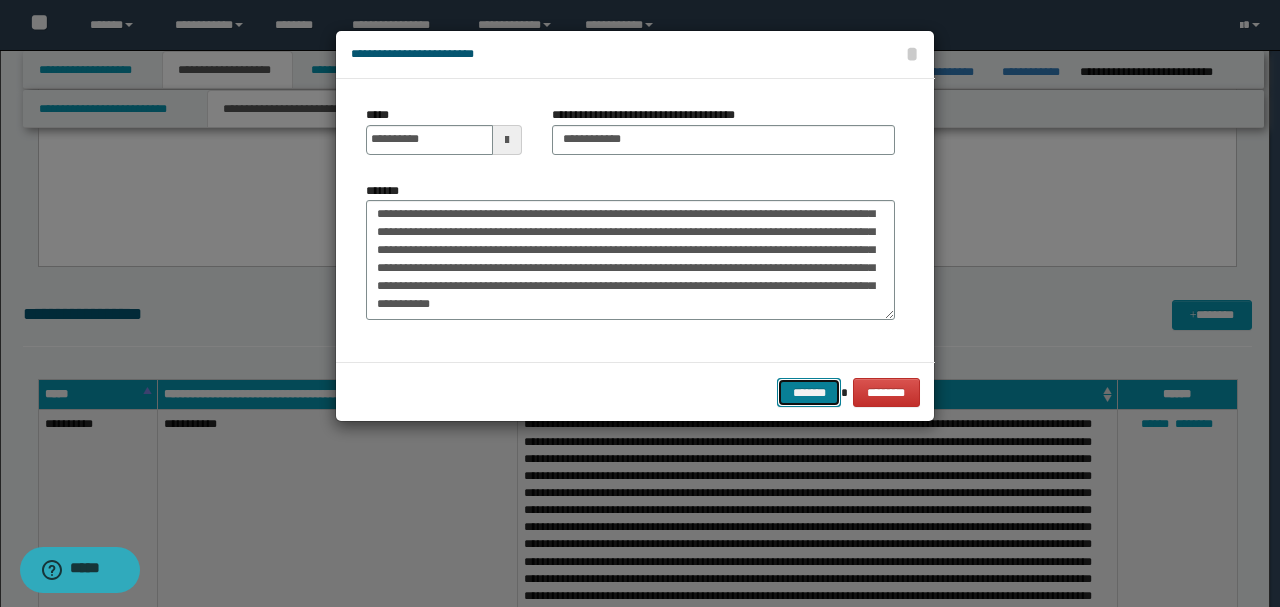 click on "*******" at bounding box center [809, 392] 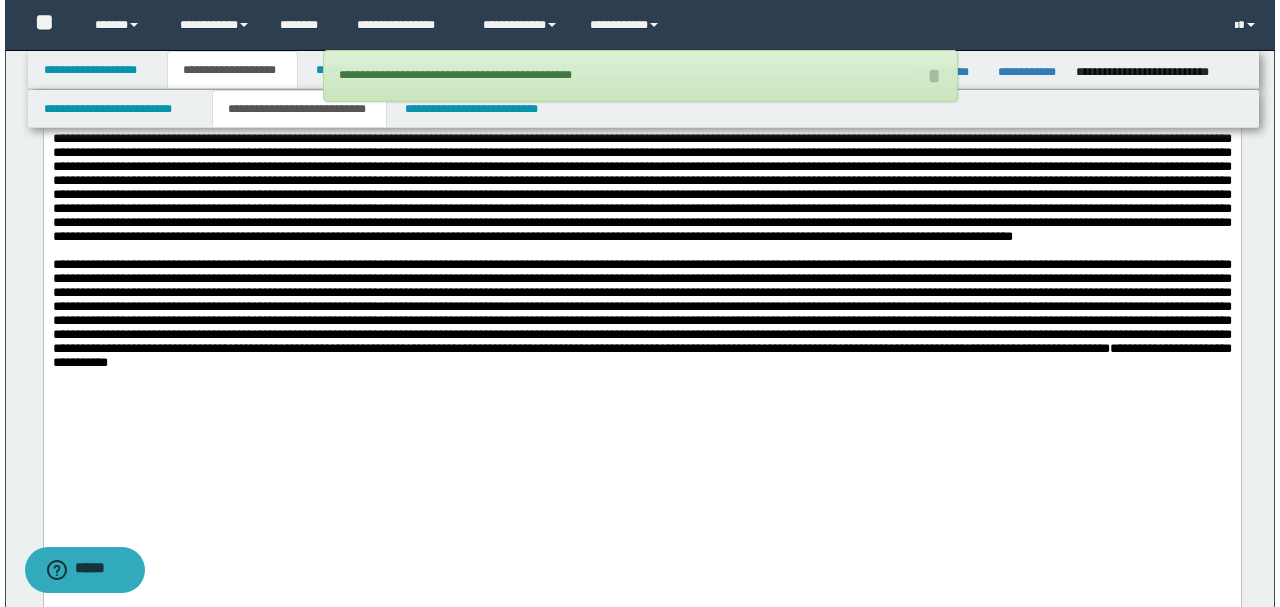 scroll, scrollTop: 5133, scrollLeft: 0, axis: vertical 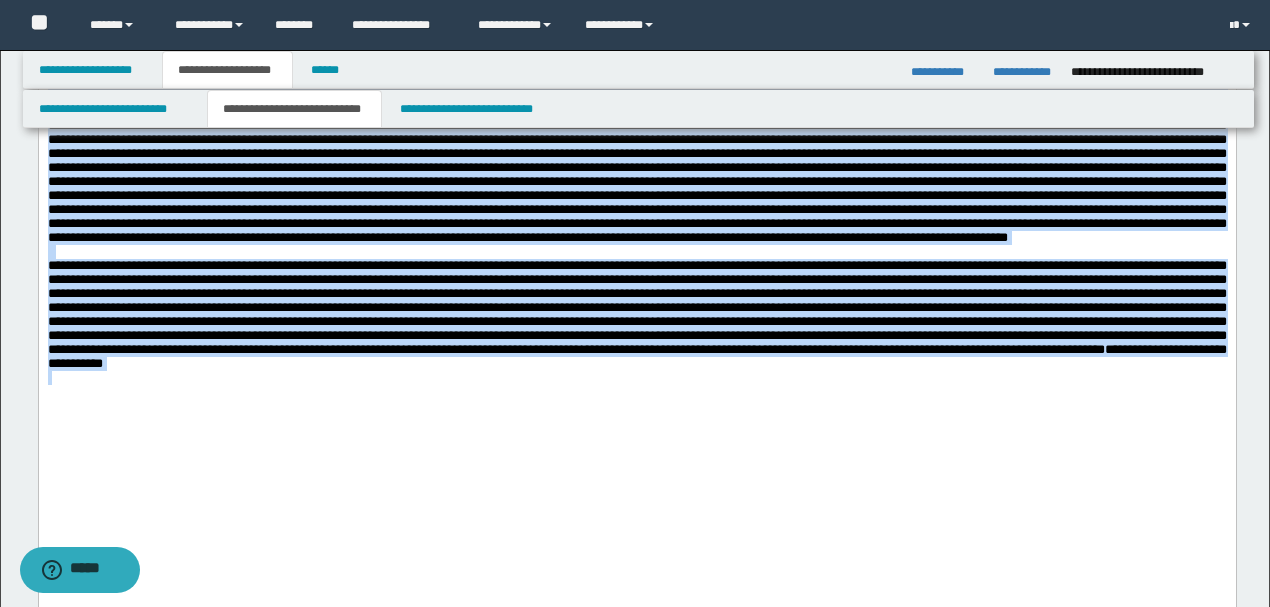 drag, startPoint x: 46, startPoint y: 160, endPoint x: 624, endPoint y: 550, distance: 697.269 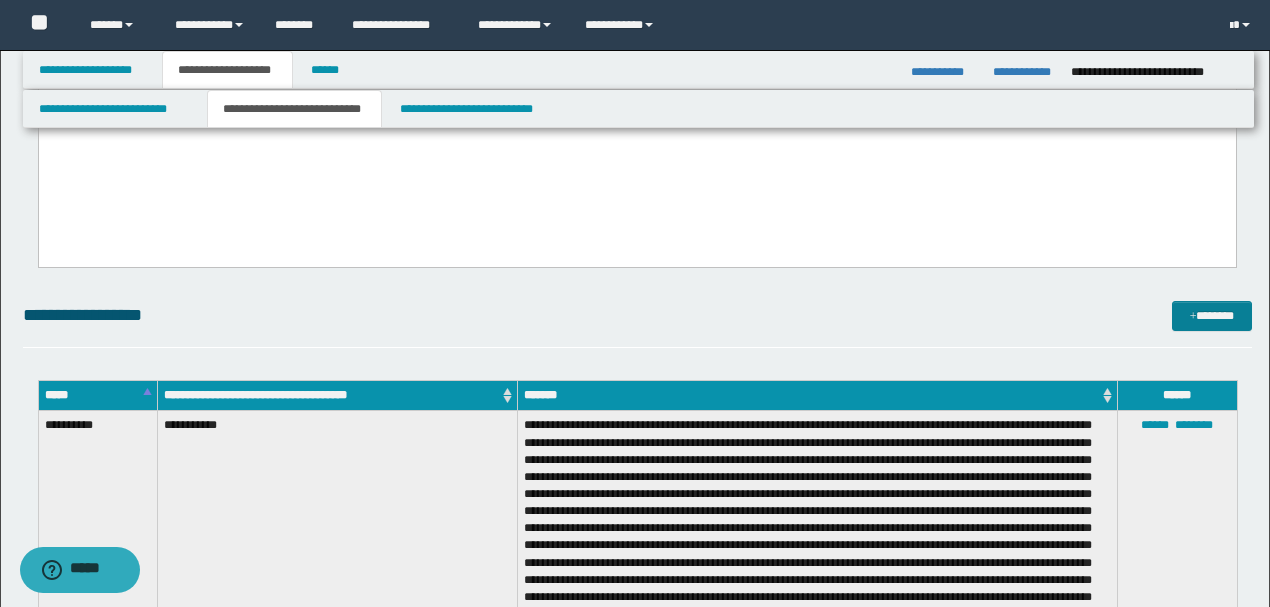 click on "*******" at bounding box center (1211, 315) 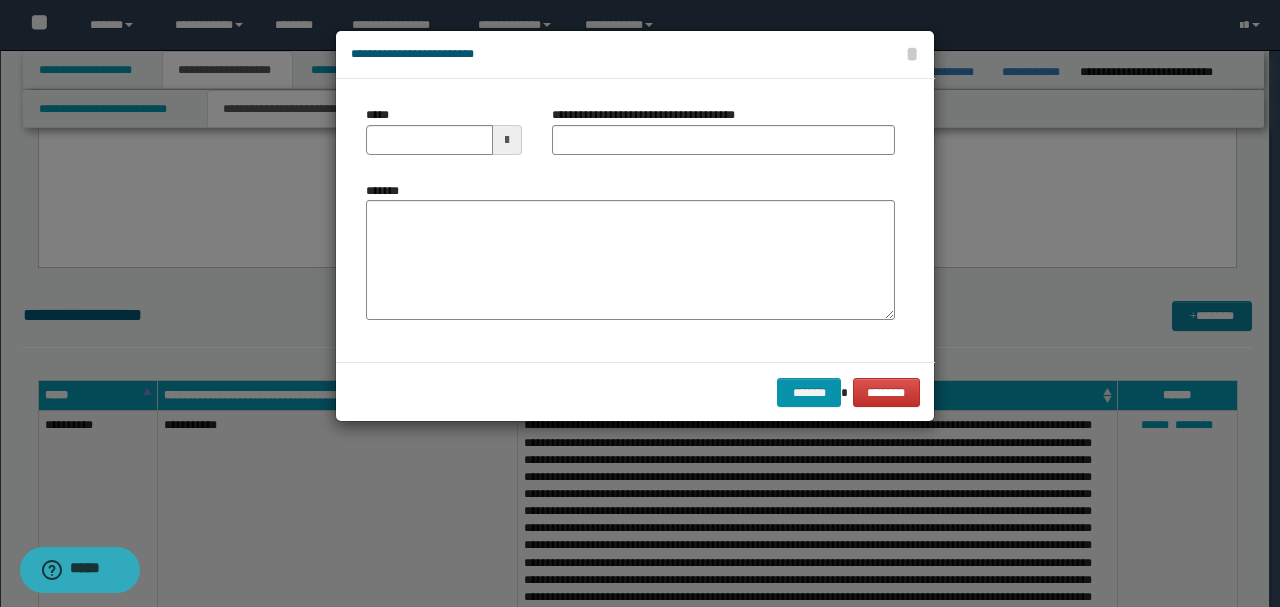 scroll, scrollTop: 0, scrollLeft: 0, axis: both 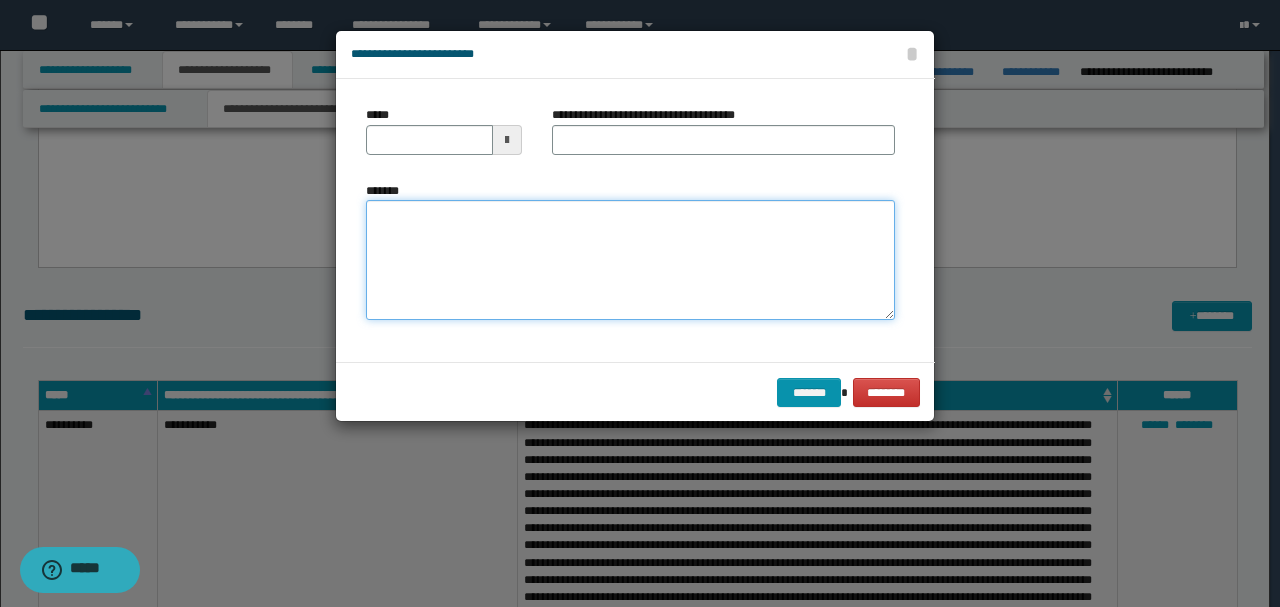 click on "*******" at bounding box center (630, 259) 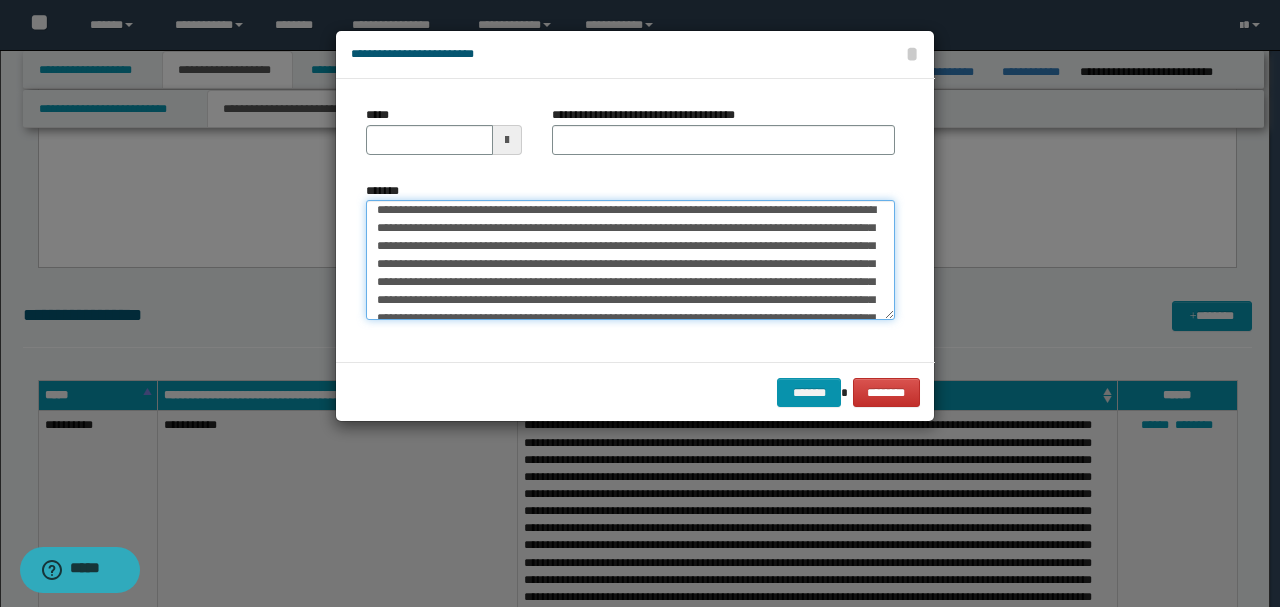 scroll, scrollTop: 0, scrollLeft: 0, axis: both 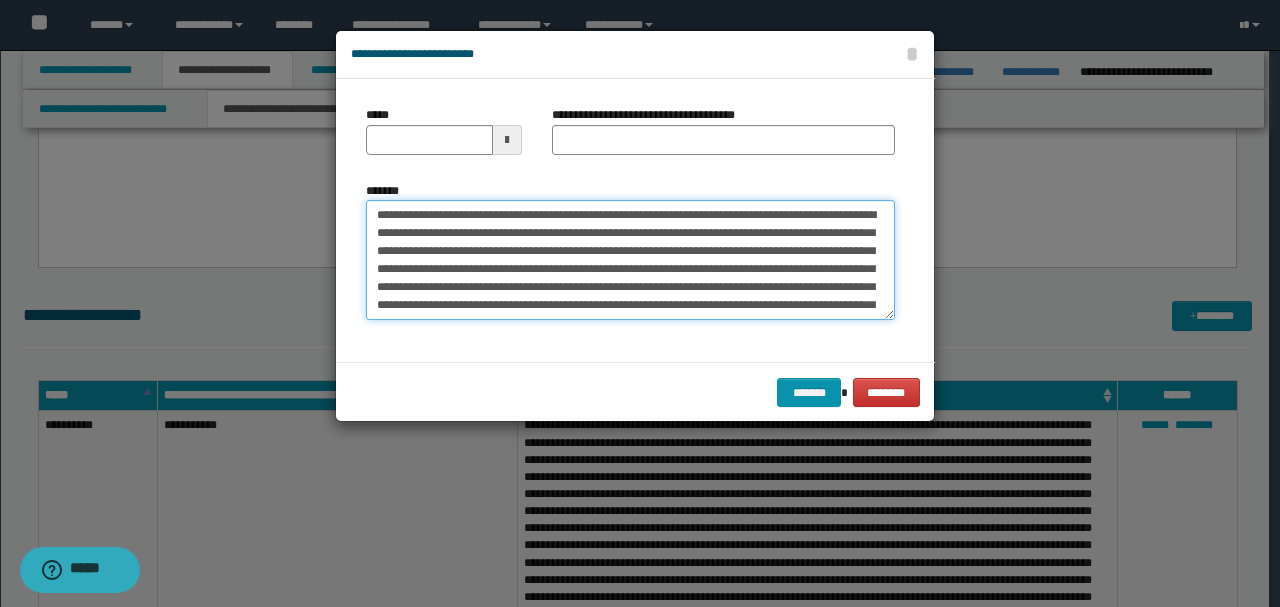 drag, startPoint x: 441, startPoint y: 215, endPoint x: 310, endPoint y: 194, distance: 132.67253 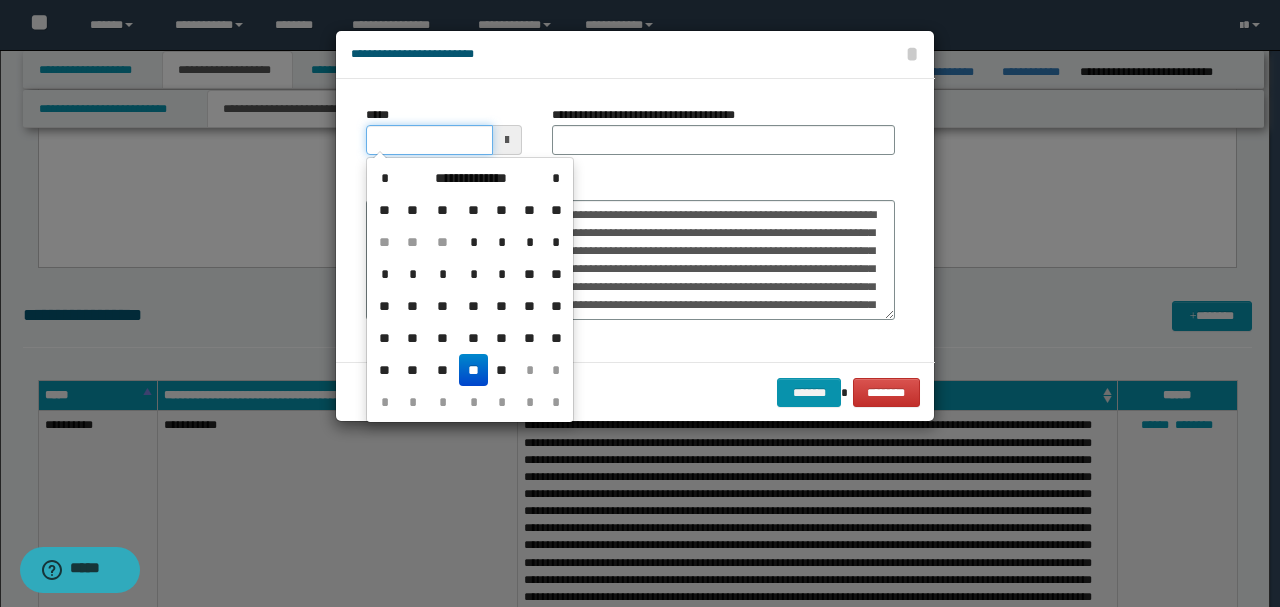 click on "*****" at bounding box center (429, 140) 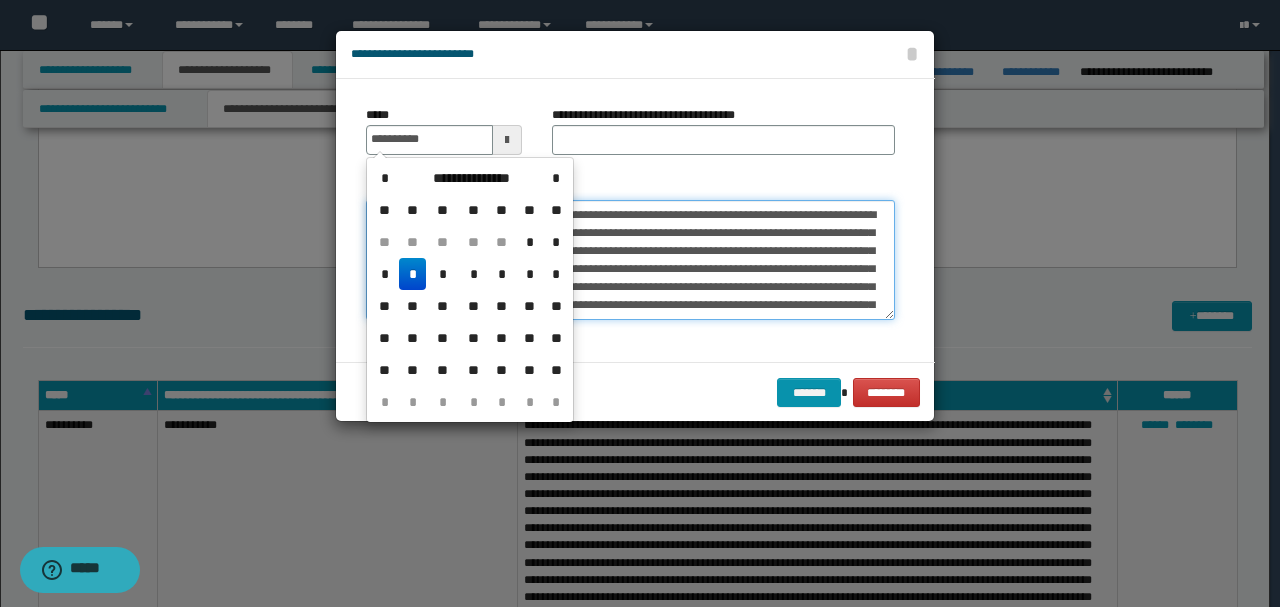 type on "**********" 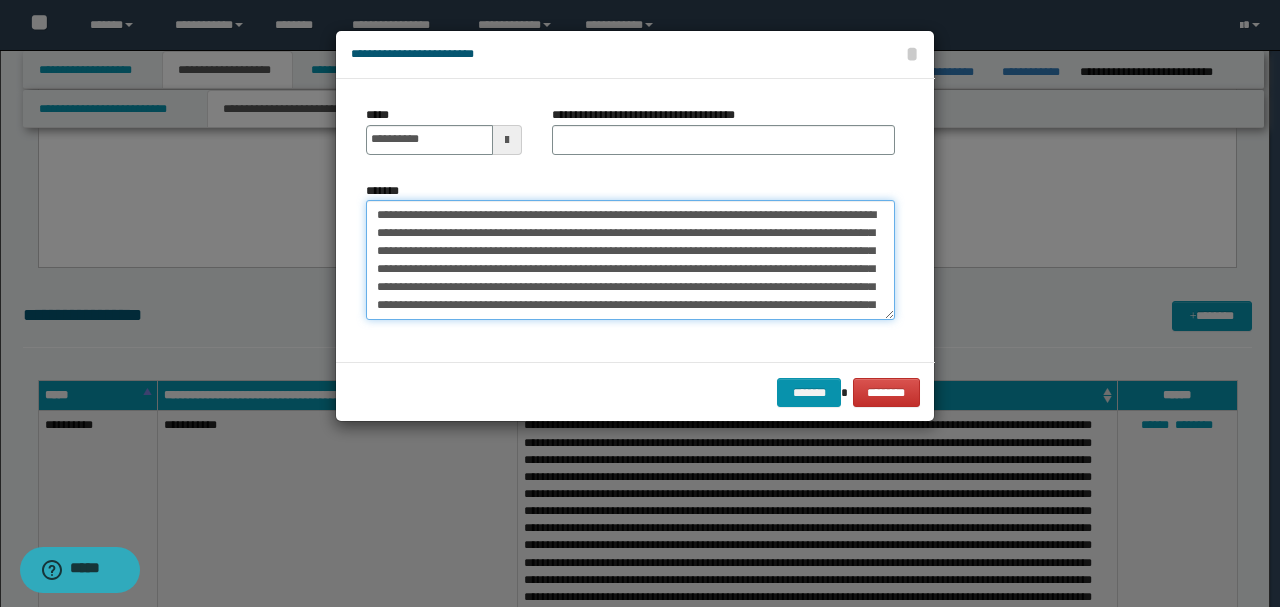 drag, startPoint x: 434, startPoint y: 212, endPoint x: 291, endPoint y: 194, distance: 144.12842 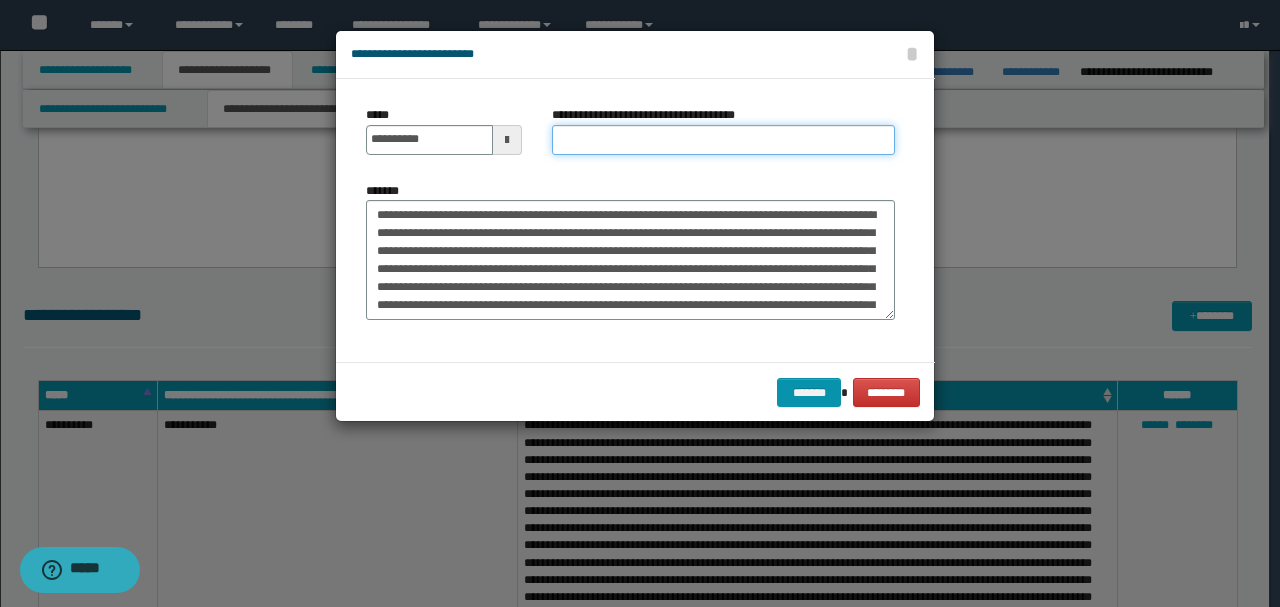 click on "**********" at bounding box center (723, 140) 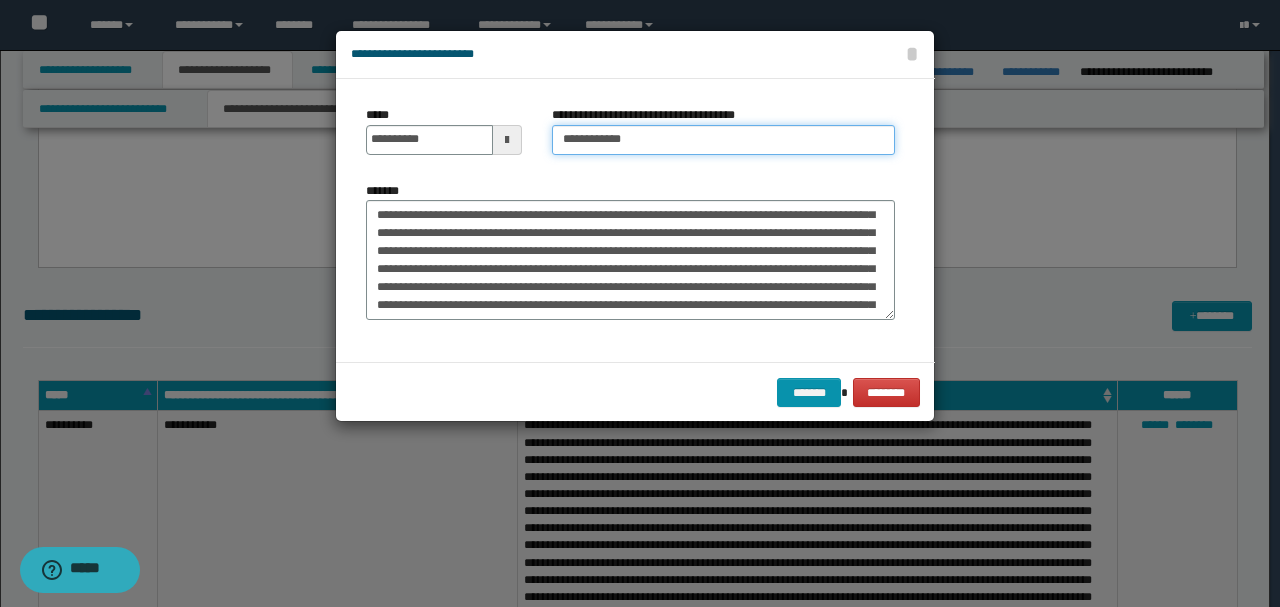 type on "**********" 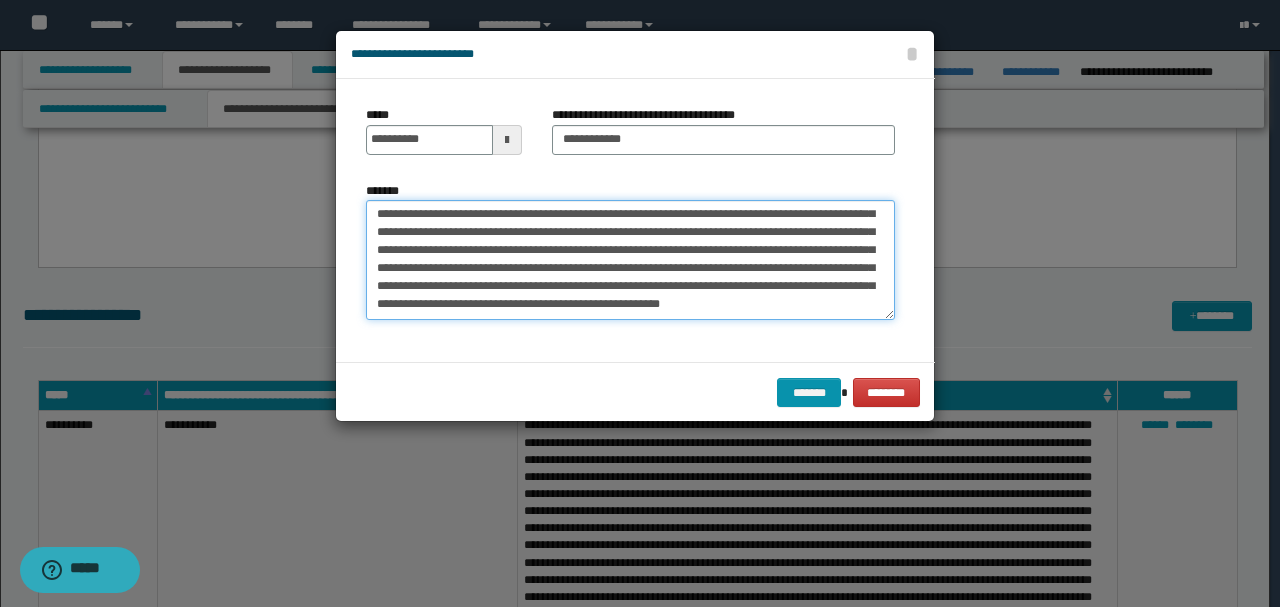 drag, startPoint x: 446, startPoint y: 236, endPoint x: 486, endPoint y: 376, distance: 145.6022 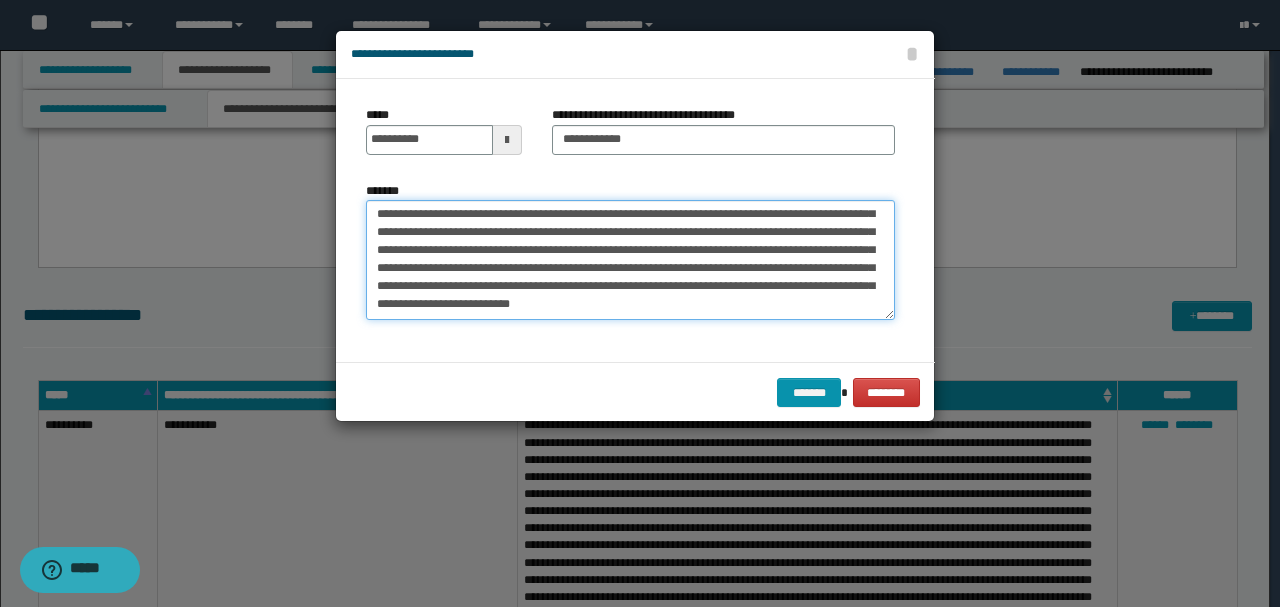 scroll, scrollTop: 594, scrollLeft: 0, axis: vertical 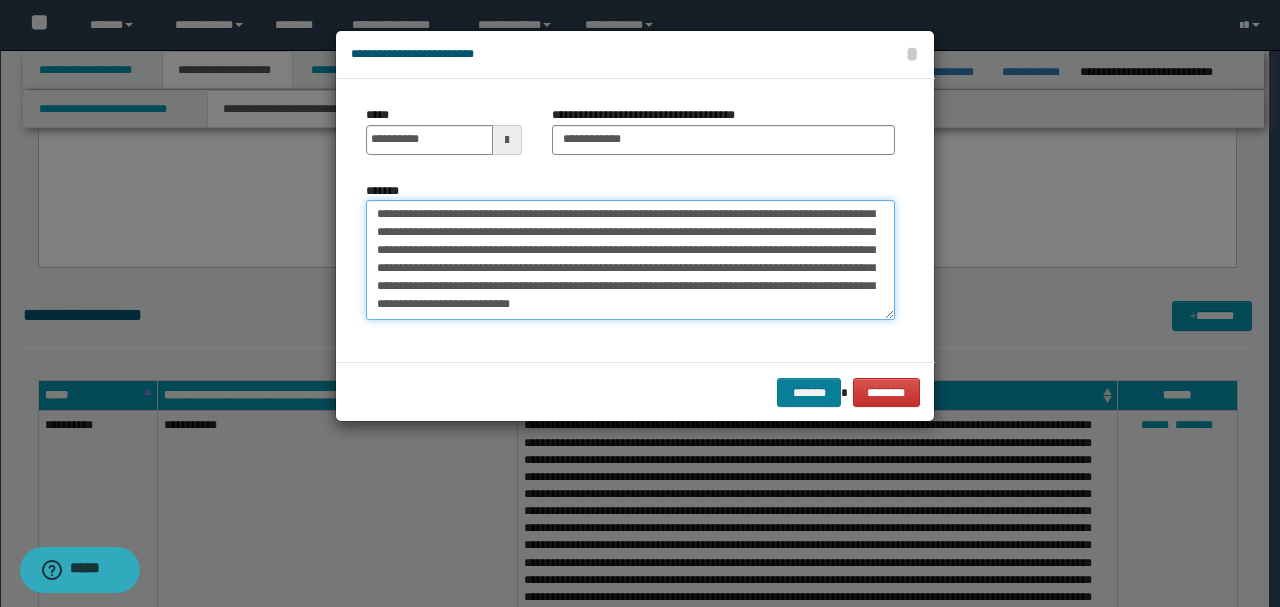 type on "**********" 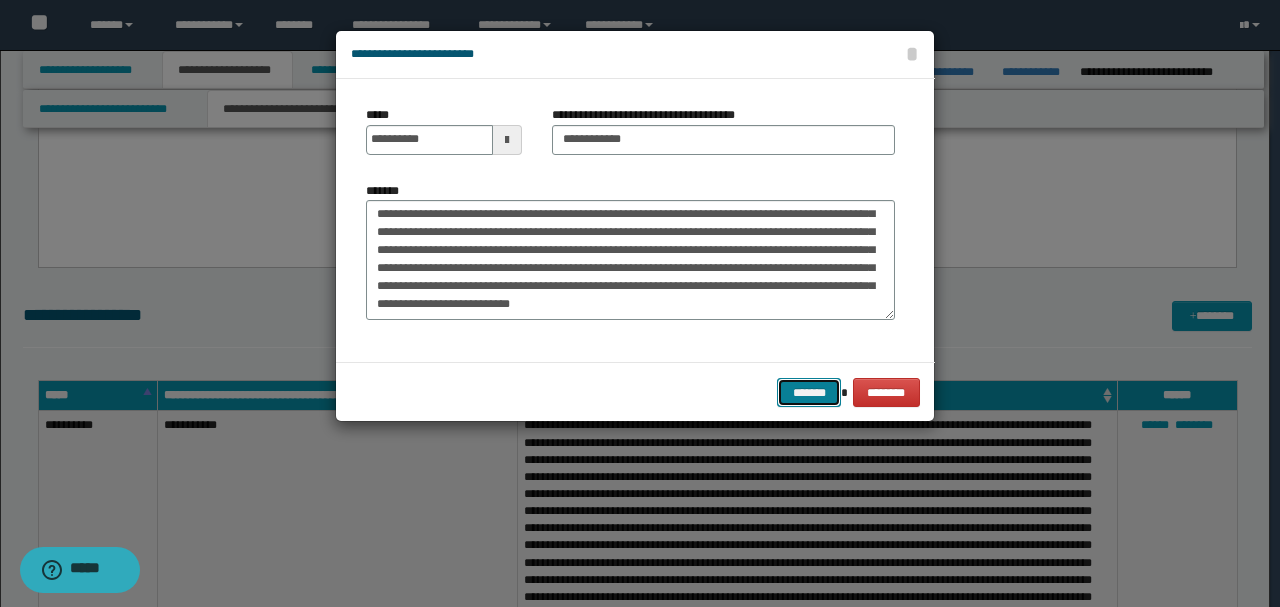 click on "*******" at bounding box center (809, 392) 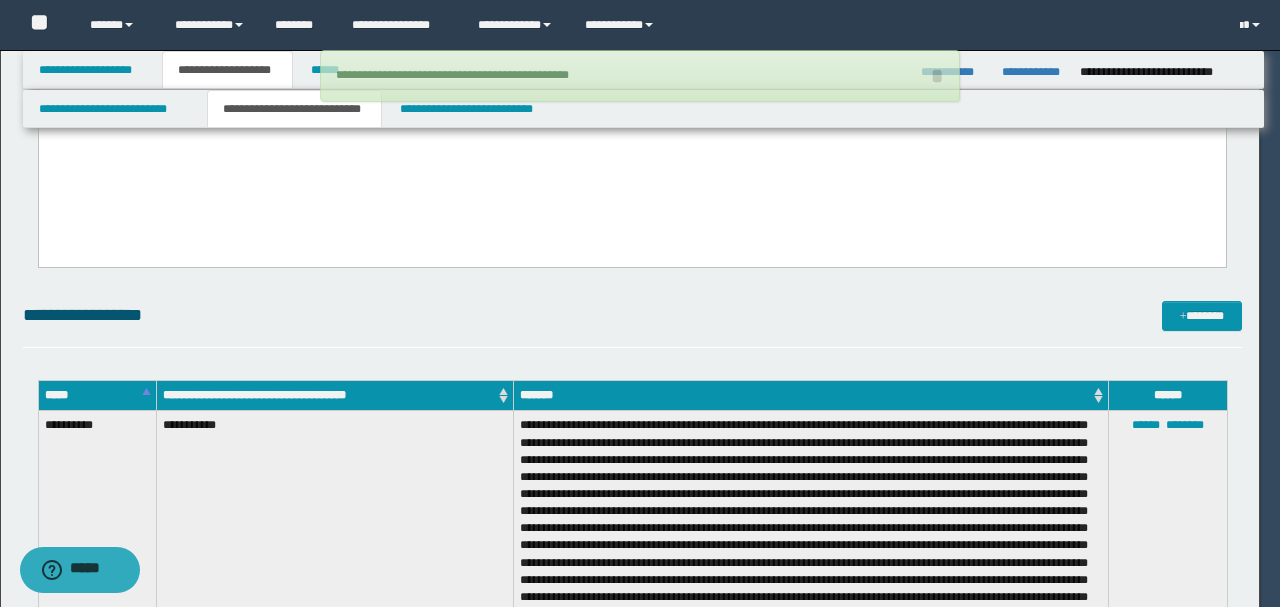 type 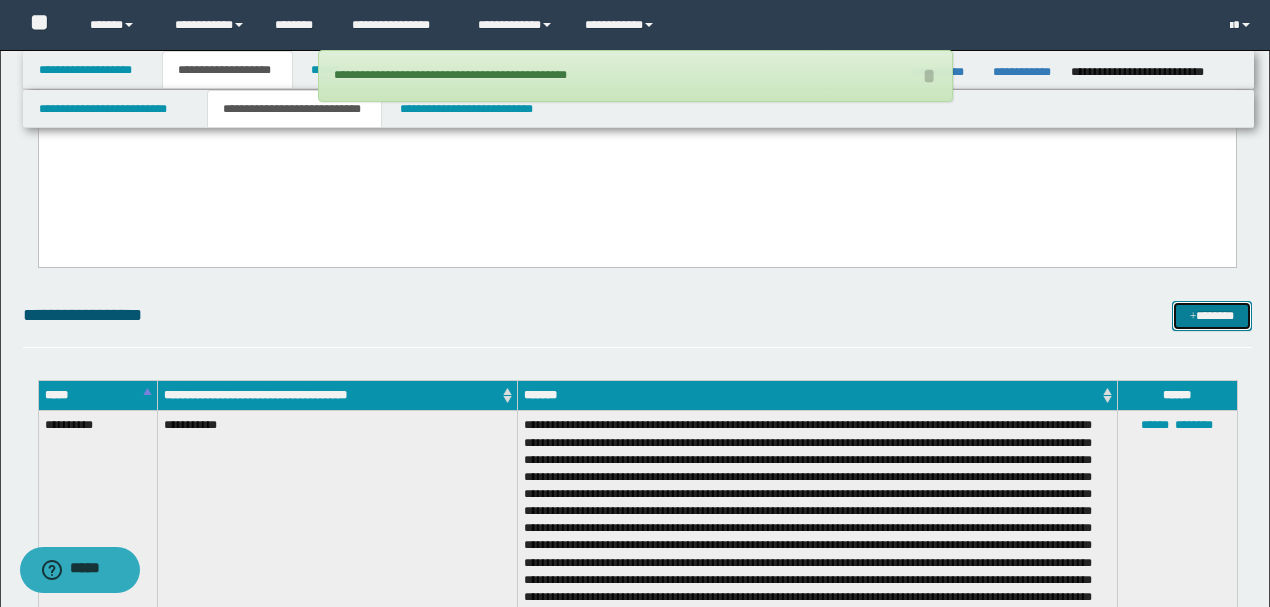 click at bounding box center [1193, 317] 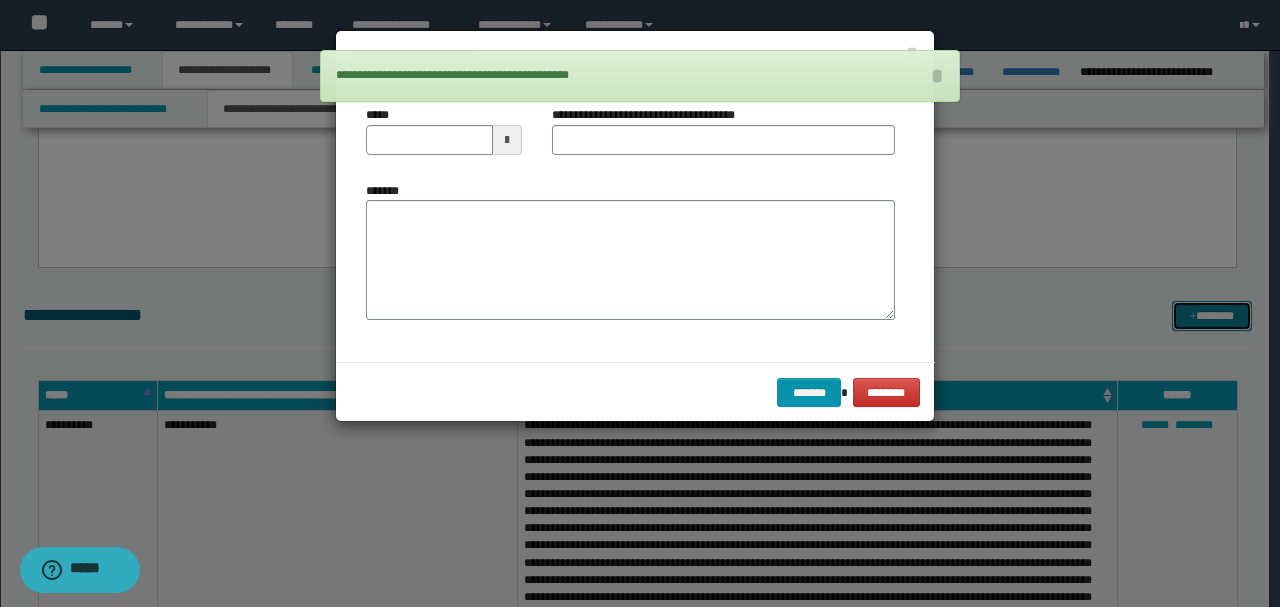 scroll, scrollTop: 0, scrollLeft: 0, axis: both 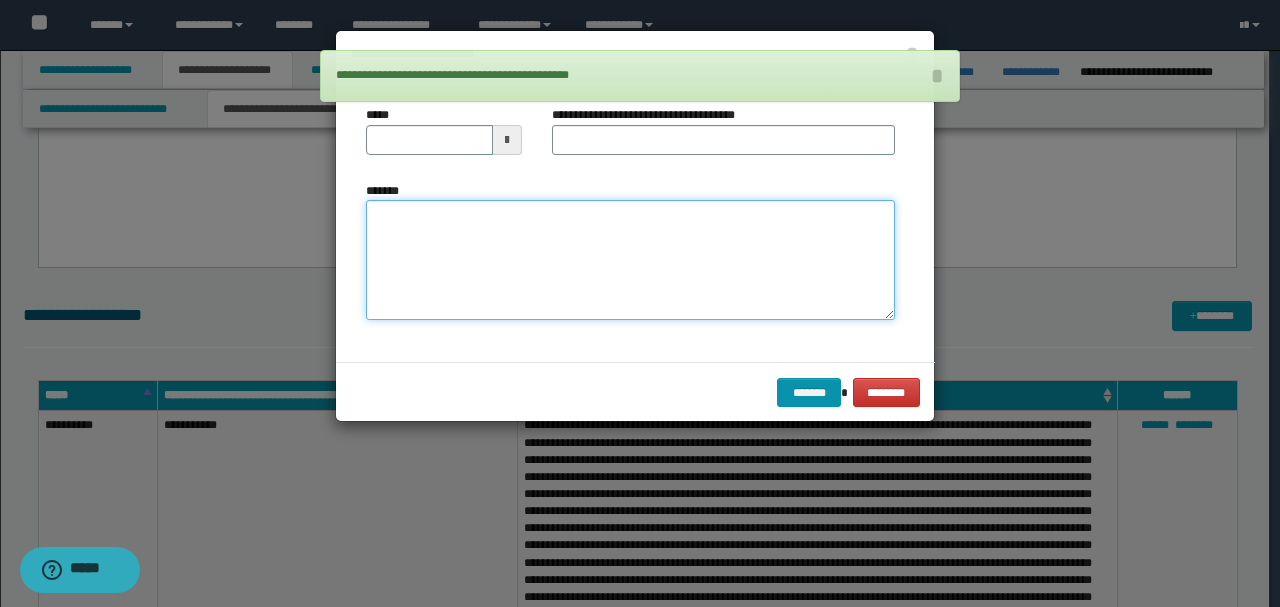 click on "*******" at bounding box center (630, 259) 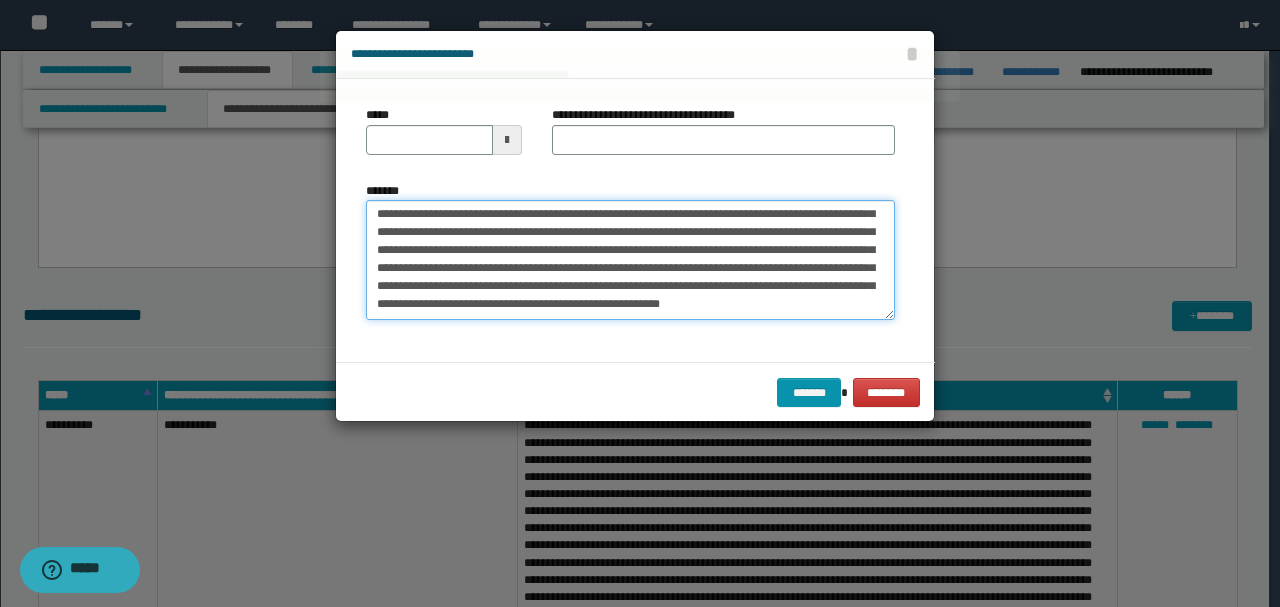 scroll, scrollTop: 0, scrollLeft: 0, axis: both 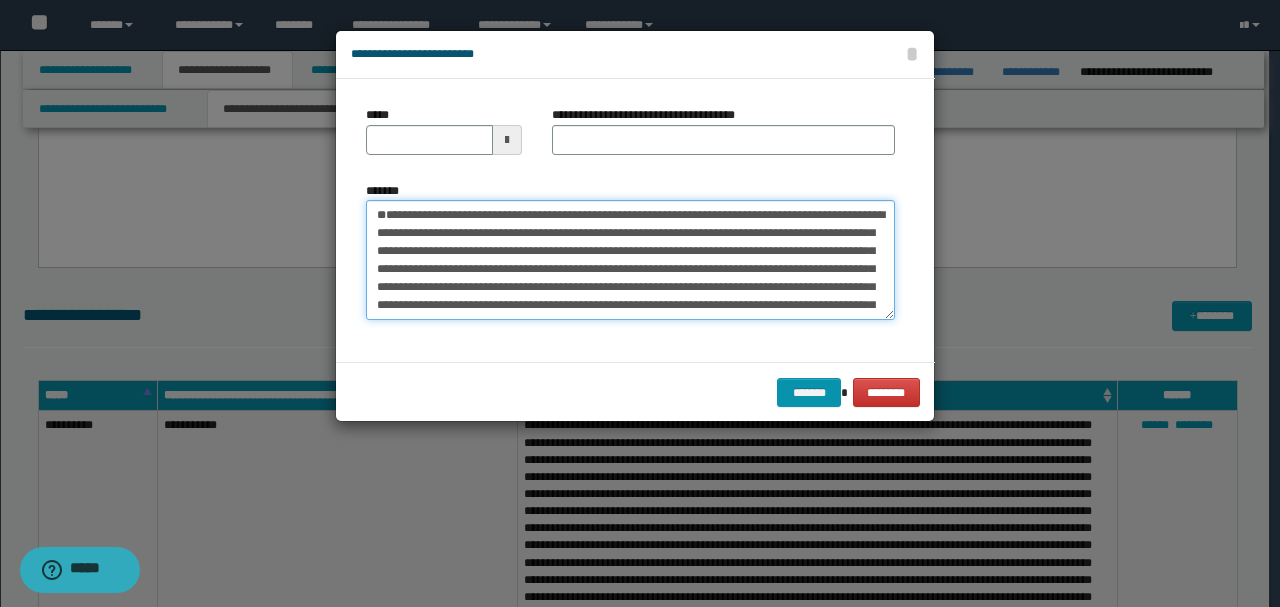 drag, startPoint x: 440, startPoint y: 250, endPoint x: 275, endPoint y: 156, distance: 189.89734 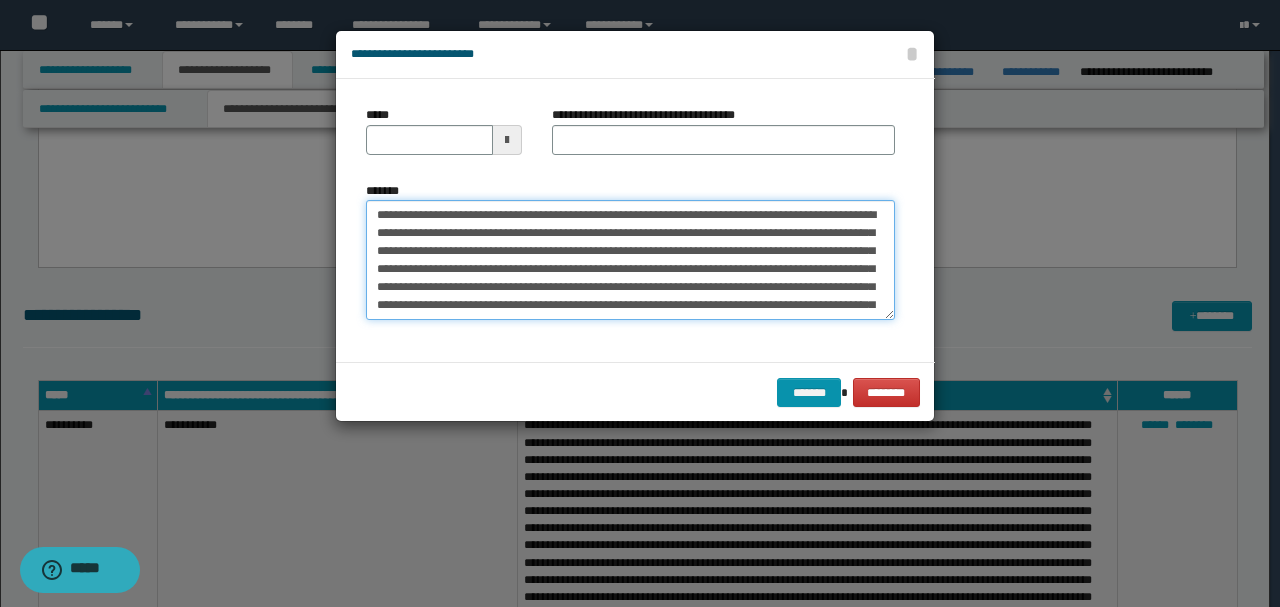 type 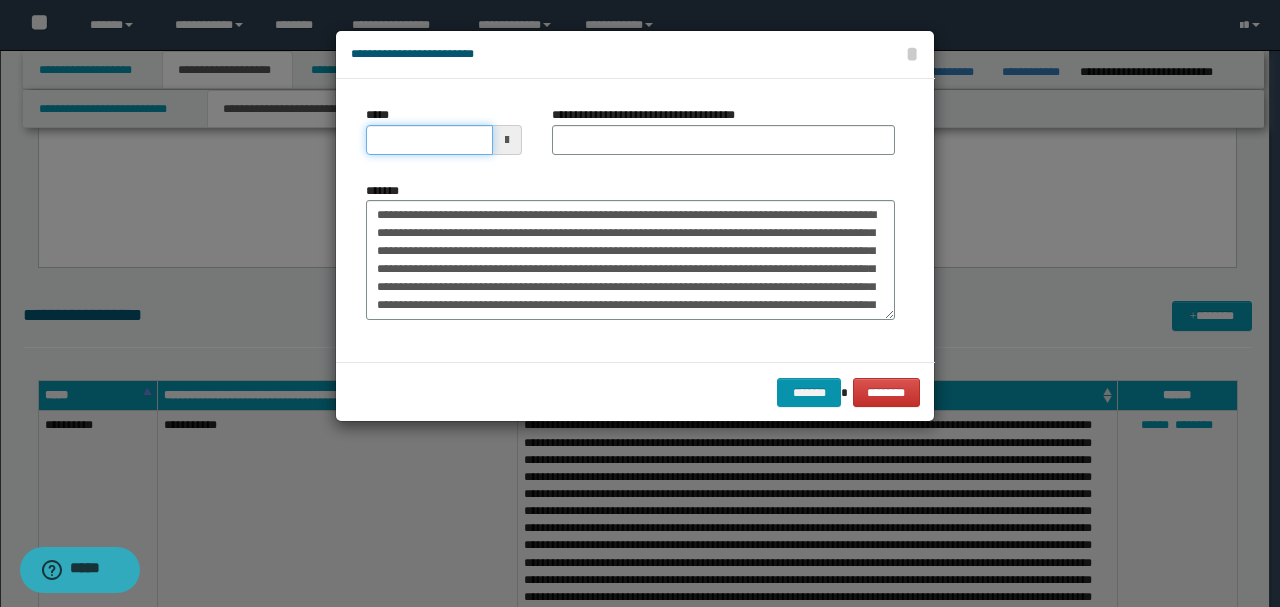 click on "*****" at bounding box center [429, 140] 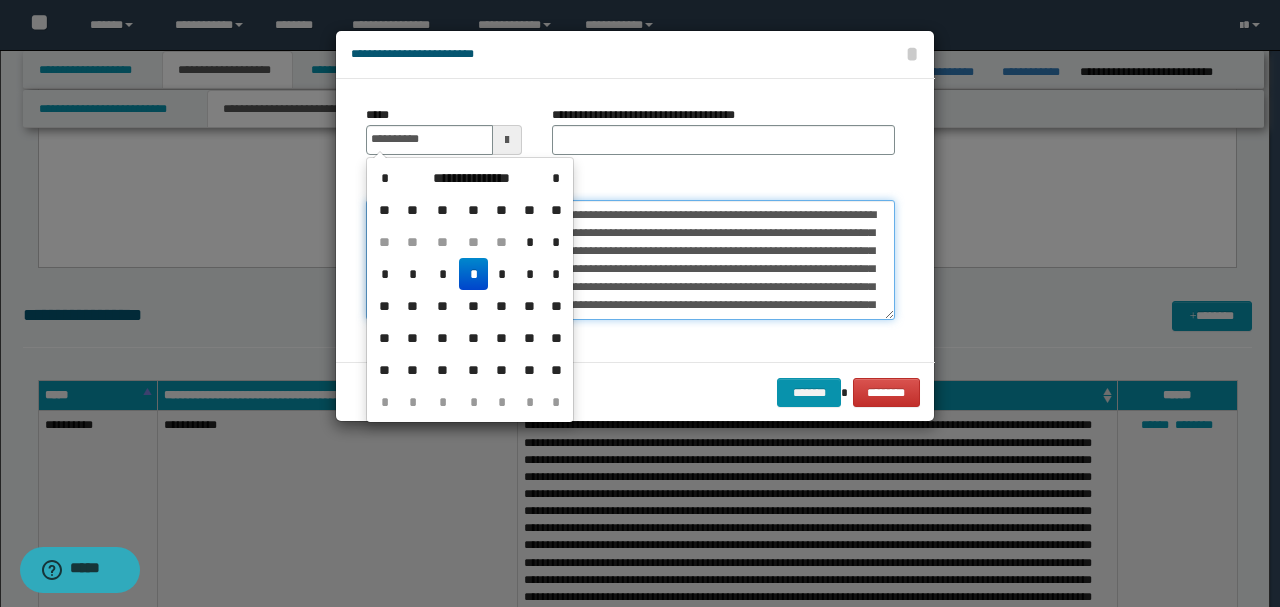 type on "**********" 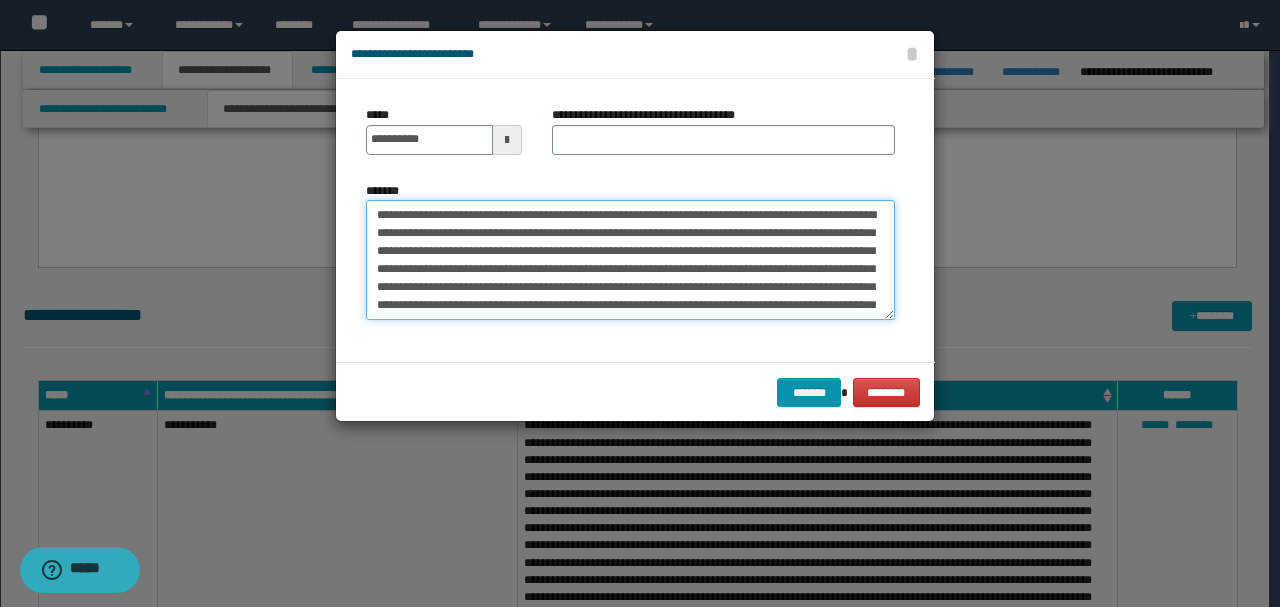 click on "*******" at bounding box center [630, 259] 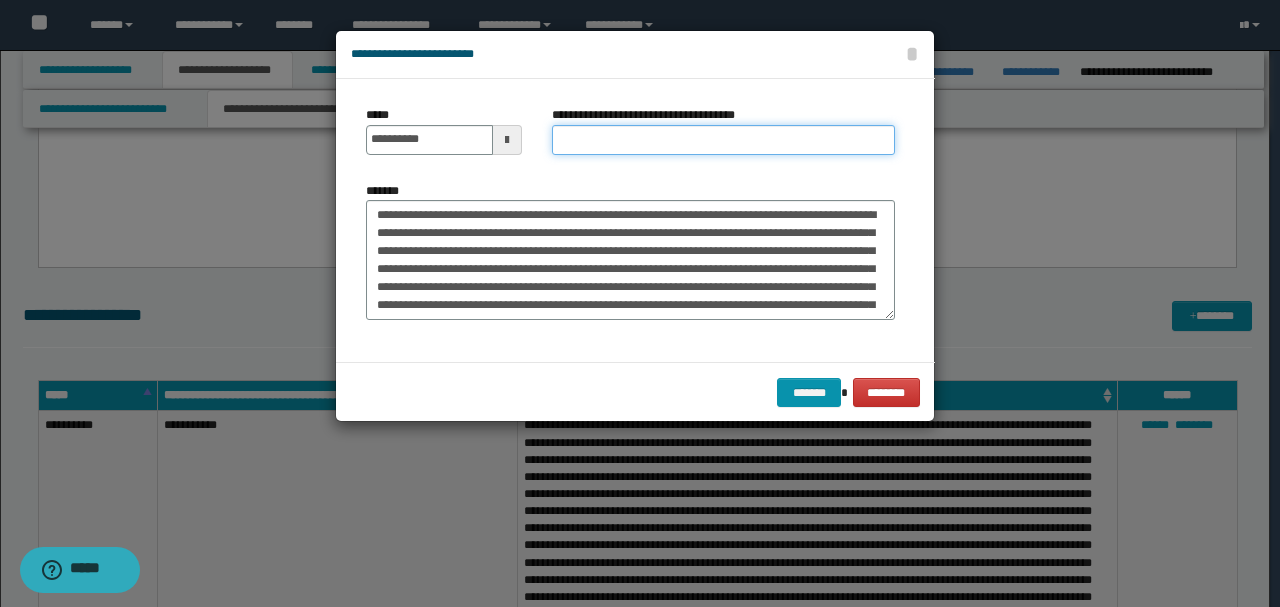 click on "**********" at bounding box center [723, 140] 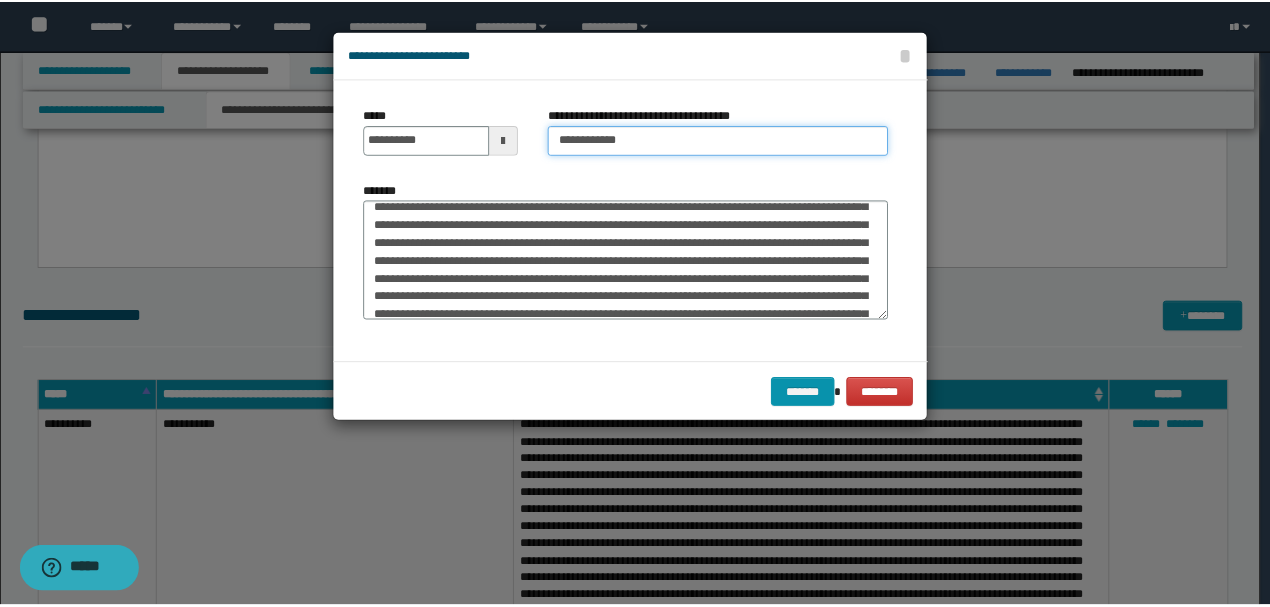 scroll, scrollTop: 252, scrollLeft: 0, axis: vertical 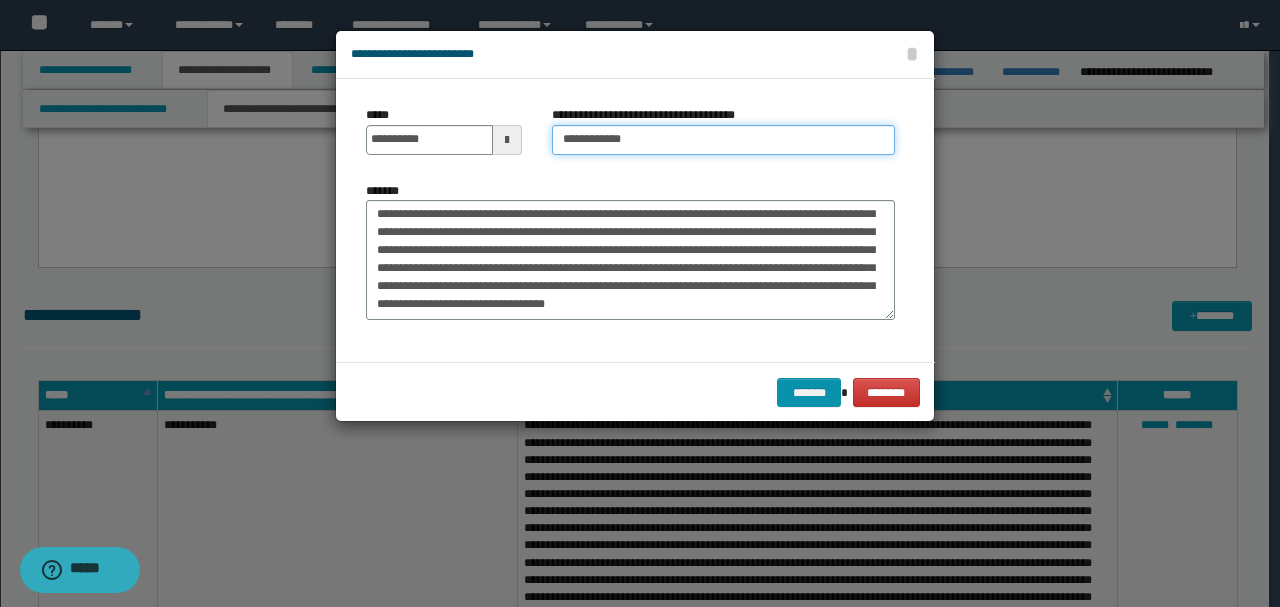 type on "**********" 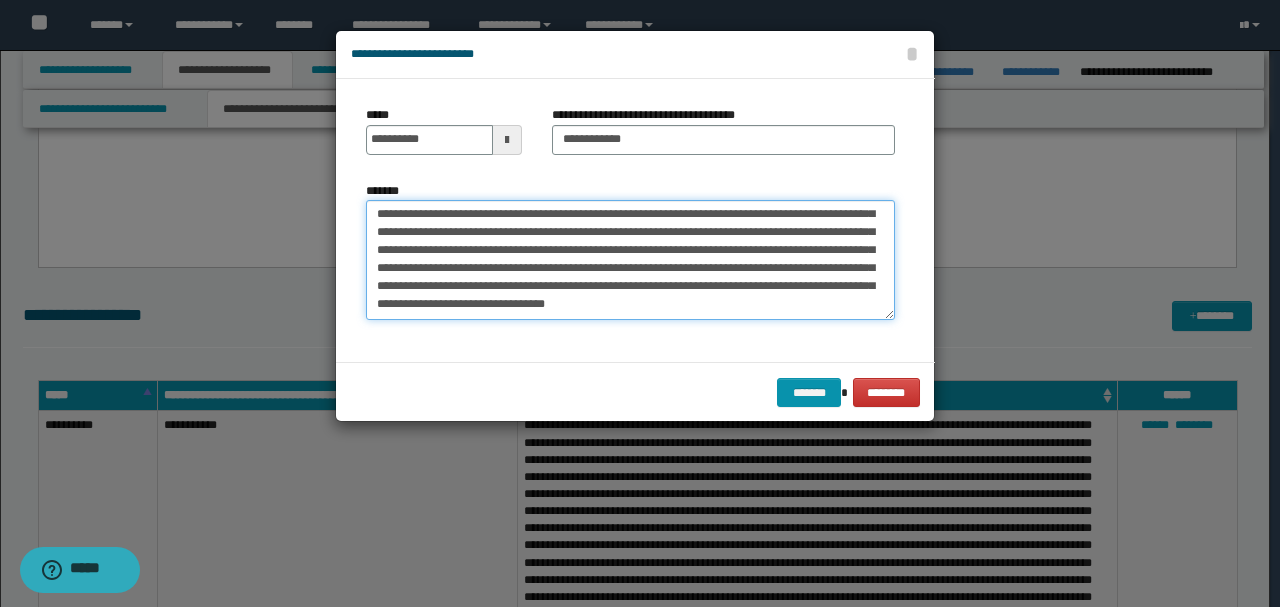 drag, startPoint x: 447, startPoint y: 293, endPoint x: 466, endPoint y: 395, distance: 103.75452 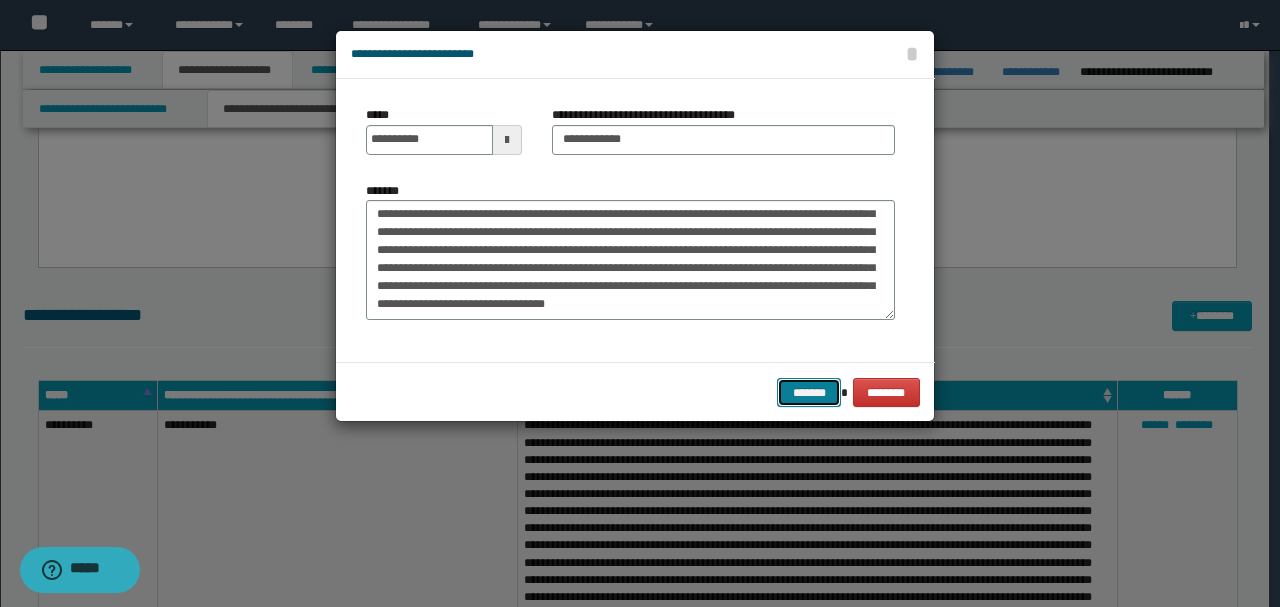 click on "*******" at bounding box center [809, 392] 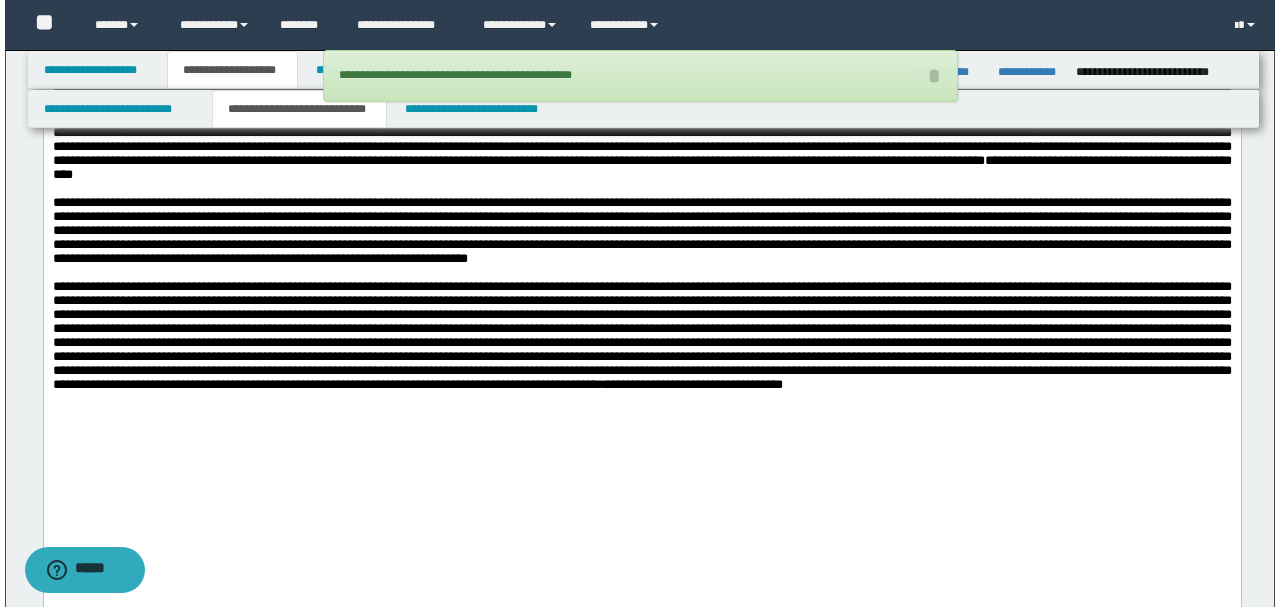 scroll, scrollTop: 4800, scrollLeft: 0, axis: vertical 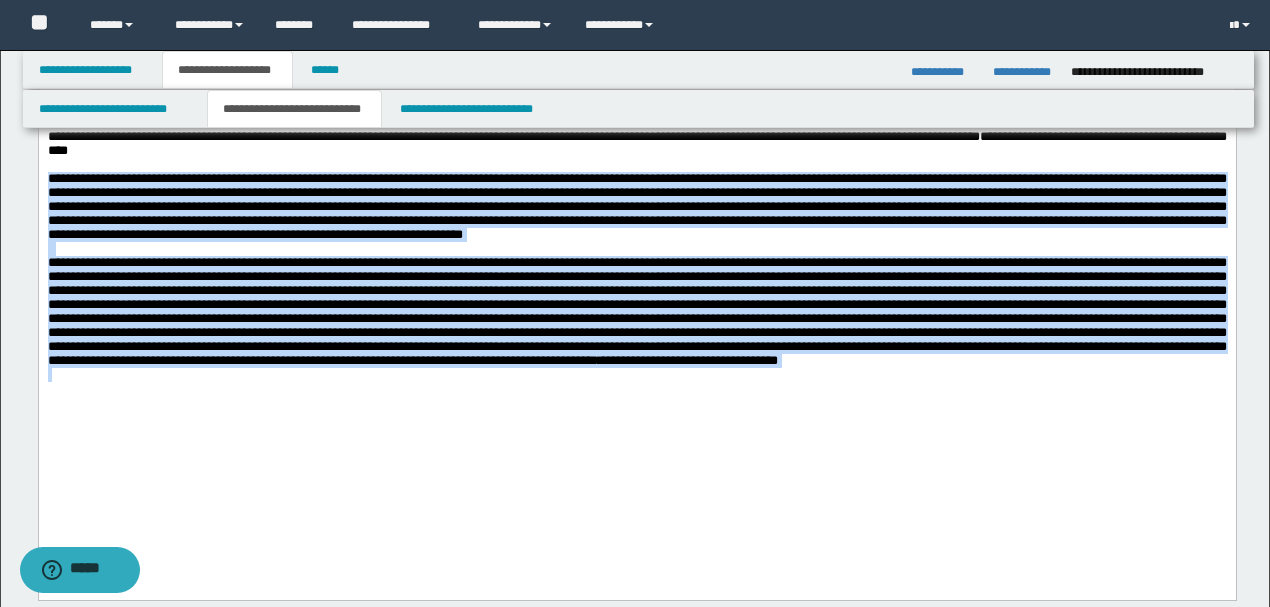 drag, startPoint x: 47, startPoint y: 254, endPoint x: 568, endPoint y: 497, distance: 574.88257 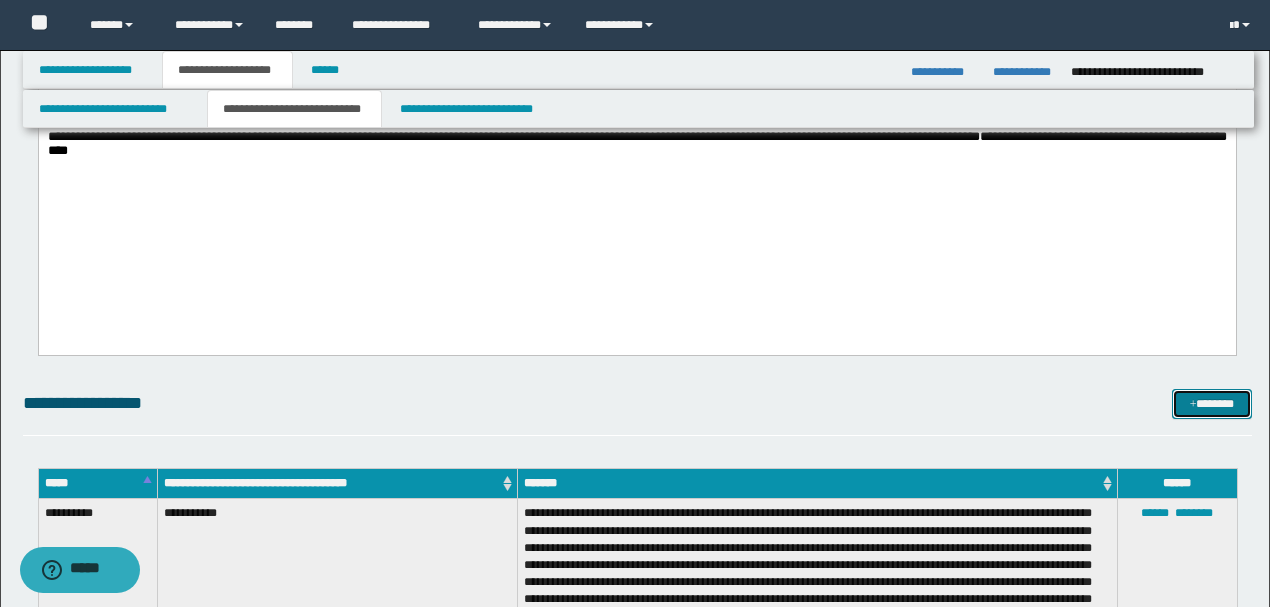 click on "*******" at bounding box center (1211, 403) 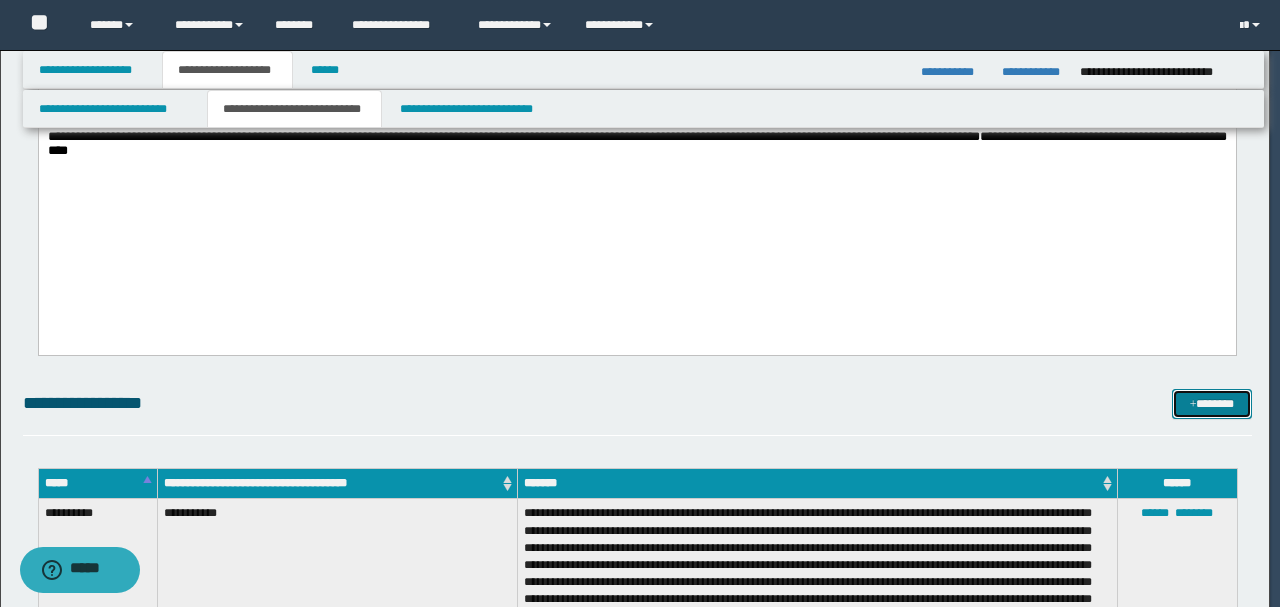 scroll, scrollTop: 0, scrollLeft: 0, axis: both 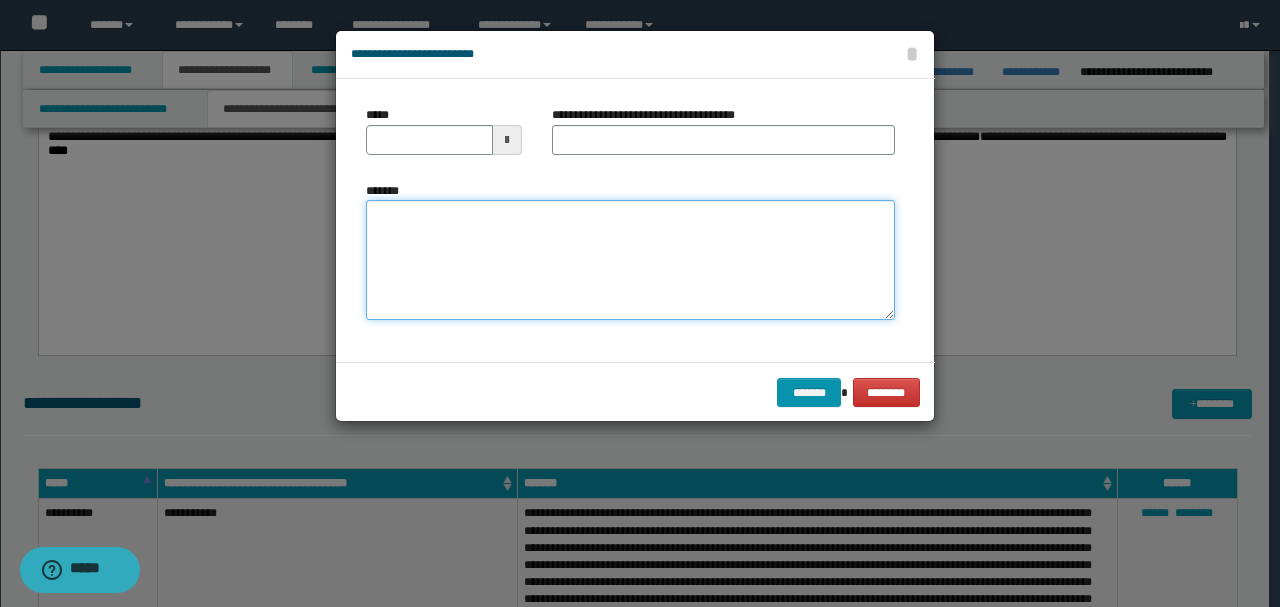 click on "*******" at bounding box center (630, 259) 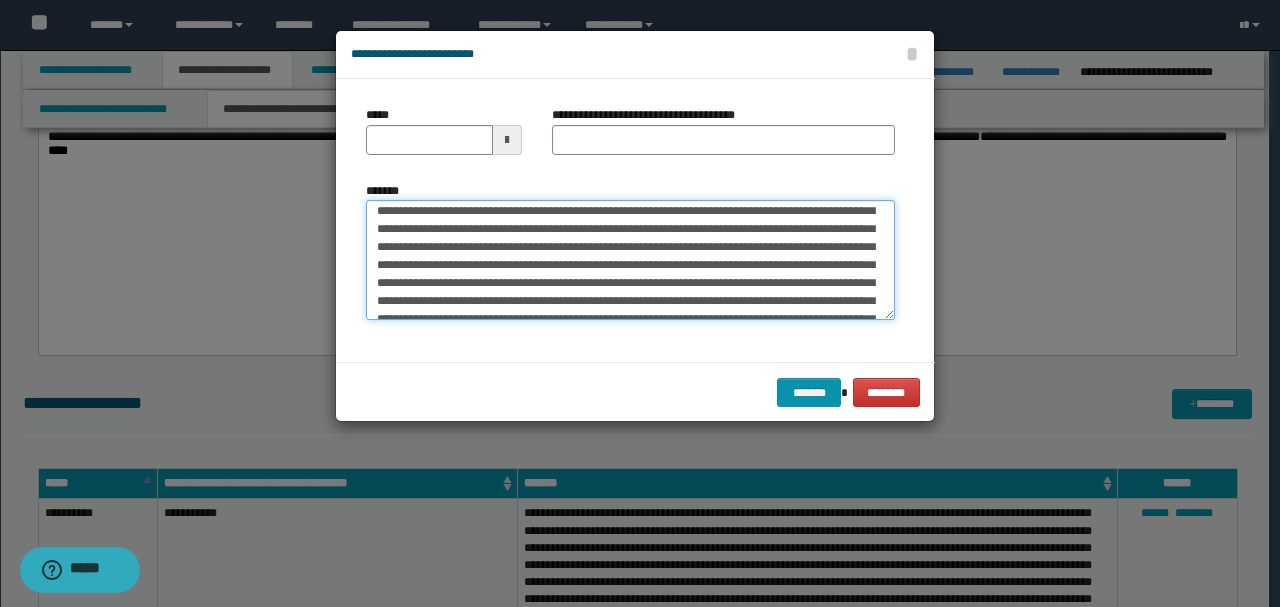 scroll, scrollTop: 0, scrollLeft: 0, axis: both 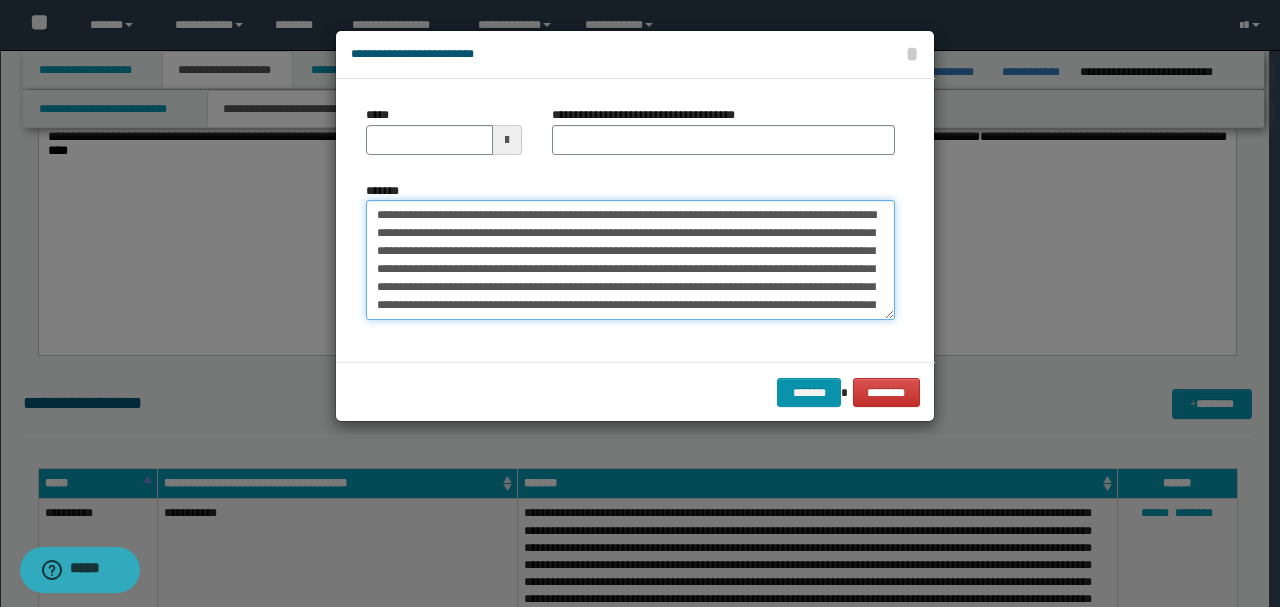 drag, startPoint x: 441, startPoint y: 212, endPoint x: 302, endPoint y: 202, distance: 139.35925 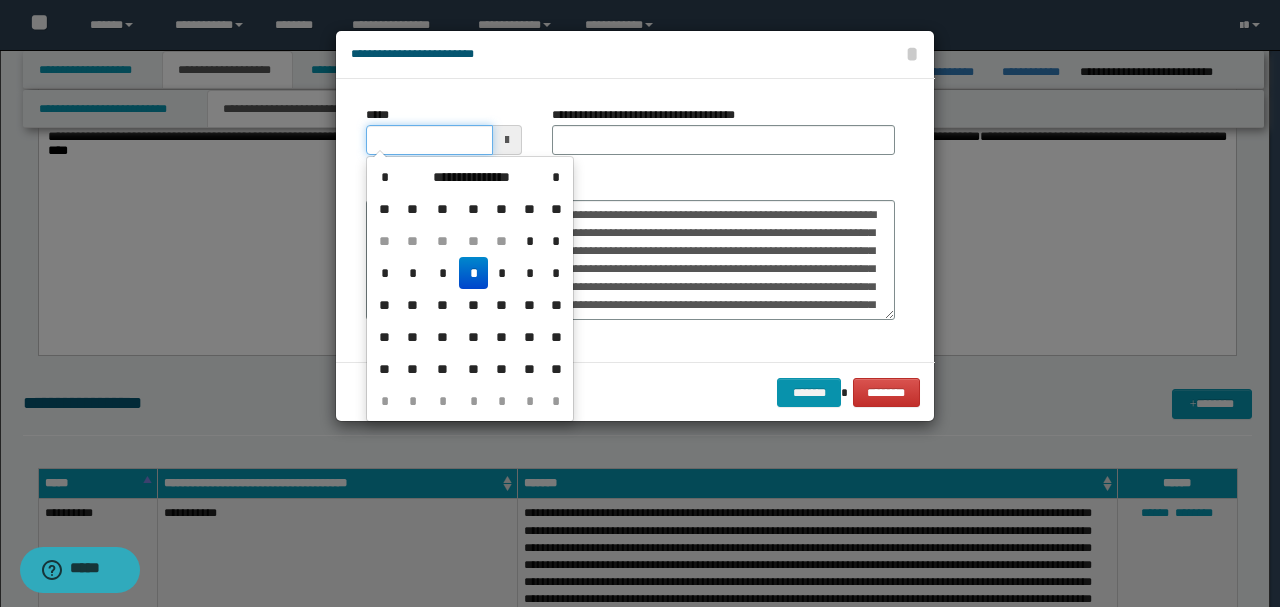 click on "*****" at bounding box center (429, 140) 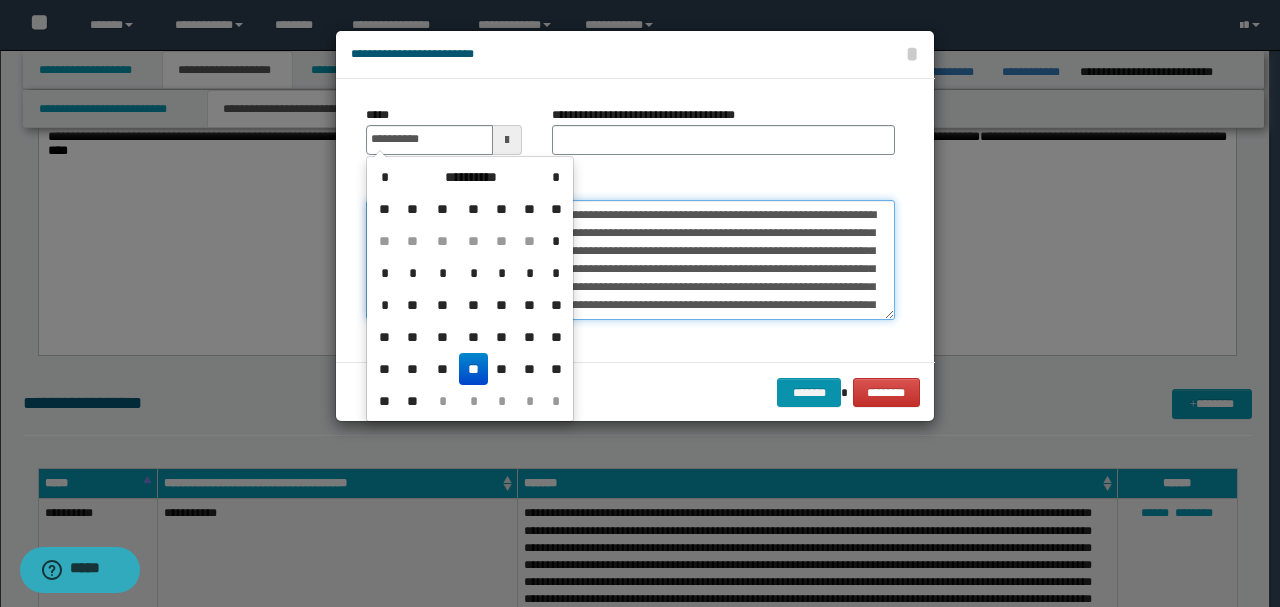 type on "**********" 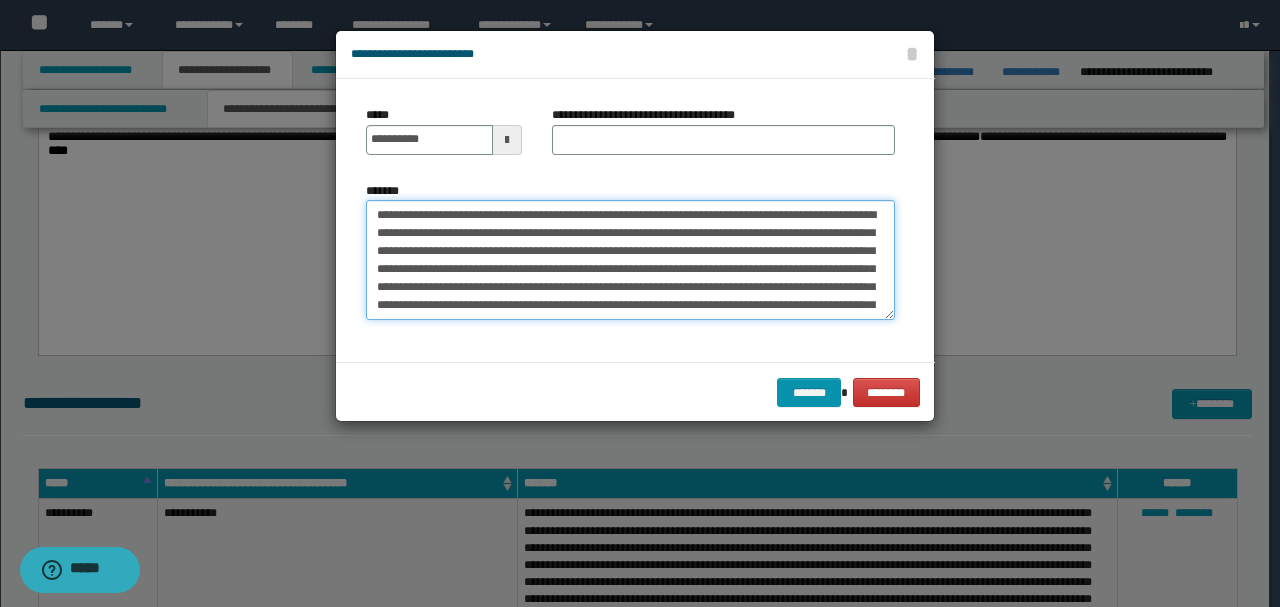drag, startPoint x: 434, startPoint y: 212, endPoint x: 280, endPoint y: 196, distance: 154.82893 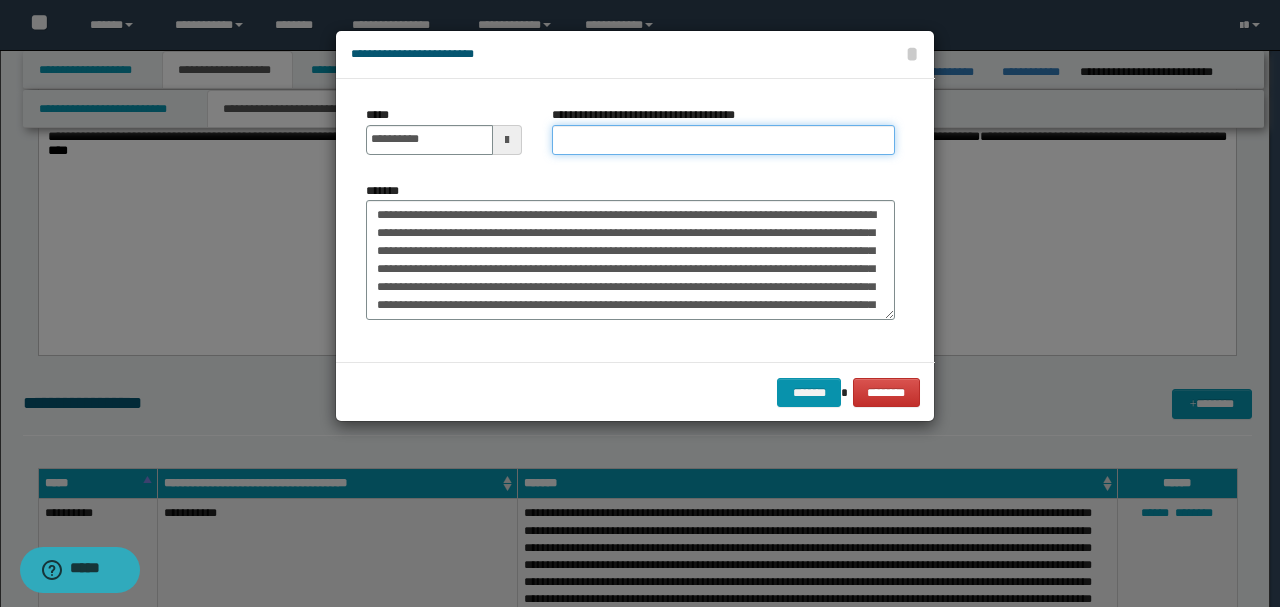 click on "**********" at bounding box center [723, 140] 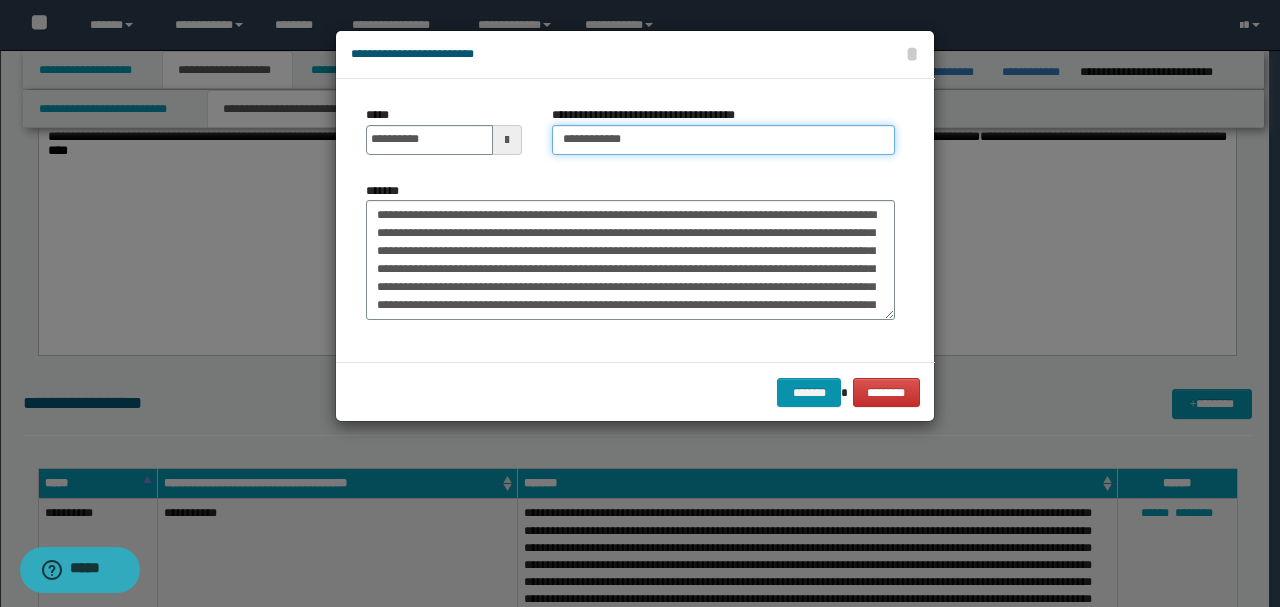scroll, scrollTop: 133, scrollLeft: 0, axis: vertical 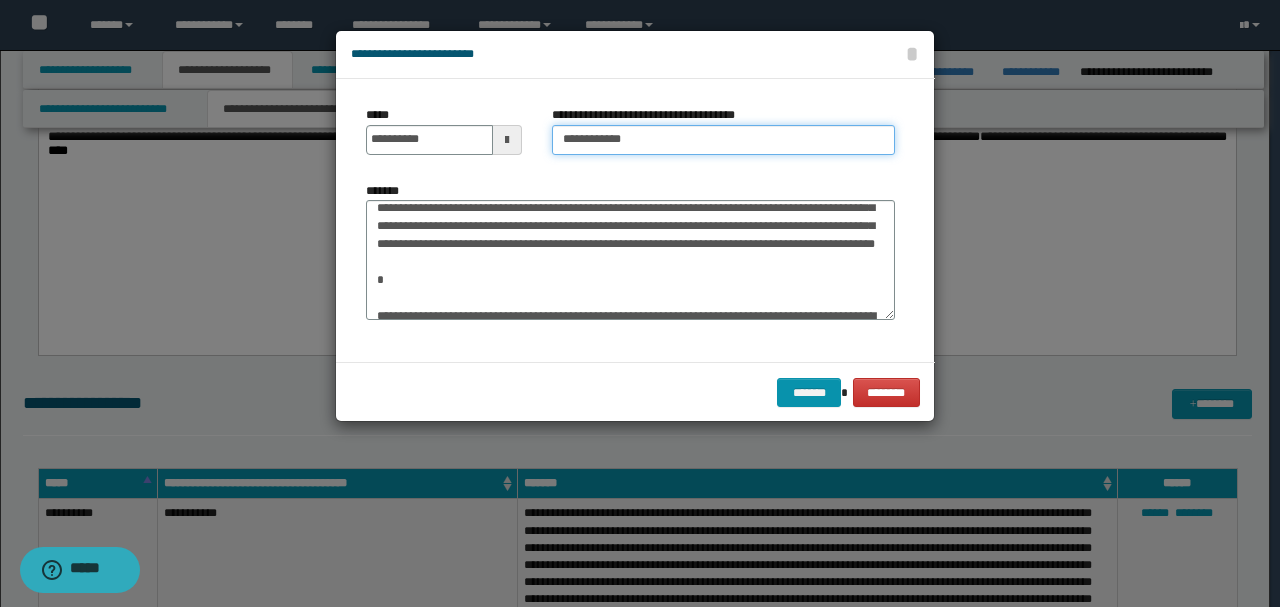 type on "**********" 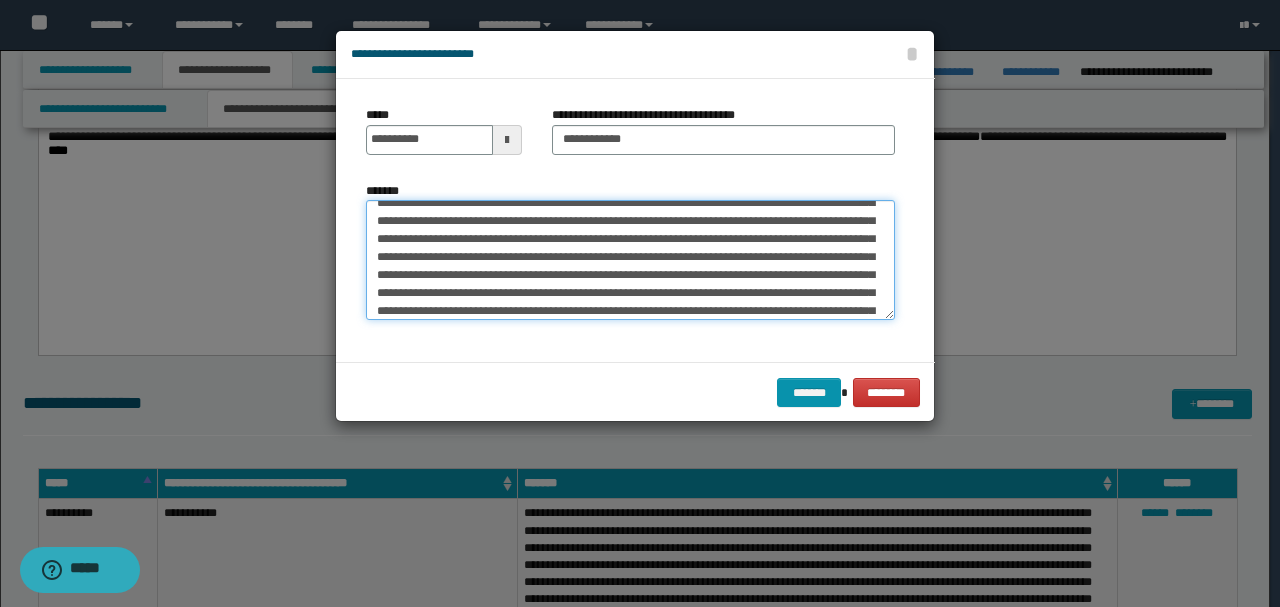 scroll, scrollTop: 540, scrollLeft: 0, axis: vertical 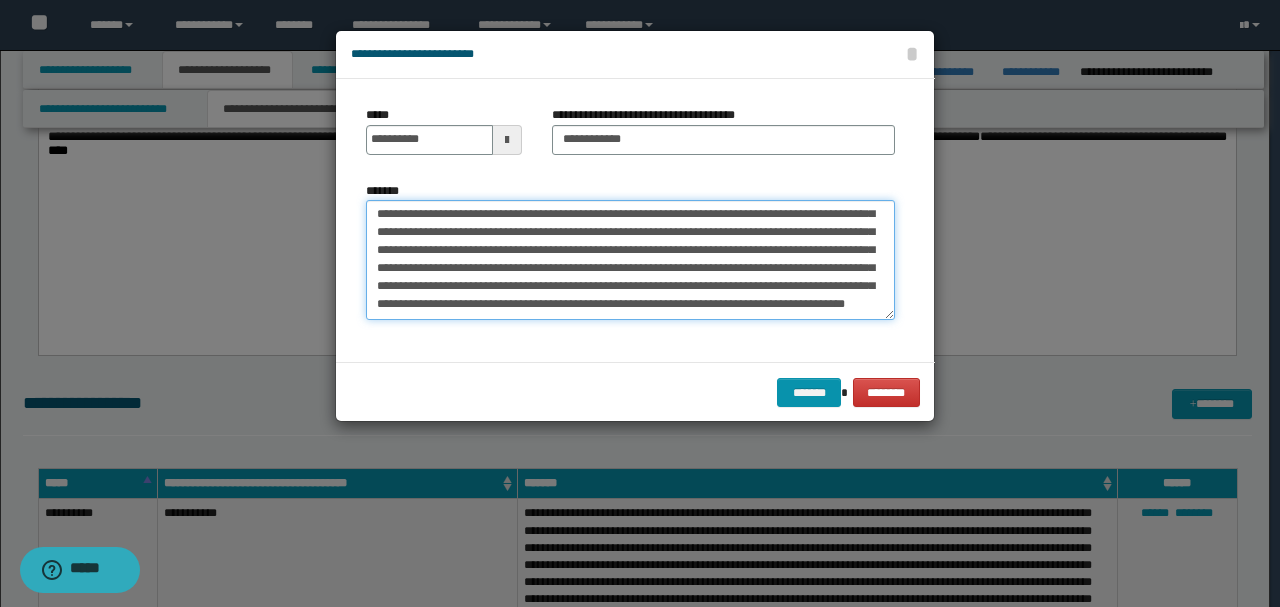 drag, startPoint x: 515, startPoint y: 310, endPoint x: 516, endPoint y: 364, distance: 54.00926 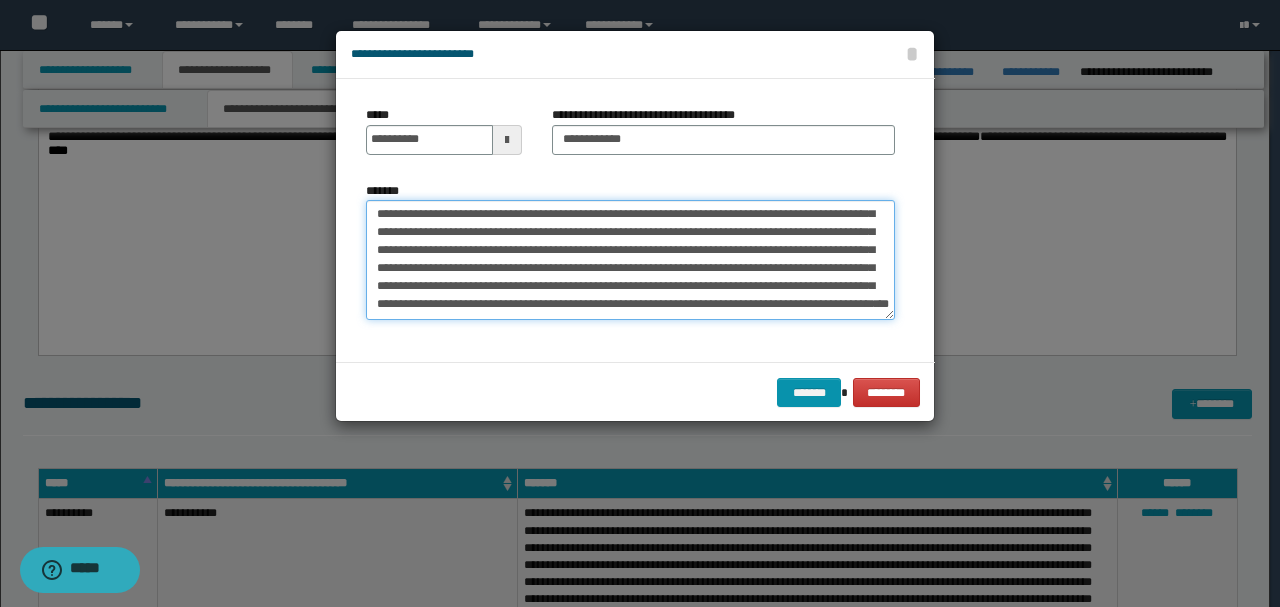 scroll, scrollTop: 126, scrollLeft: 0, axis: vertical 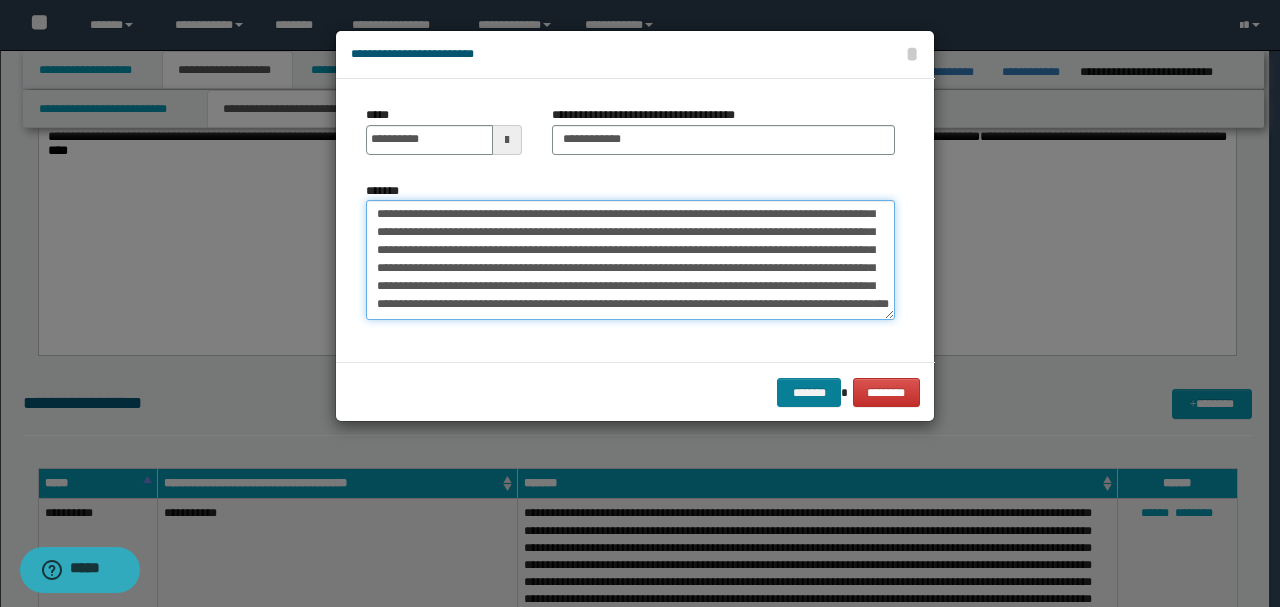type on "**********" 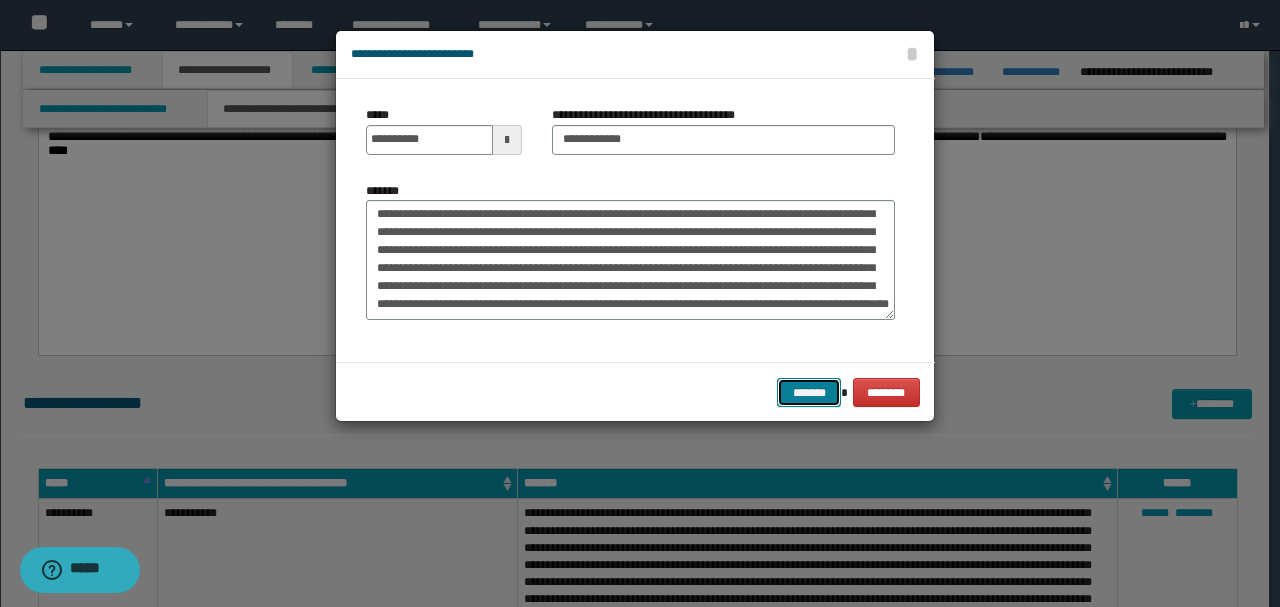 click on "*******" at bounding box center [809, 392] 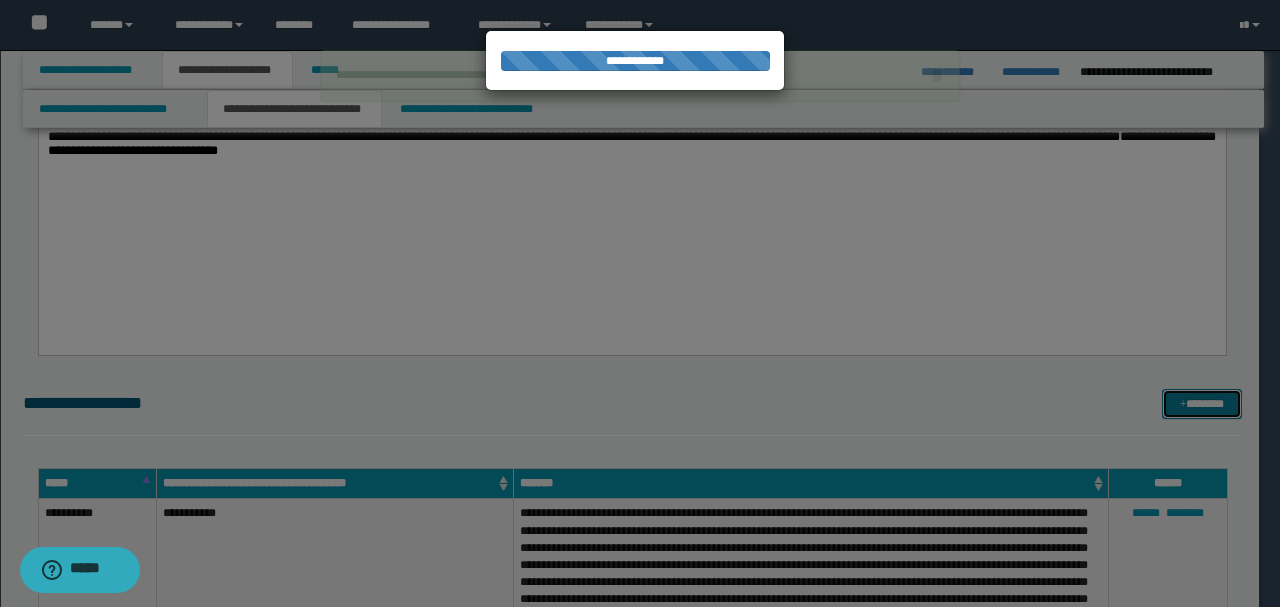 type 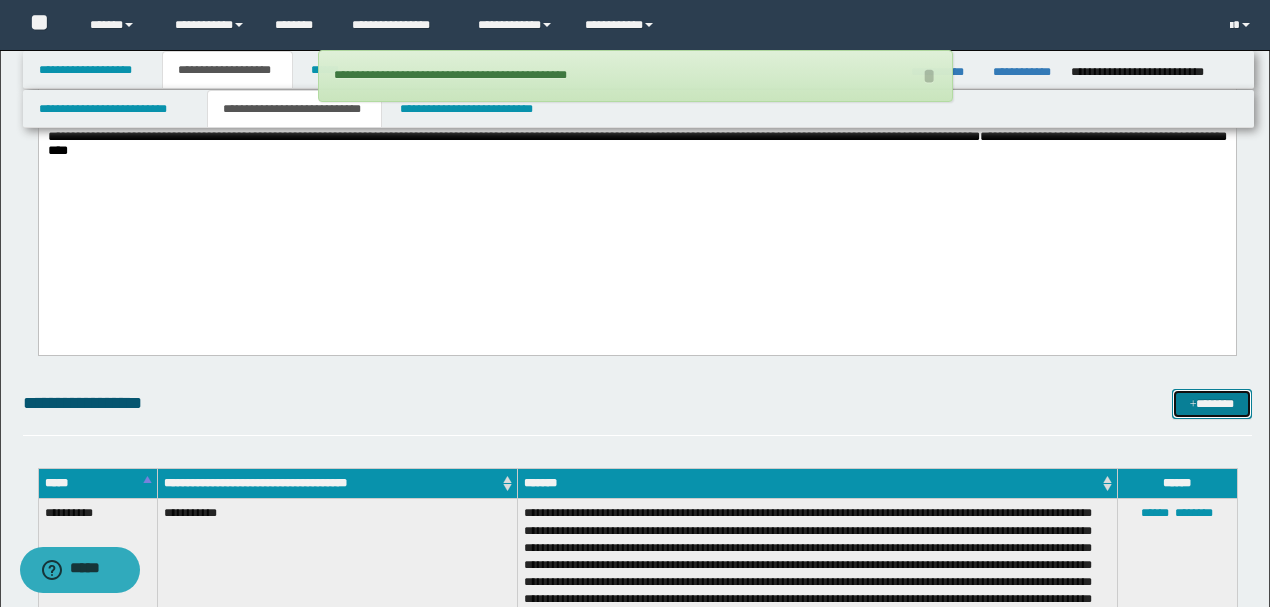 click on "*******" at bounding box center (1211, 403) 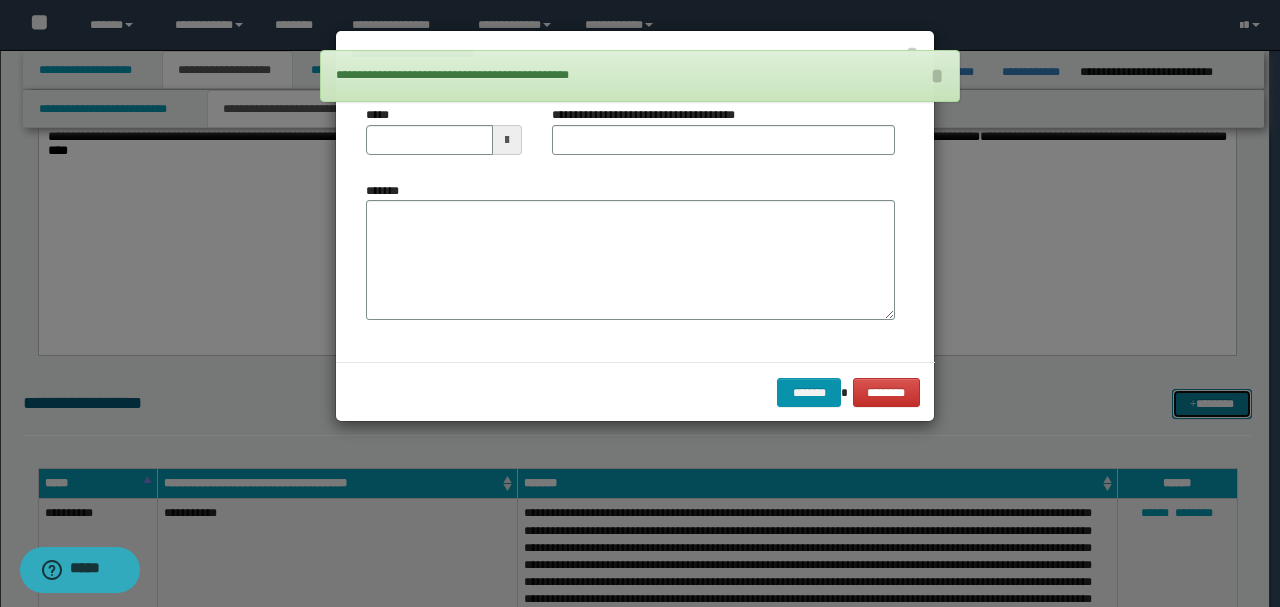 scroll, scrollTop: 0, scrollLeft: 0, axis: both 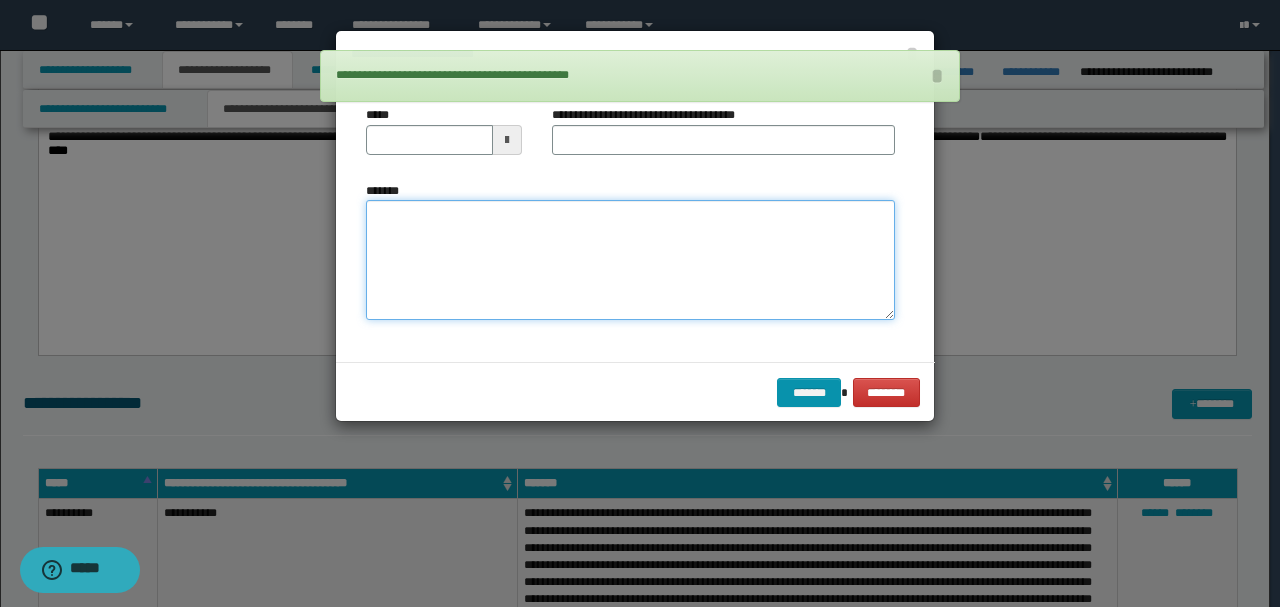 click on "*******" at bounding box center [630, 259] 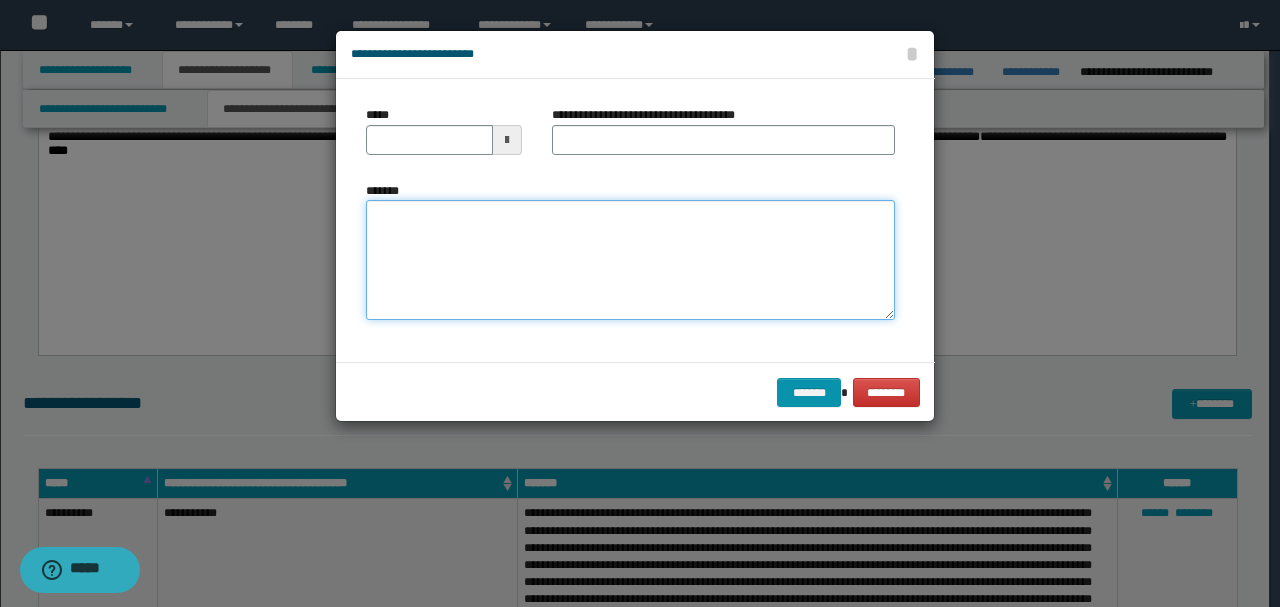paste on "**********" 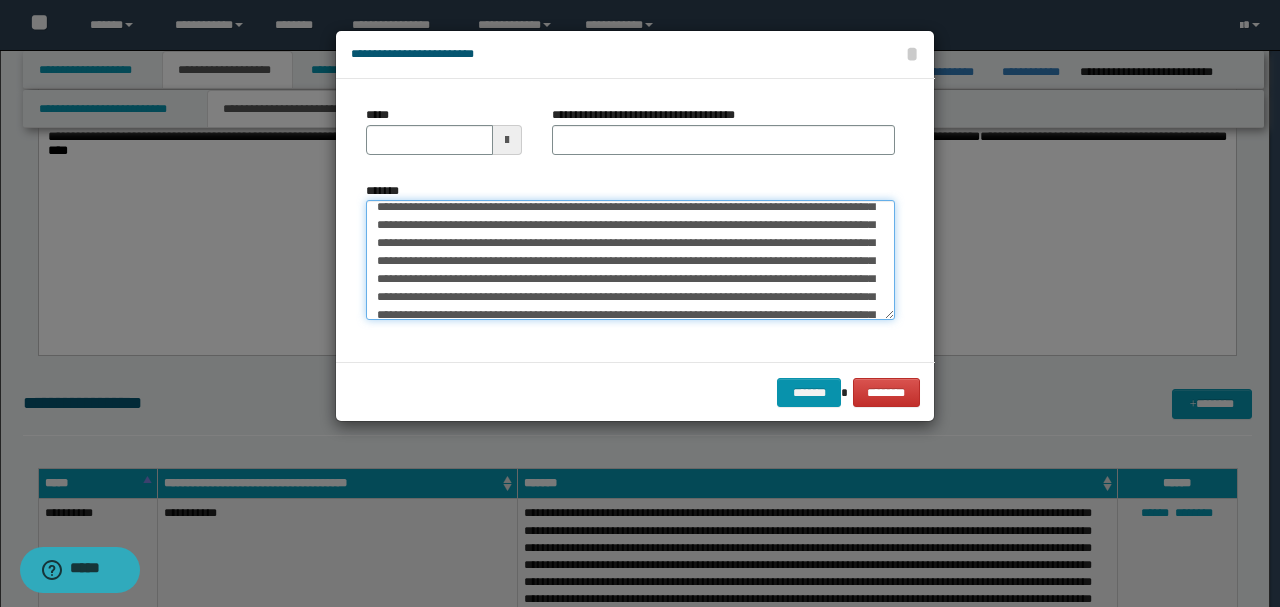 scroll, scrollTop: 0, scrollLeft: 0, axis: both 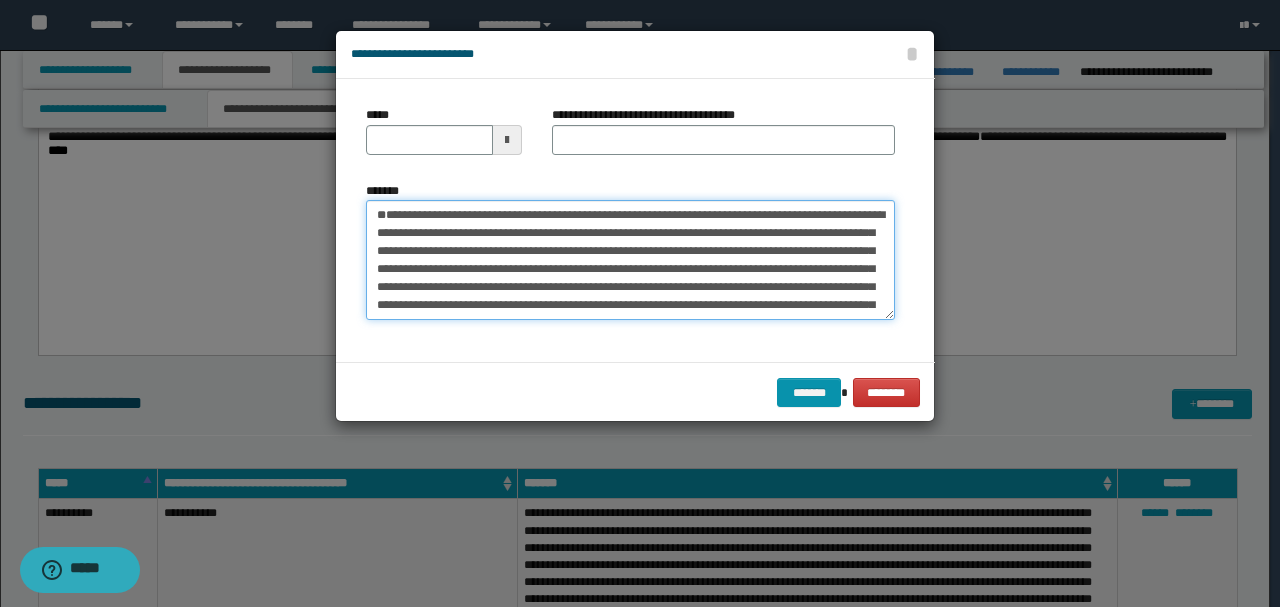 drag, startPoint x: 440, startPoint y: 248, endPoint x: 303, endPoint y: 147, distance: 170.20576 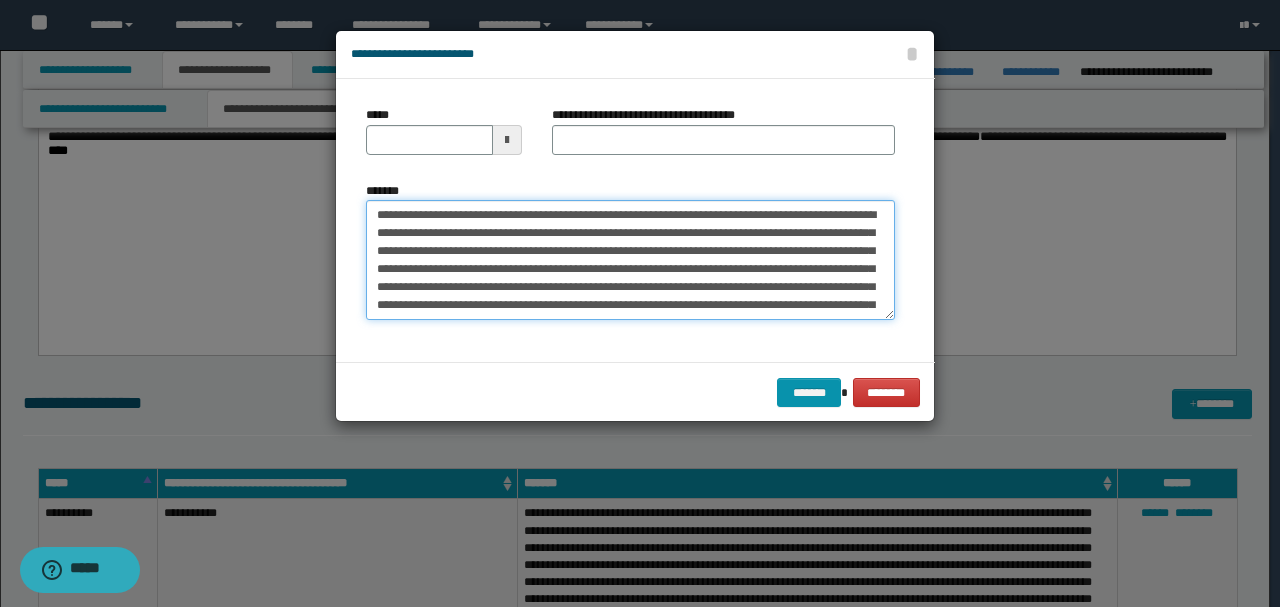 type on "**********" 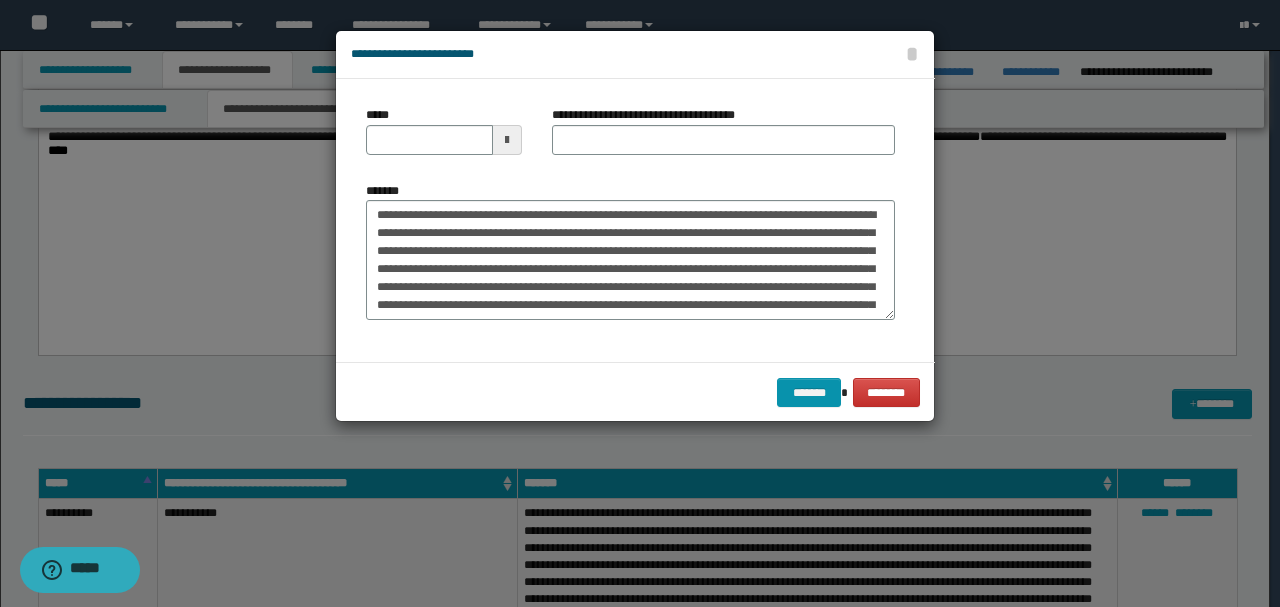 click on "*****" at bounding box center [444, 130] 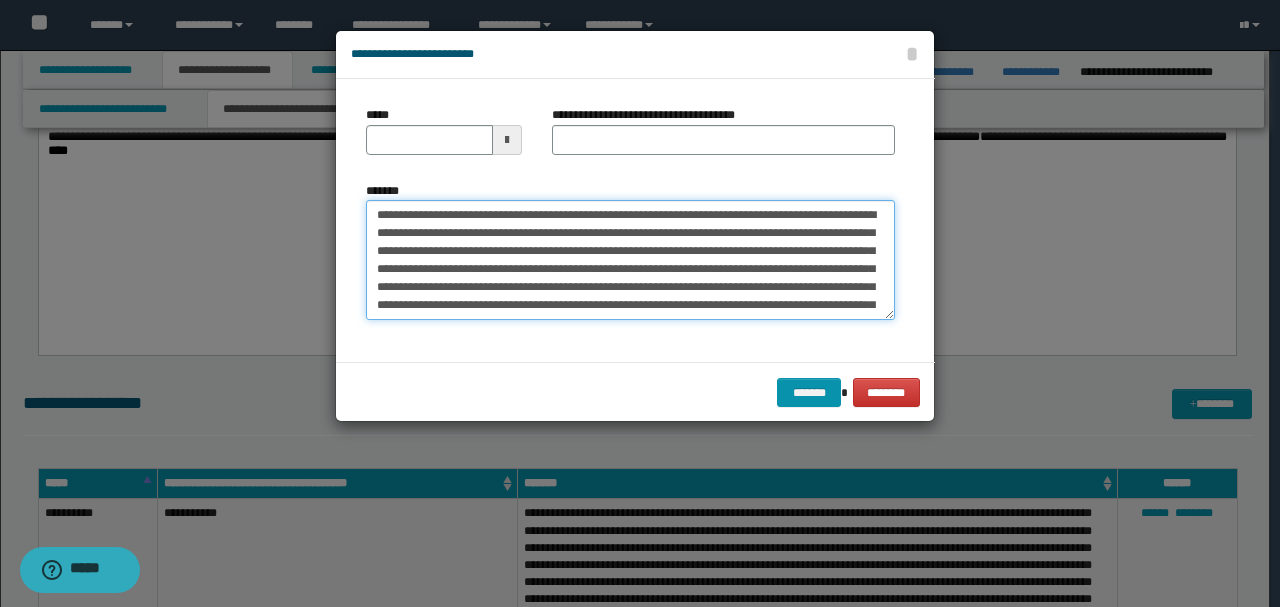click on "*******" at bounding box center [630, 259] 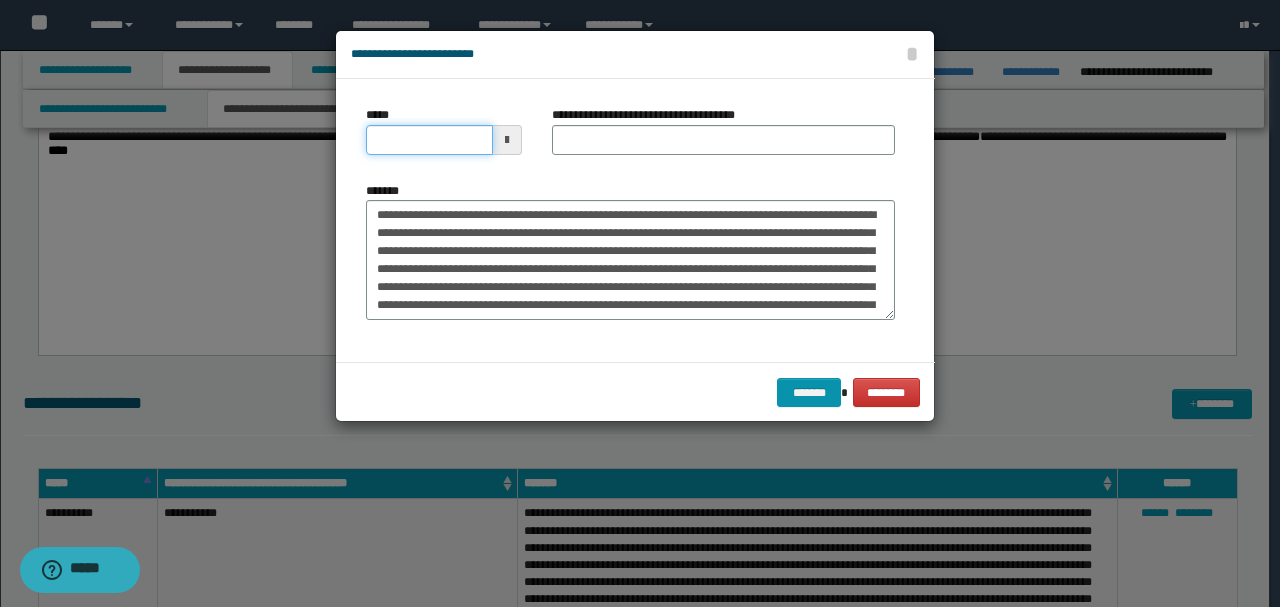 click on "*****" at bounding box center (429, 140) 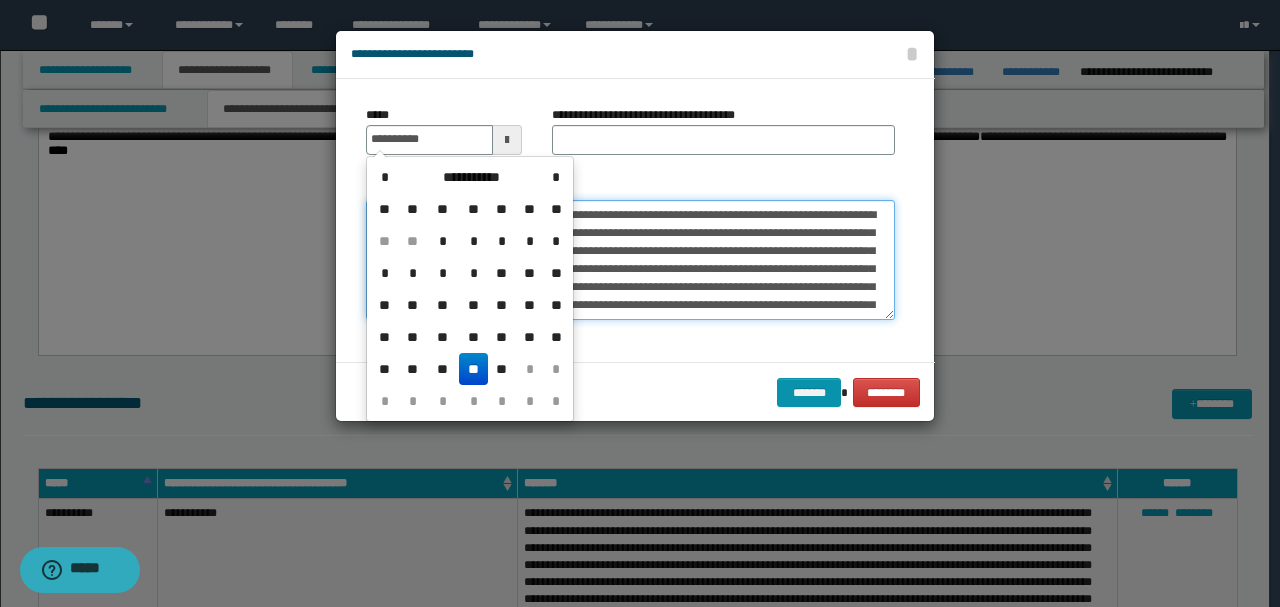 type on "**********" 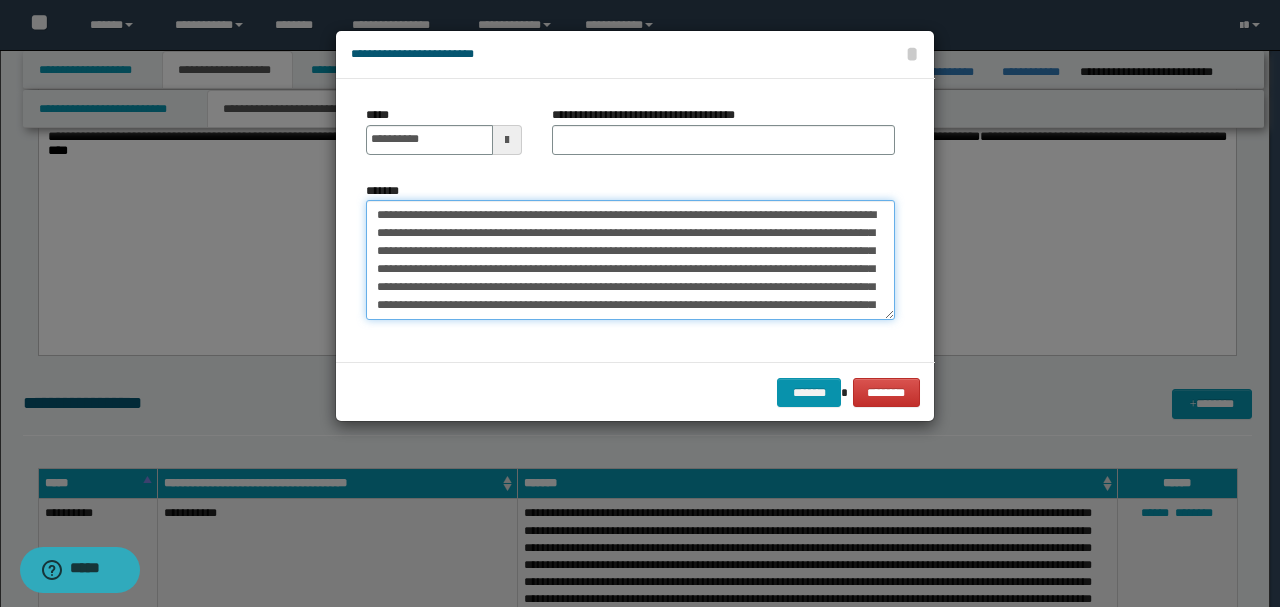 click on "*******" at bounding box center (630, 259) 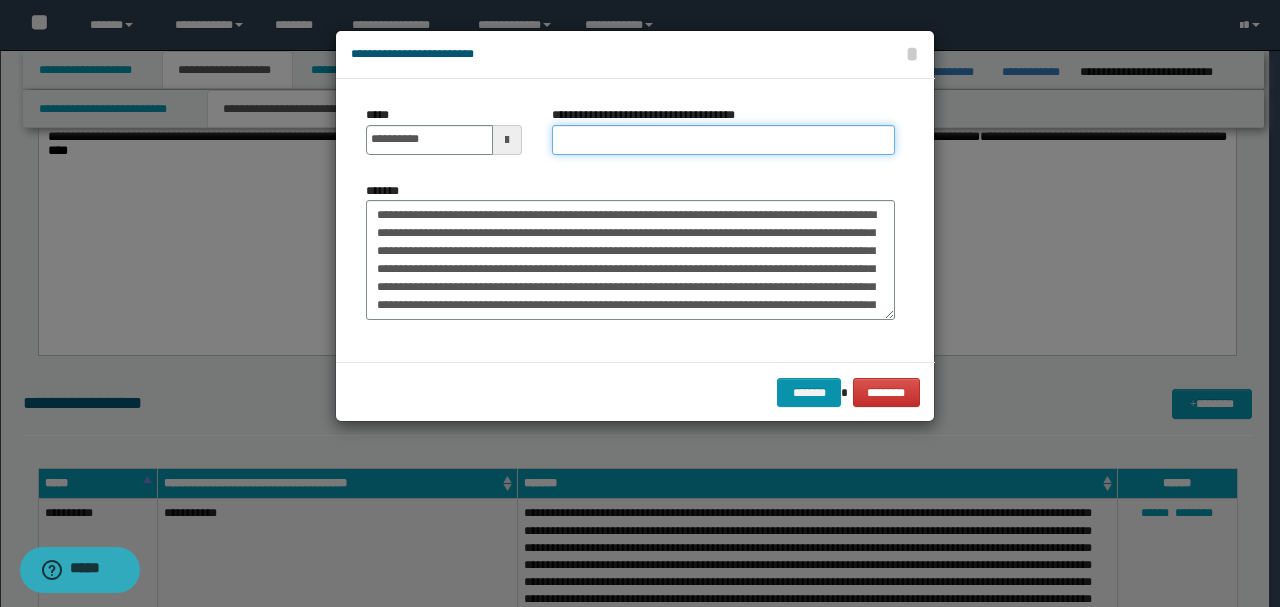 click on "**********" at bounding box center [723, 140] 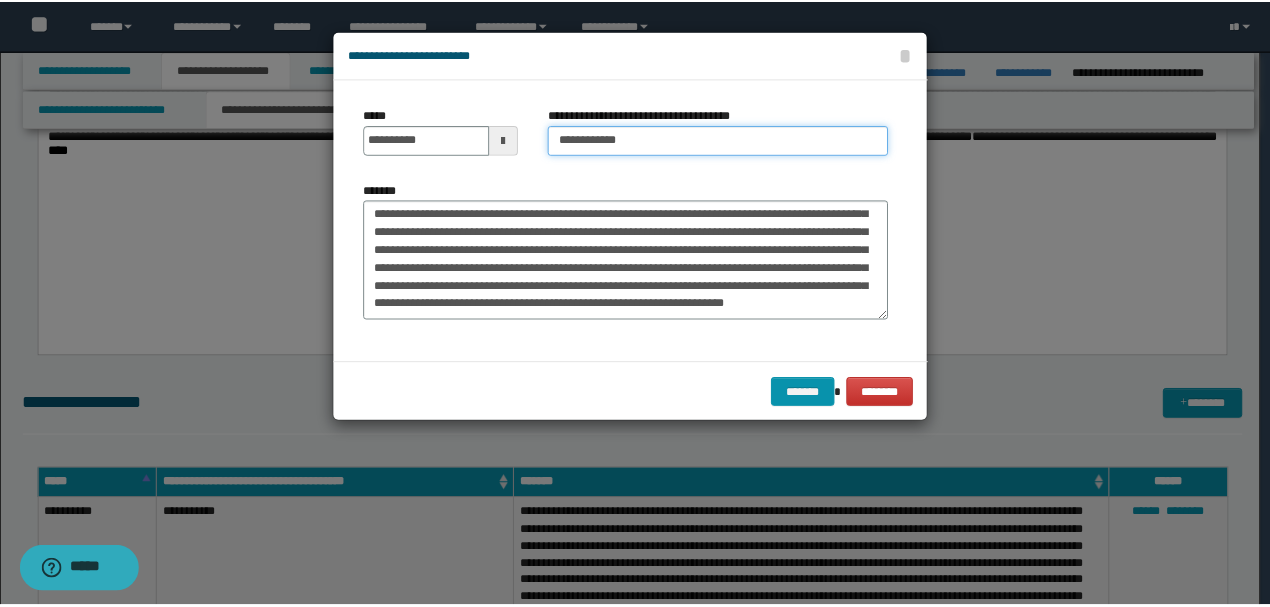 scroll, scrollTop: 288, scrollLeft: 0, axis: vertical 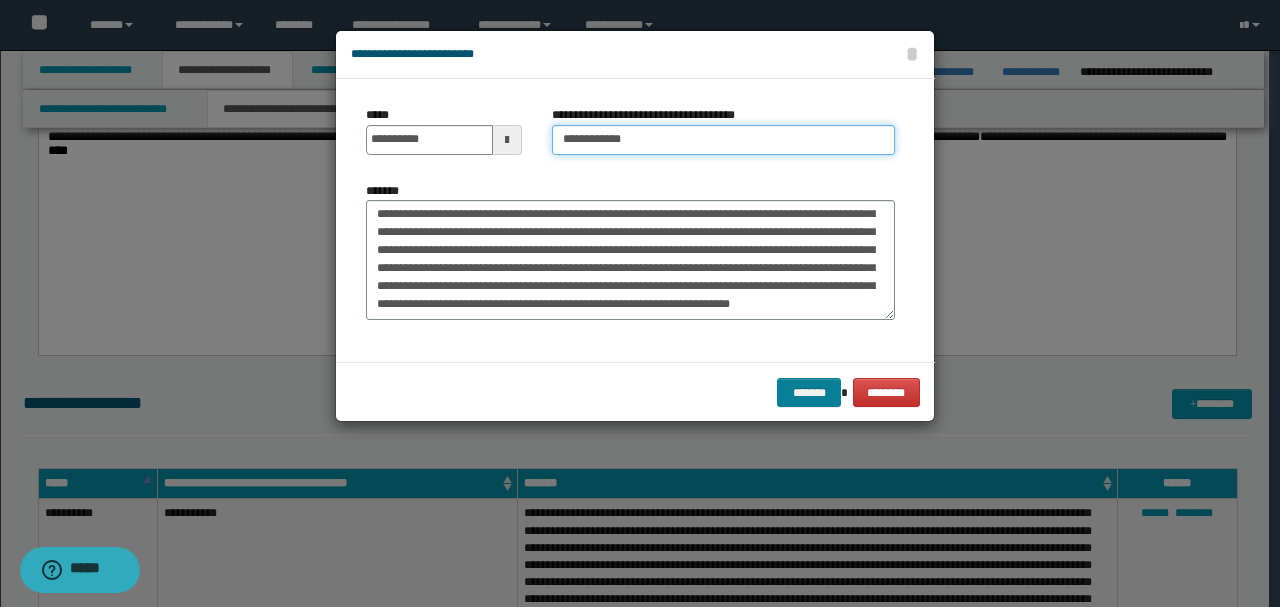 type on "**********" 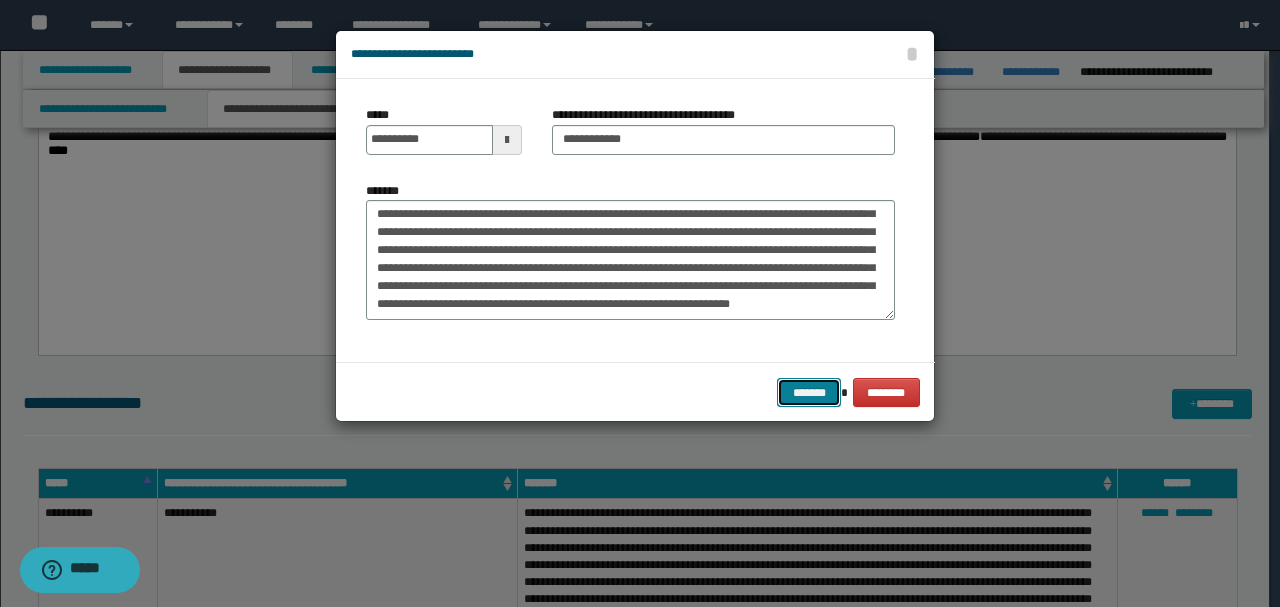 click on "*******" at bounding box center (809, 392) 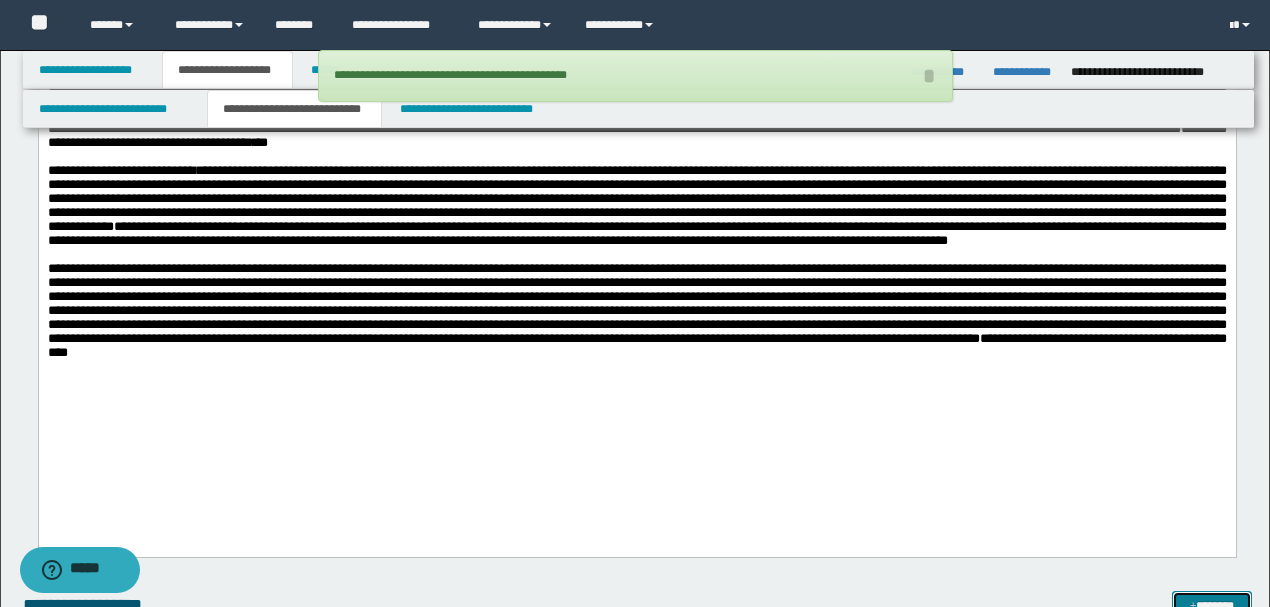 scroll, scrollTop: 4600, scrollLeft: 0, axis: vertical 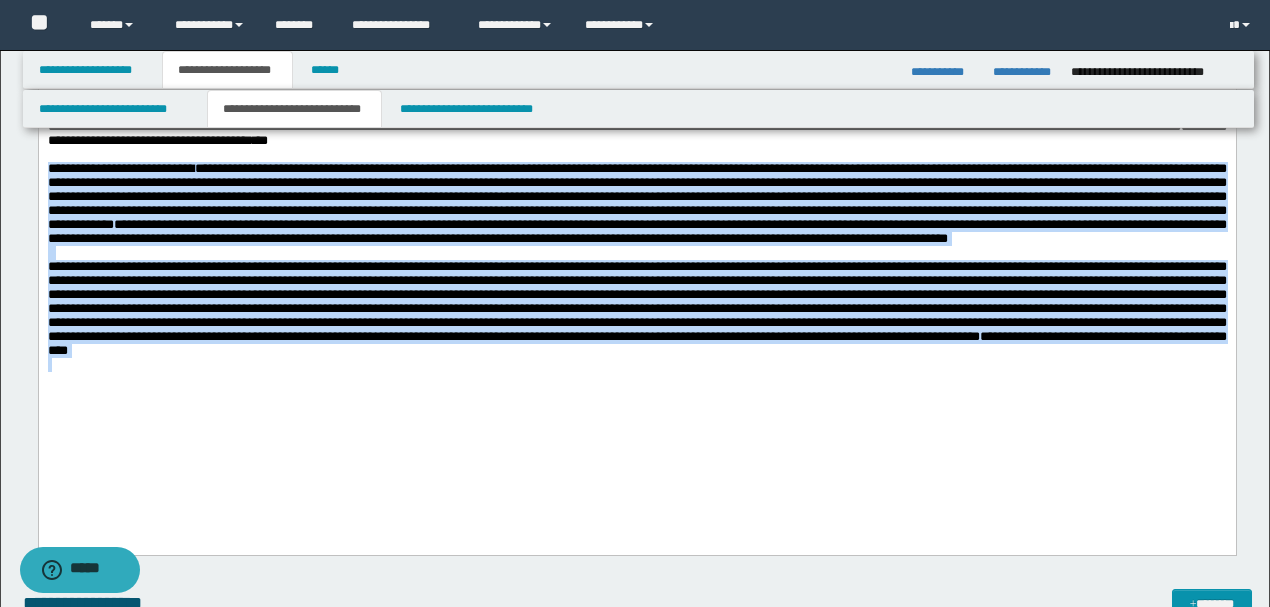 drag, startPoint x: 46, startPoint y: 207, endPoint x: 494, endPoint y: 447, distance: 508.23618 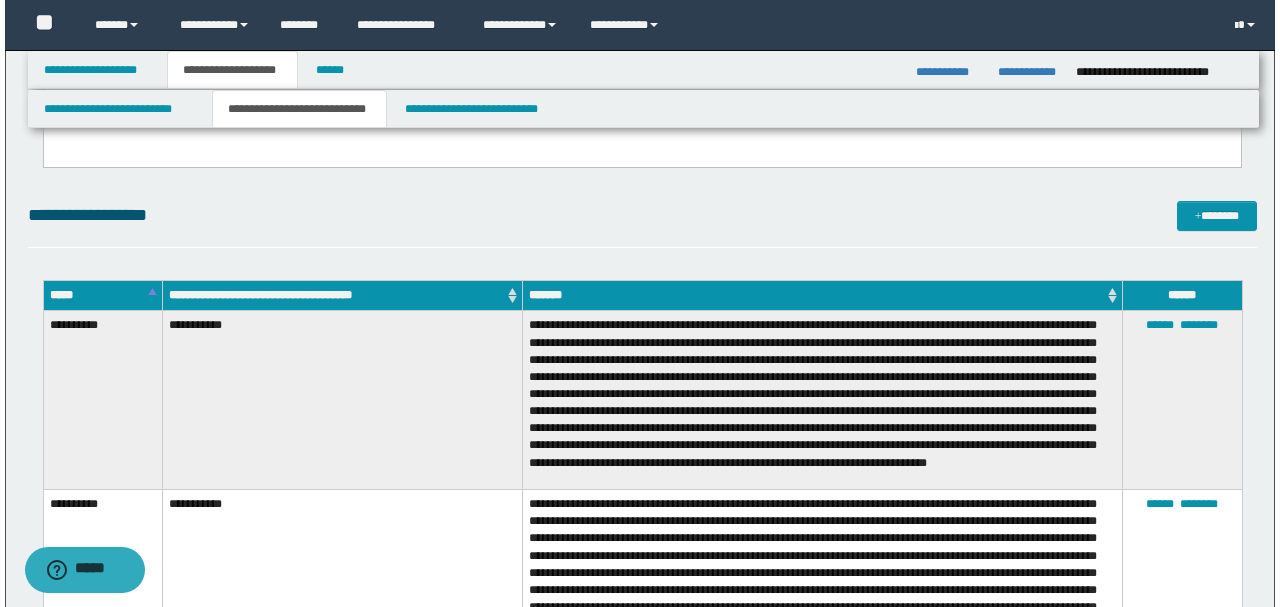 scroll, scrollTop: 4800, scrollLeft: 0, axis: vertical 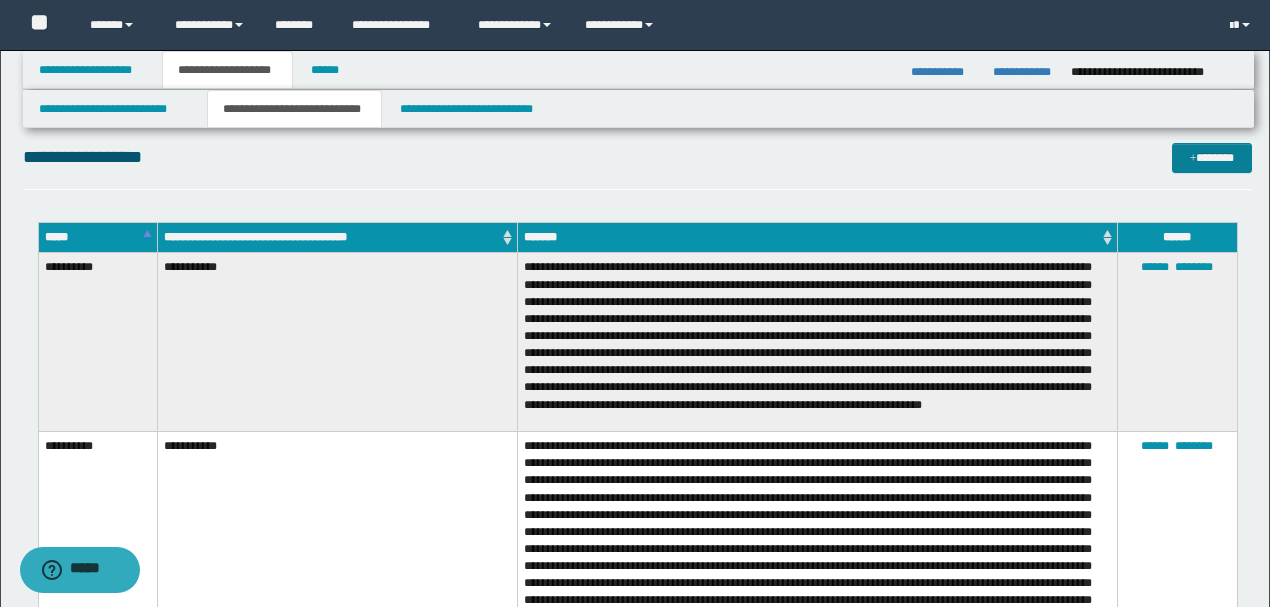 click on "*******" at bounding box center (1211, 157) 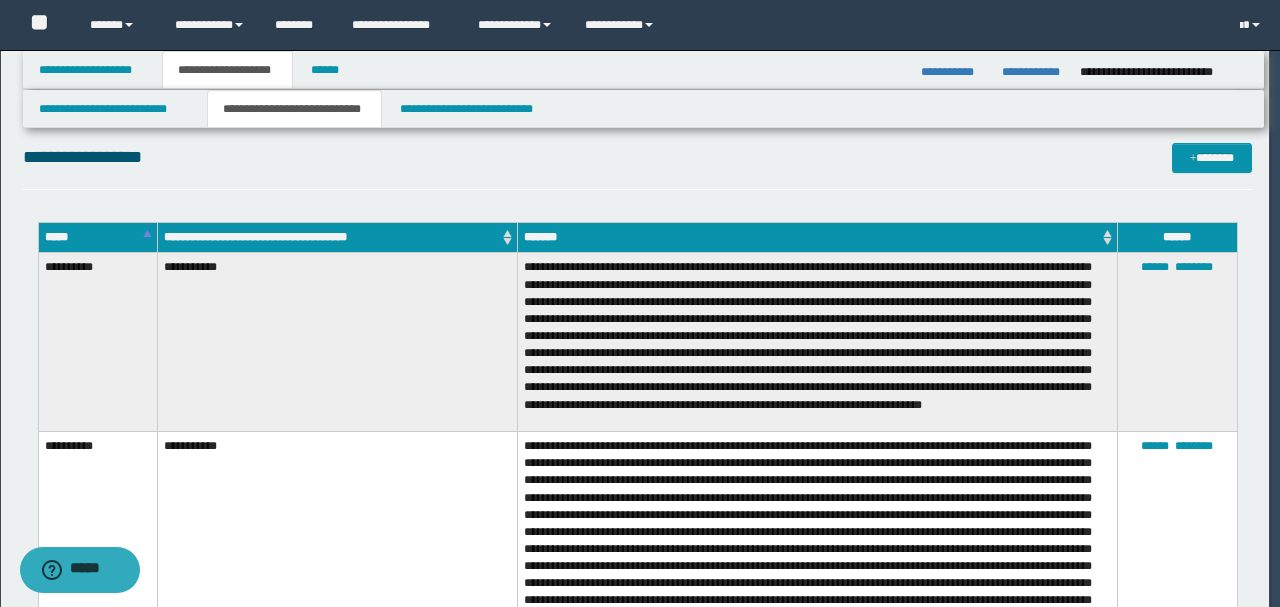 scroll, scrollTop: 0, scrollLeft: 0, axis: both 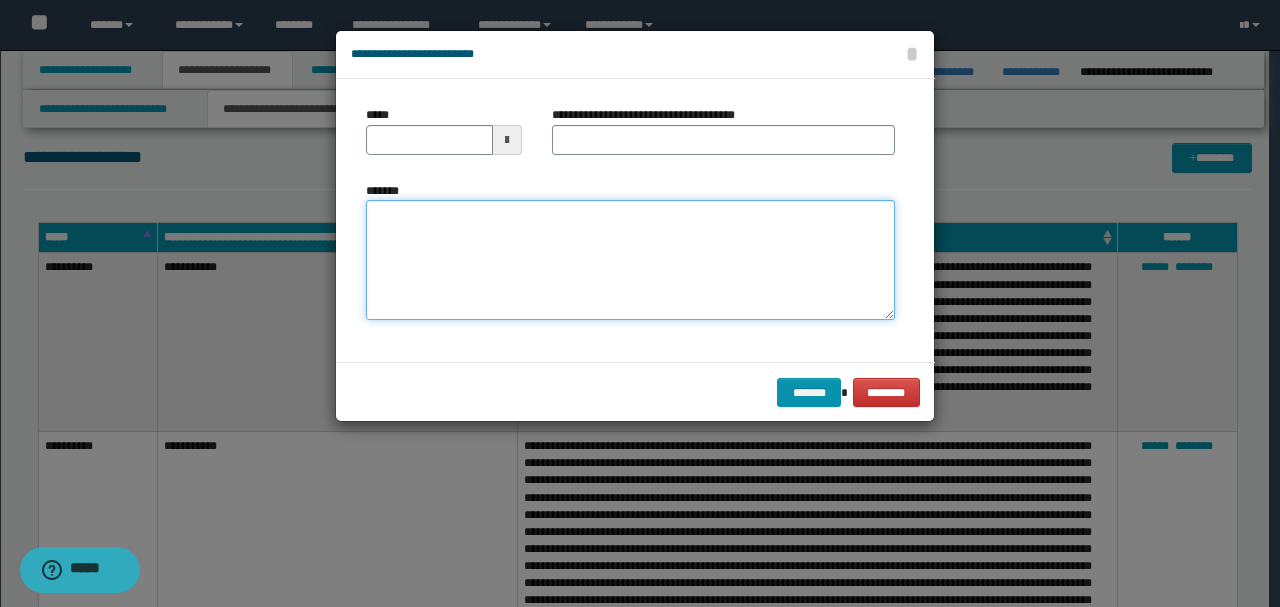 click on "*******" at bounding box center (630, 259) 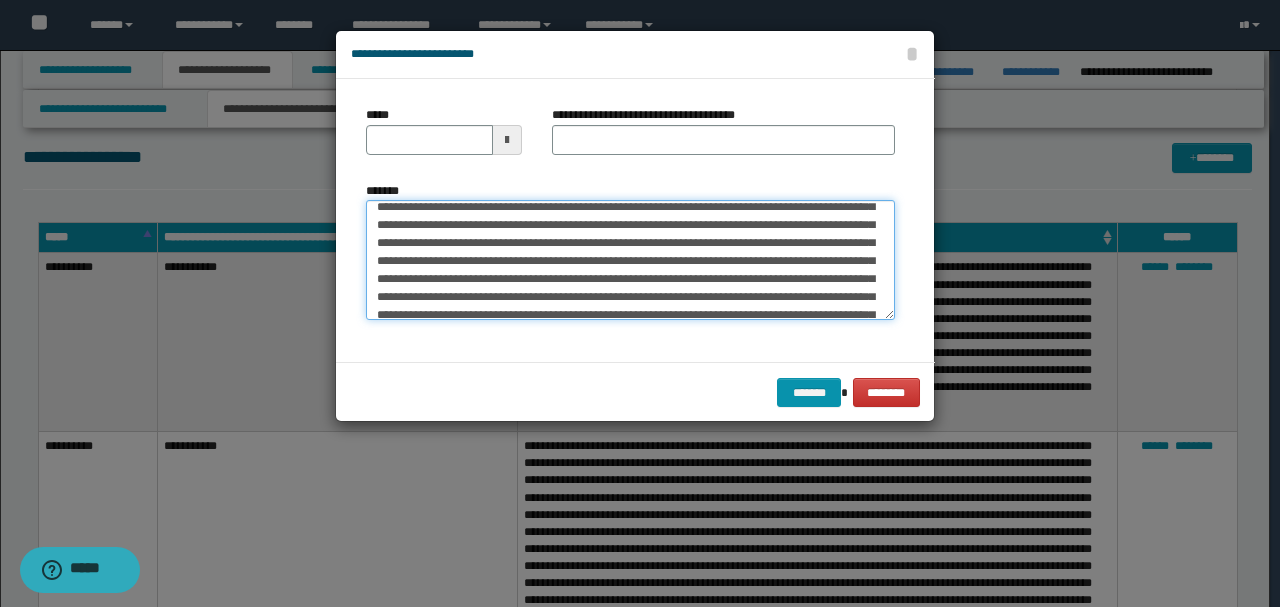 scroll, scrollTop: 0, scrollLeft: 0, axis: both 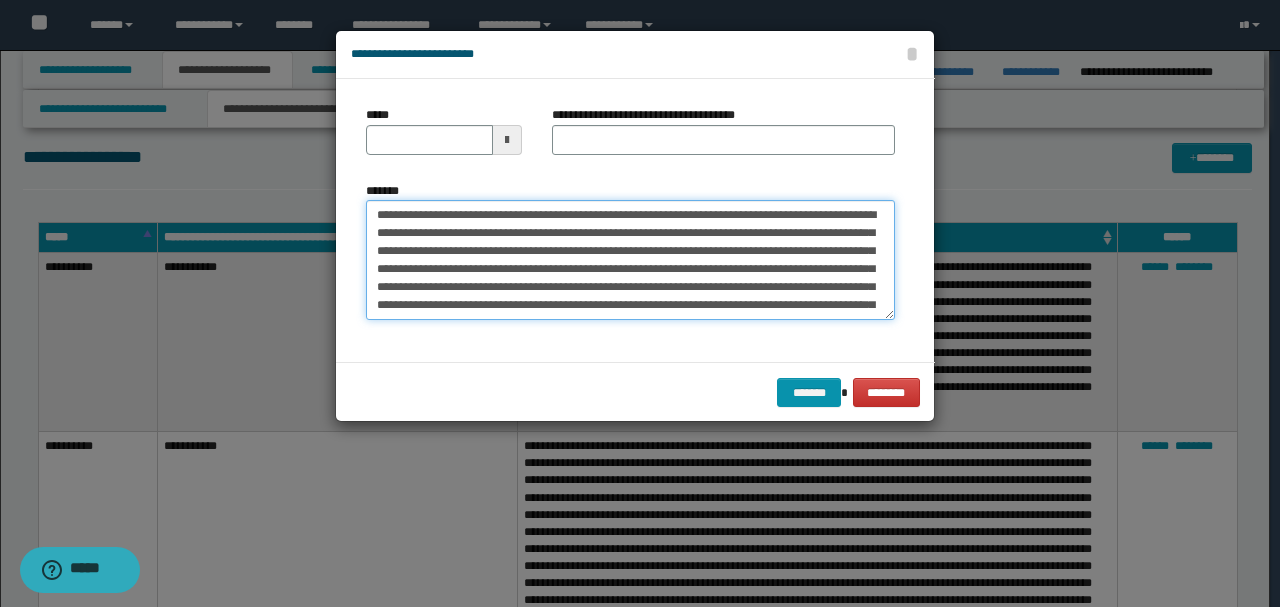 drag, startPoint x: 442, startPoint y: 218, endPoint x: 344, endPoint y: 192, distance: 101.390335 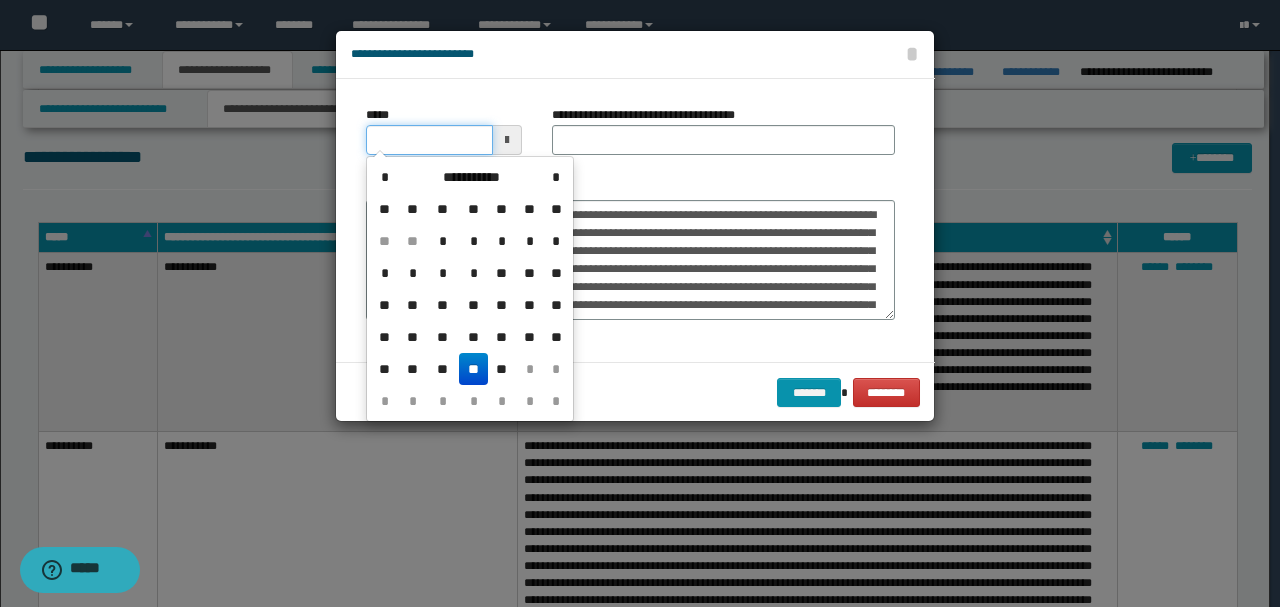 click on "*****" at bounding box center (429, 140) 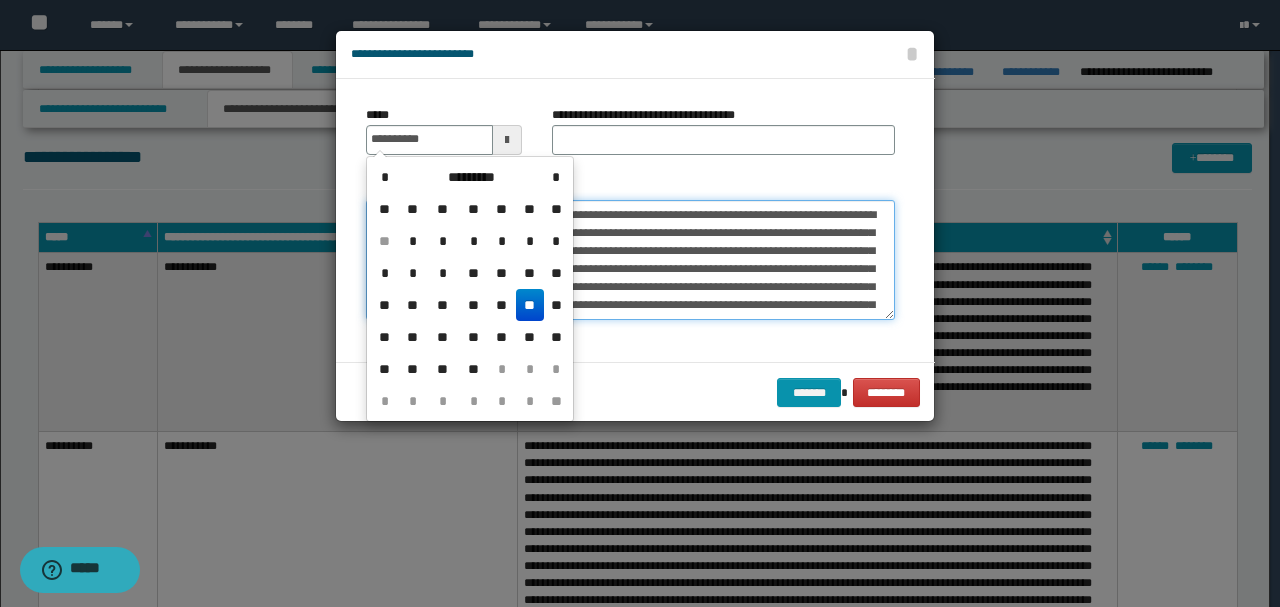 type on "**********" 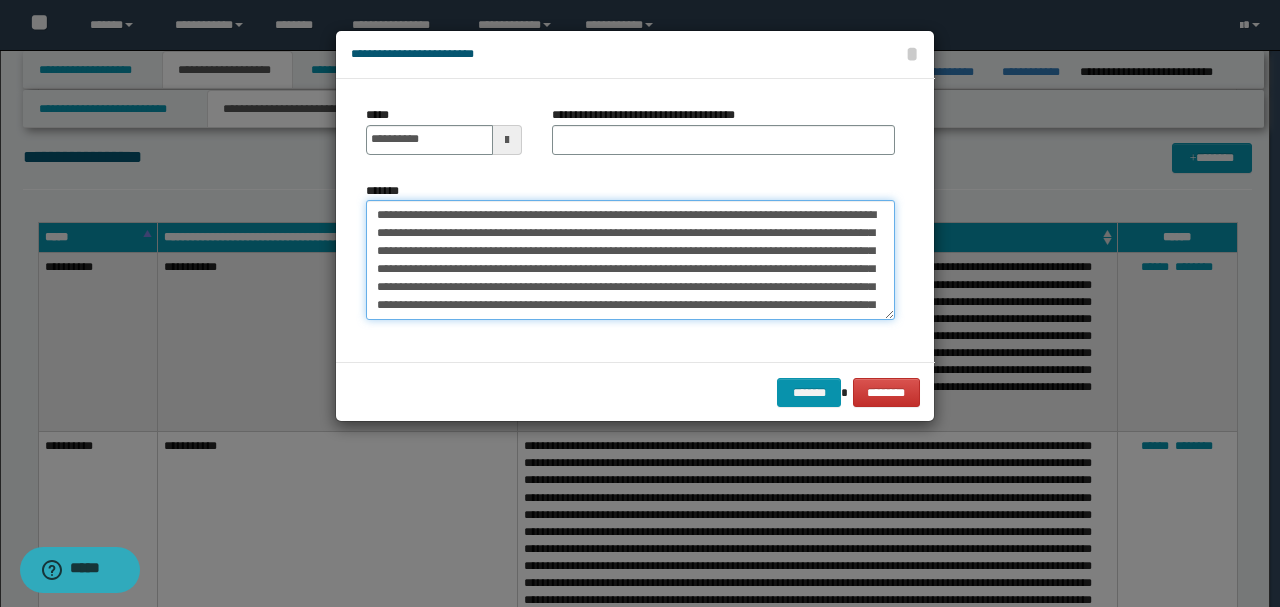 drag, startPoint x: 434, startPoint y: 213, endPoint x: 276, endPoint y: 209, distance: 158.05063 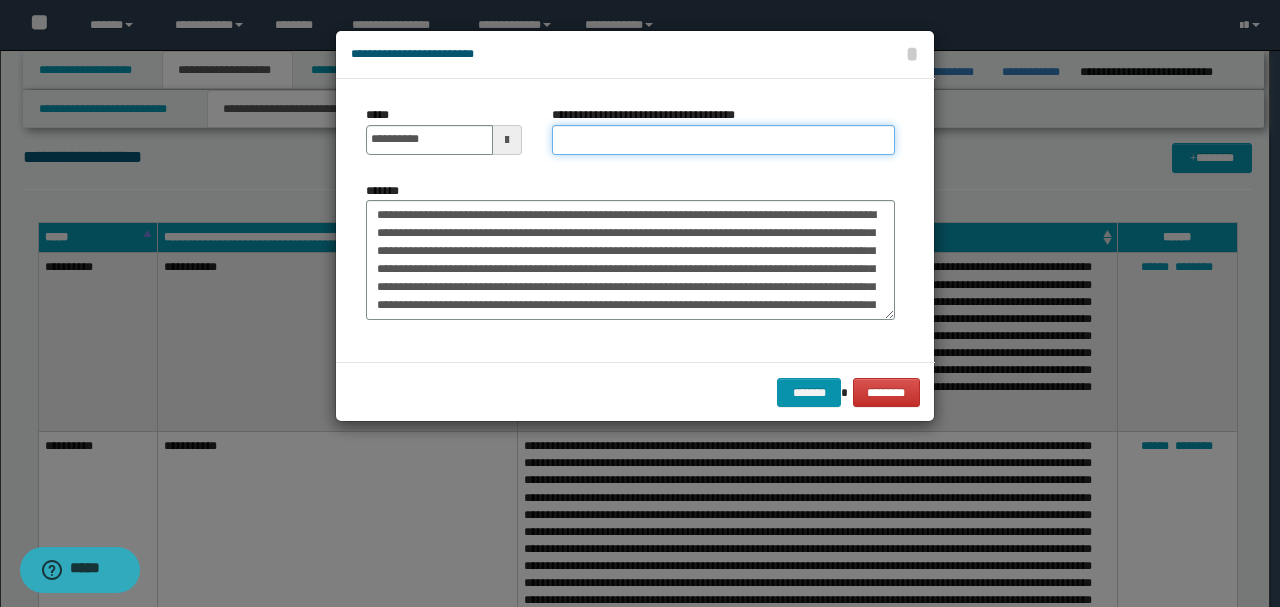 click on "**********" at bounding box center [723, 140] 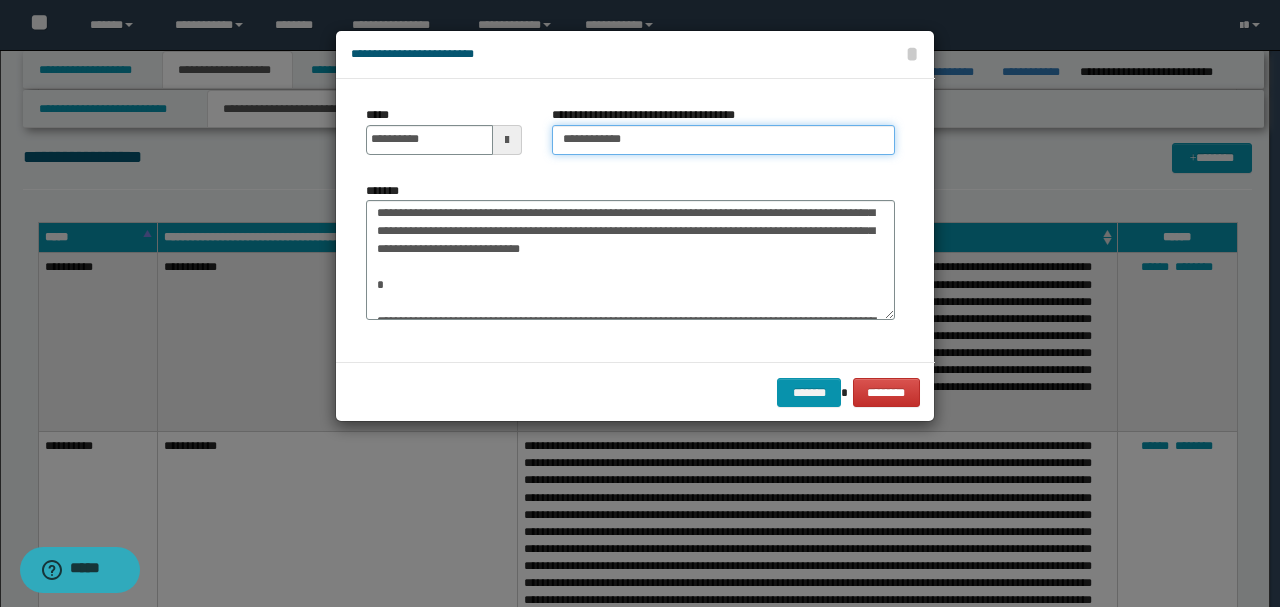 scroll, scrollTop: 333, scrollLeft: 0, axis: vertical 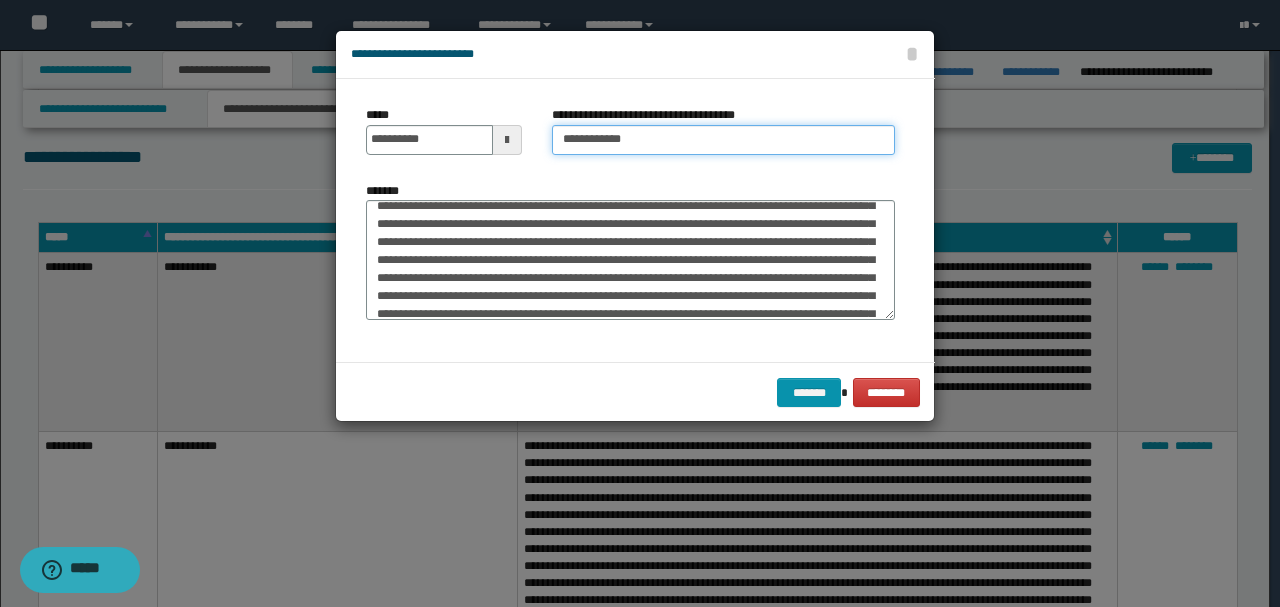 type on "**********" 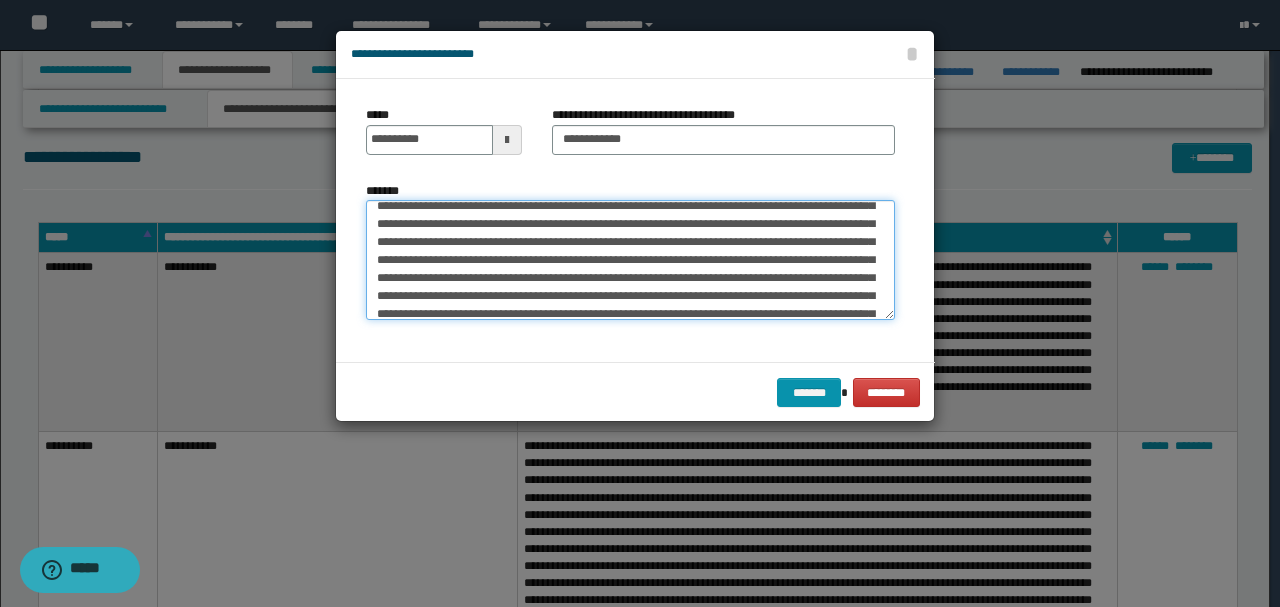 scroll, scrollTop: 540, scrollLeft: 0, axis: vertical 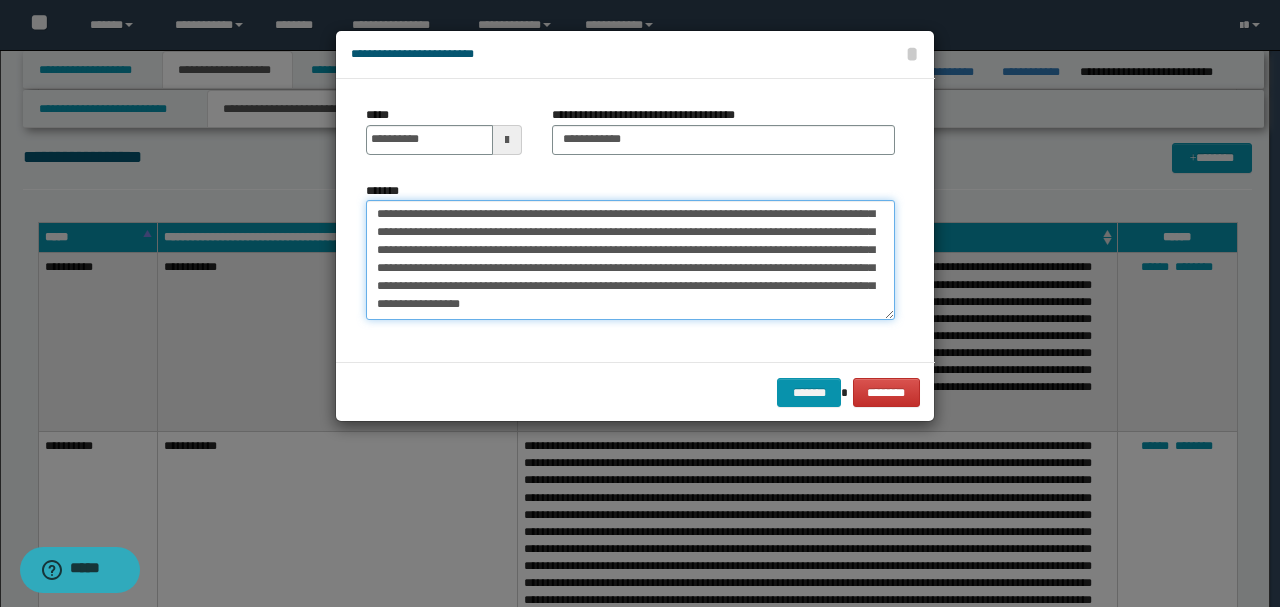 drag, startPoint x: 375, startPoint y: 206, endPoint x: 588, endPoint y: 377, distance: 273.14832 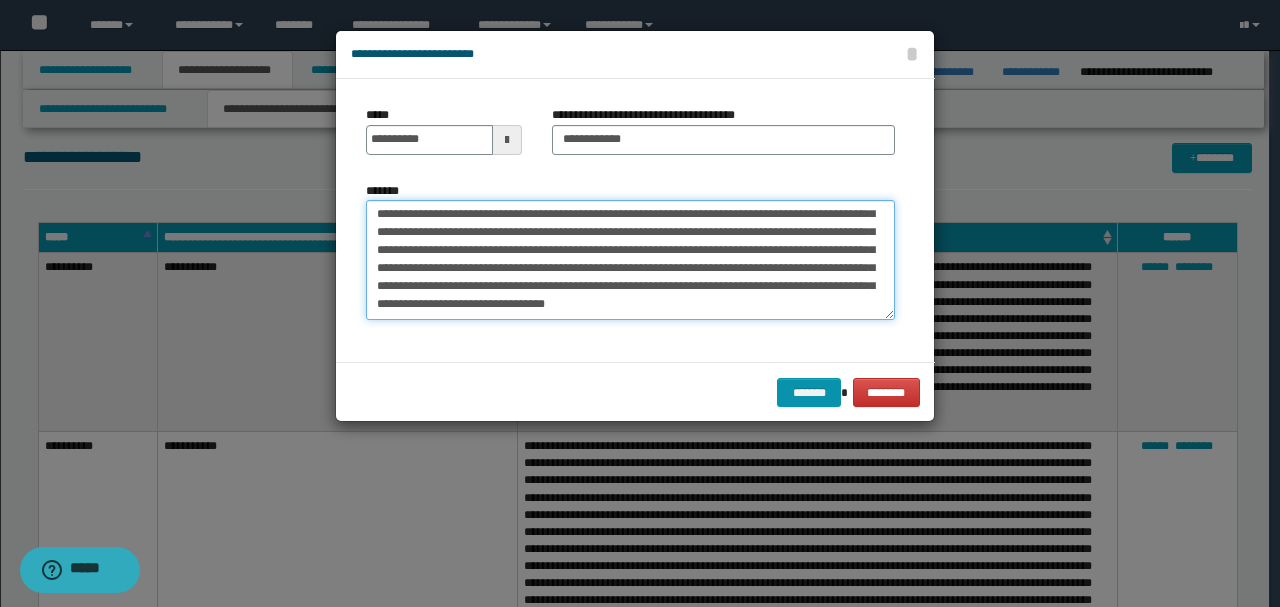 scroll, scrollTop: 234, scrollLeft: 0, axis: vertical 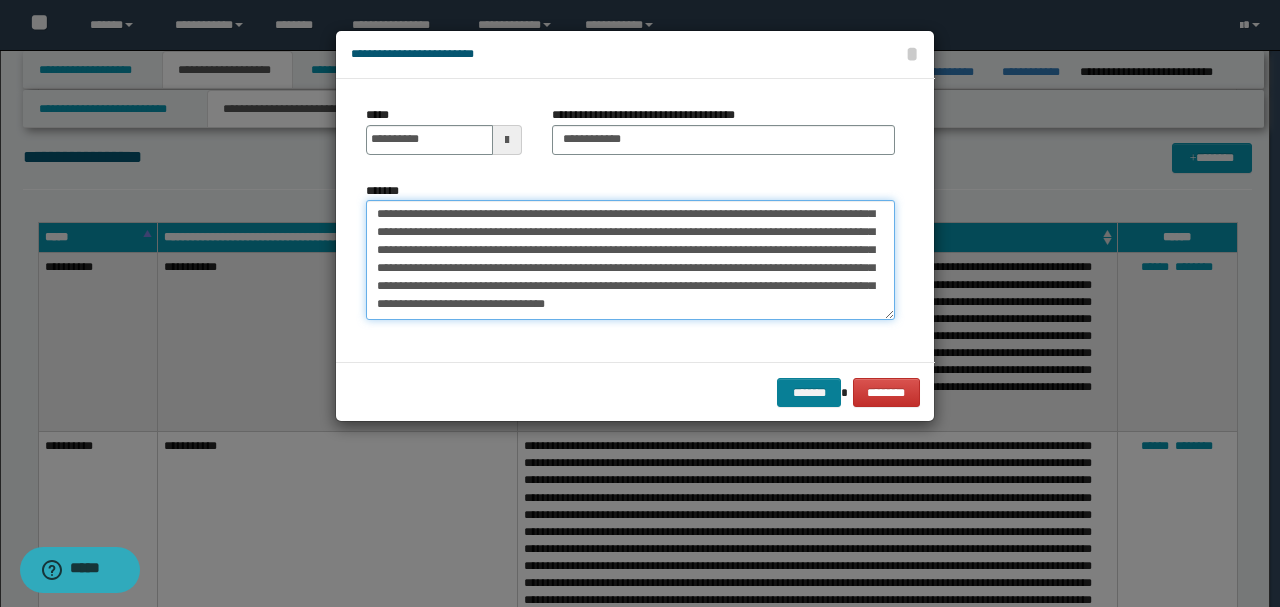 type on "**********" 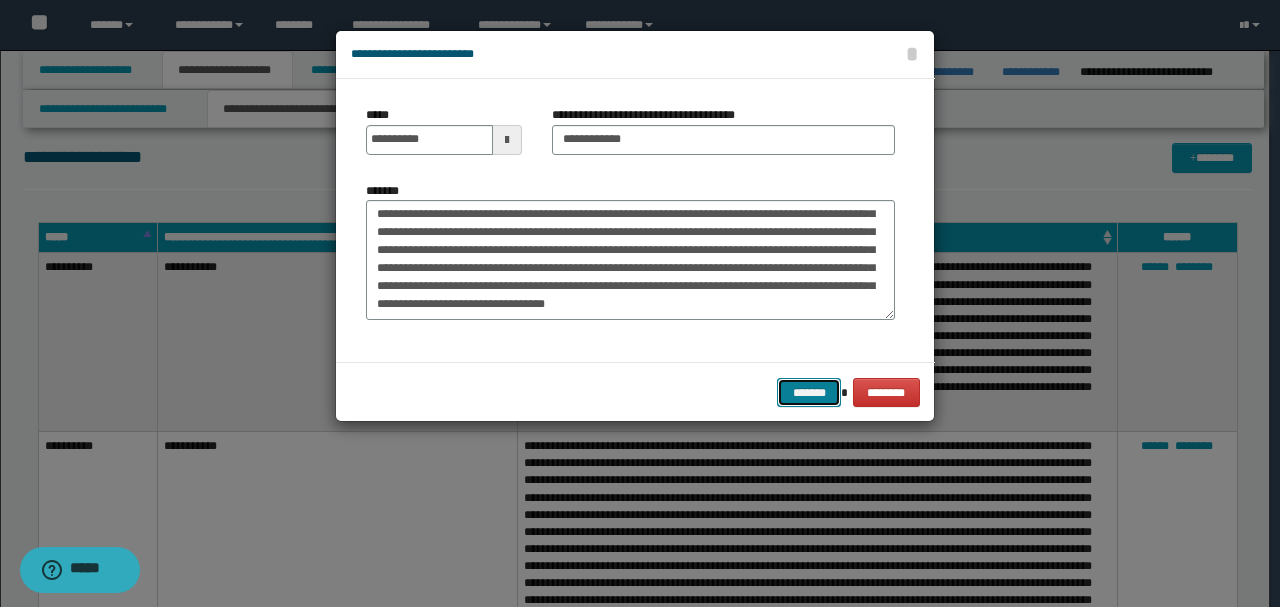 click on "*******" at bounding box center (809, 392) 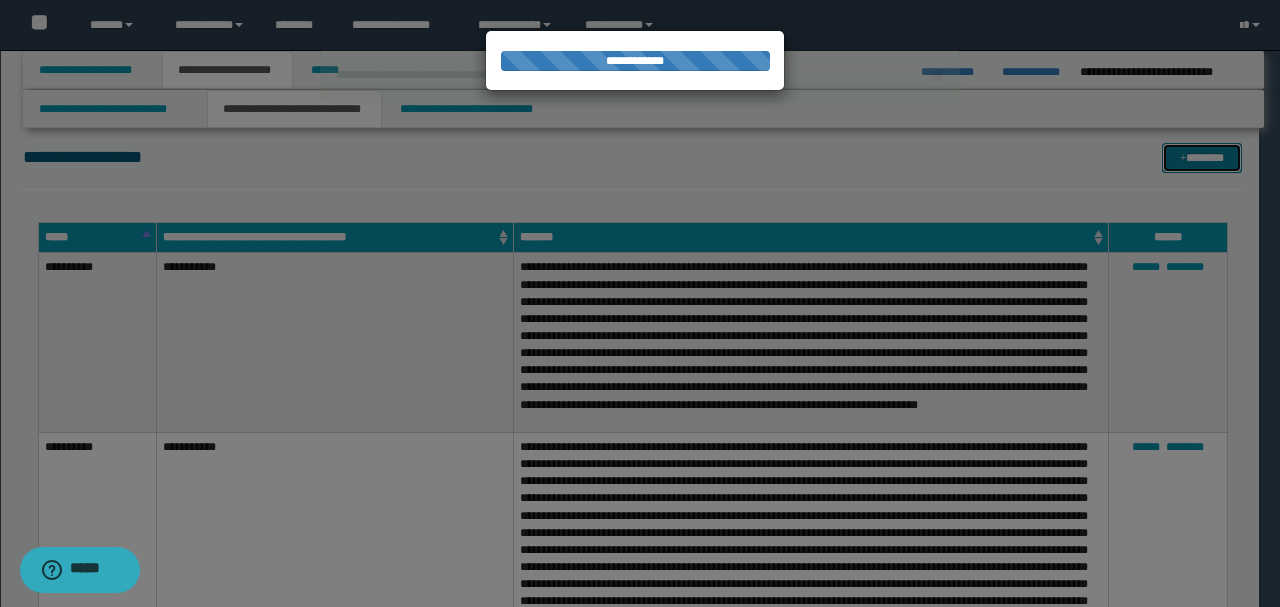 type 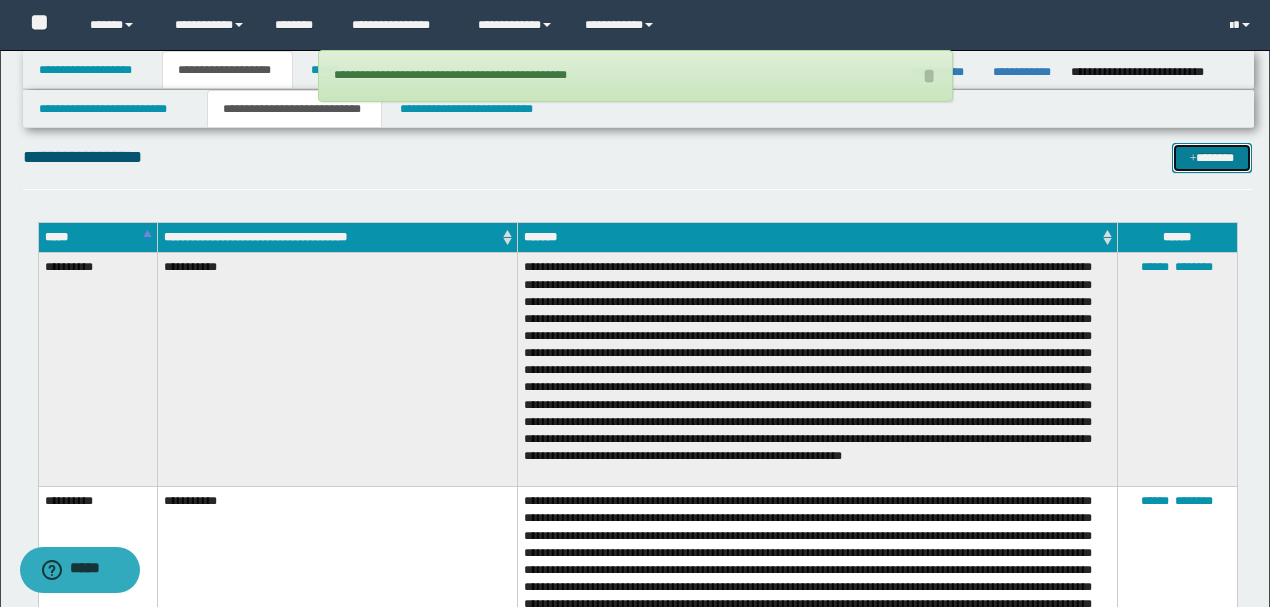 click on "*******" at bounding box center (1211, 157) 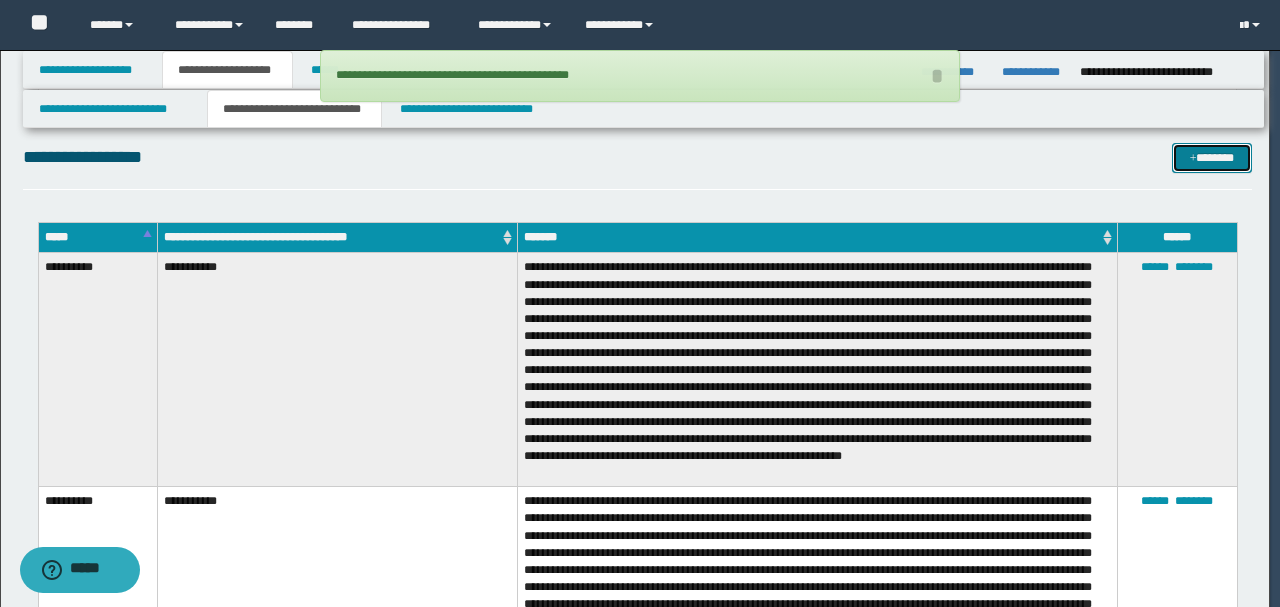 scroll, scrollTop: 0, scrollLeft: 0, axis: both 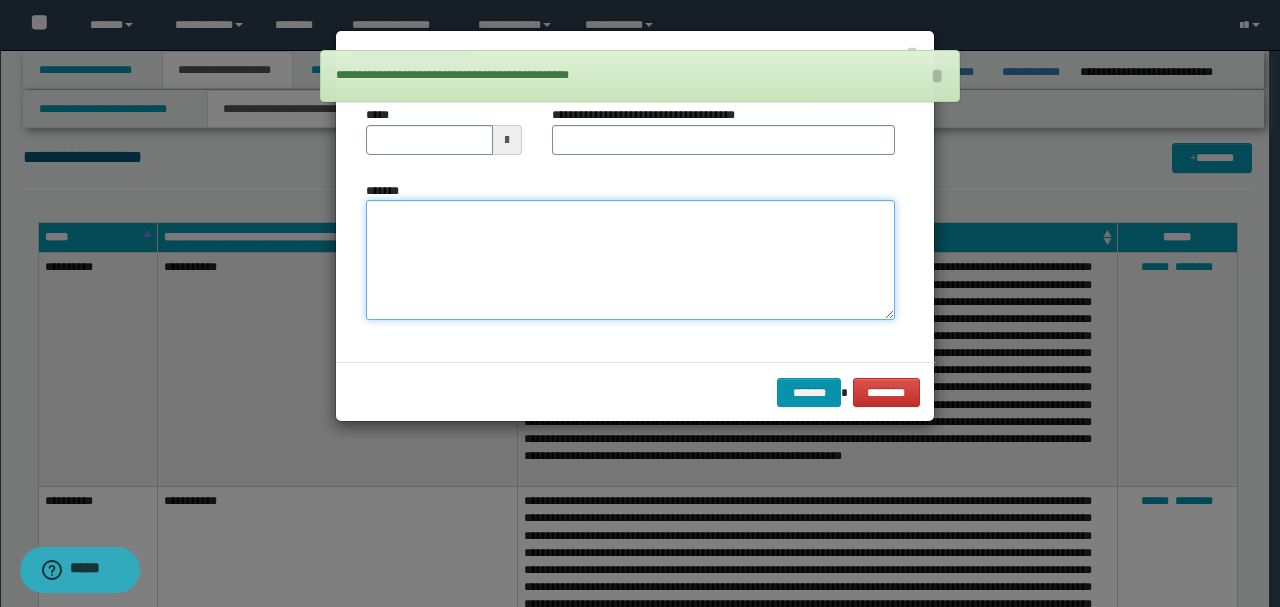 click on "*******" at bounding box center (630, 259) 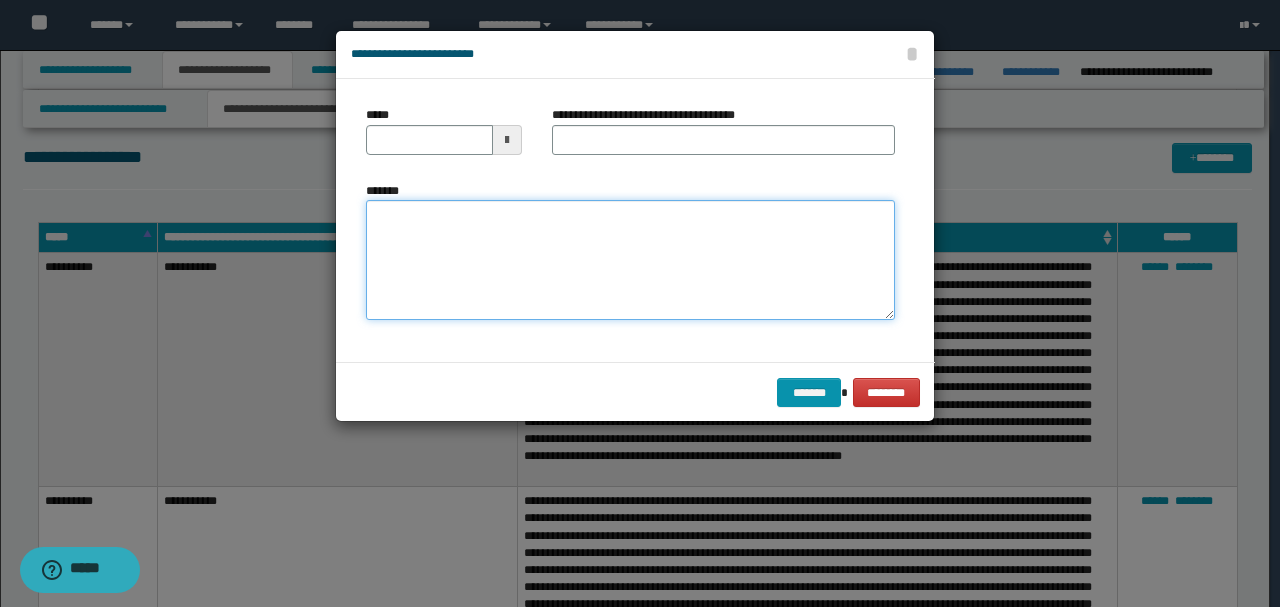 paste on "**********" 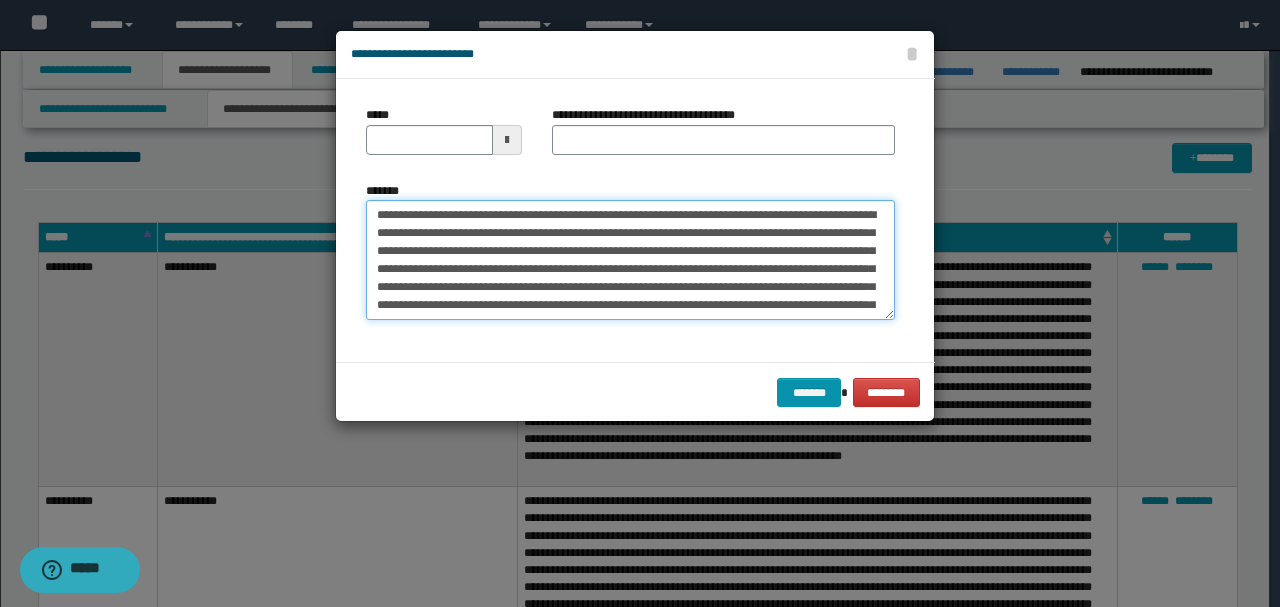 scroll, scrollTop: 0, scrollLeft: 0, axis: both 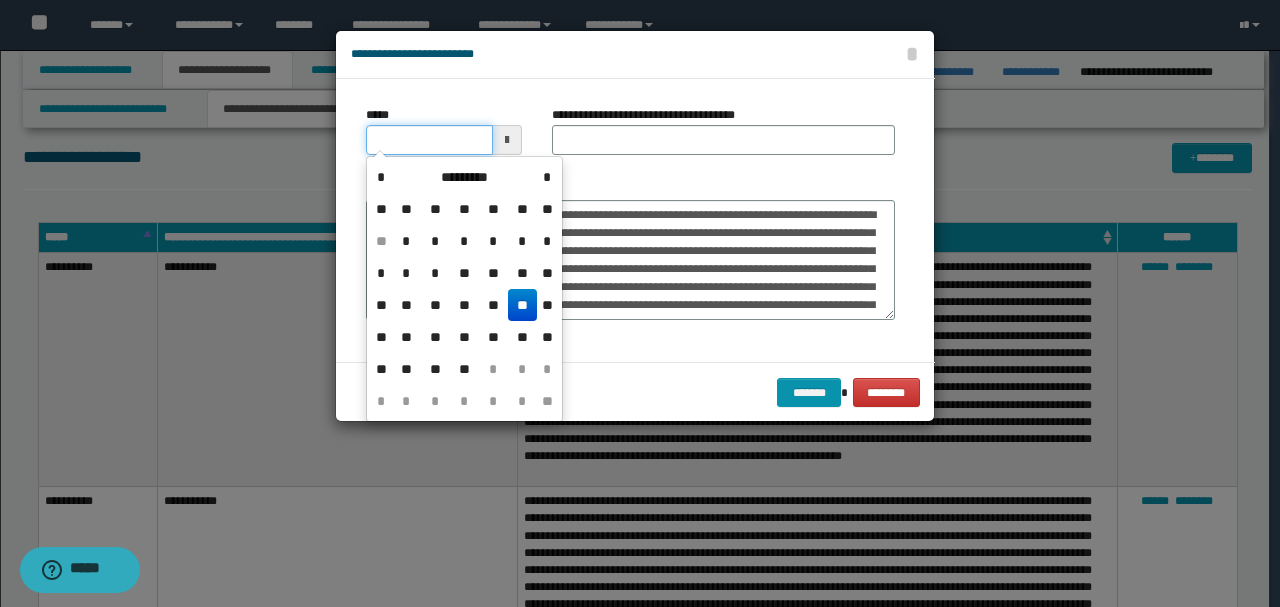 click on "*****" at bounding box center [429, 140] 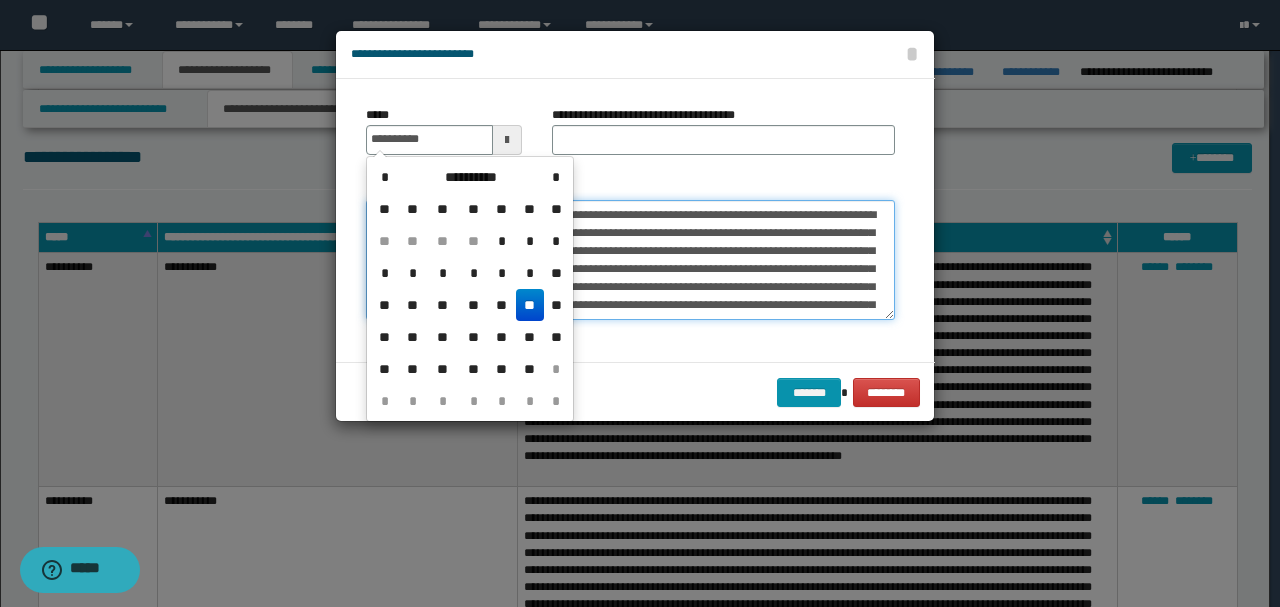 type on "**********" 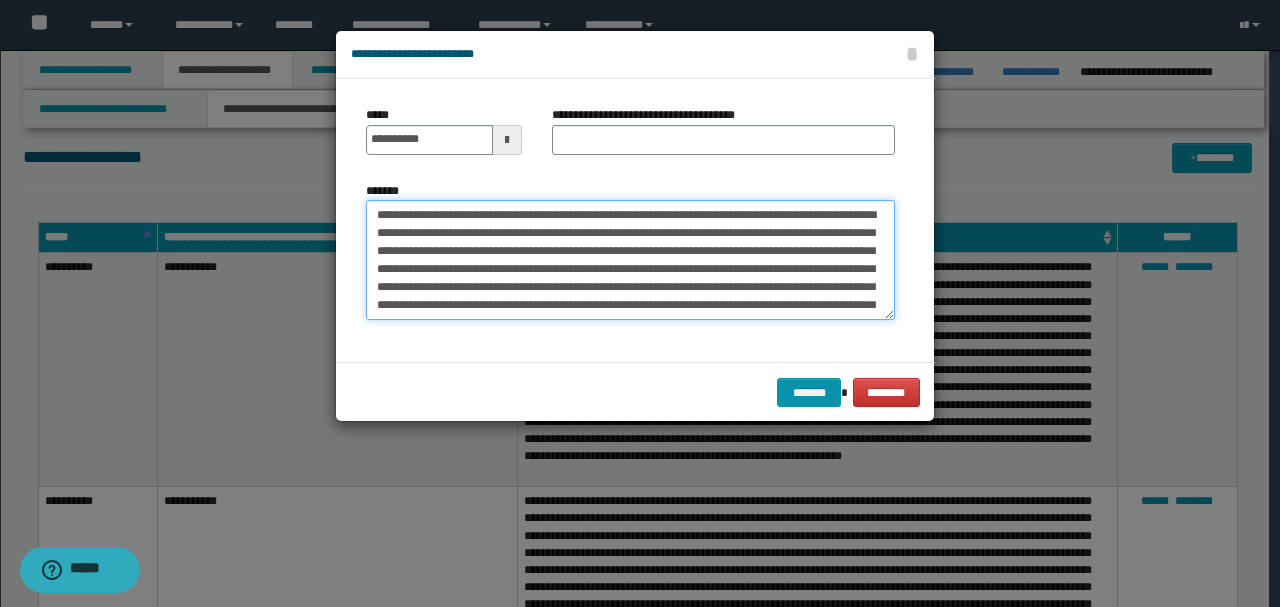 drag, startPoint x: 433, startPoint y: 214, endPoint x: 300, endPoint y: 210, distance: 133.06013 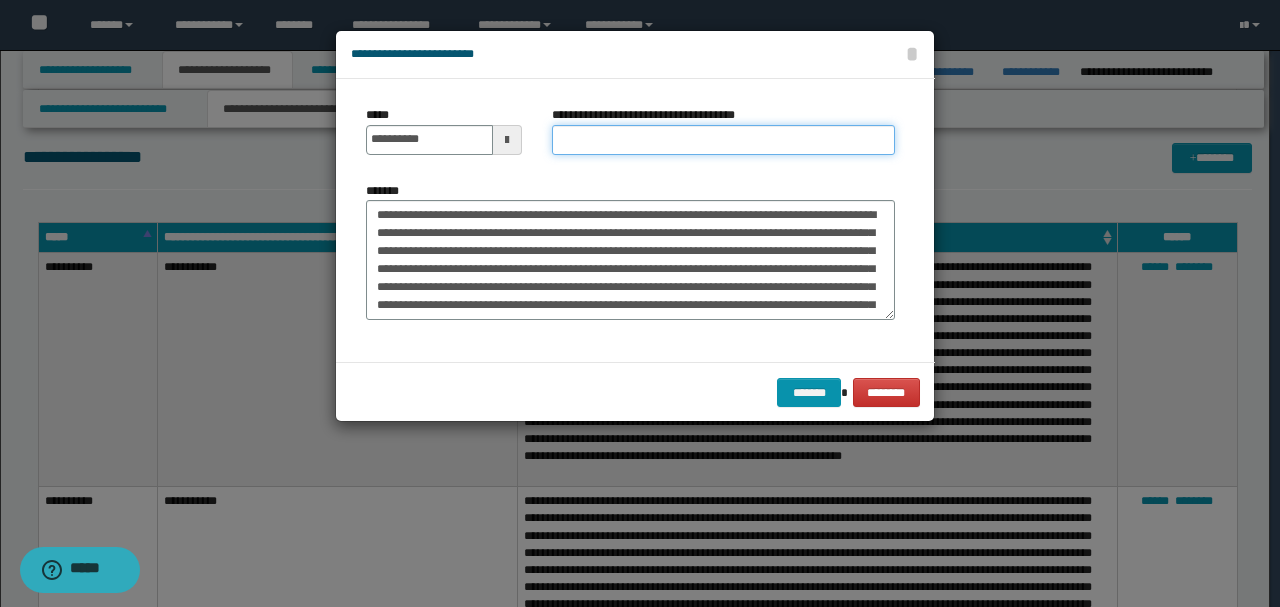 click on "**********" at bounding box center [723, 140] 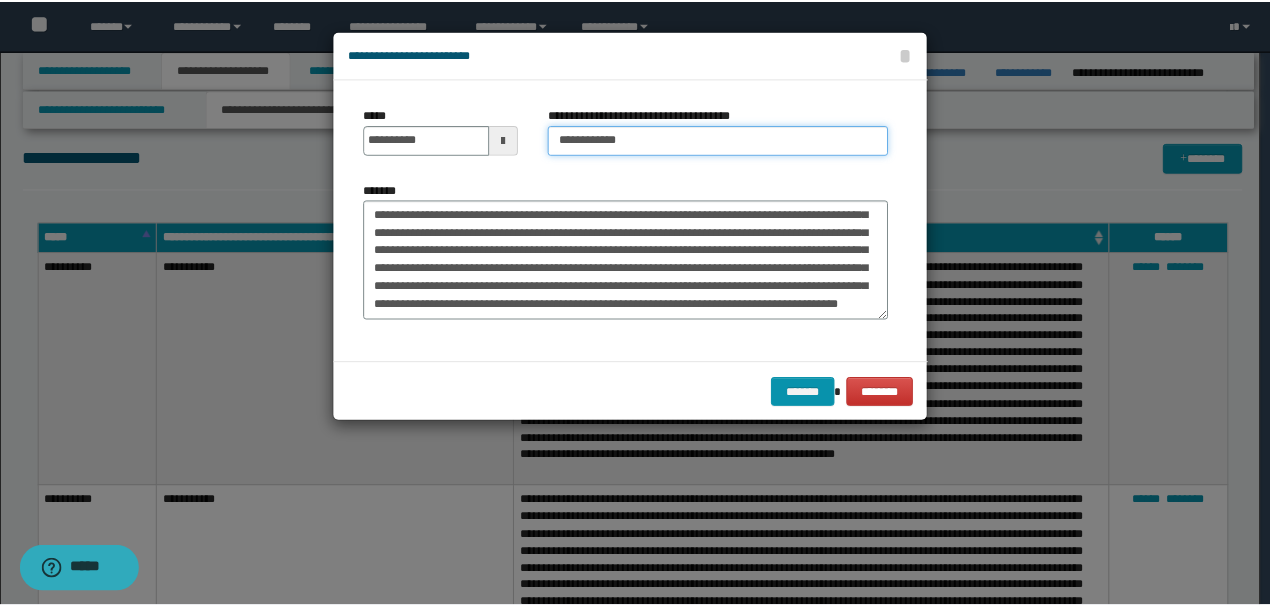 scroll, scrollTop: 216, scrollLeft: 0, axis: vertical 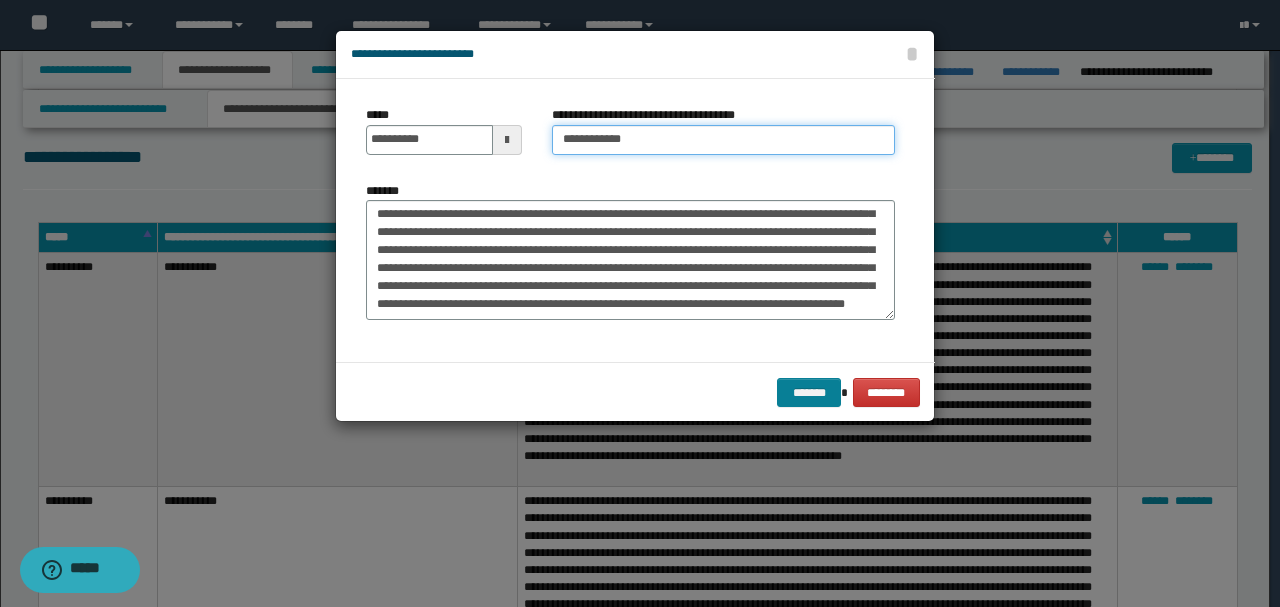 type on "**********" 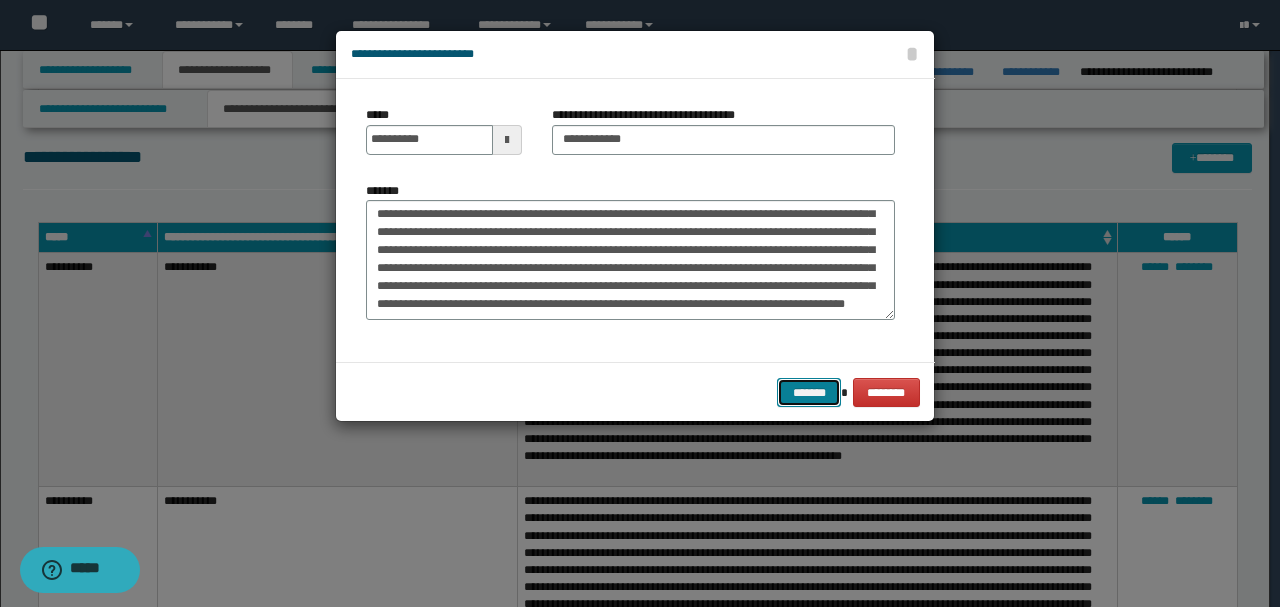 click on "*******" at bounding box center (809, 392) 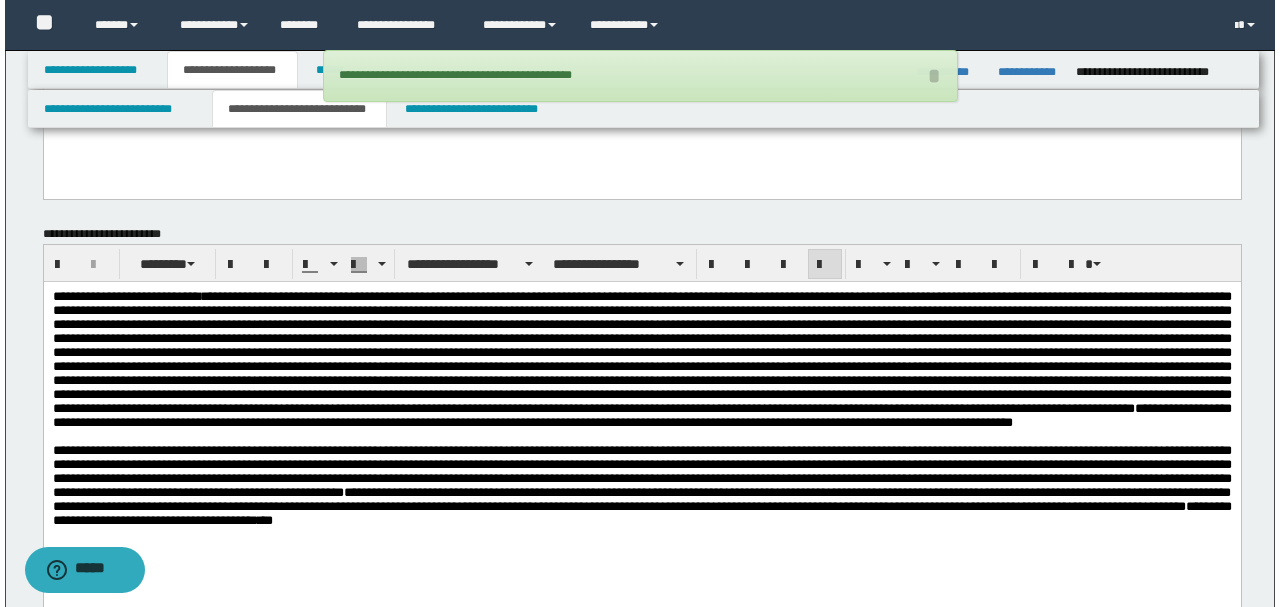 scroll, scrollTop: 4333, scrollLeft: 0, axis: vertical 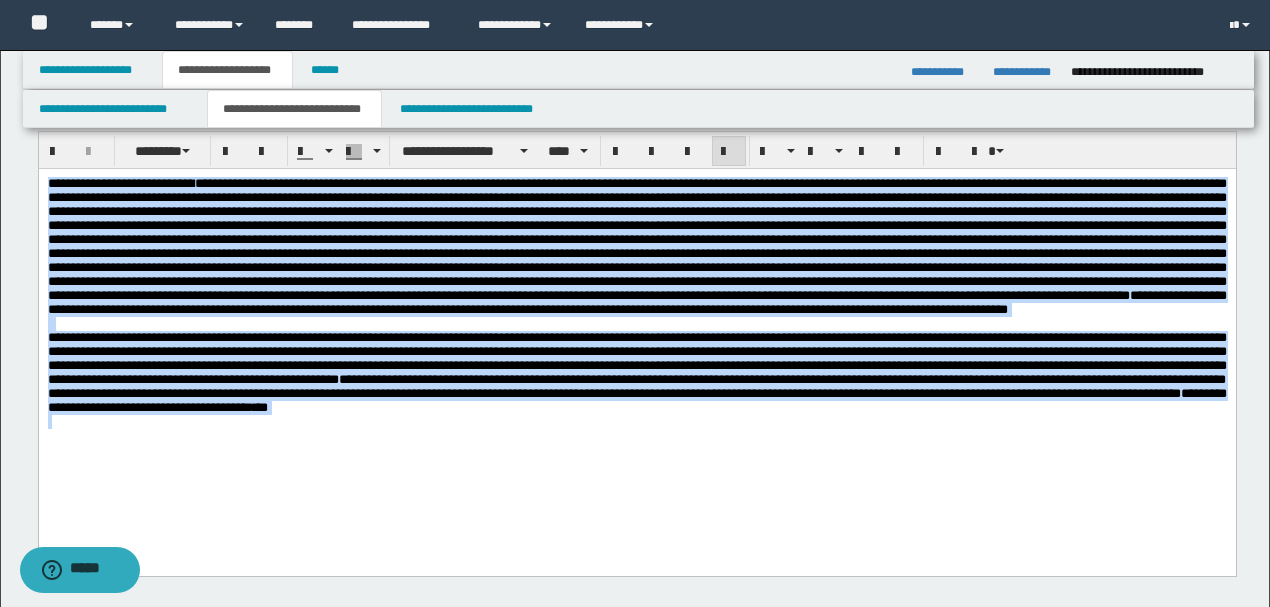 drag, startPoint x: 47, startPoint y: 179, endPoint x: 651, endPoint y: 469, distance: 670.01196 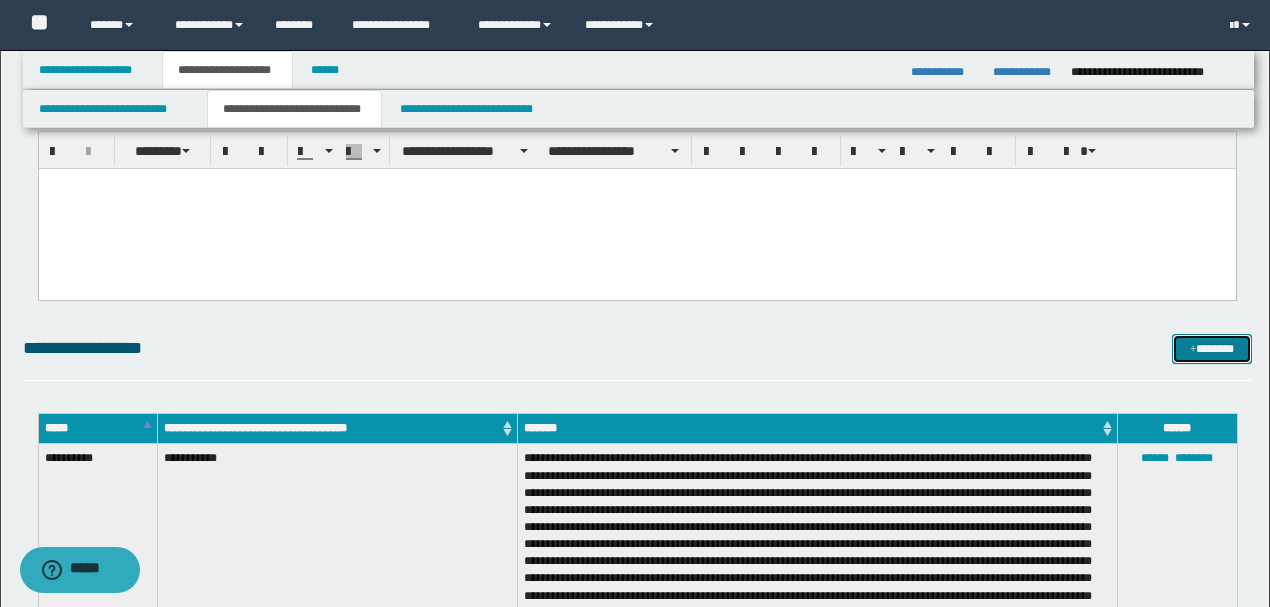 click on "*******" at bounding box center [1211, 348] 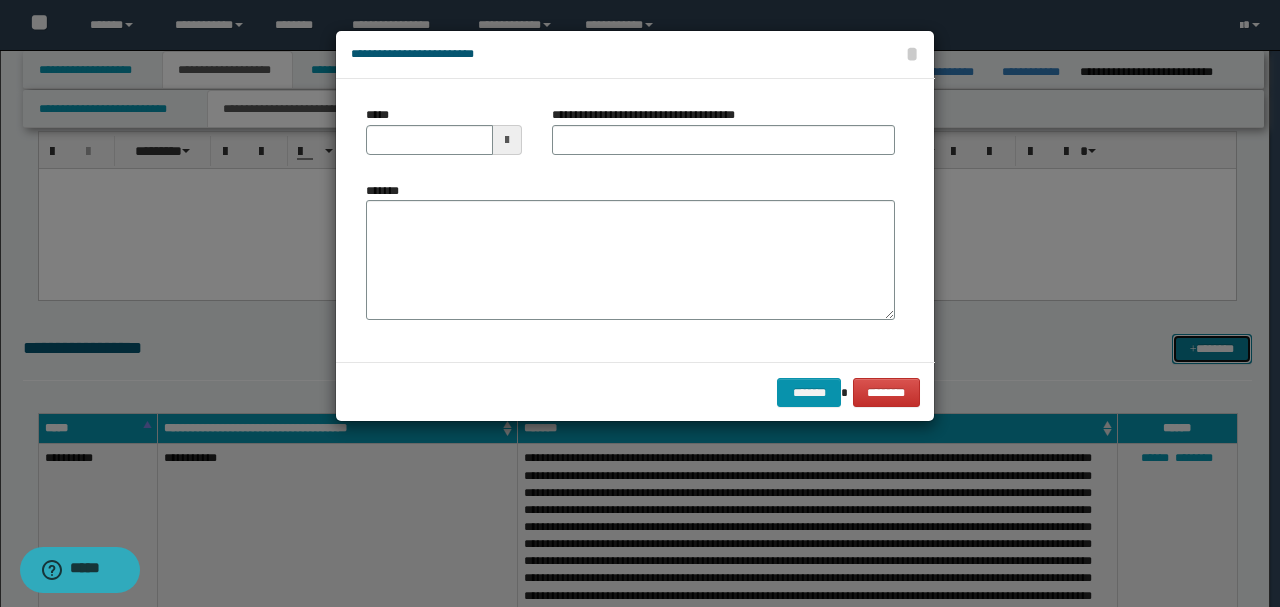 scroll, scrollTop: 0, scrollLeft: 0, axis: both 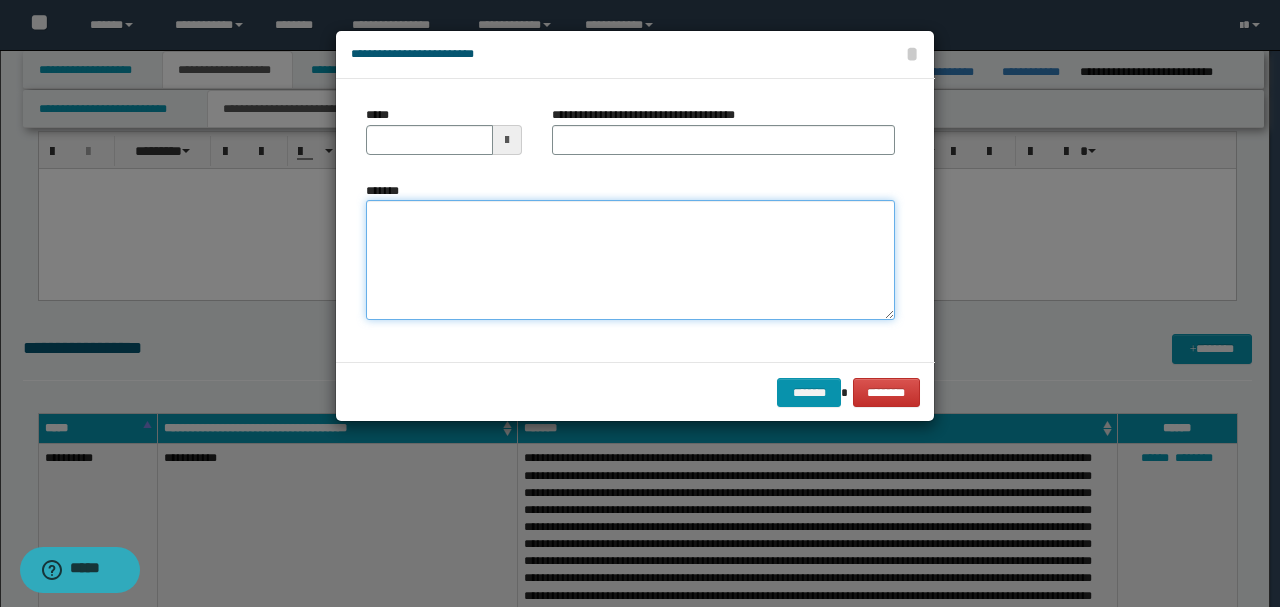 click on "*******" at bounding box center (630, 259) 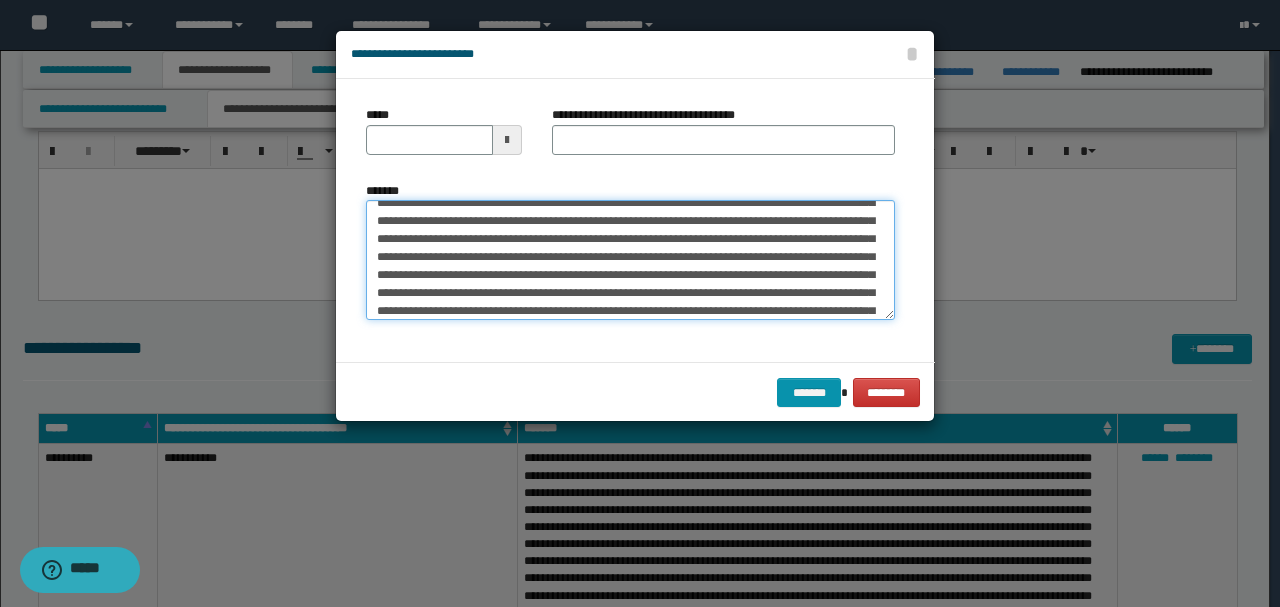 scroll, scrollTop: 0, scrollLeft: 0, axis: both 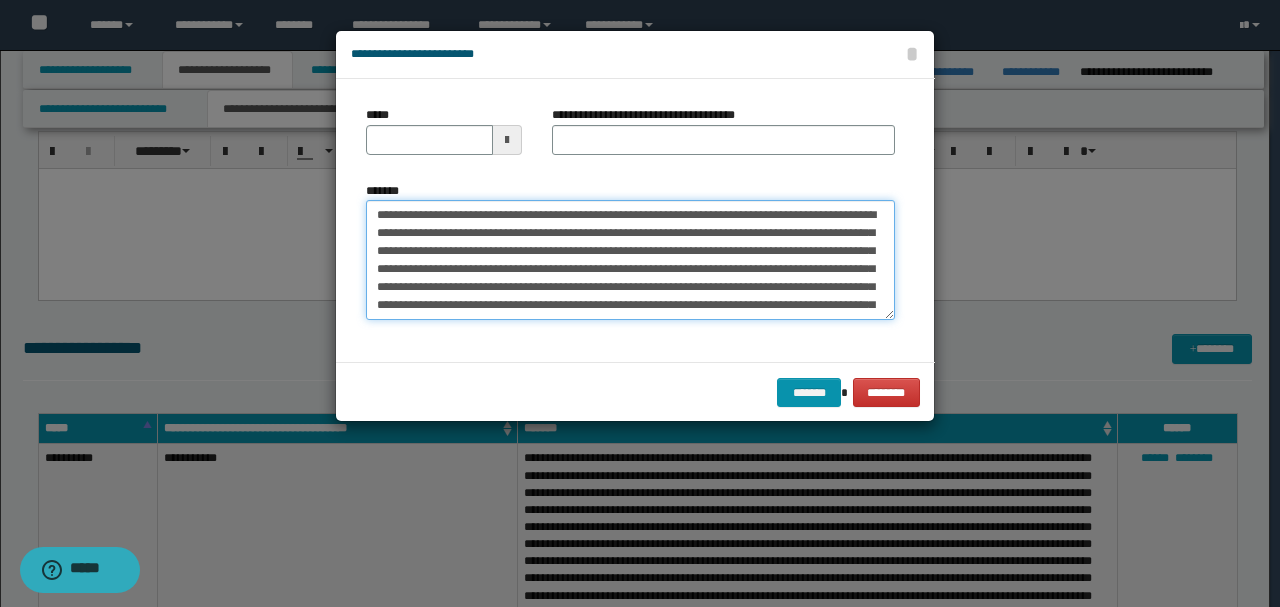 drag, startPoint x: 442, startPoint y: 216, endPoint x: 356, endPoint y: 210, distance: 86.209045 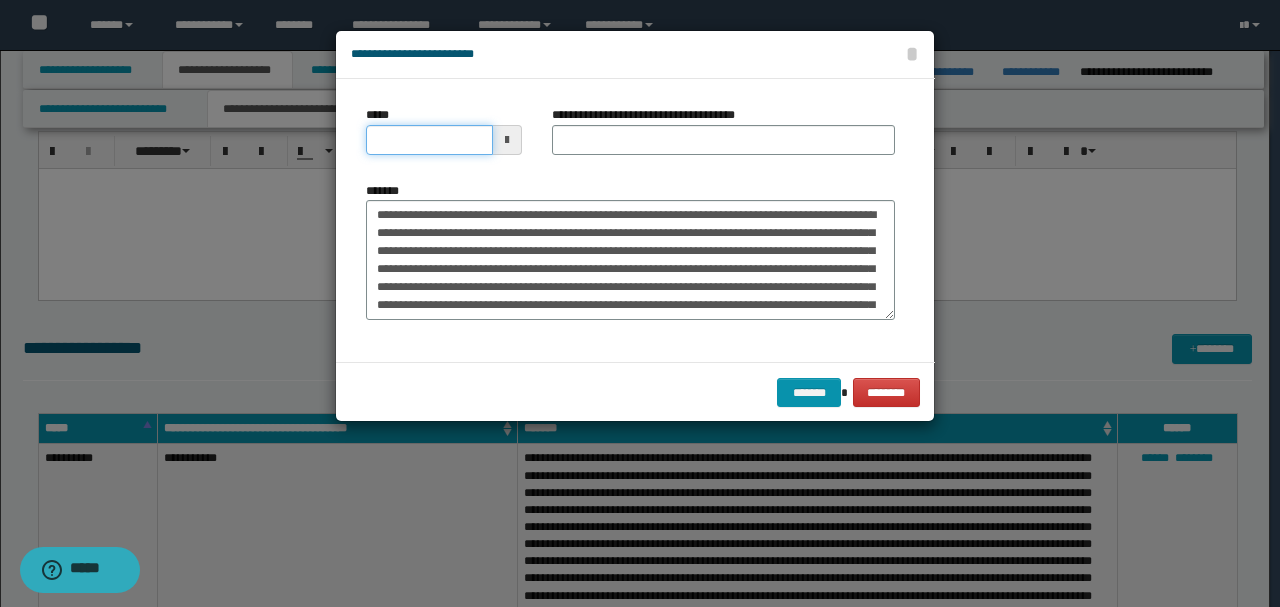 click on "*****" at bounding box center (429, 140) 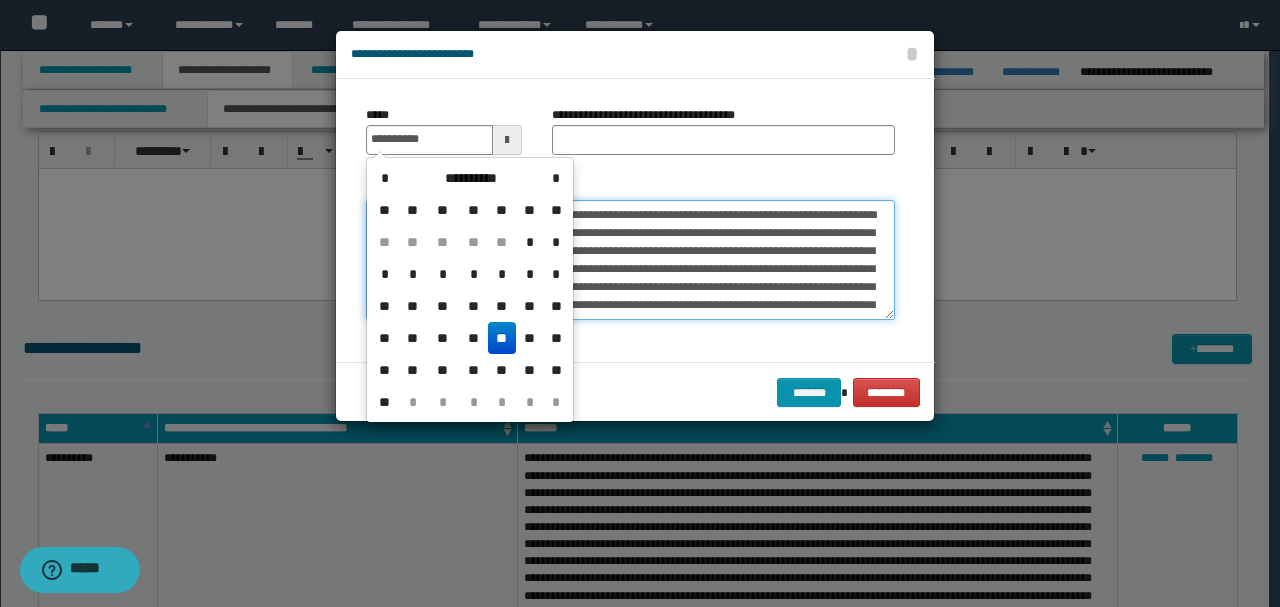 type on "**********" 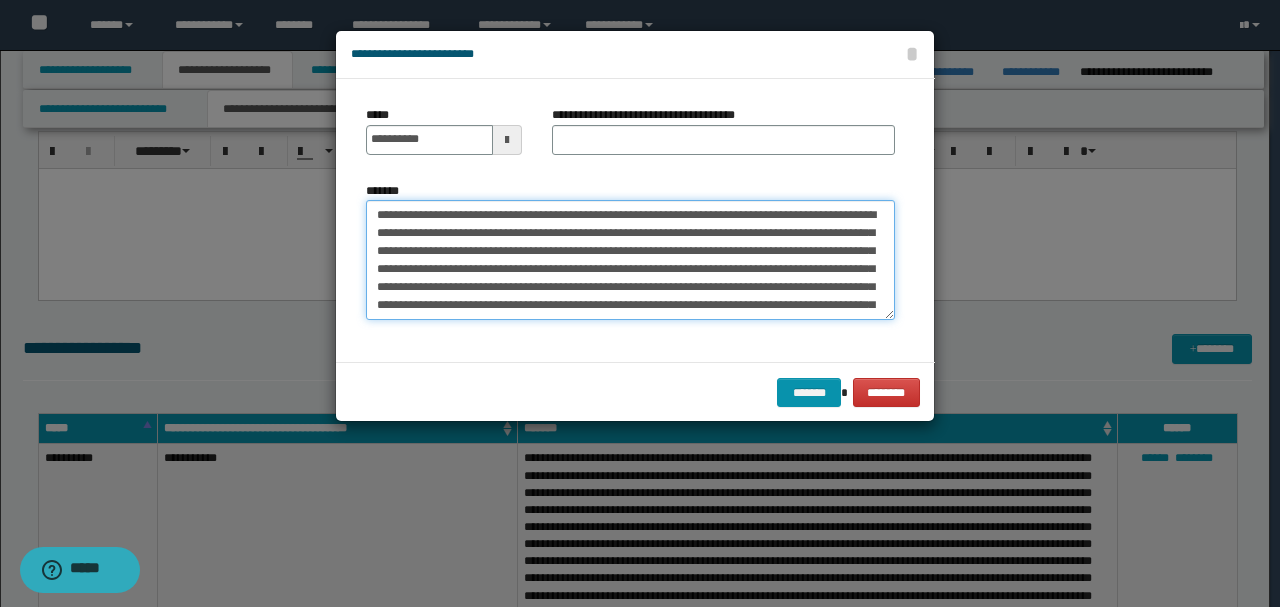click on "*******" at bounding box center (630, 259) 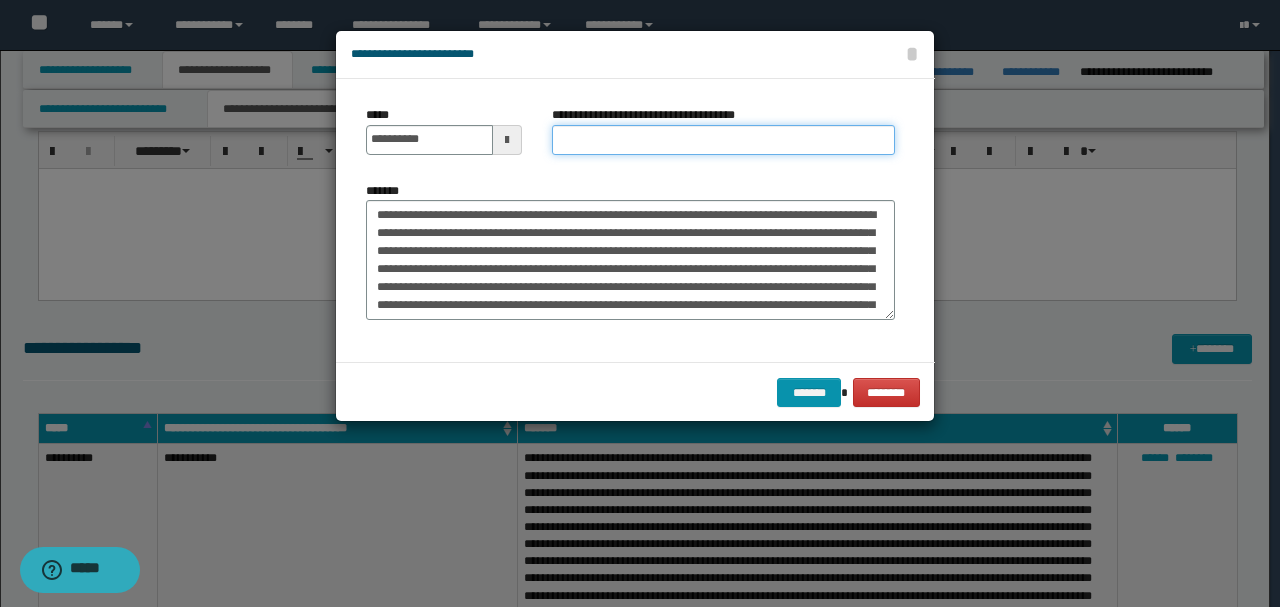 drag, startPoint x: 572, startPoint y: 162, endPoint x: 594, endPoint y: 137, distance: 33.30165 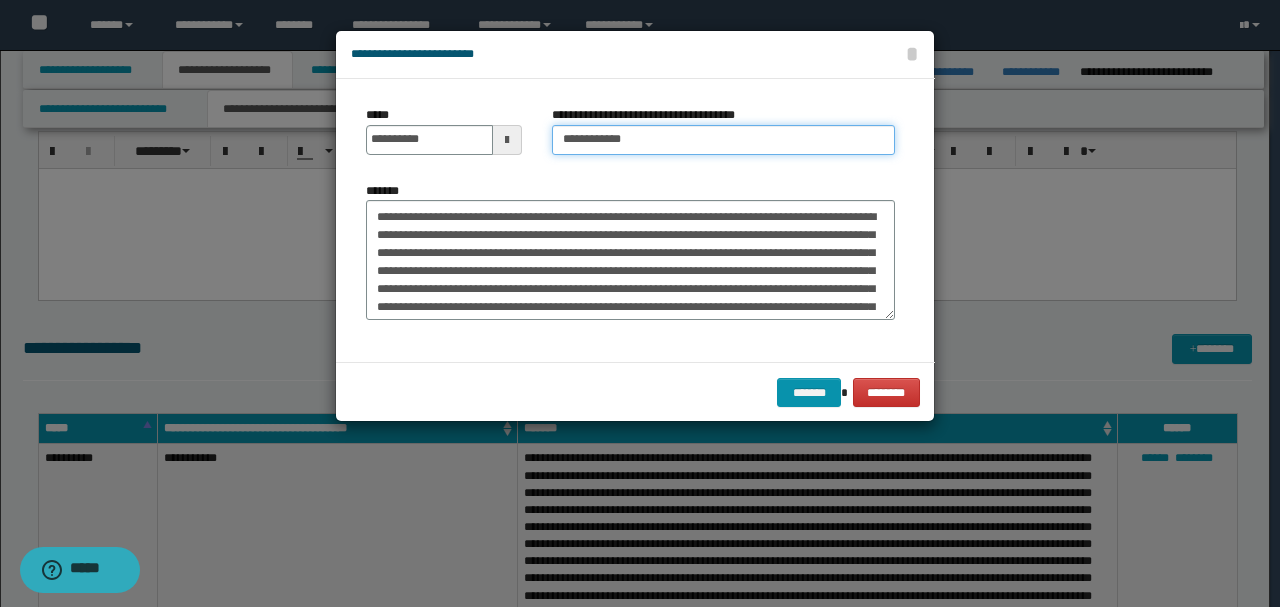 type on "**********" 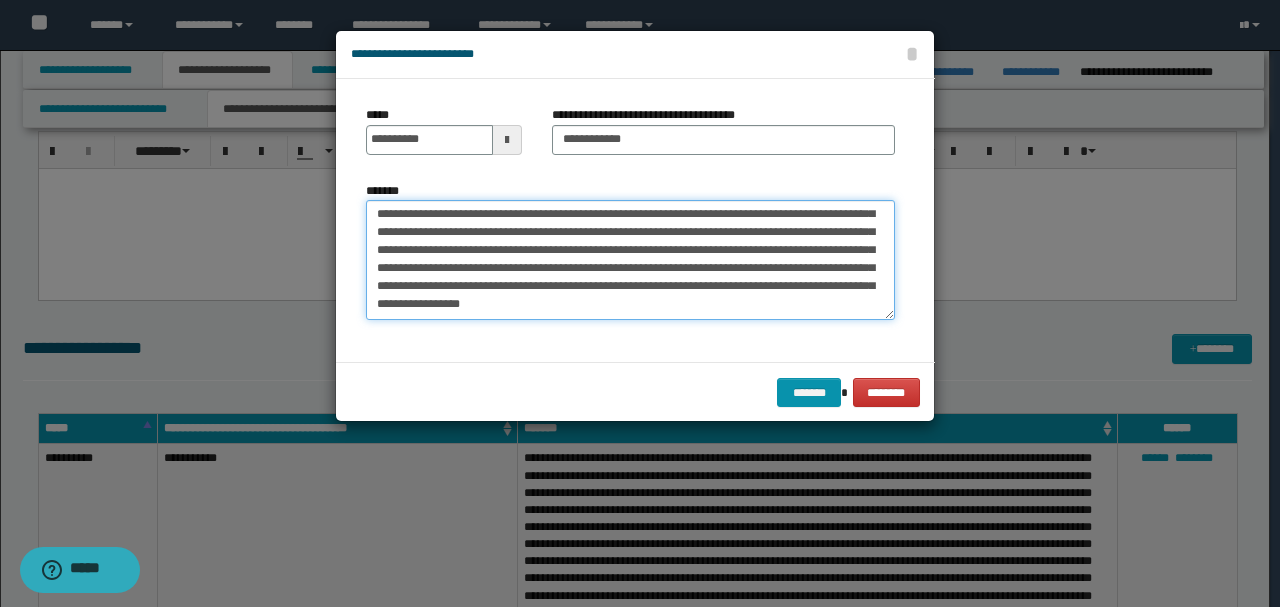 drag, startPoint x: 508, startPoint y: 239, endPoint x: 534, endPoint y: 385, distance: 148.297 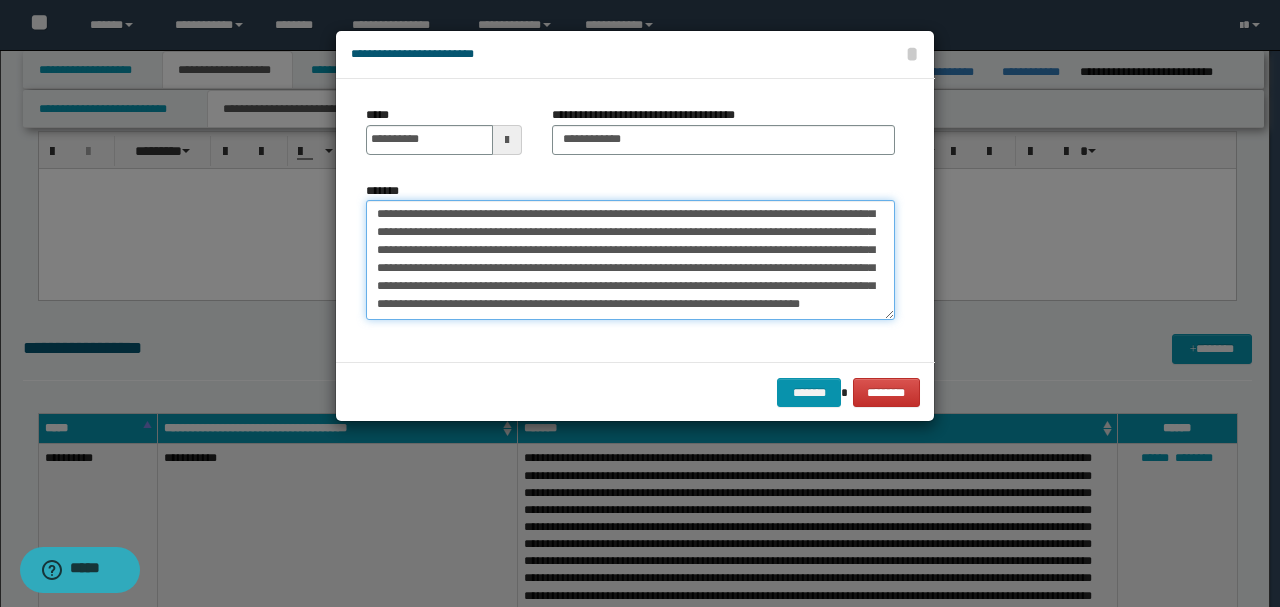 scroll, scrollTop: 396, scrollLeft: 0, axis: vertical 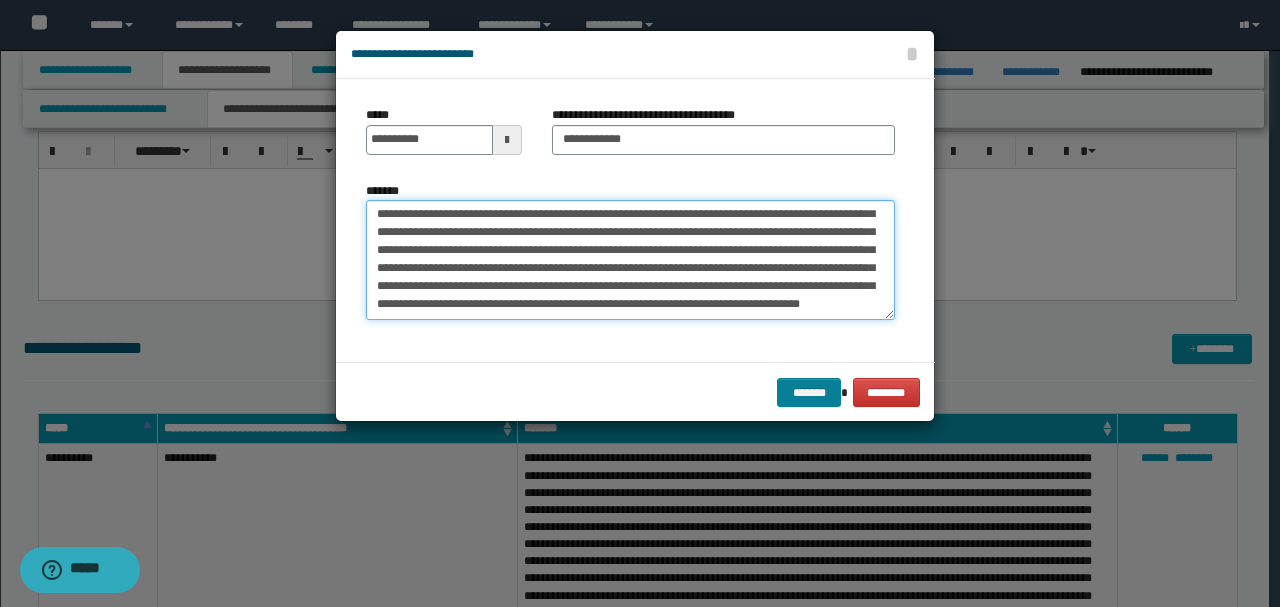 type on "**********" 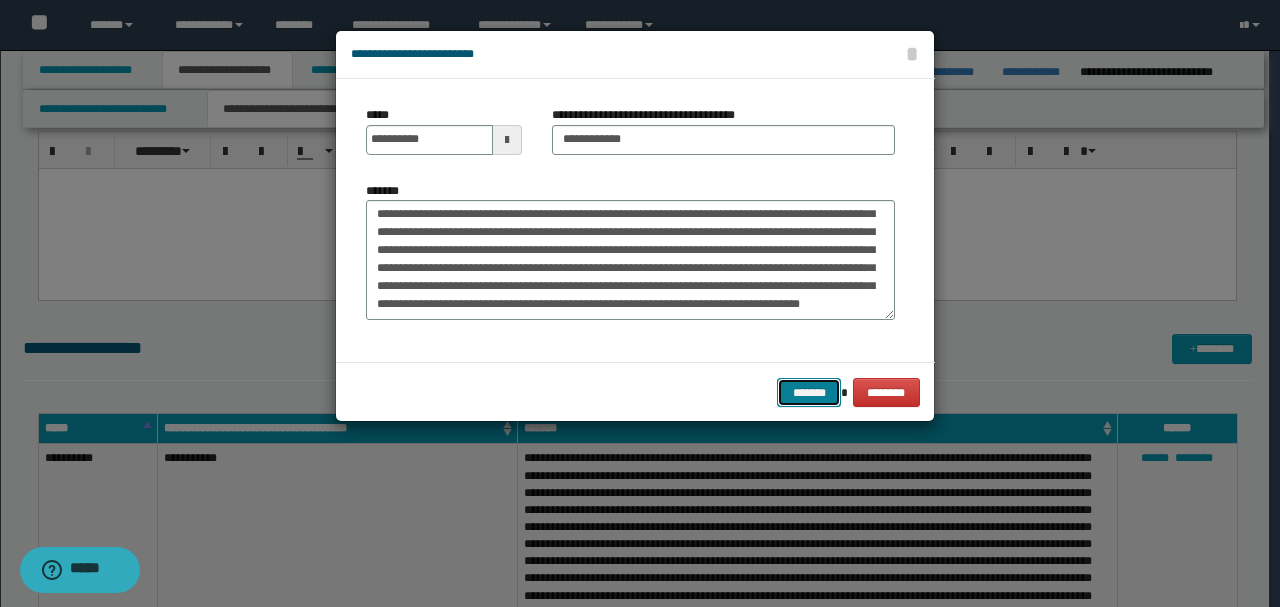 click on "*******" at bounding box center (809, 392) 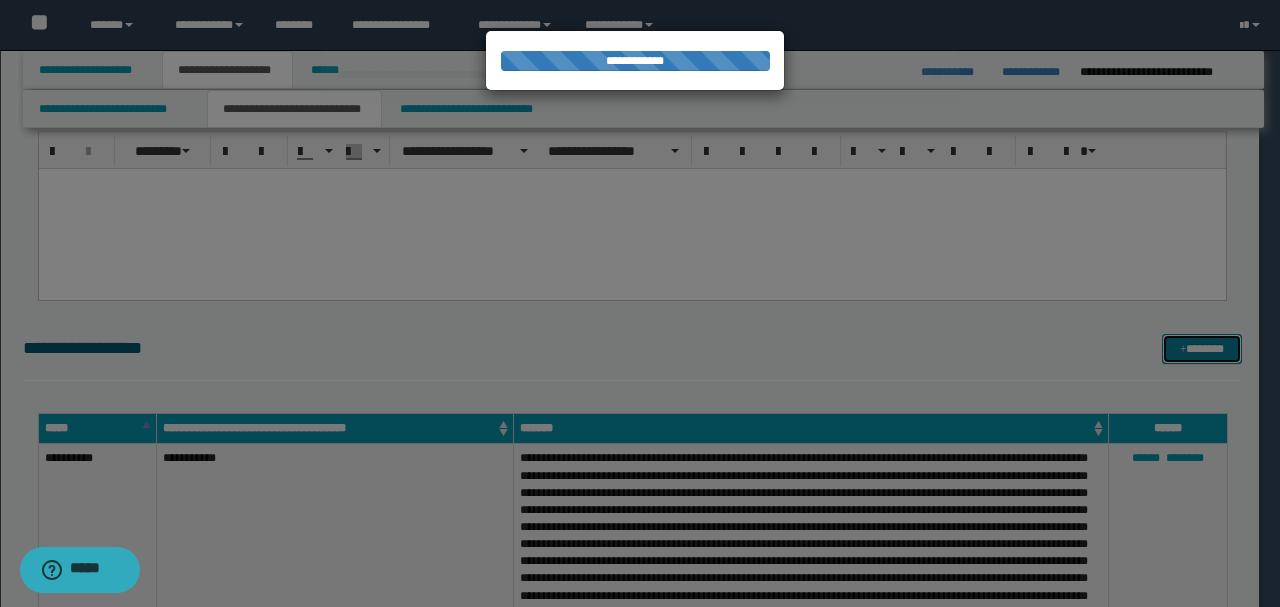 type 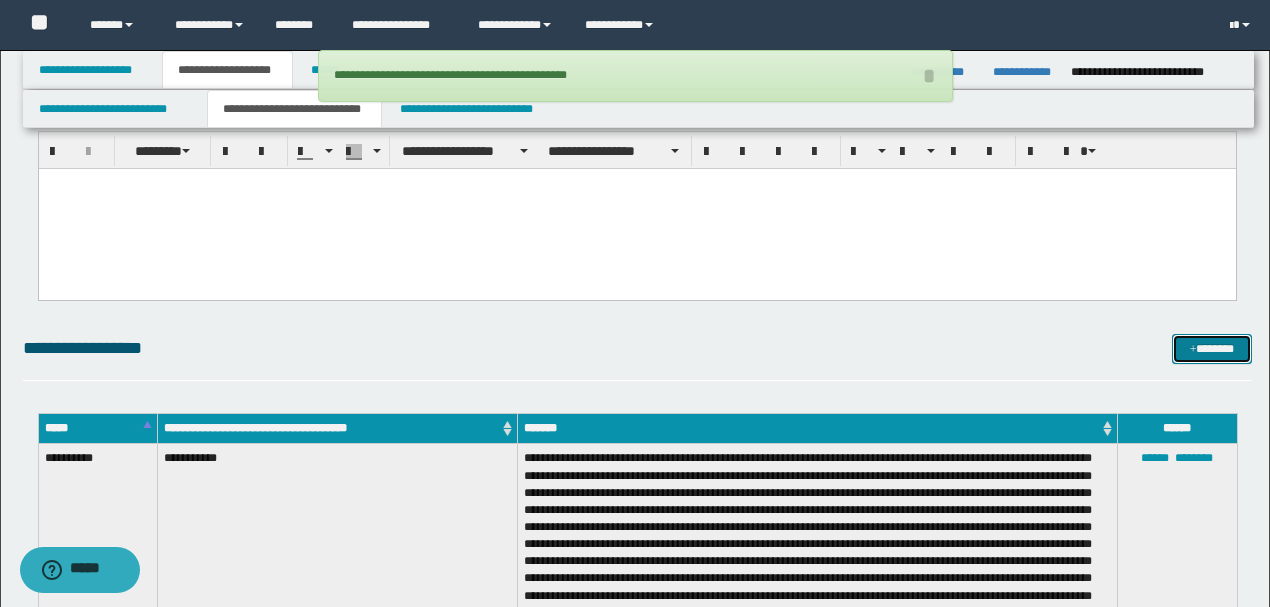 click on "*******" at bounding box center (1211, 348) 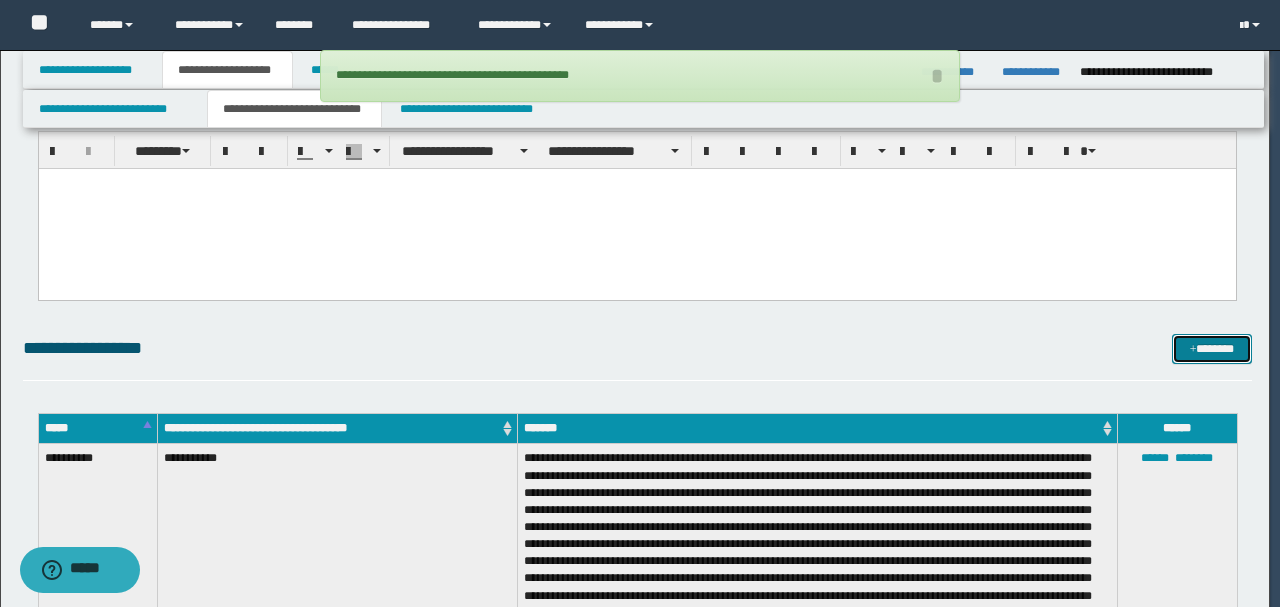 scroll, scrollTop: 0, scrollLeft: 0, axis: both 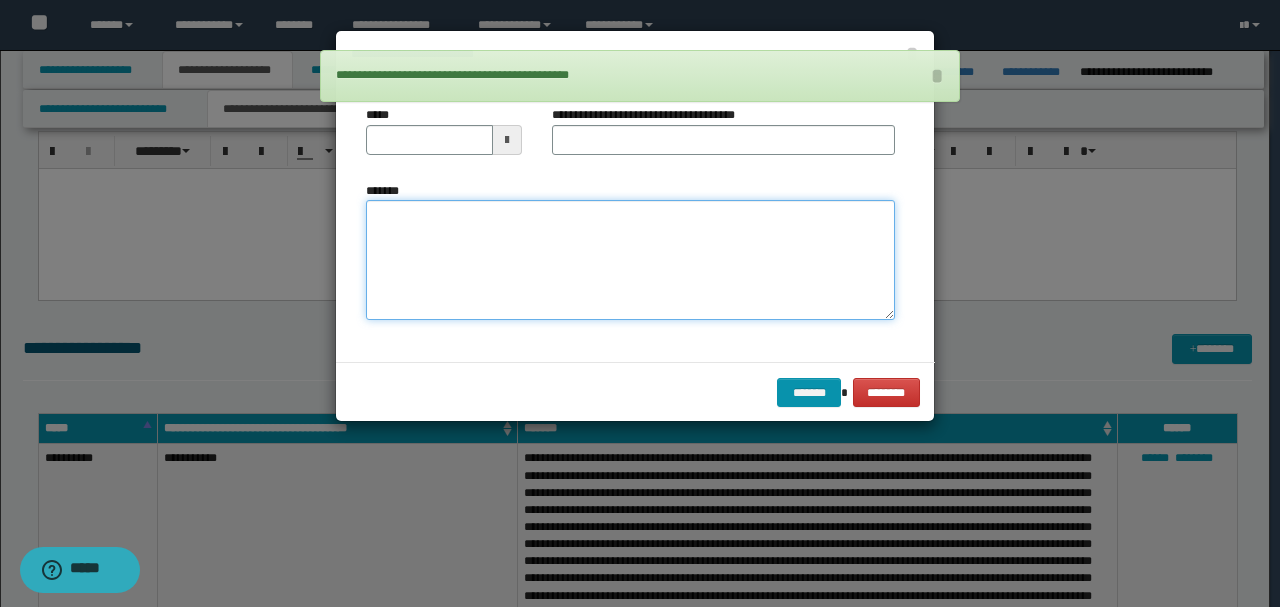 click on "*******" at bounding box center [630, 259] 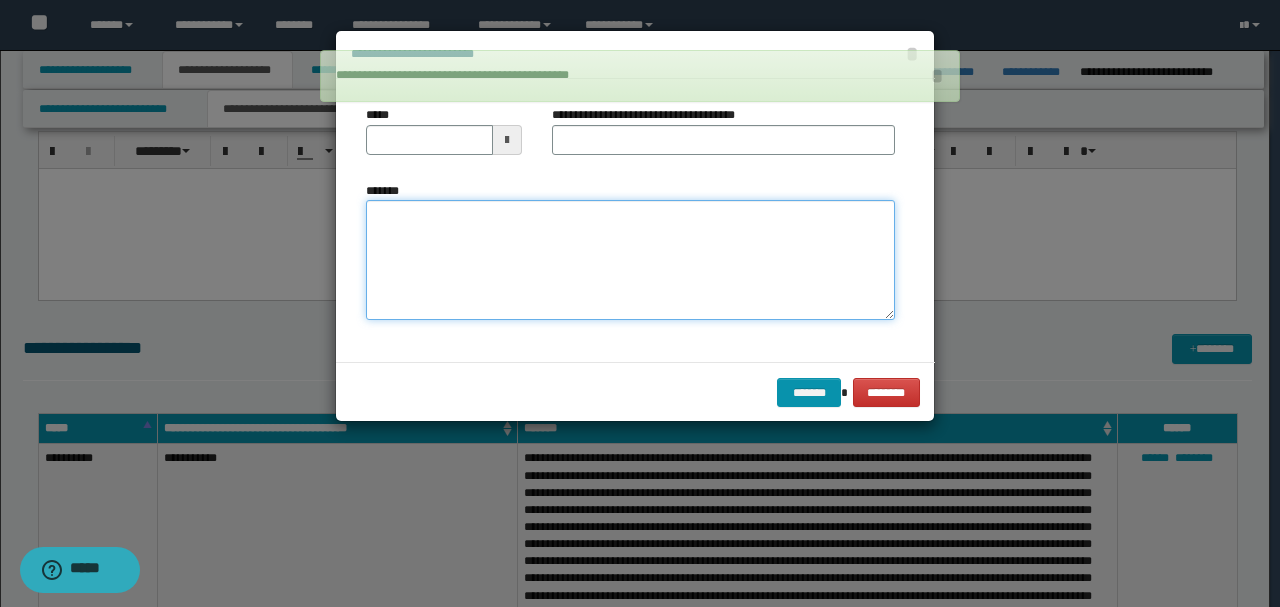 paste on "**********" 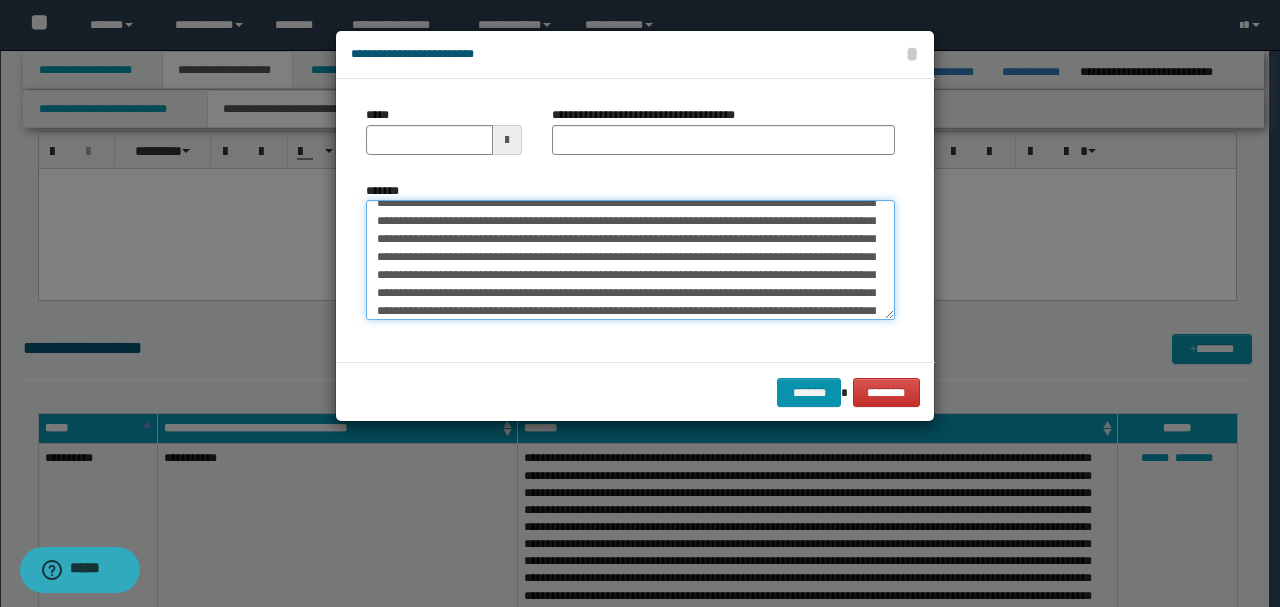 scroll, scrollTop: 0, scrollLeft: 0, axis: both 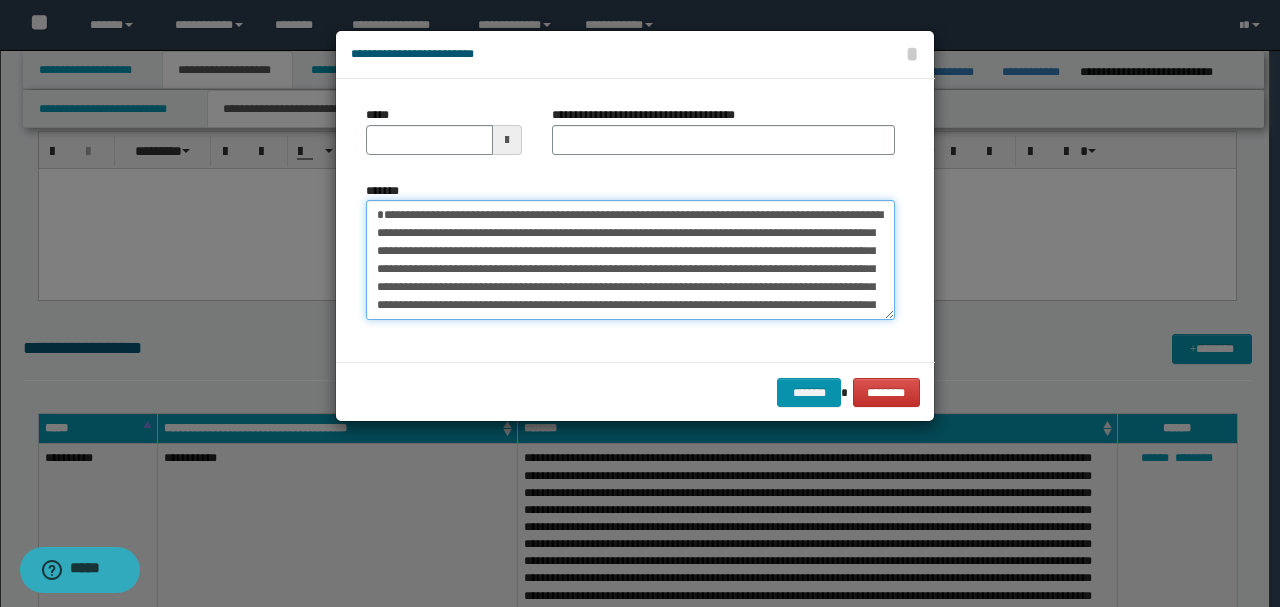 drag, startPoint x: 442, startPoint y: 233, endPoint x: 274, endPoint y: 157, distance: 184.39088 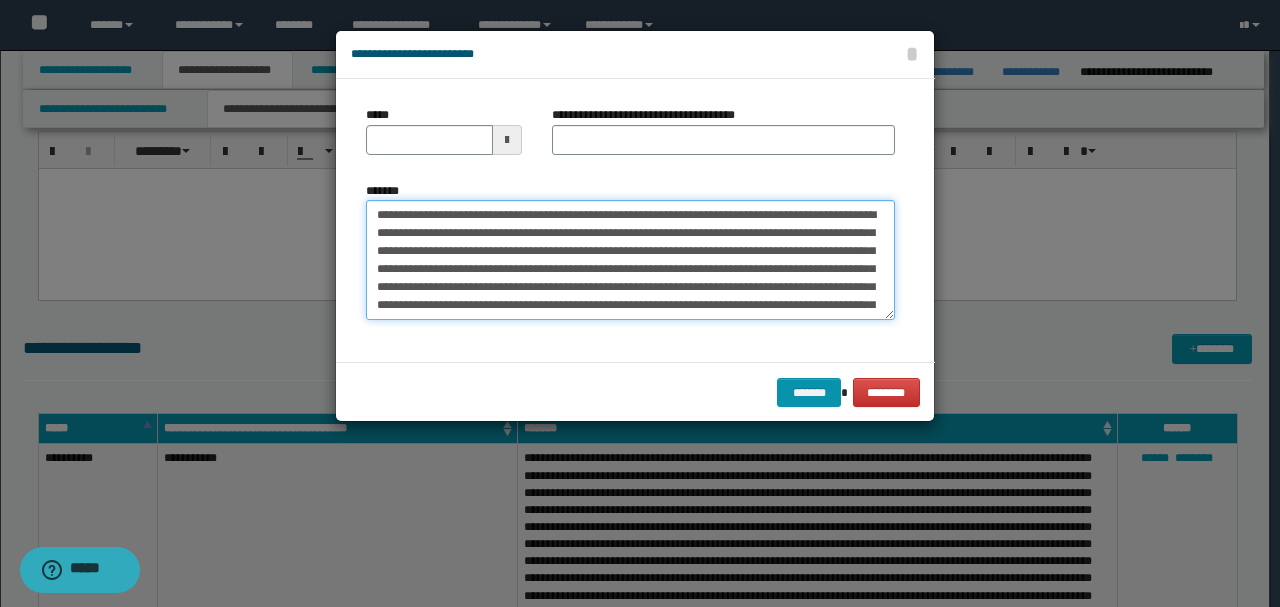 type 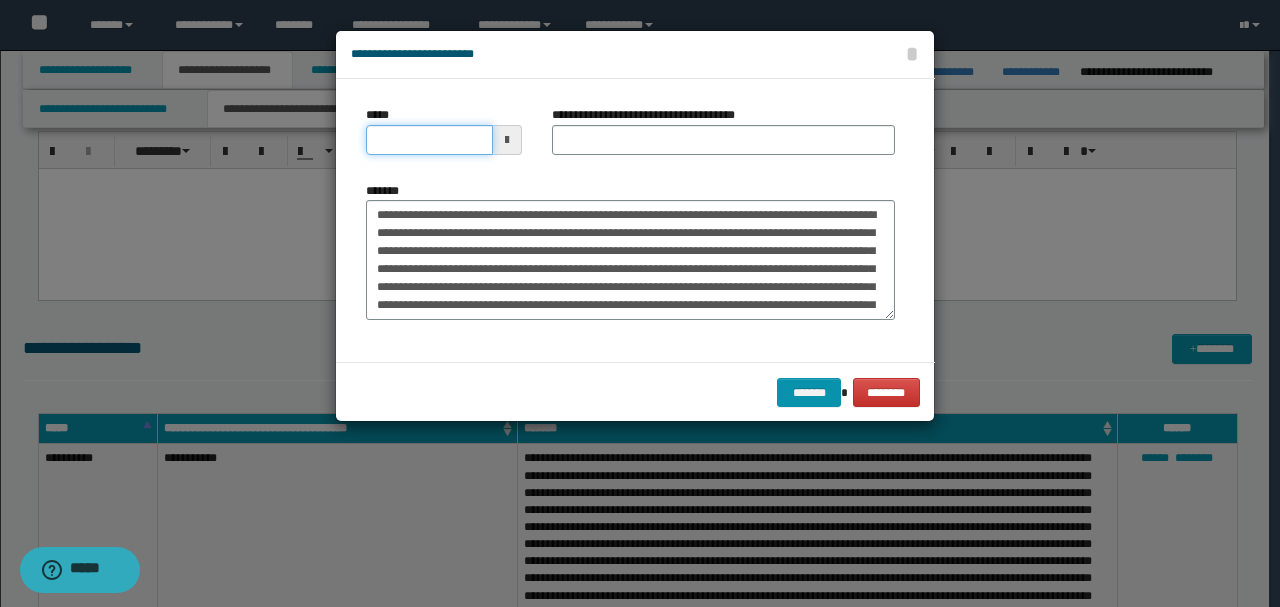 click on "*****" at bounding box center (429, 140) 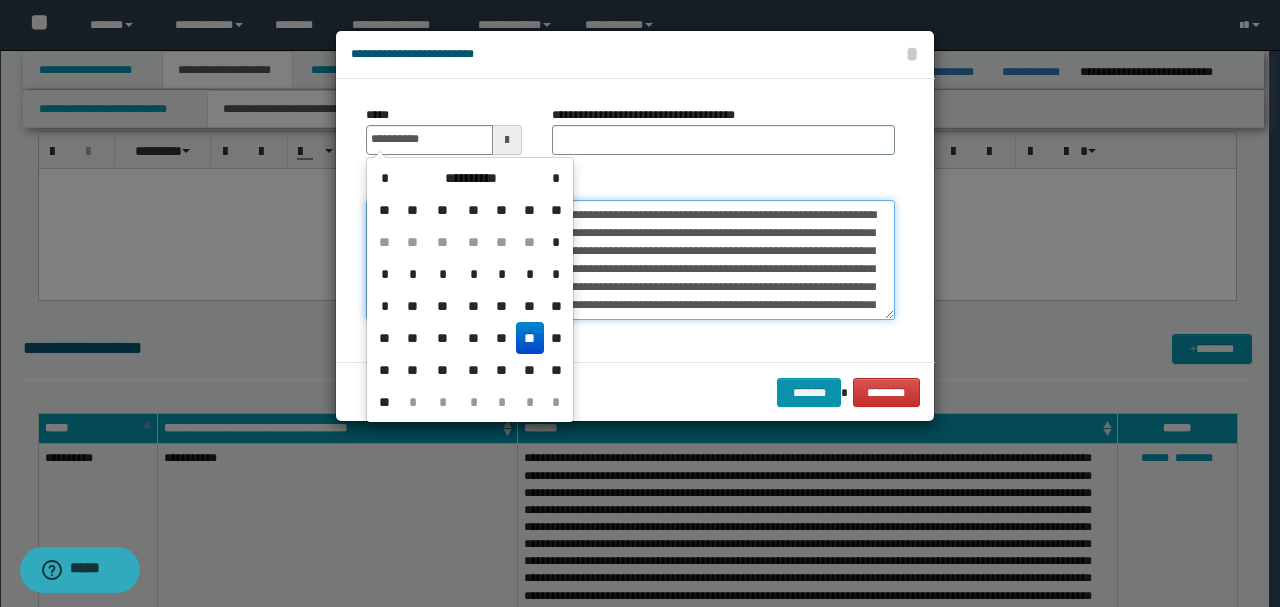type on "**********" 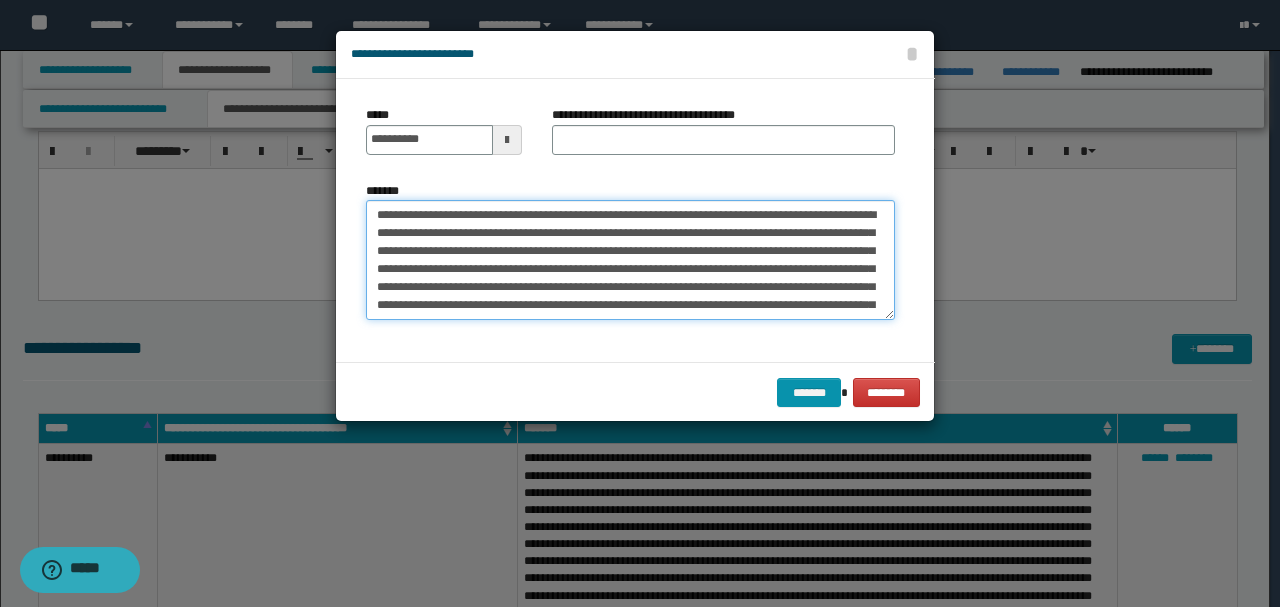 drag, startPoint x: 434, startPoint y: 213, endPoint x: 318, endPoint y: 194, distance: 117.54574 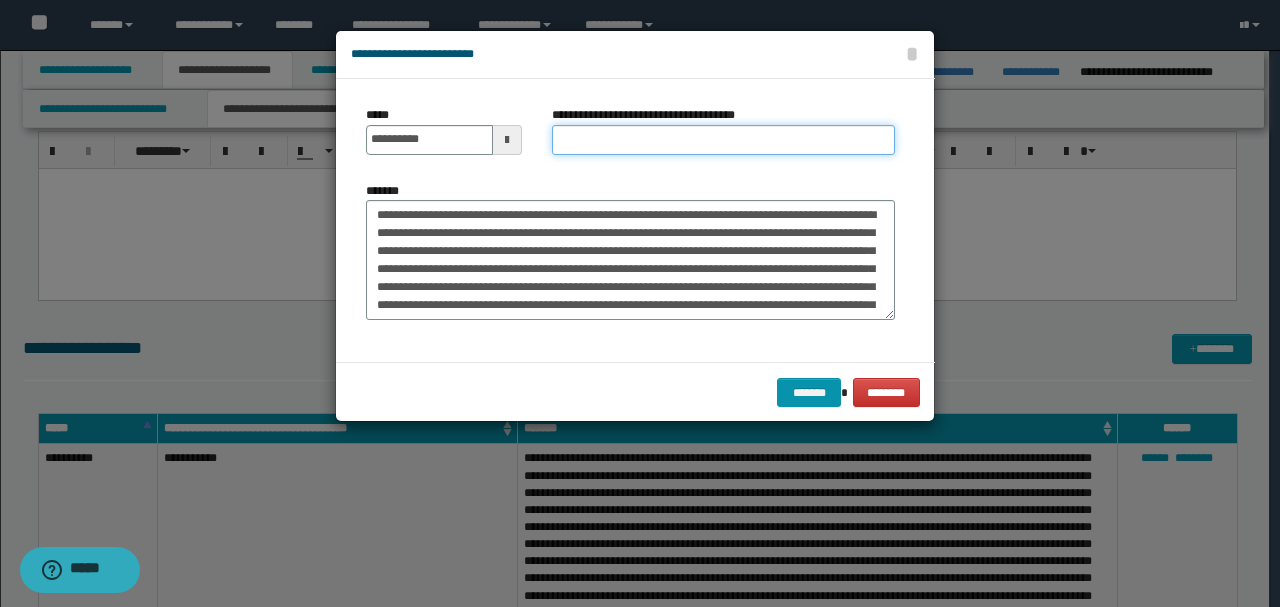 click on "**********" at bounding box center (723, 140) 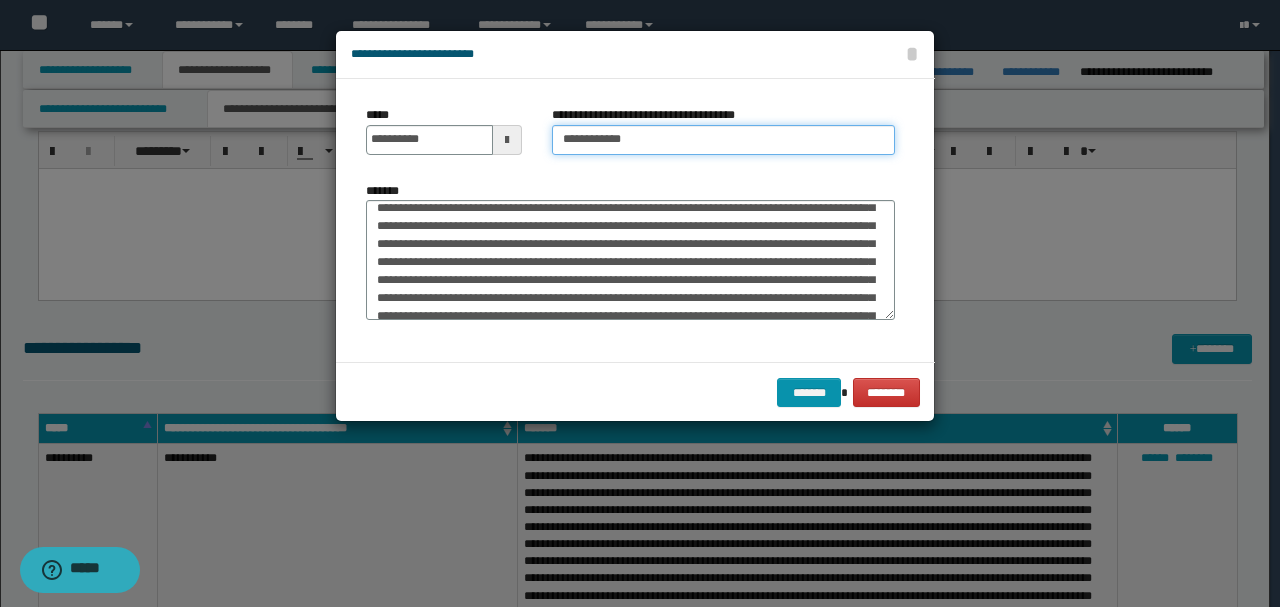 scroll, scrollTop: 180, scrollLeft: 0, axis: vertical 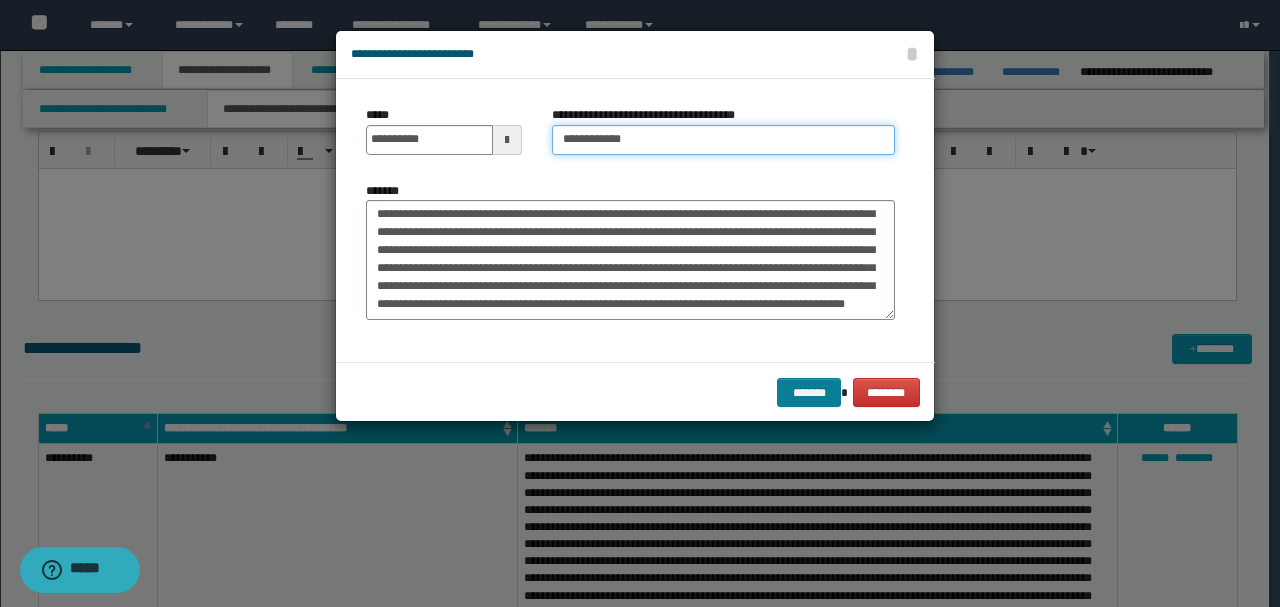 type on "**********" 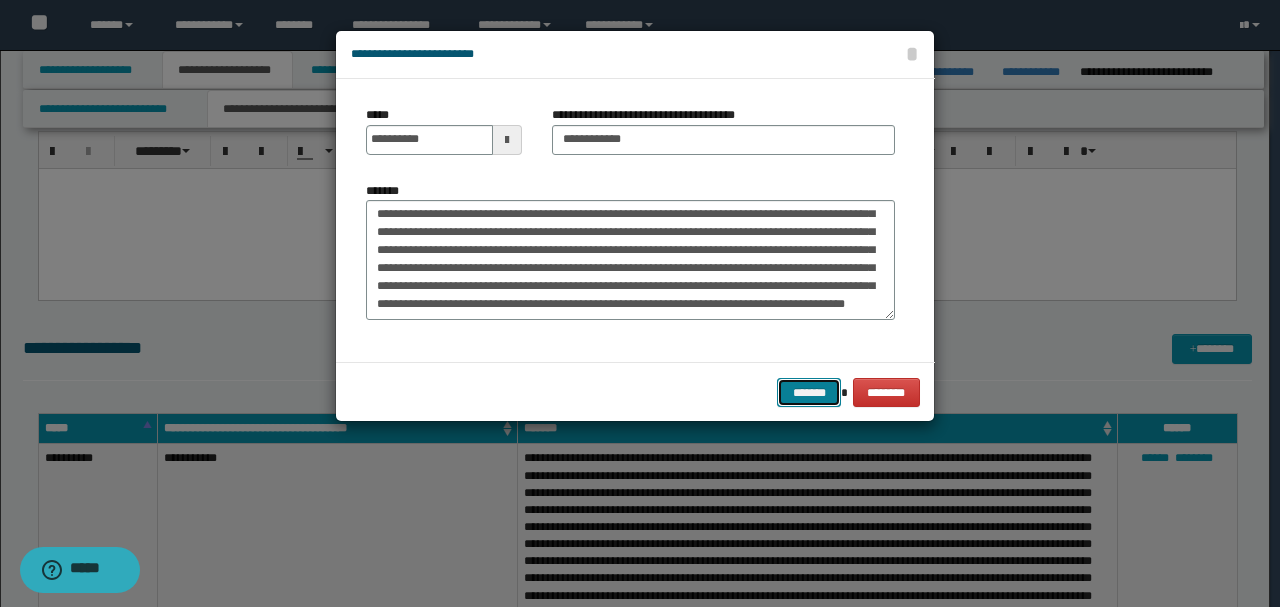 click on "*******" at bounding box center (809, 392) 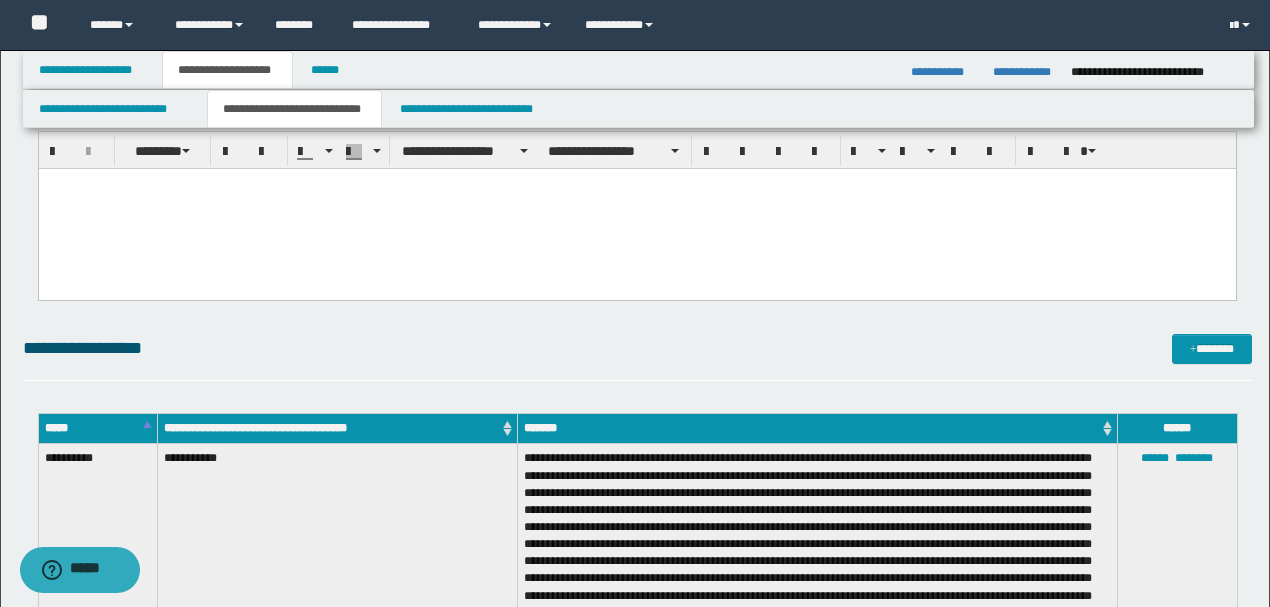 click on "**********" at bounding box center [1024, 72] 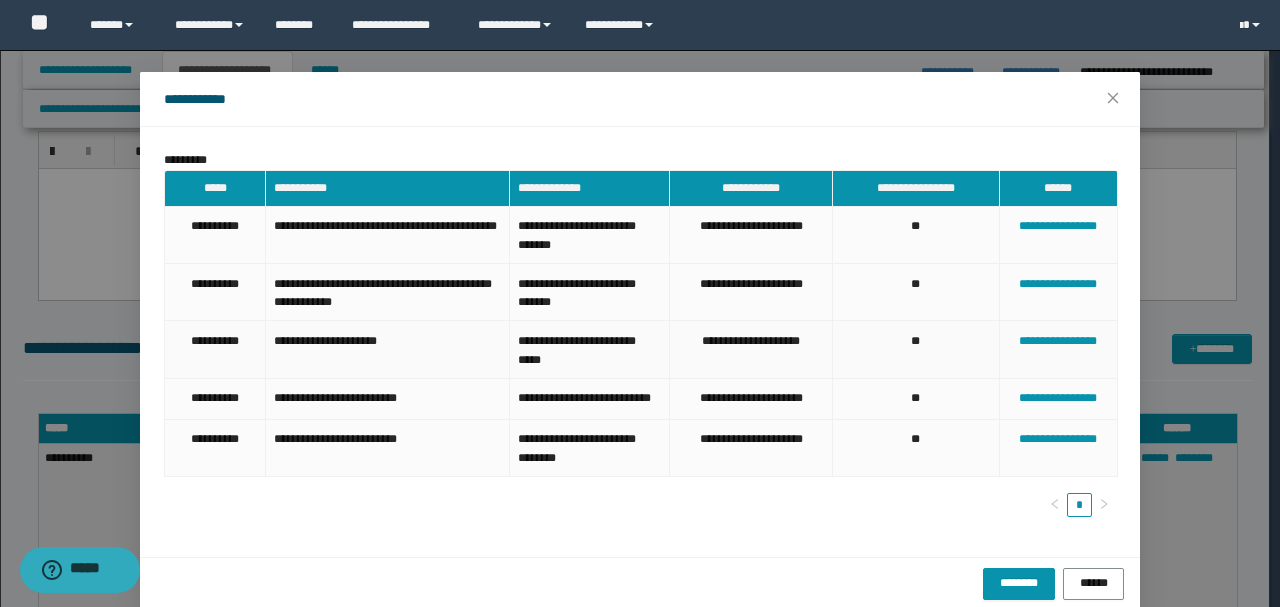 scroll, scrollTop: 51, scrollLeft: 0, axis: vertical 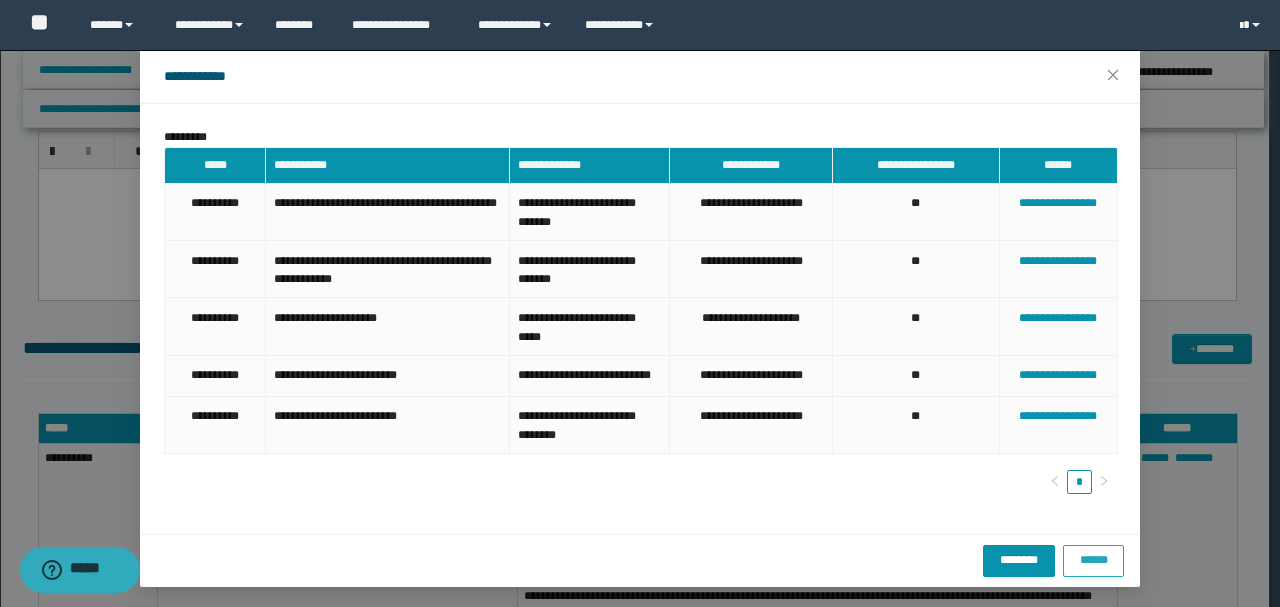 click on "******" at bounding box center (1093, 559) 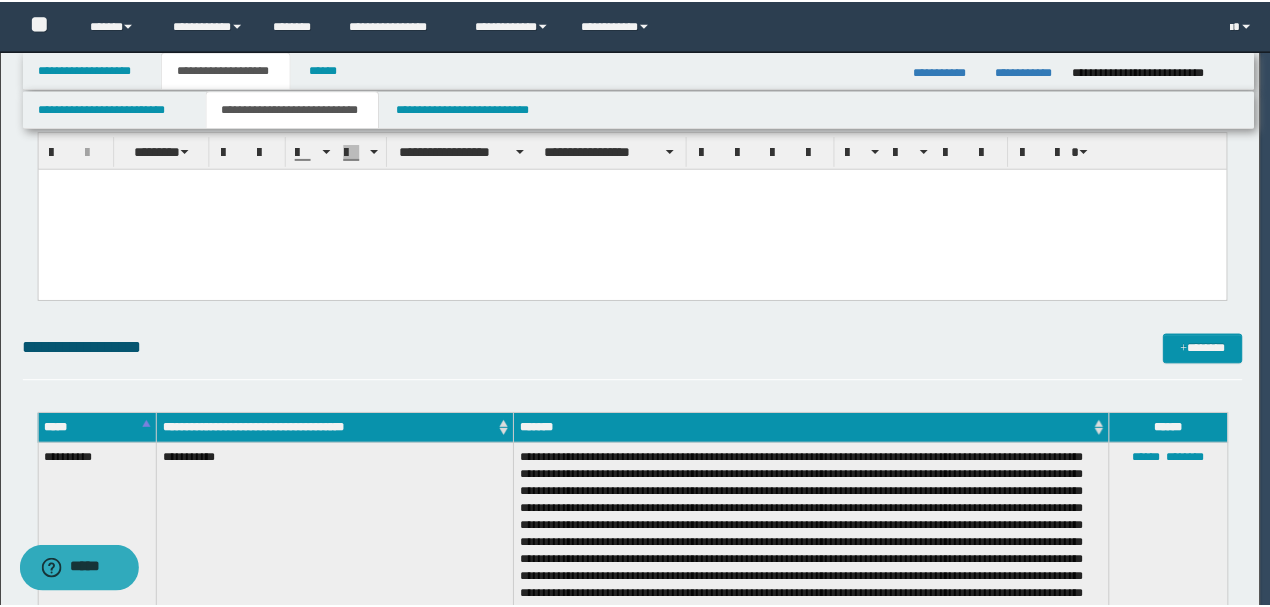 scroll, scrollTop: 0, scrollLeft: 0, axis: both 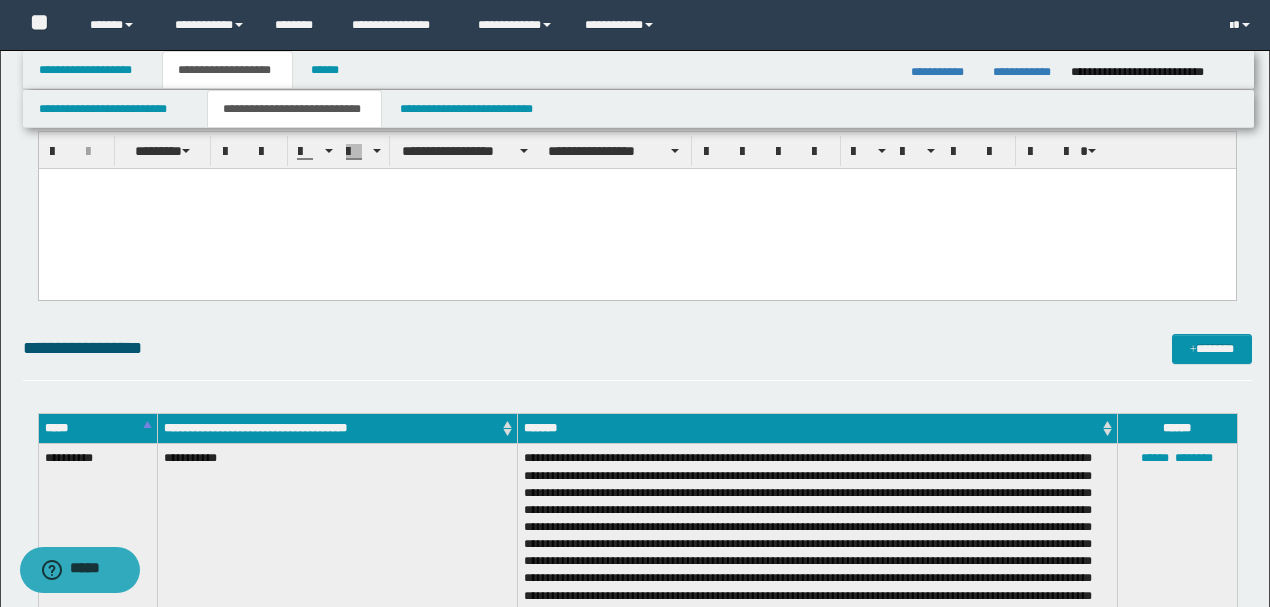 click on "**********" at bounding box center [637, 357] 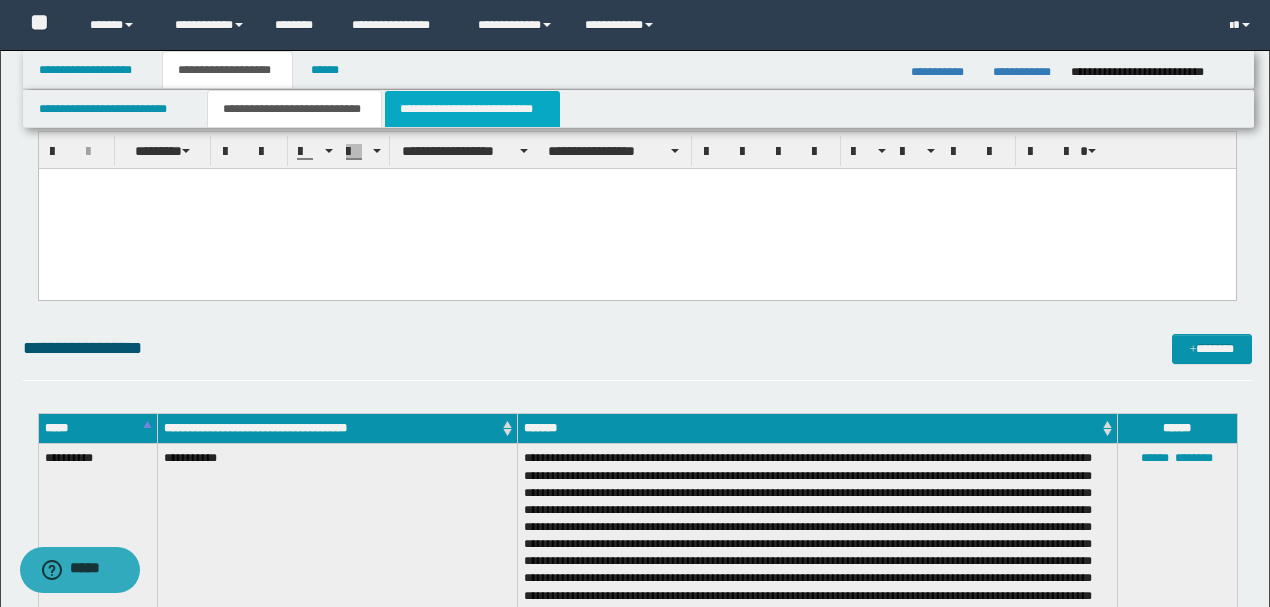 click on "**********" at bounding box center [472, 109] 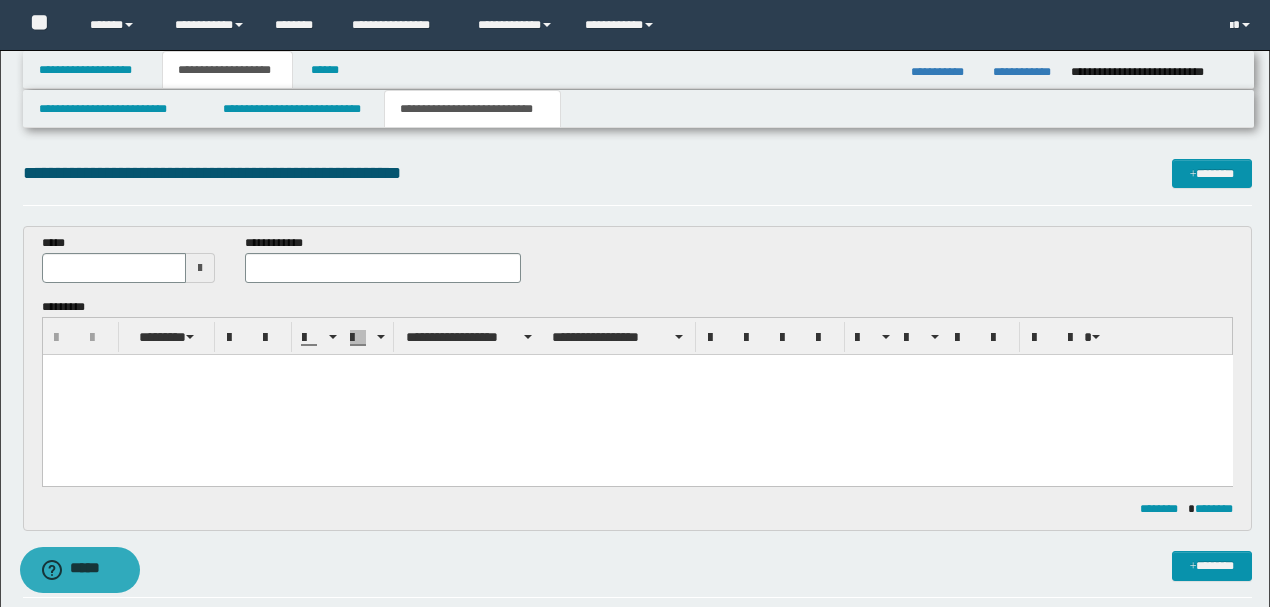 scroll, scrollTop: 0, scrollLeft: 0, axis: both 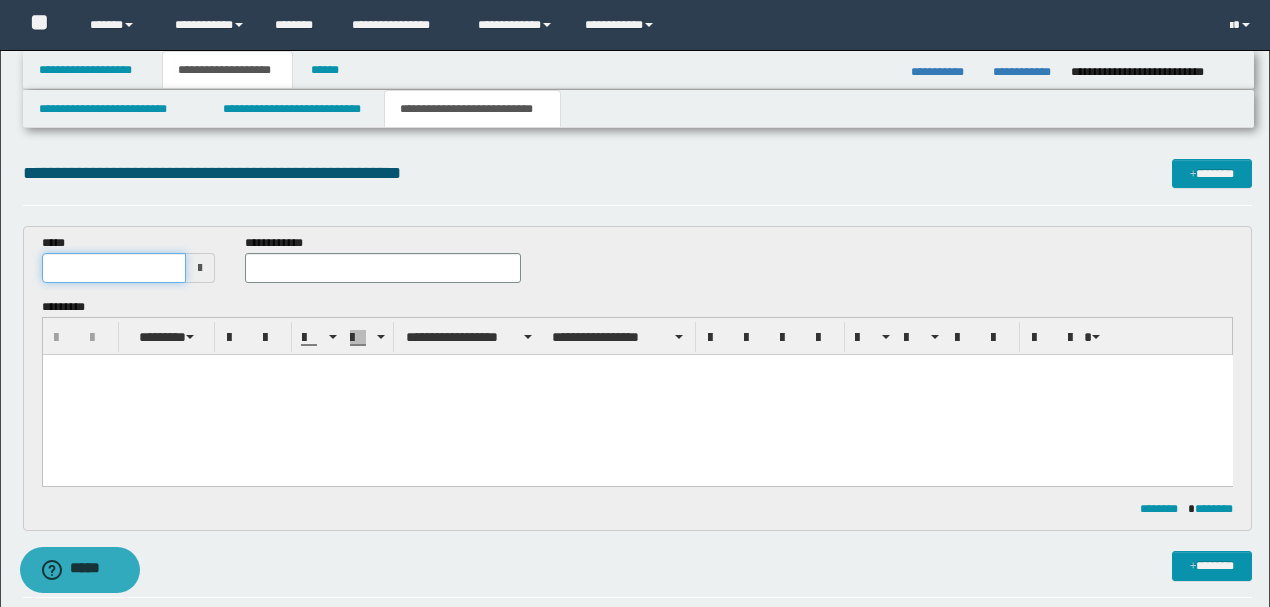 click at bounding box center (114, 268) 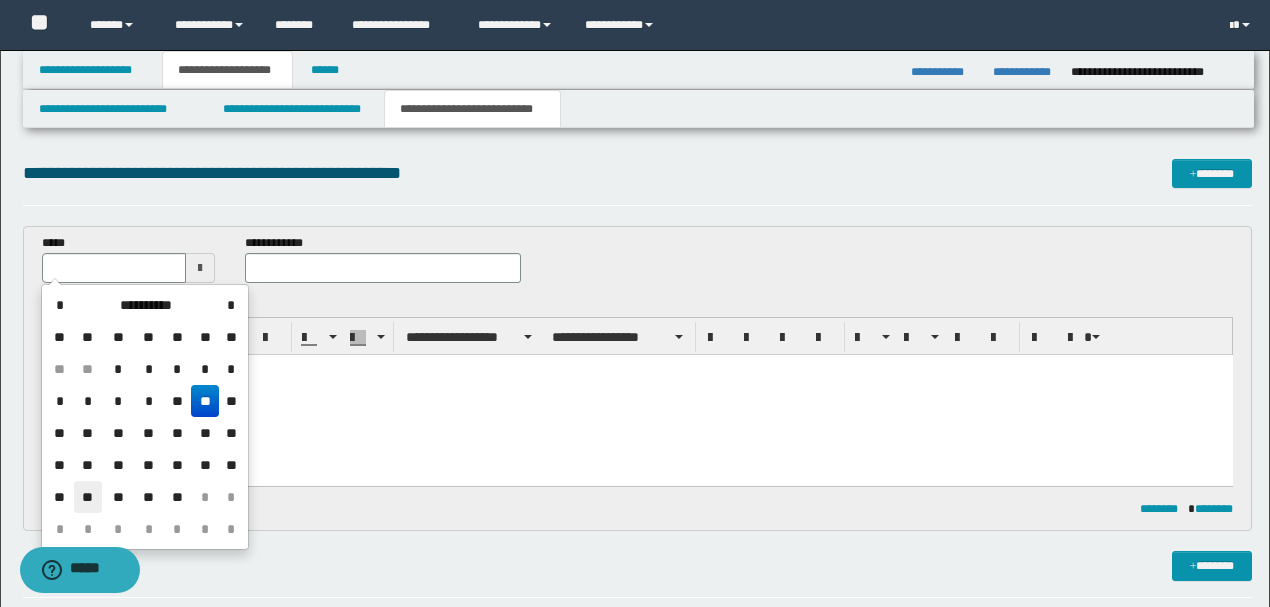 click on "**" at bounding box center [88, 497] 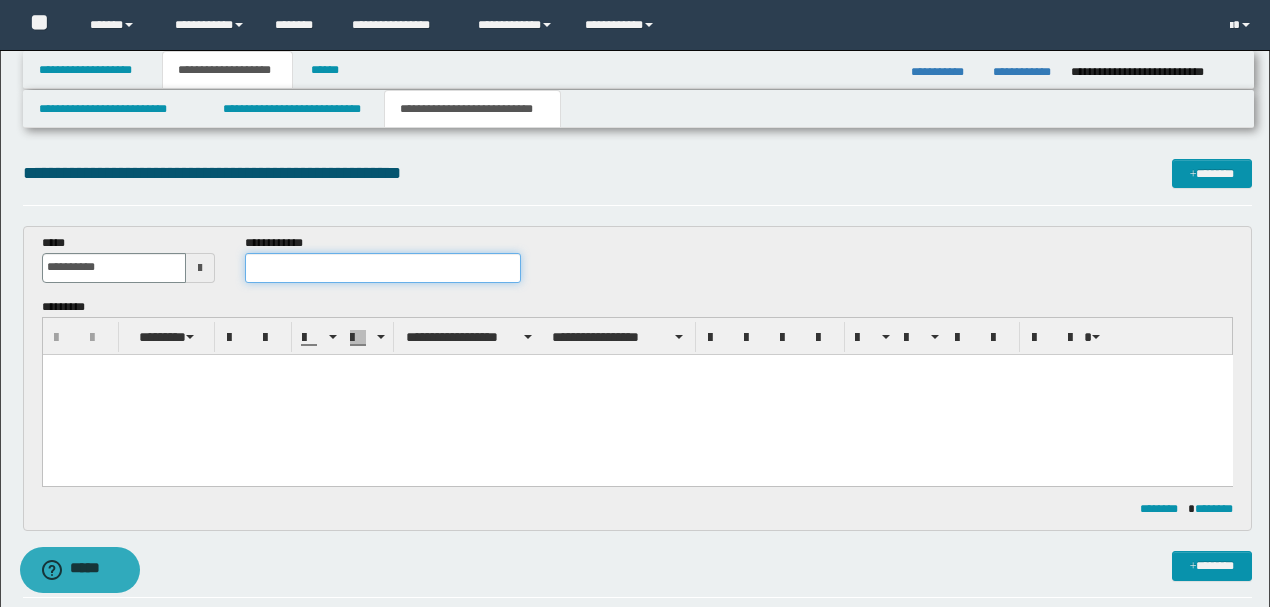 click at bounding box center (382, 268) 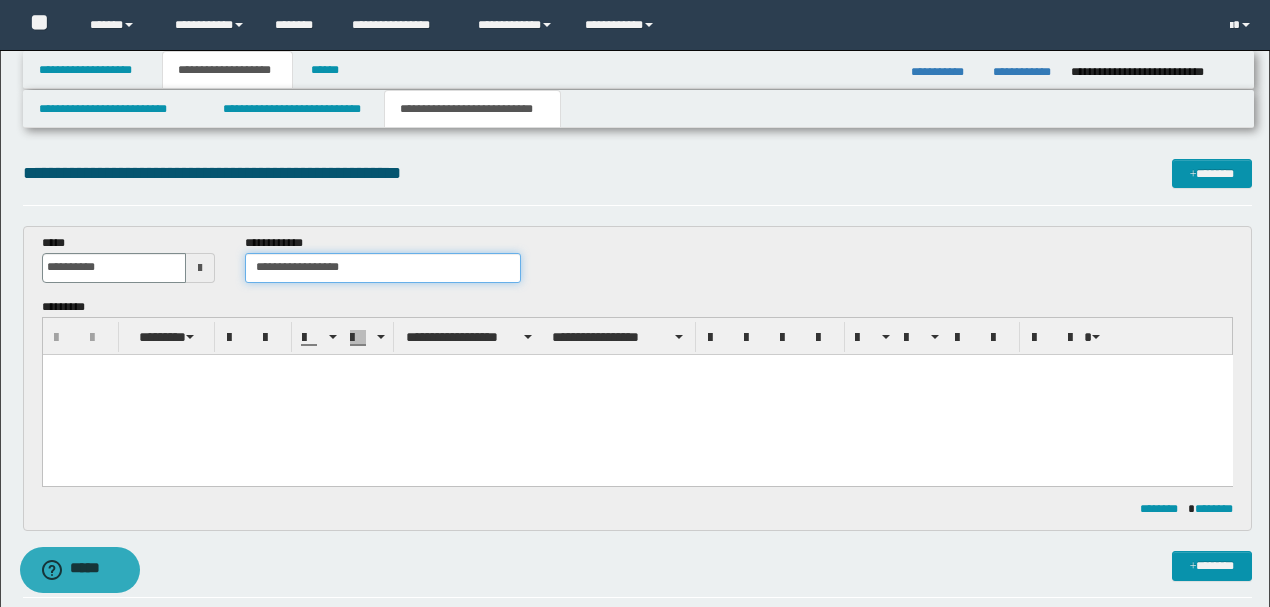 click on "**********" at bounding box center [382, 268] 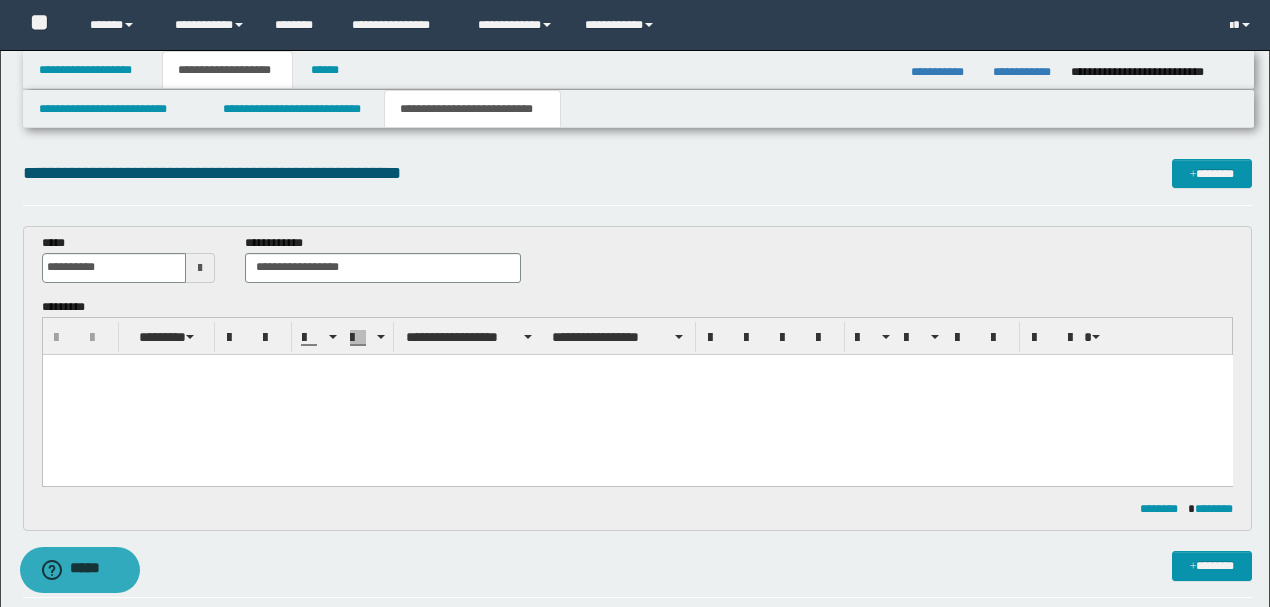 click at bounding box center (637, 394) 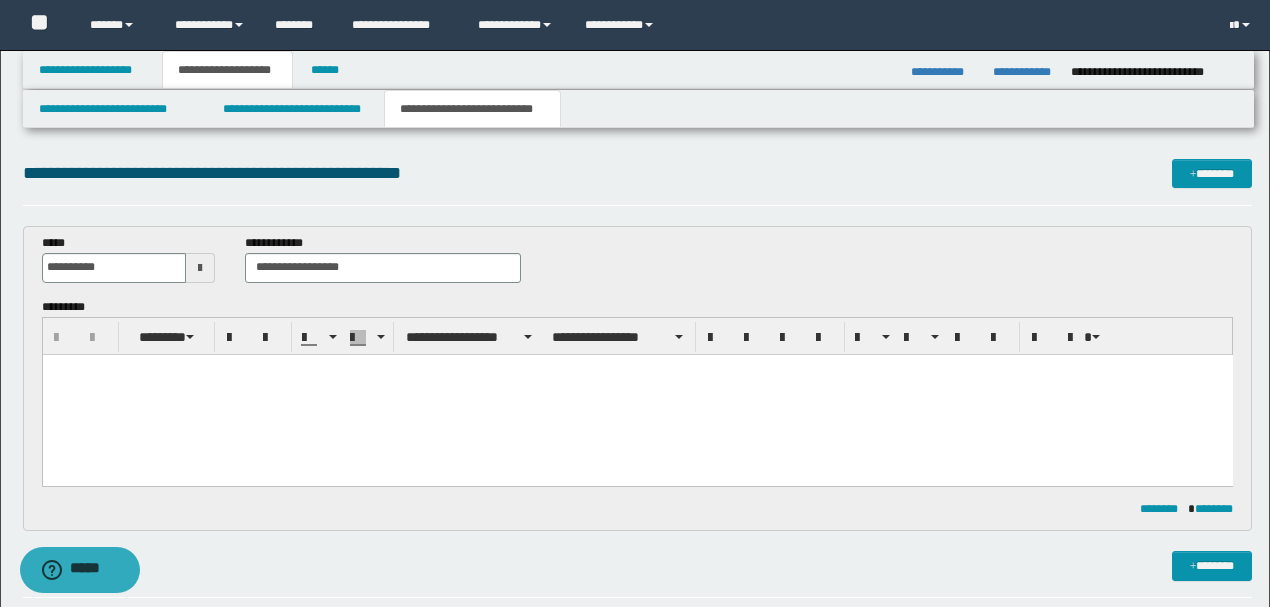 click at bounding box center [637, 394] 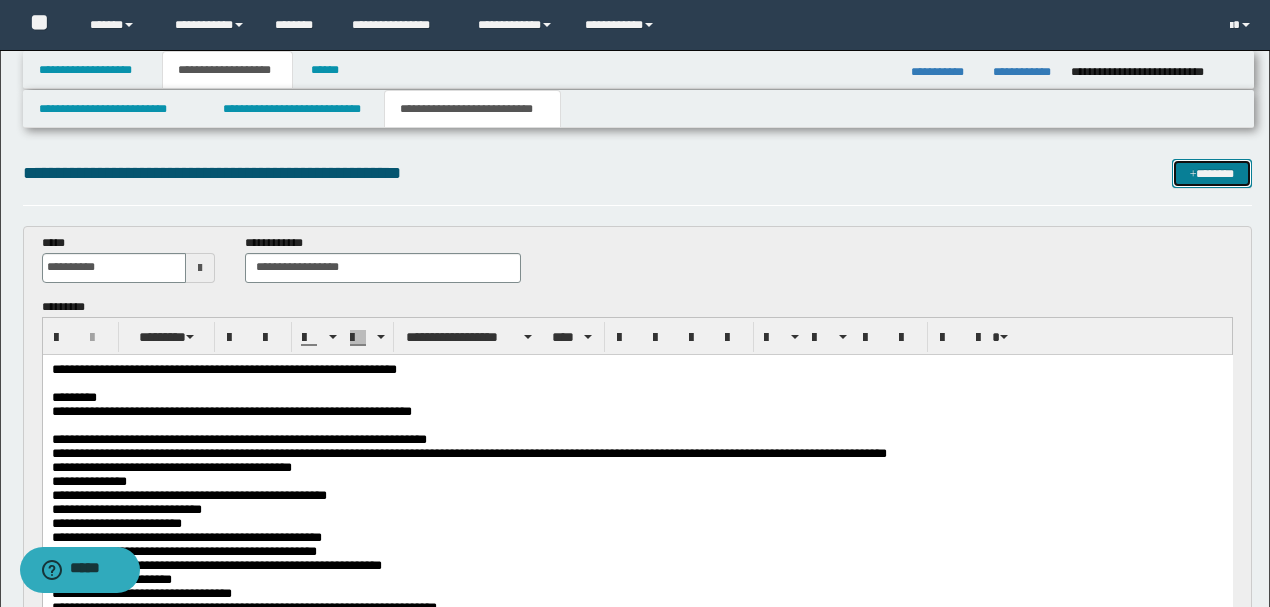click at bounding box center (1193, 175) 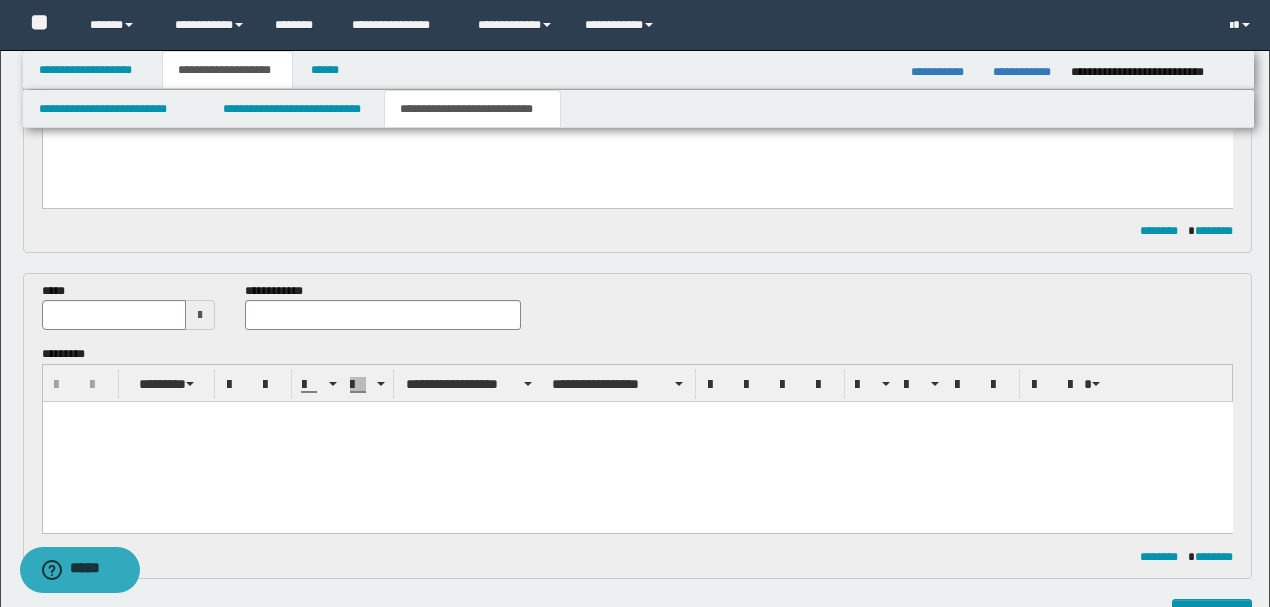 scroll, scrollTop: 662, scrollLeft: 0, axis: vertical 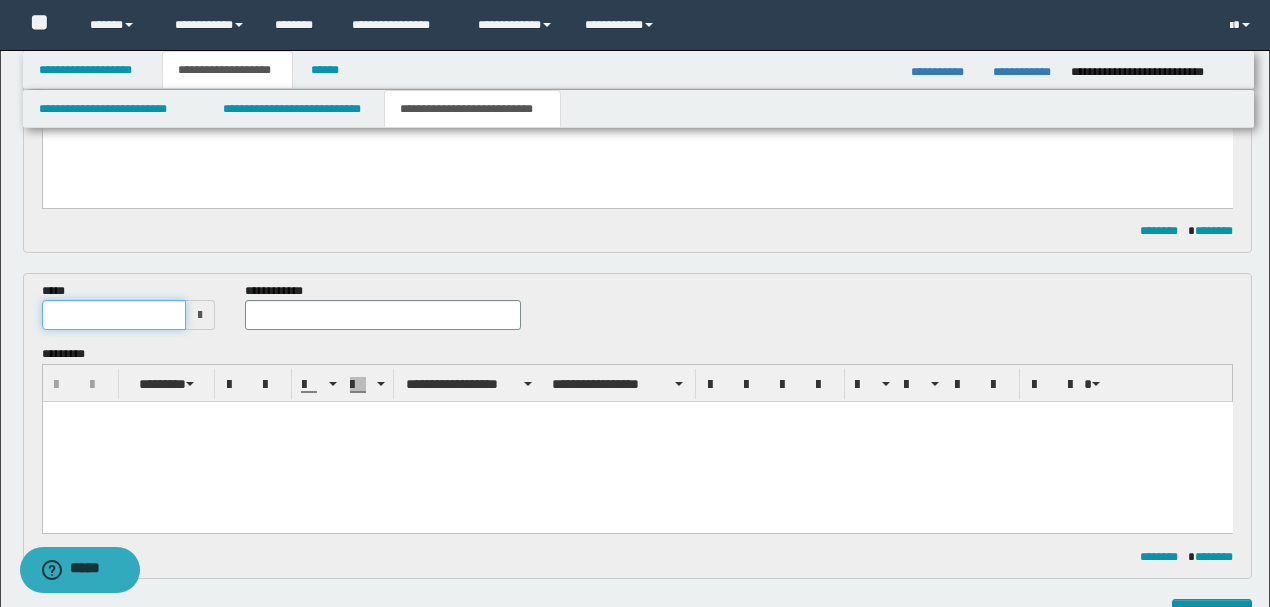 click at bounding box center (114, 315) 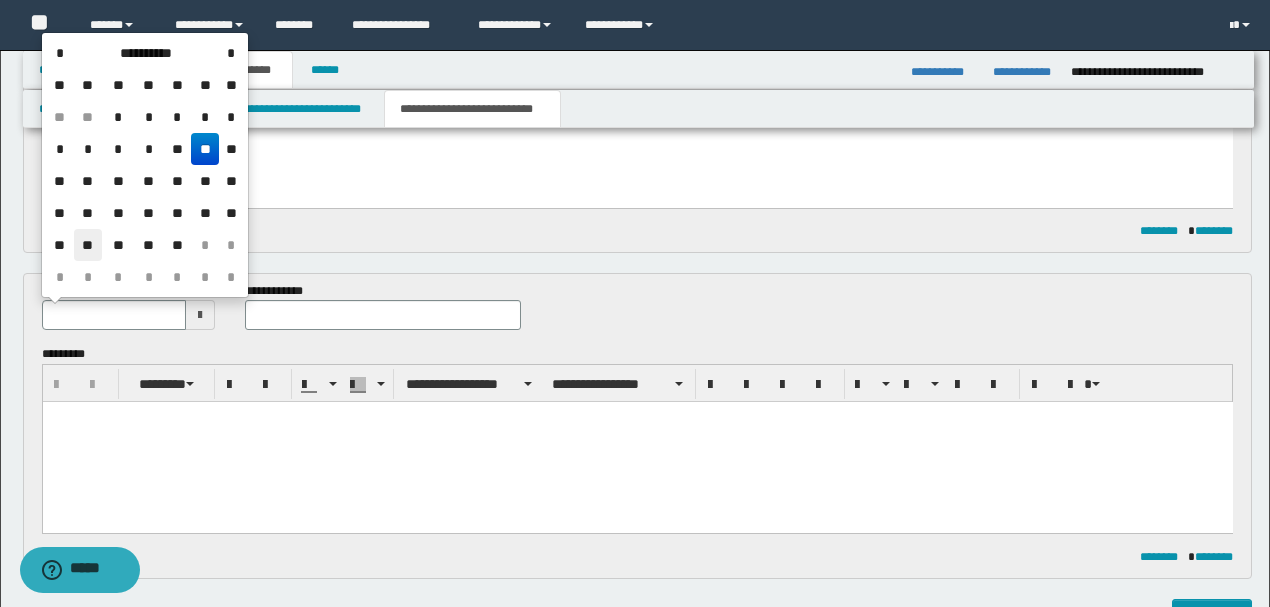 click on "**" at bounding box center (88, 245) 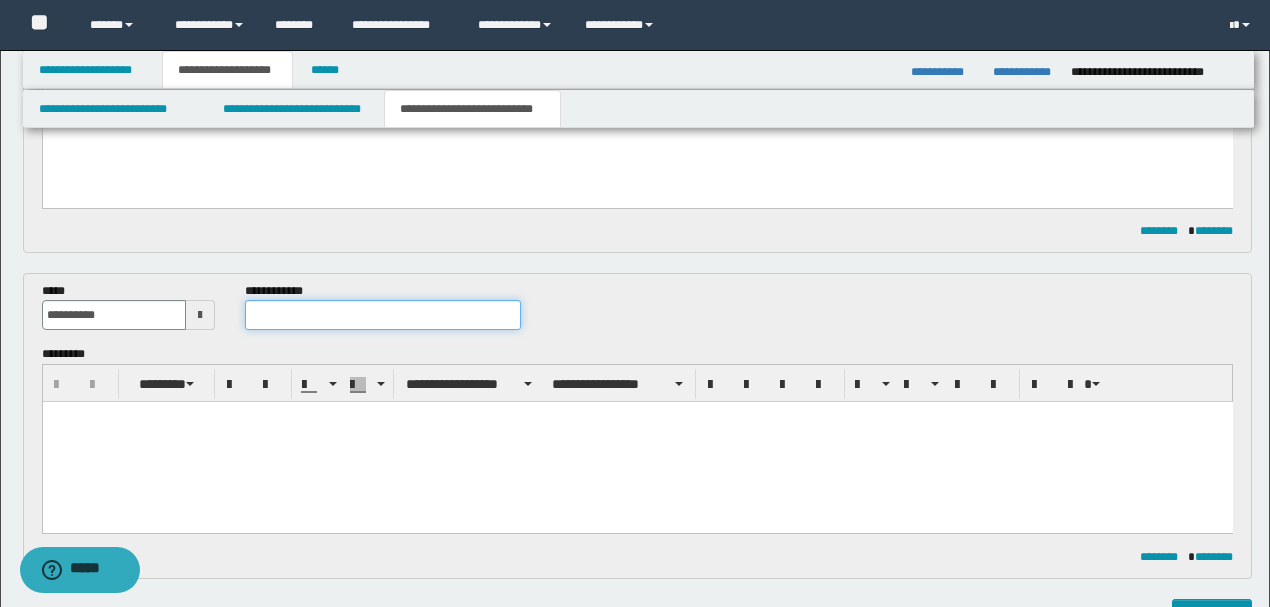 click at bounding box center (382, 315) 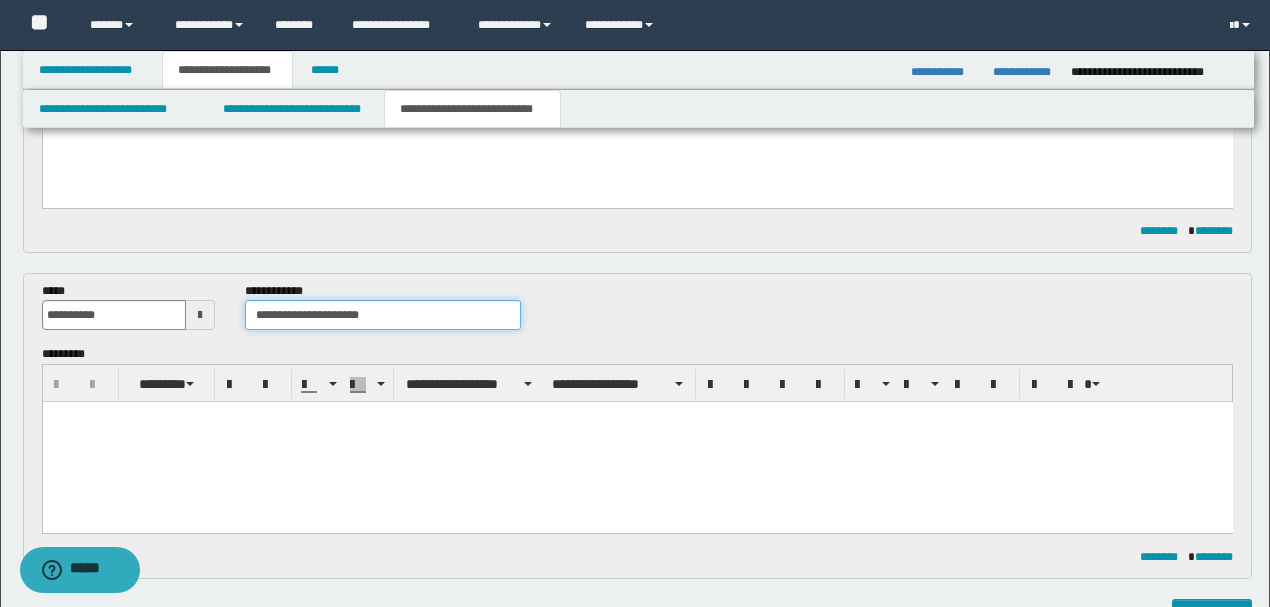 click on "**********" at bounding box center [382, 315] 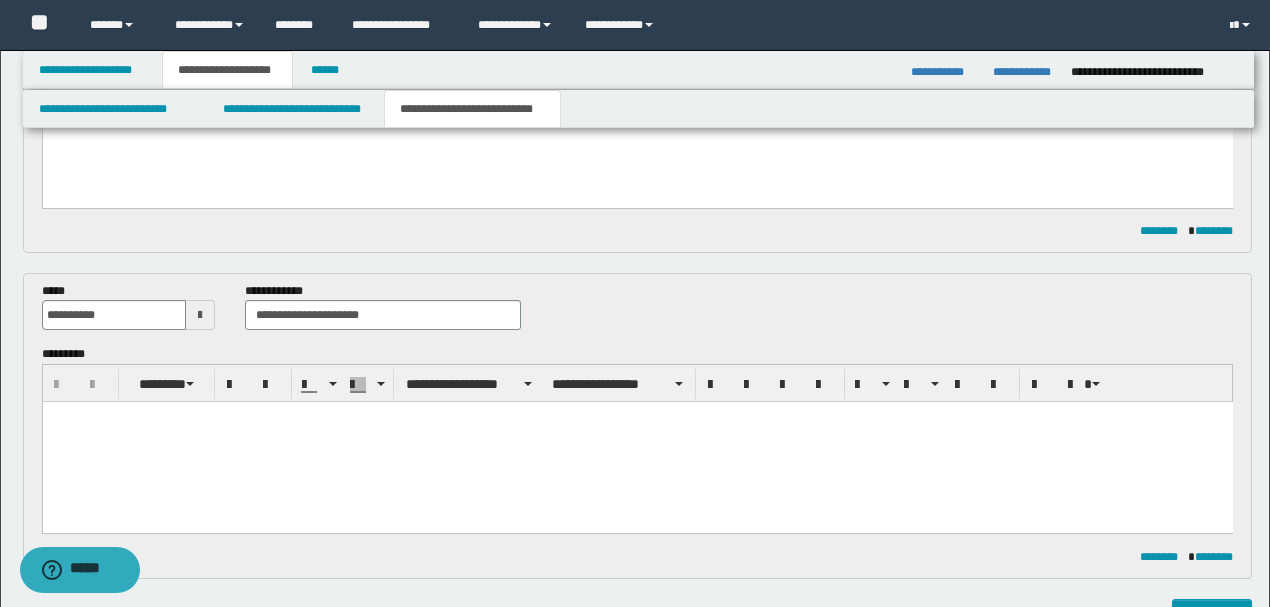 click at bounding box center [637, 442] 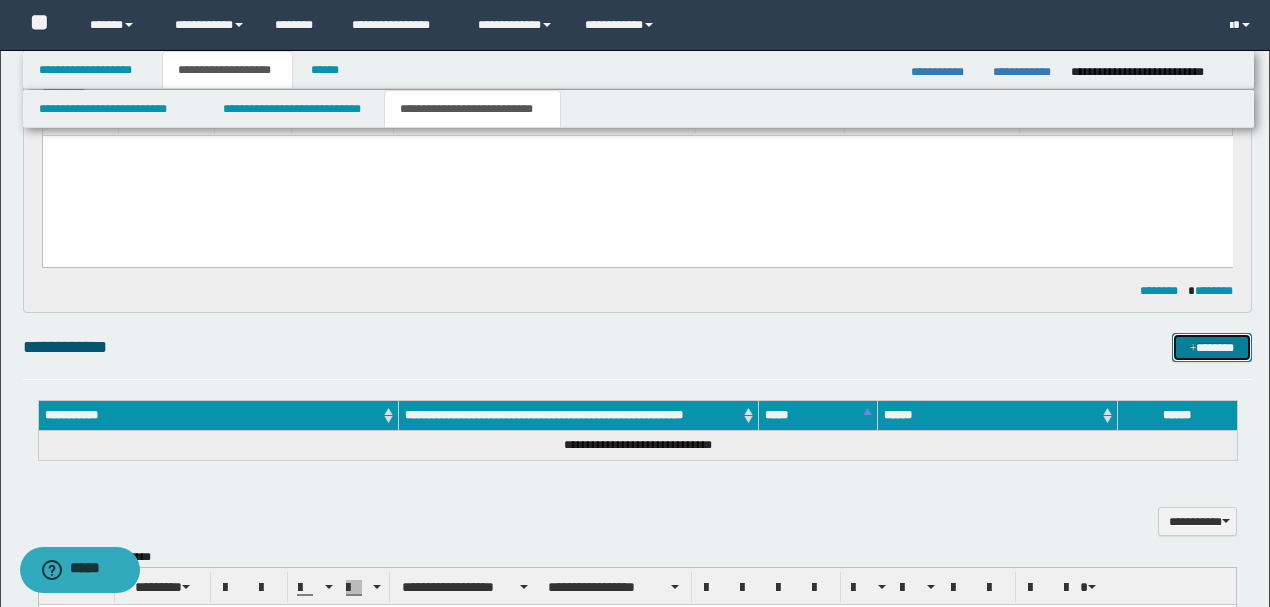 click on "*******" at bounding box center [1211, 347] 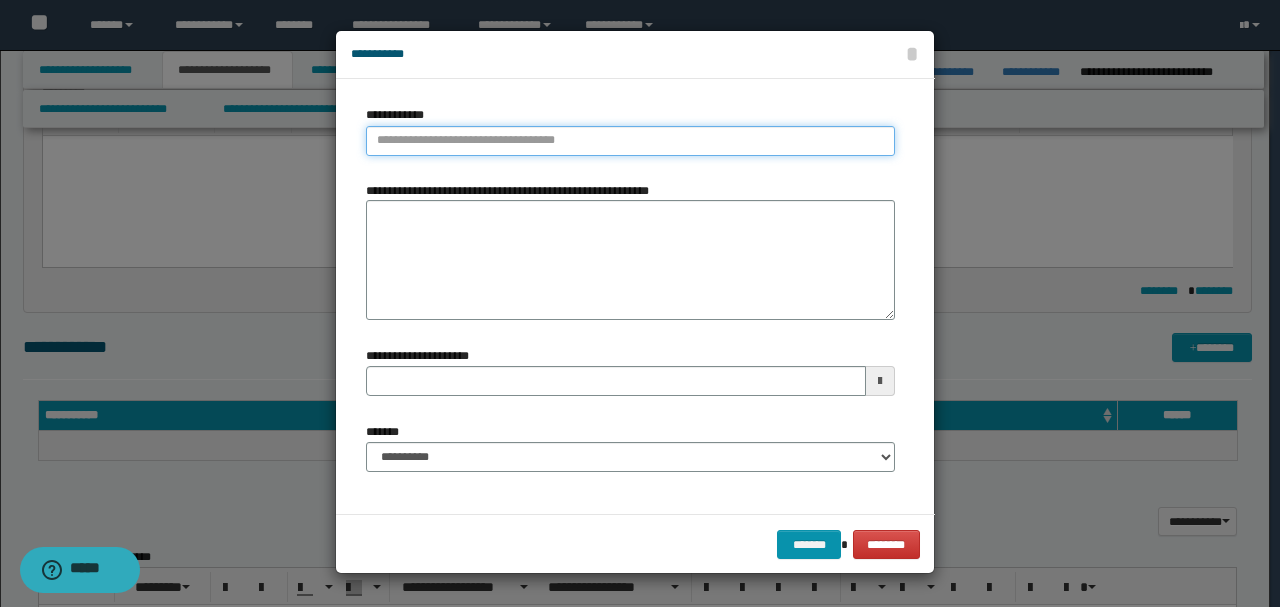 click on "**********" at bounding box center (630, 141) 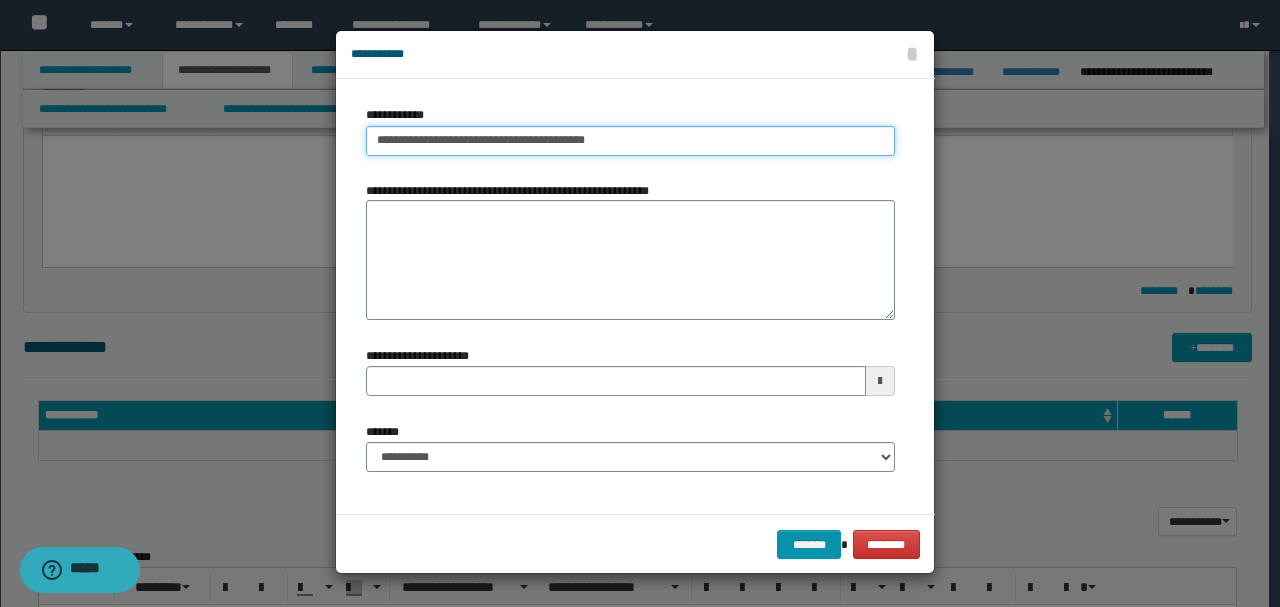type on "**********" 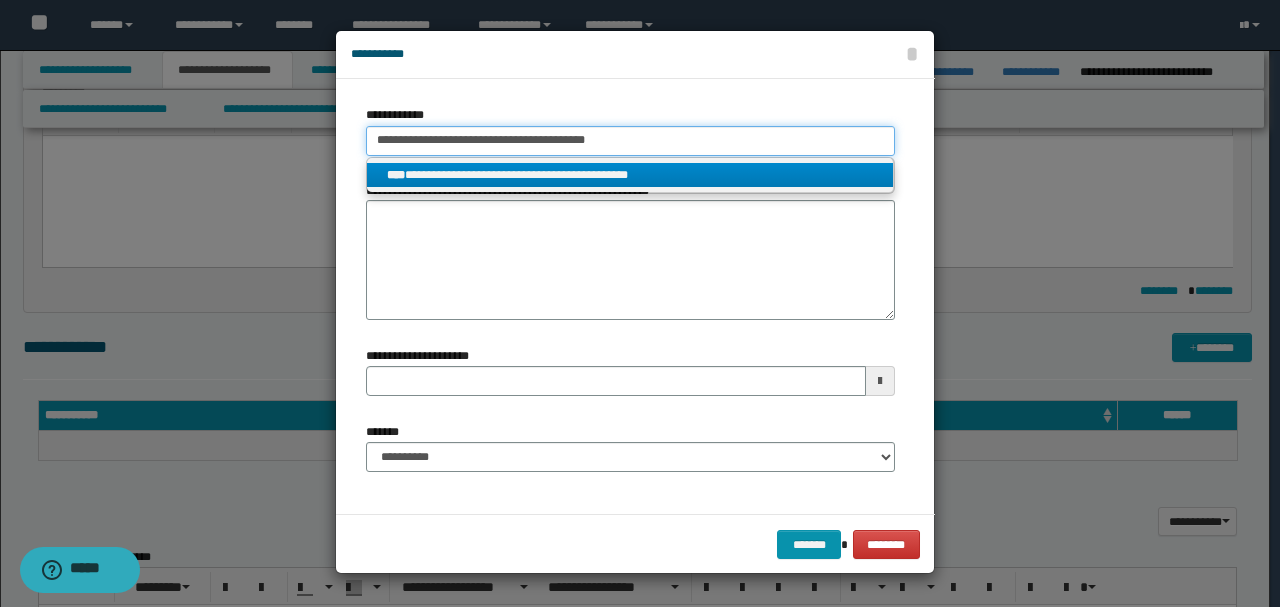 type on "**********" 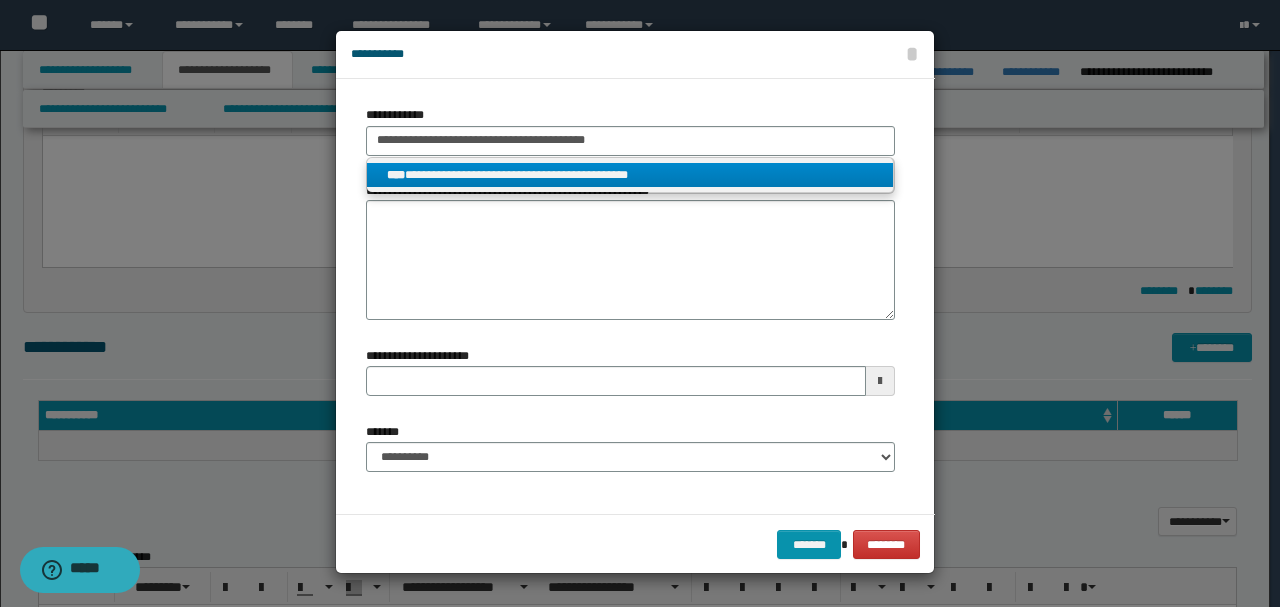 click on "**********" at bounding box center (630, 175) 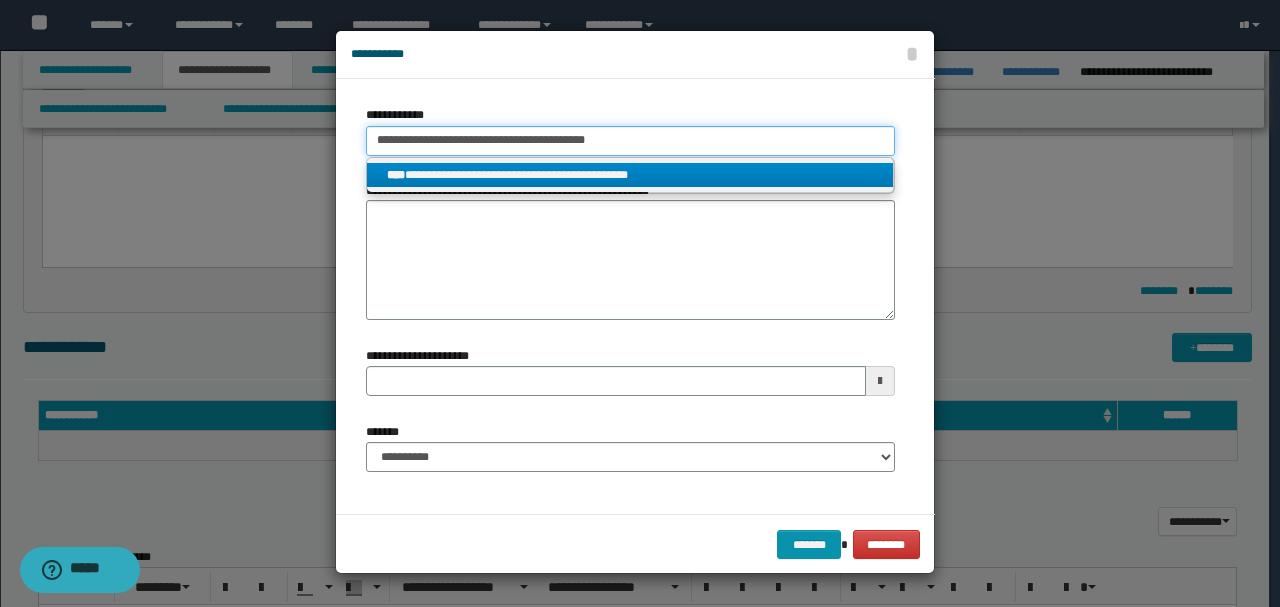 type 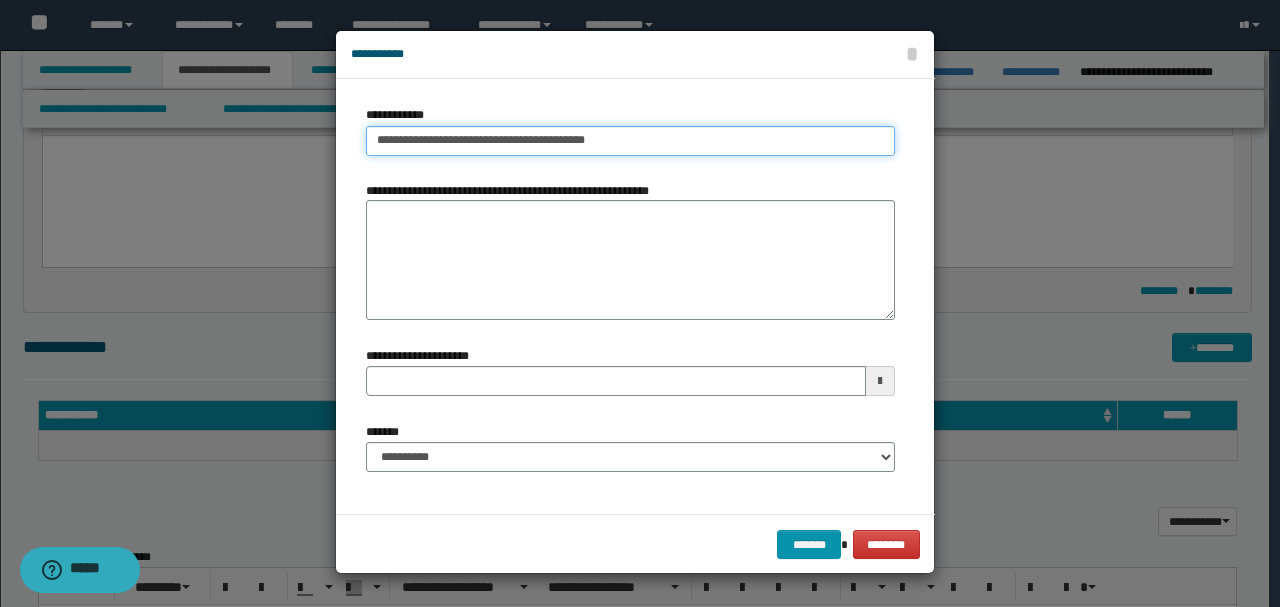 type 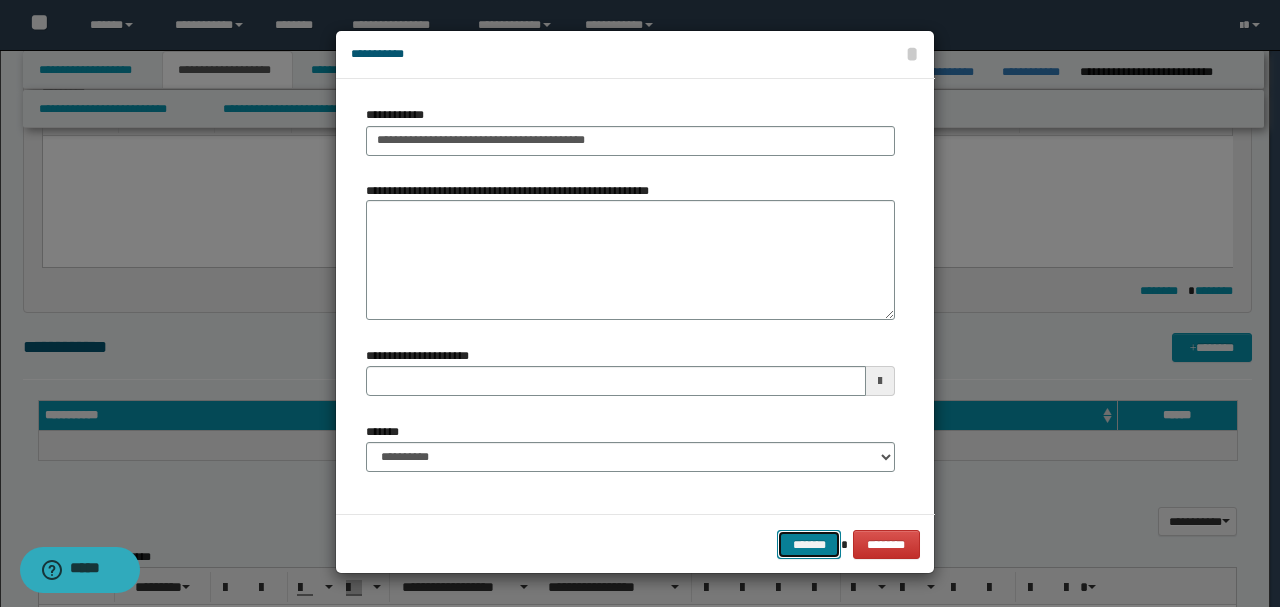 click on "*******" at bounding box center (809, 544) 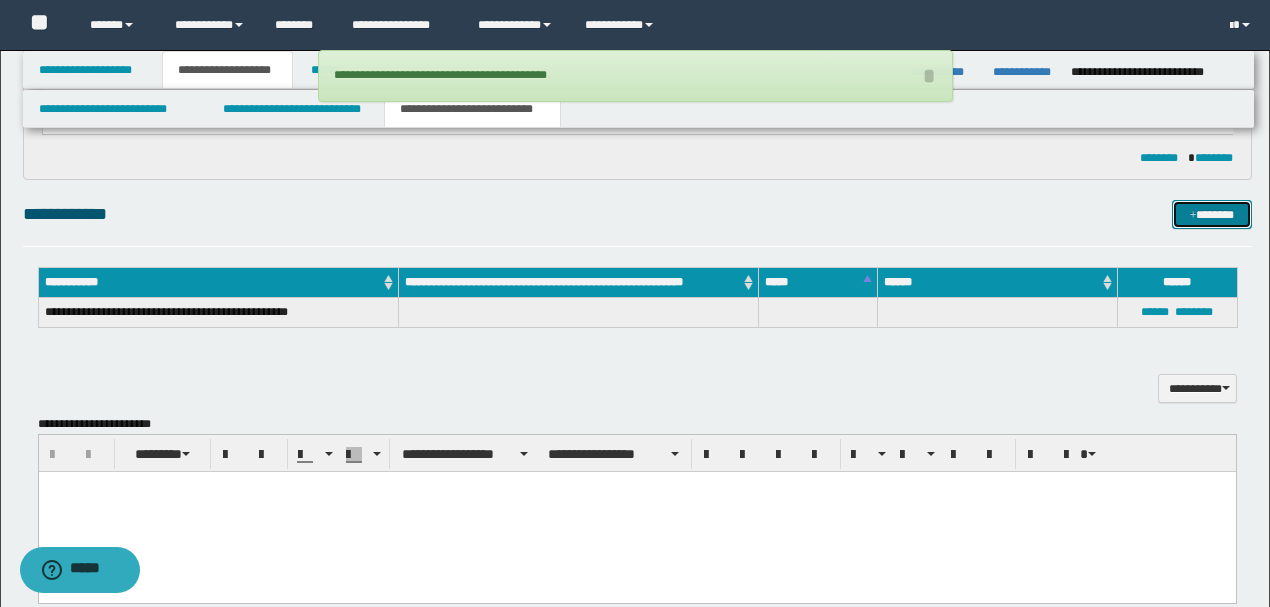 scroll, scrollTop: 1062, scrollLeft: 0, axis: vertical 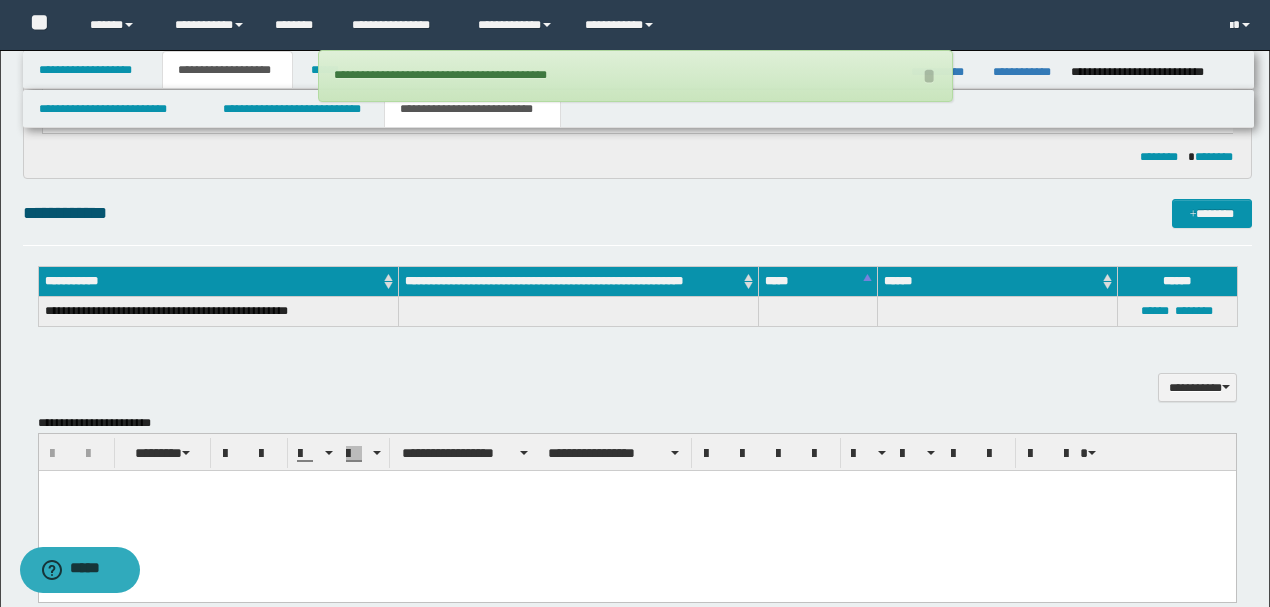 click at bounding box center (636, 510) 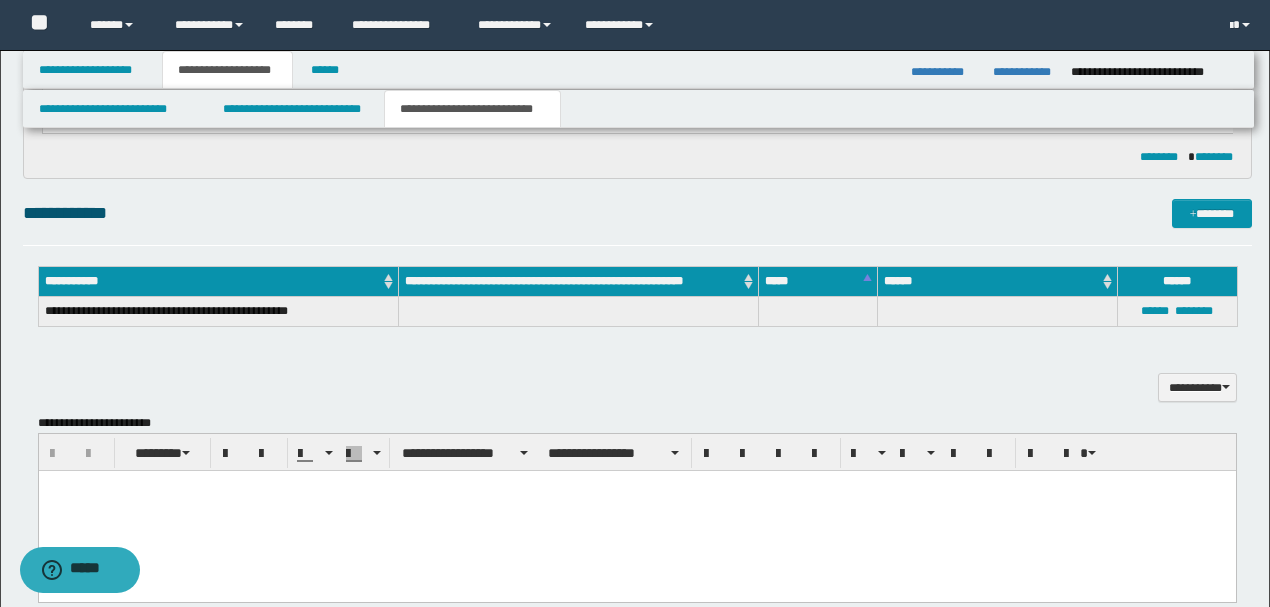 click at bounding box center (636, 485) 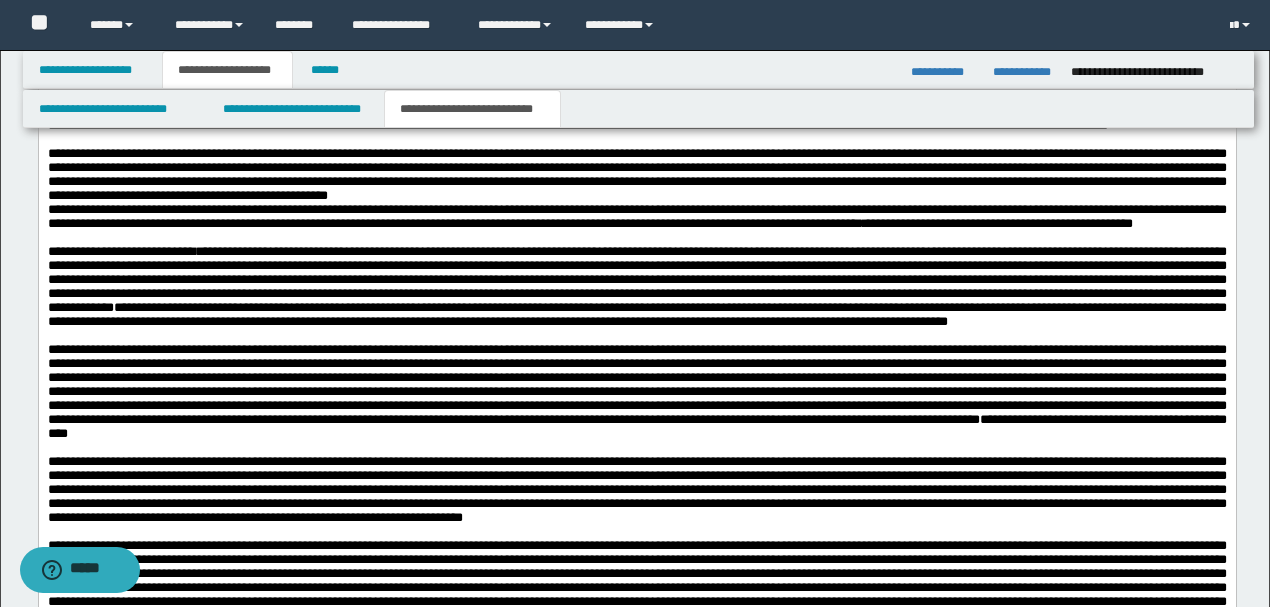 scroll, scrollTop: 1662, scrollLeft: 0, axis: vertical 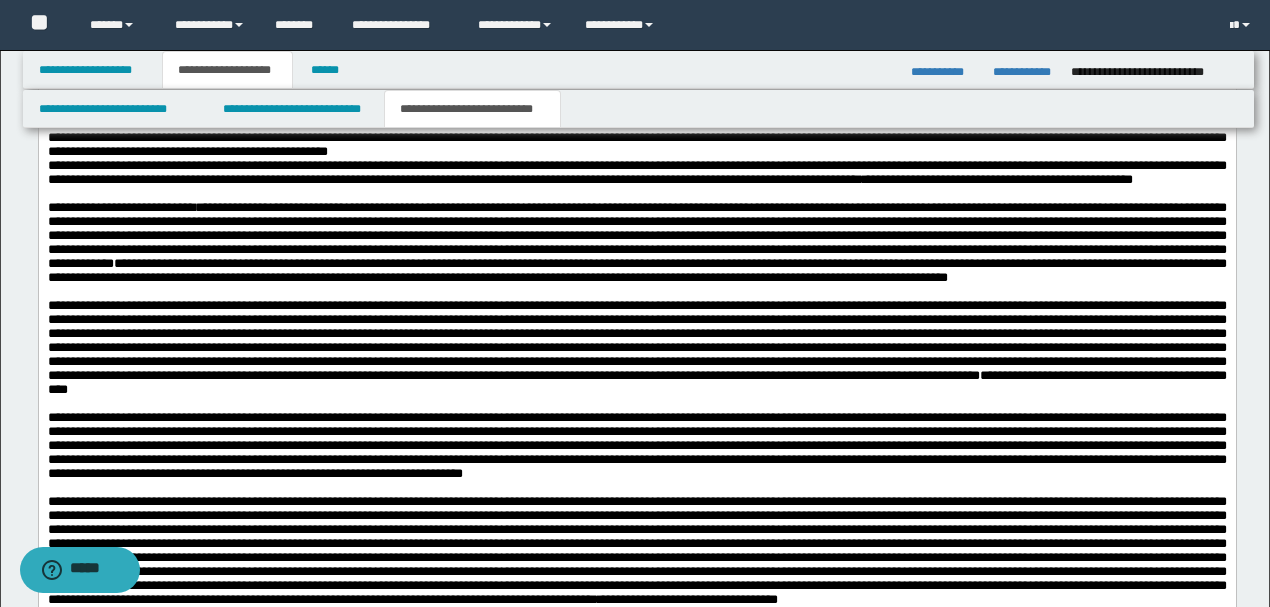 click on "**********" at bounding box center (636, 131) 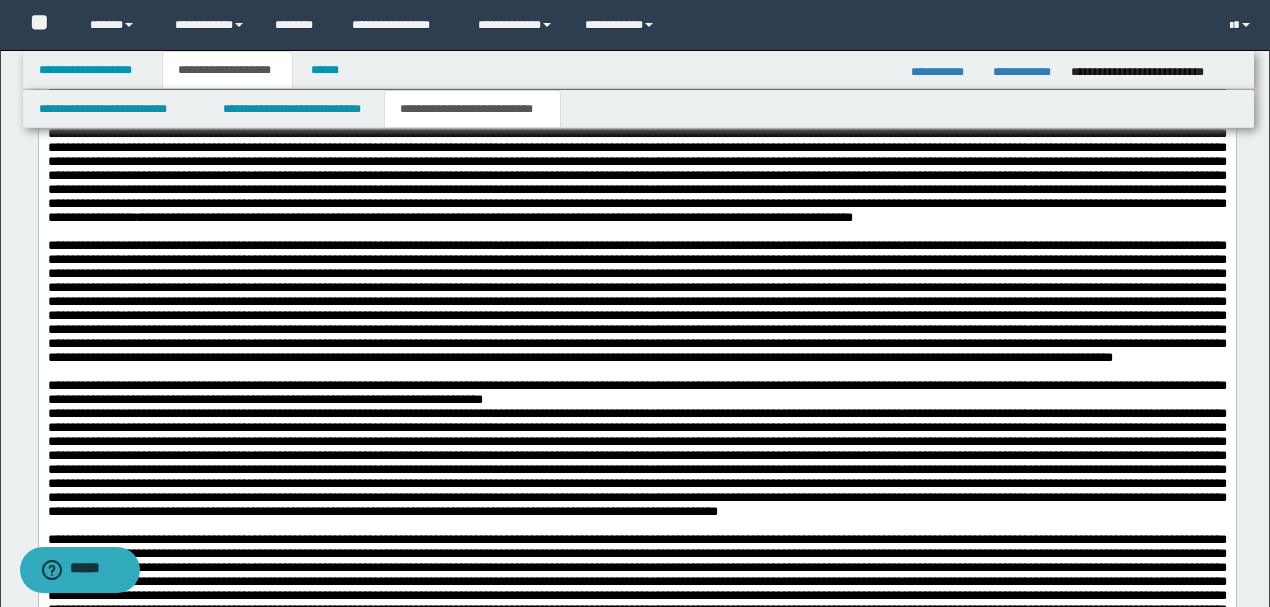 scroll, scrollTop: 2795, scrollLeft: 0, axis: vertical 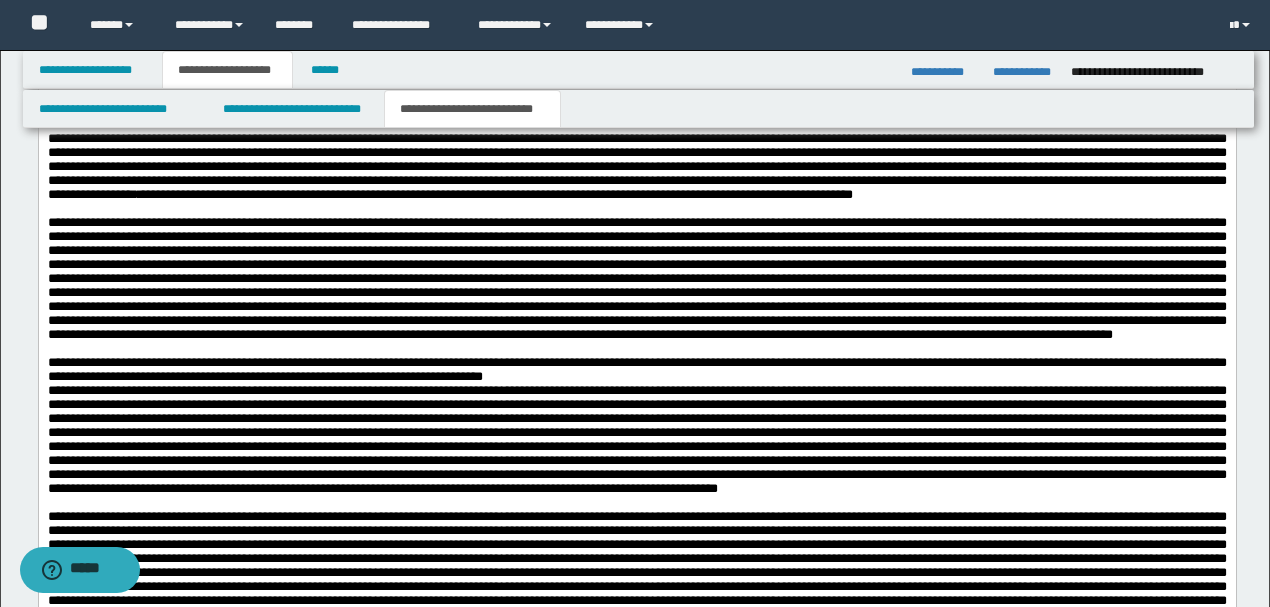 click on "**********" at bounding box center [636, 68] 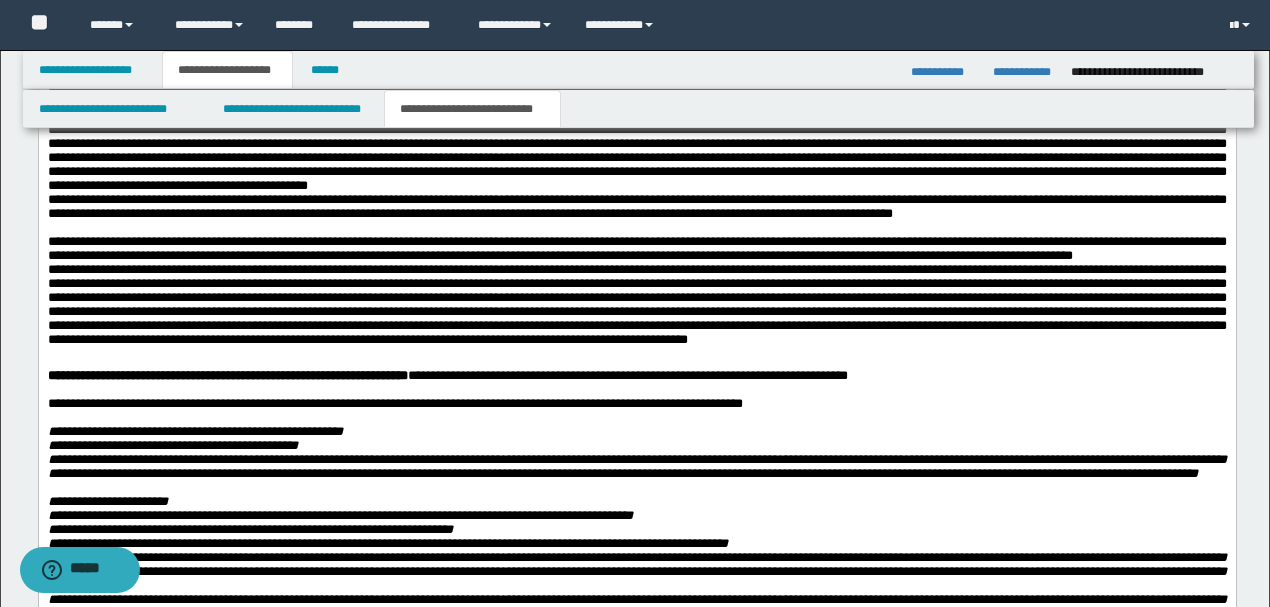 scroll, scrollTop: 3262, scrollLeft: 0, axis: vertical 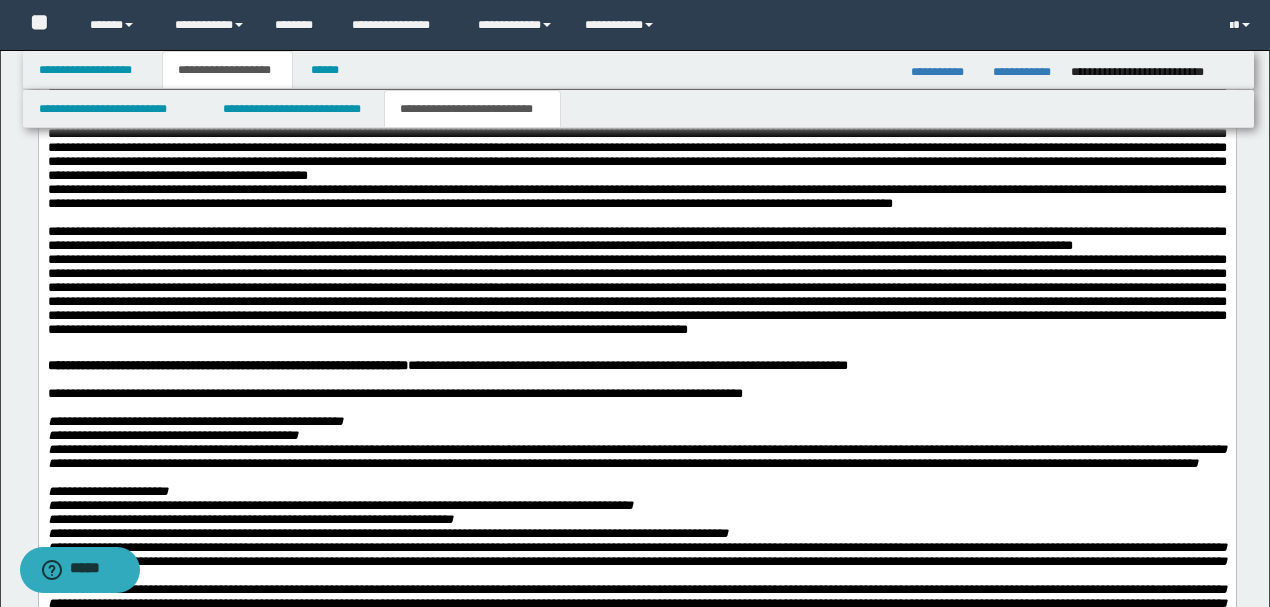 click on "**********" at bounding box center [636, -97] 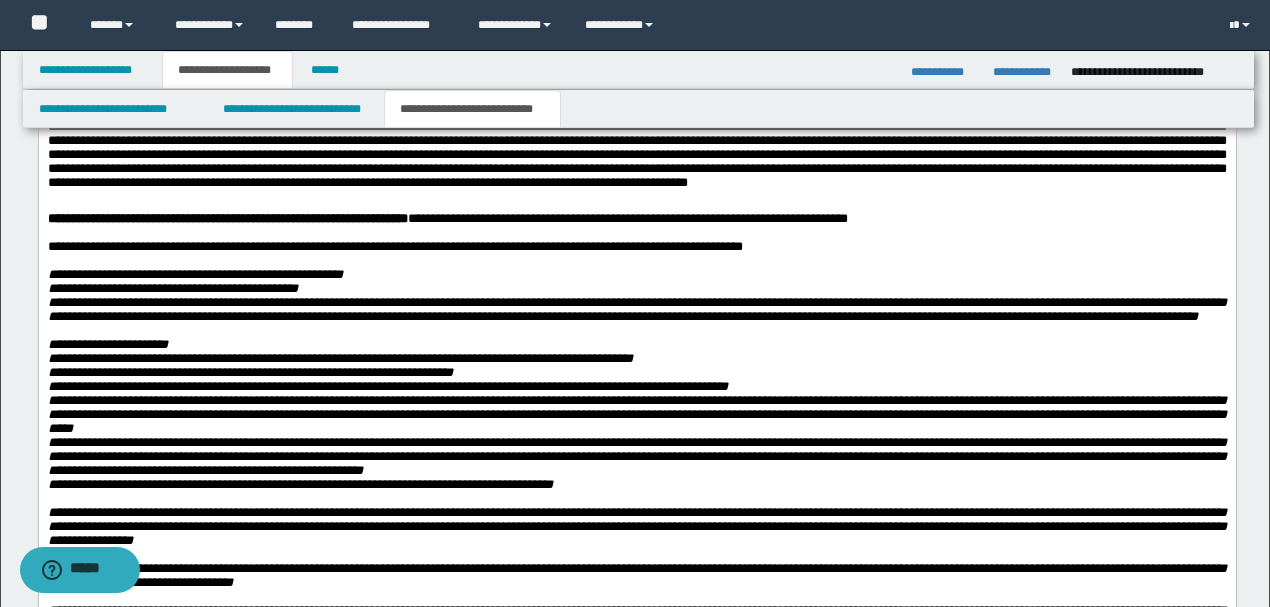 scroll, scrollTop: 3462, scrollLeft: 0, axis: vertical 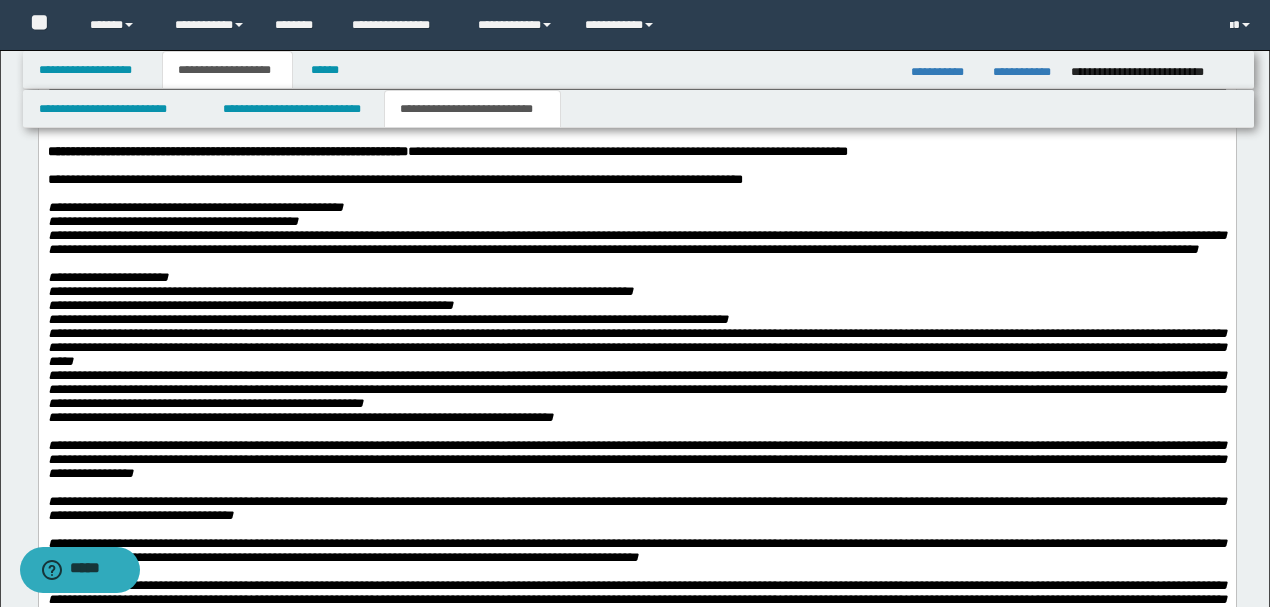 click on "**********" at bounding box center [636, 25] 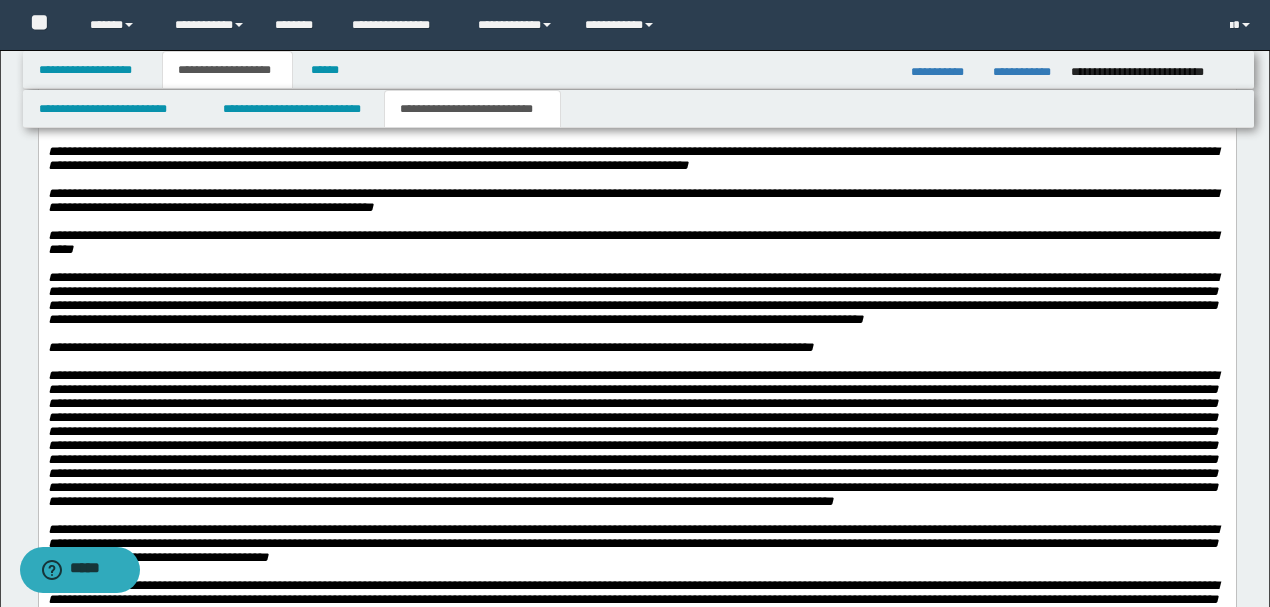scroll, scrollTop: 4795, scrollLeft: 0, axis: vertical 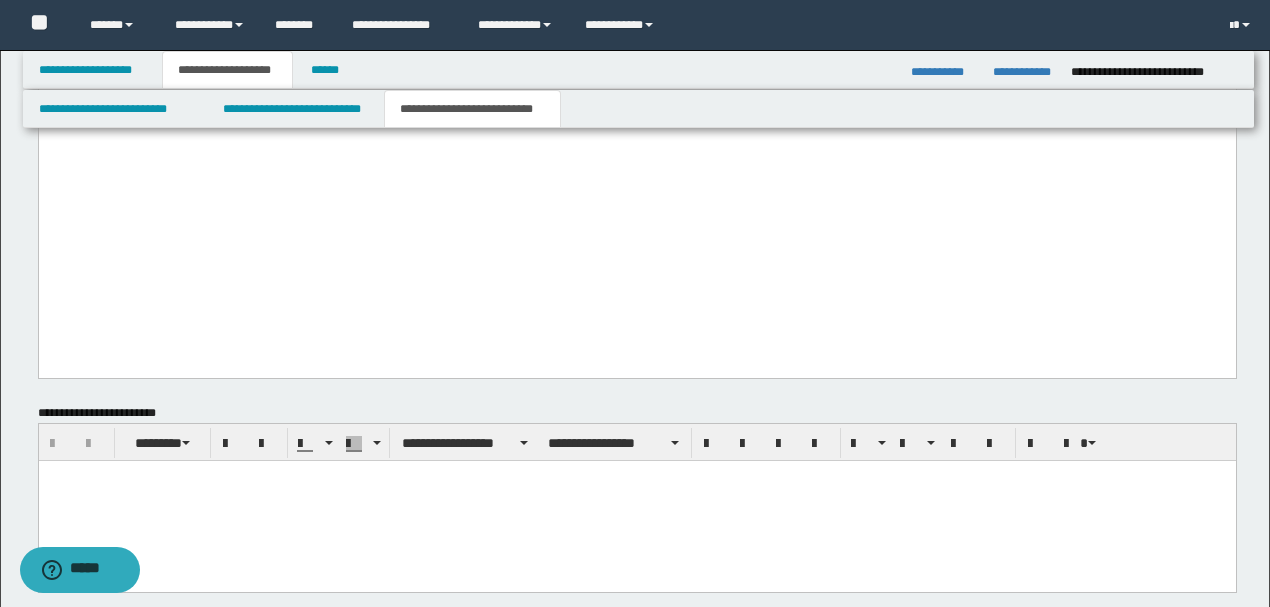 drag, startPoint x: 852, startPoint y: -1265, endPoint x: 941, endPoint y: 482, distance: 1749.2655 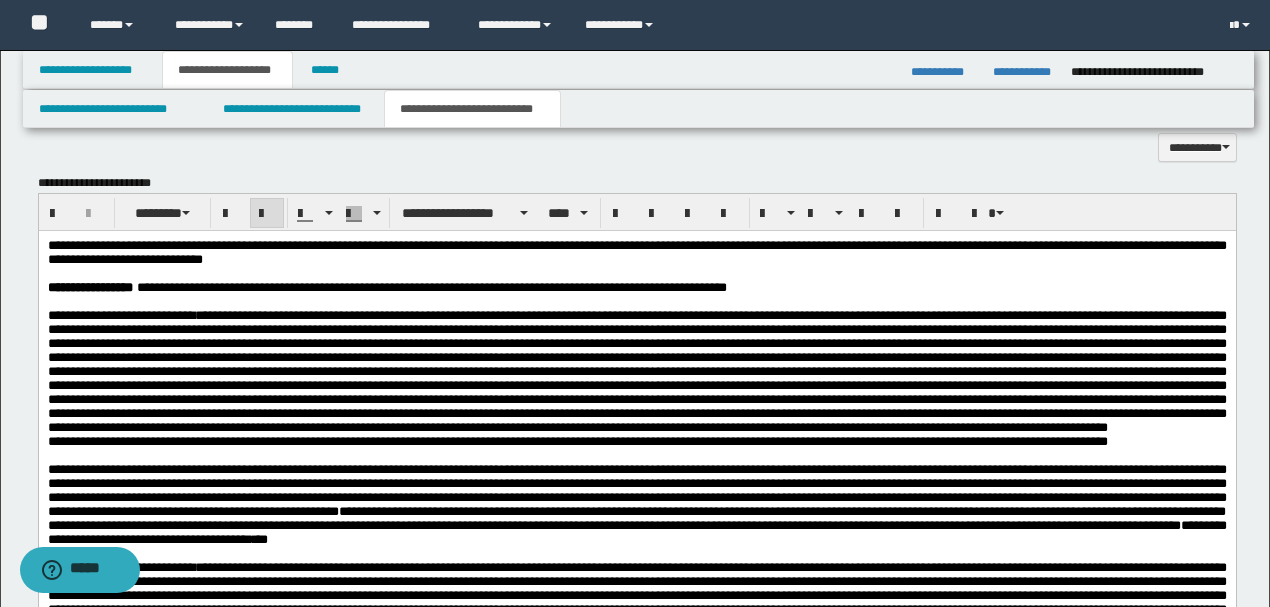 scroll, scrollTop: 1055, scrollLeft: 0, axis: vertical 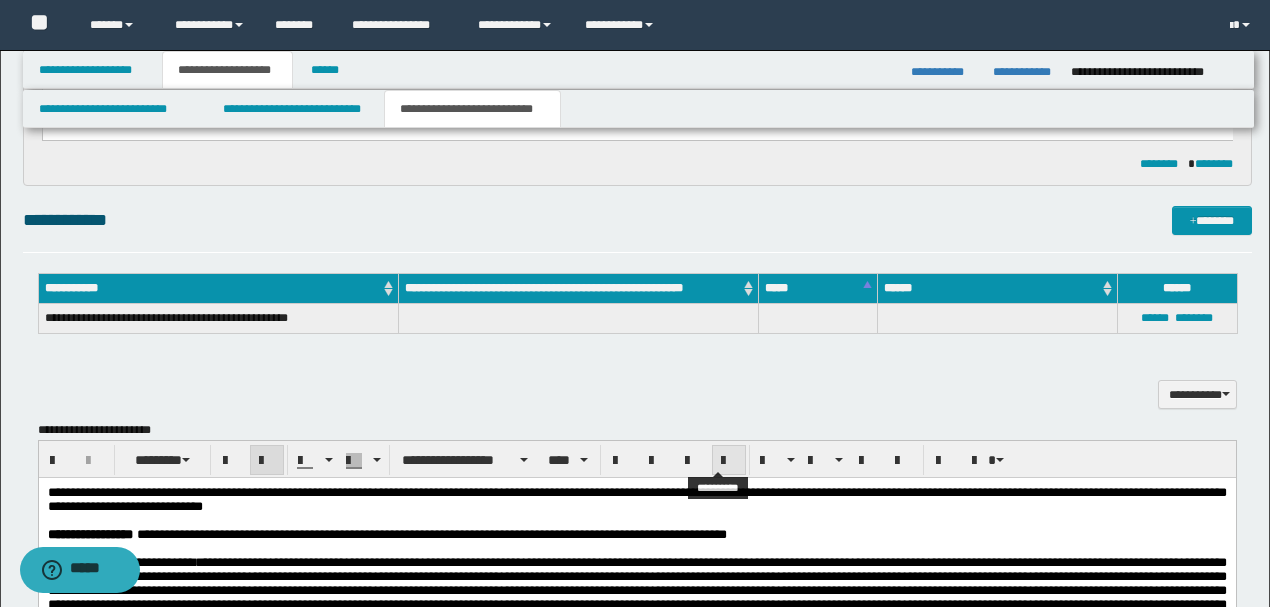 click at bounding box center [729, 461] 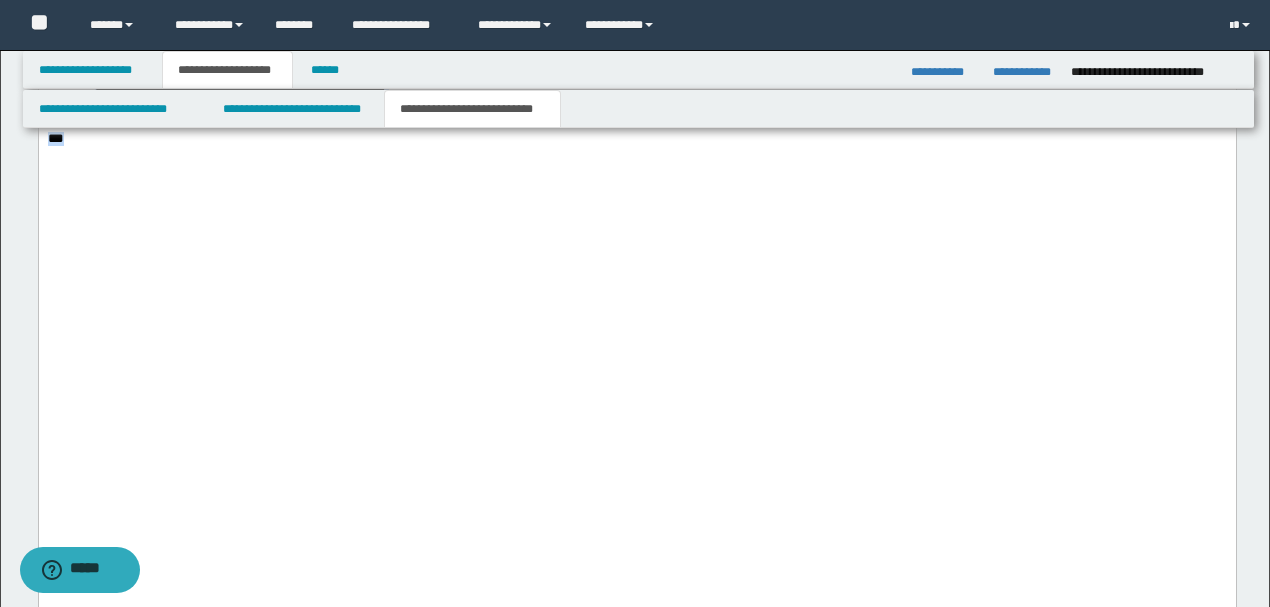 scroll, scrollTop: 5722, scrollLeft: 0, axis: vertical 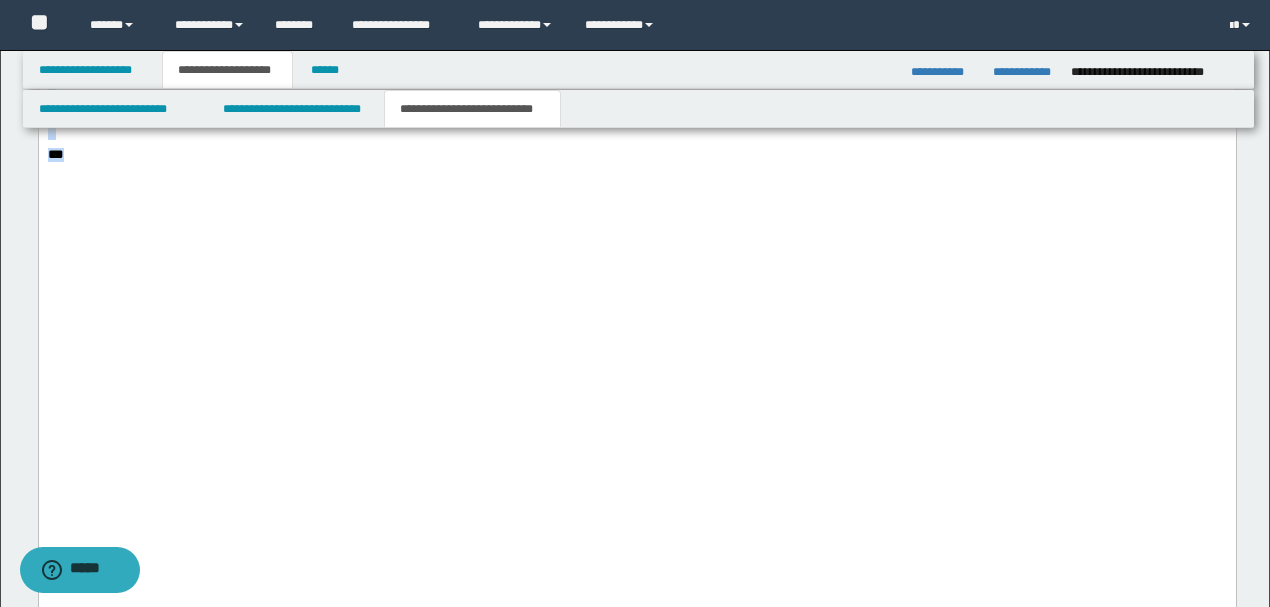 click on "*********" at bounding box center (636, -203) 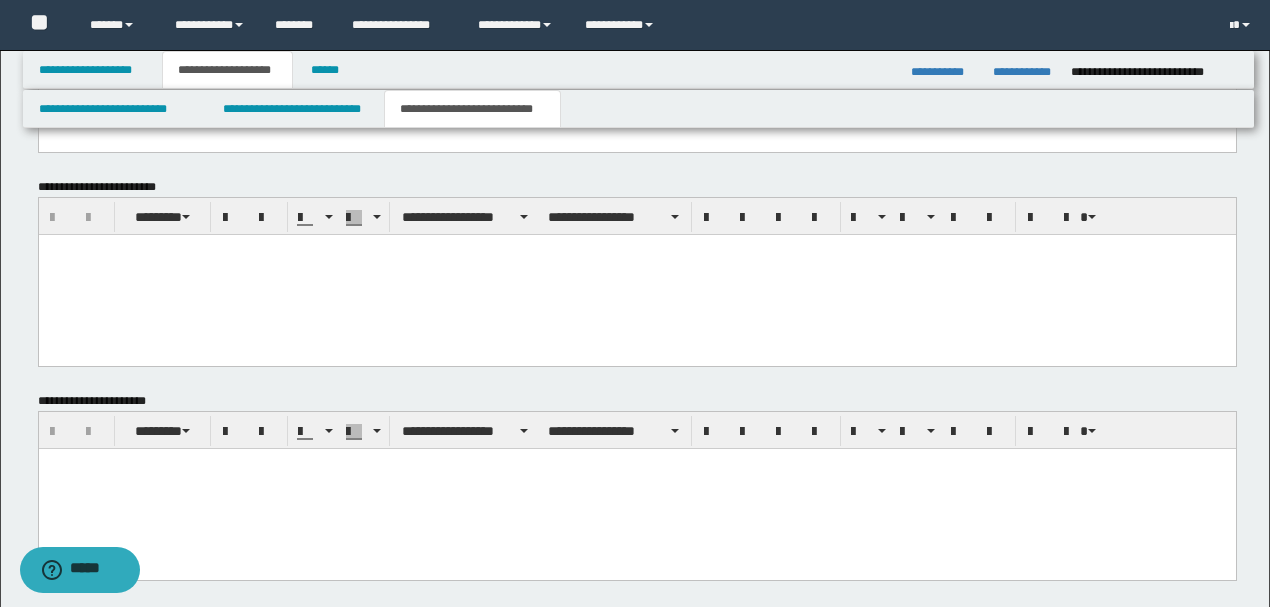 scroll, scrollTop: 6522, scrollLeft: 0, axis: vertical 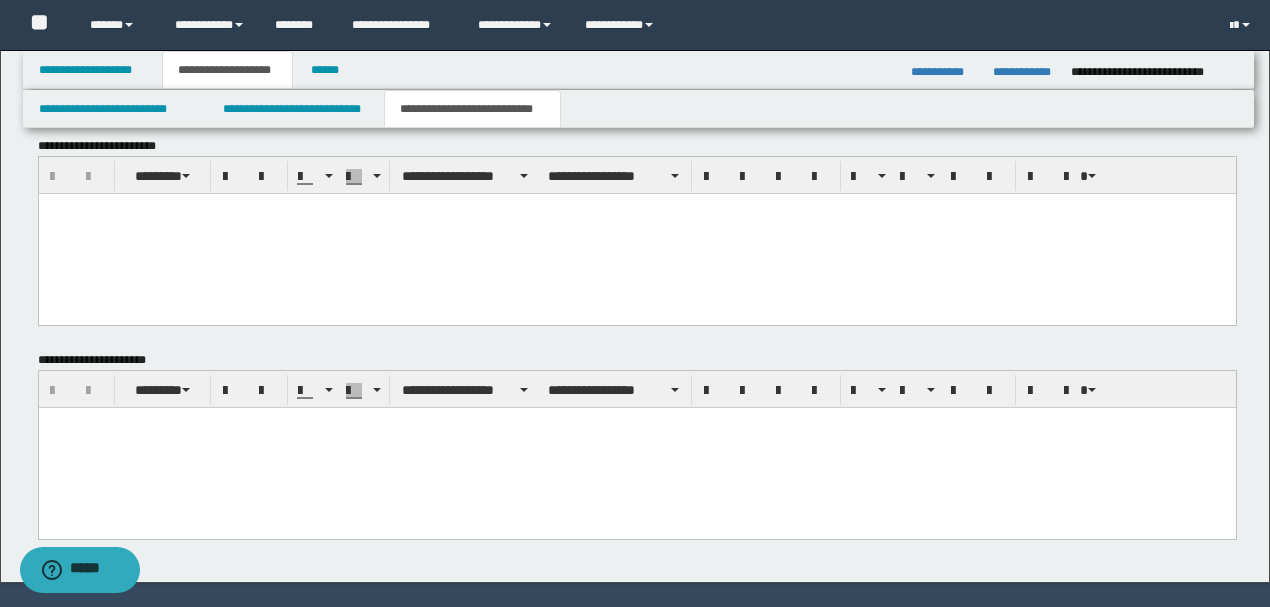 click at bounding box center (636, 233) 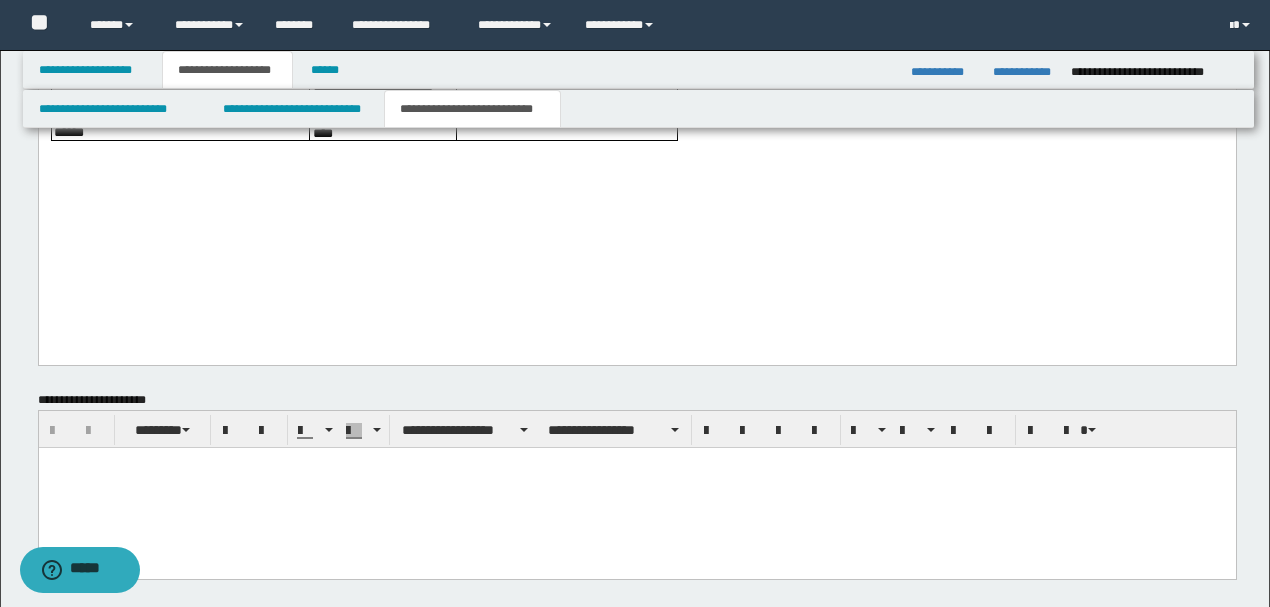 scroll, scrollTop: 7774, scrollLeft: 0, axis: vertical 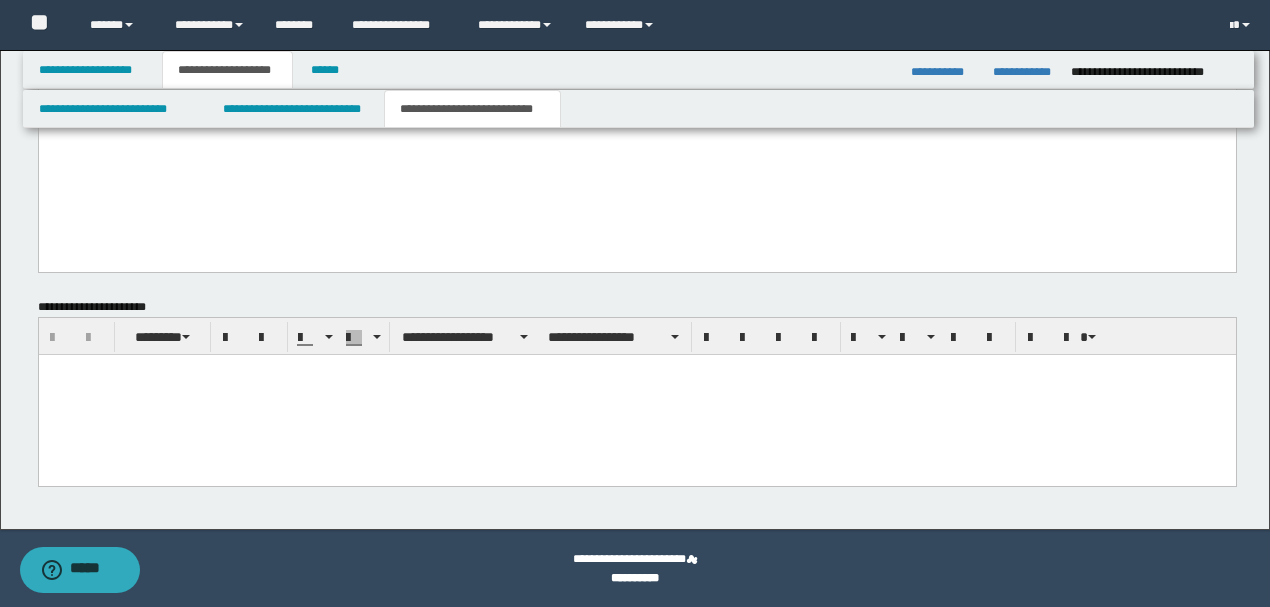 click at bounding box center (636, 395) 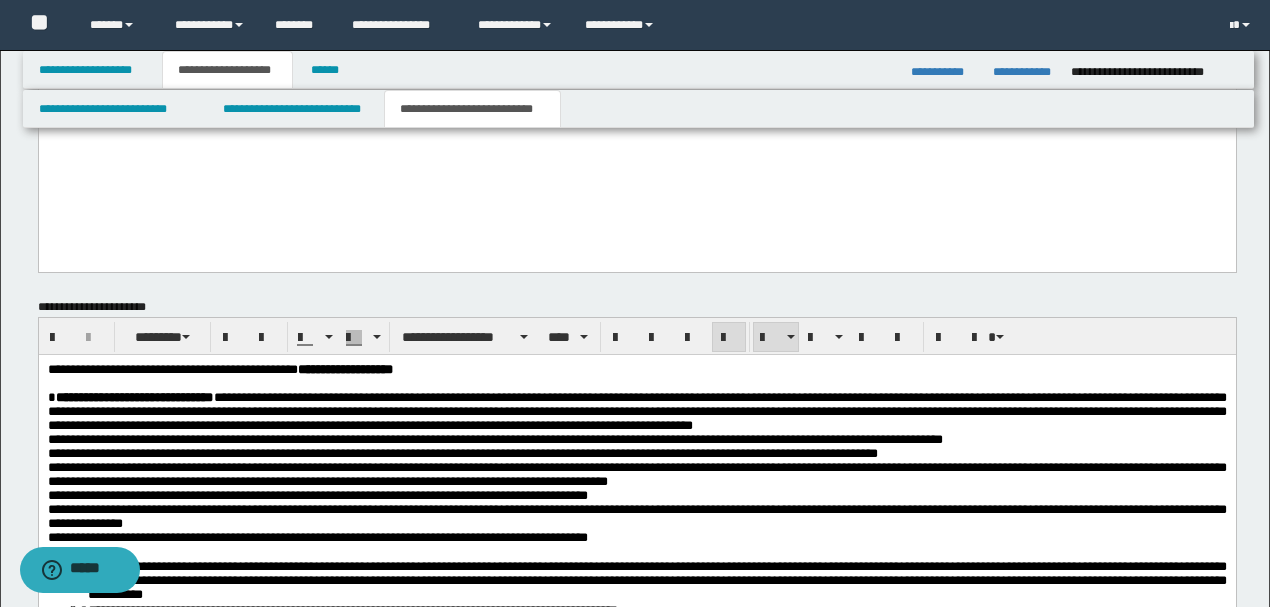 click on "**********" at bounding box center [636, 411] 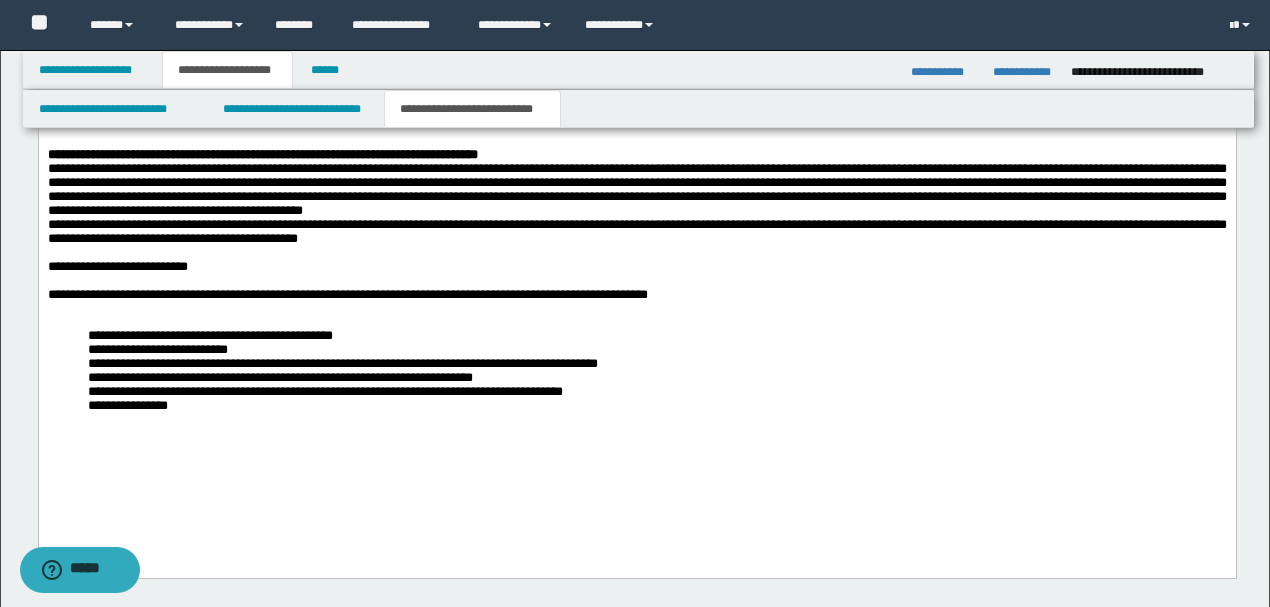 scroll, scrollTop: 8364, scrollLeft: 0, axis: vertical 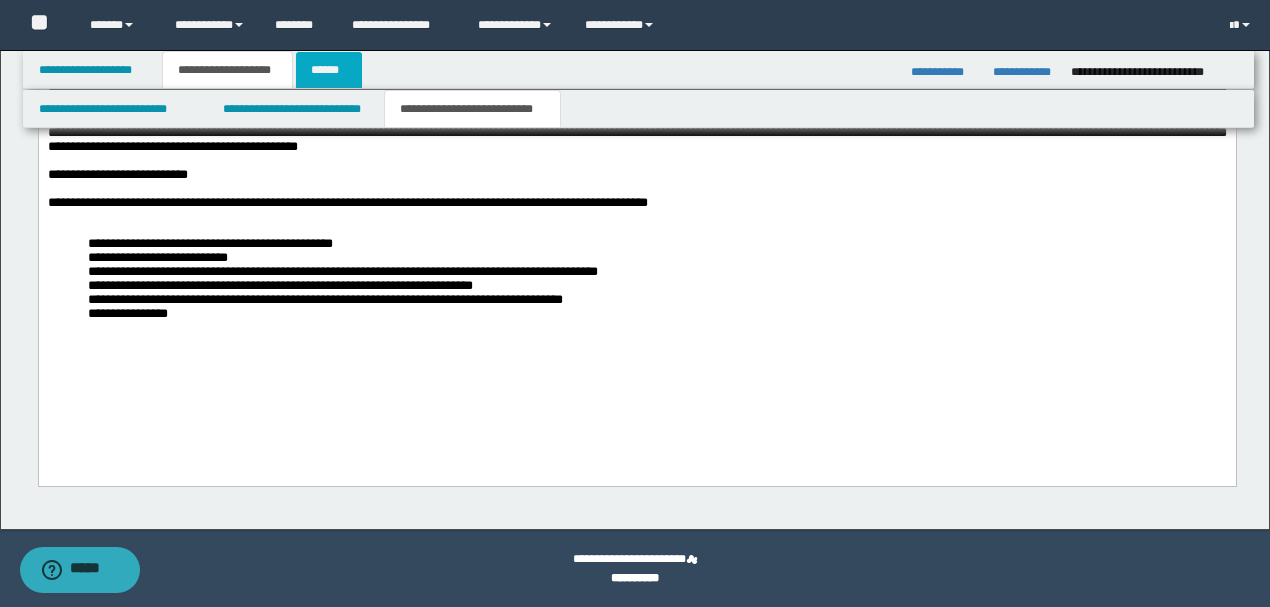 click on "******" at bounding box center (329, 70) 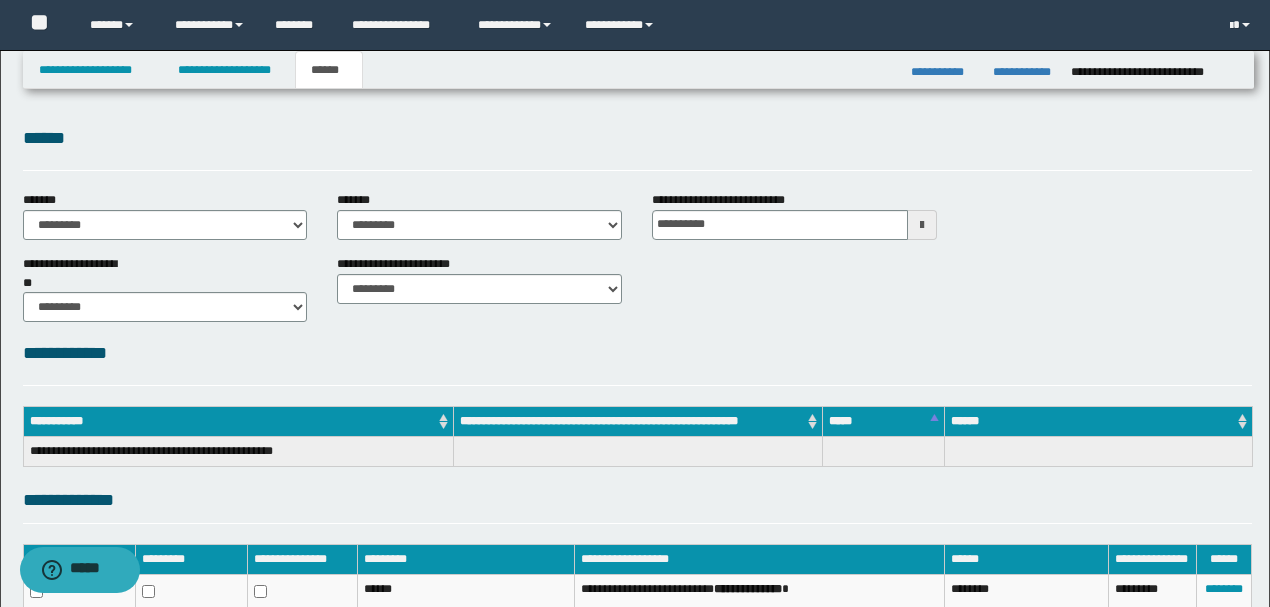 scroll, scrollTop: 318, scrollLeft: 0, axis: vertical 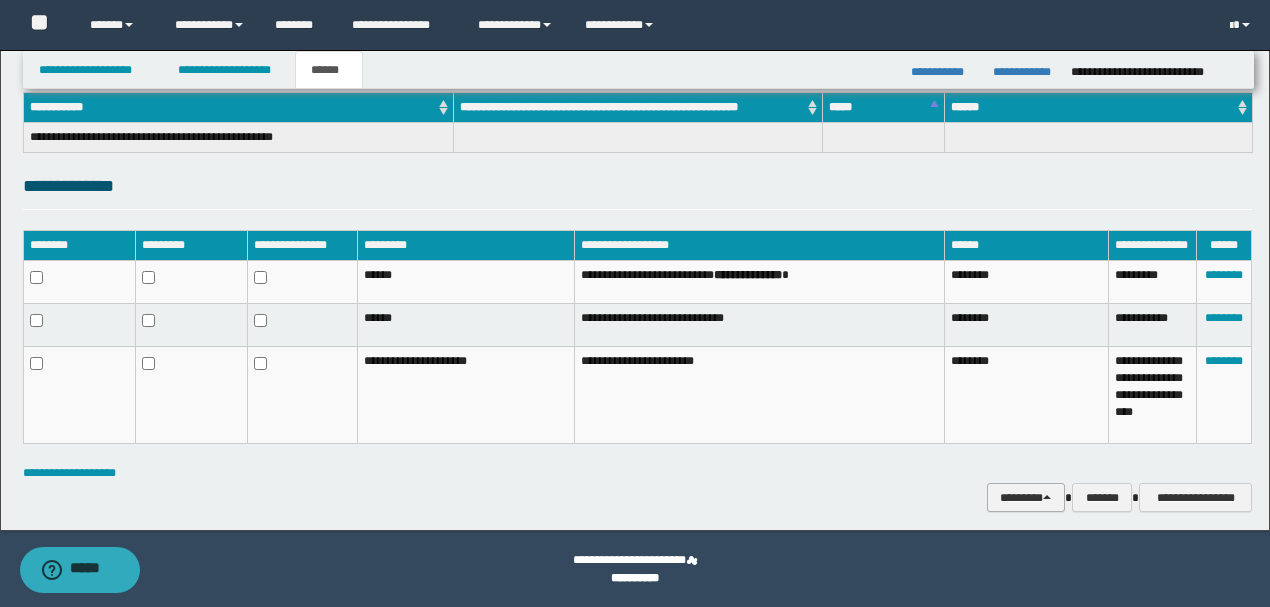 click on "********" at bounding box center (1026, 497) 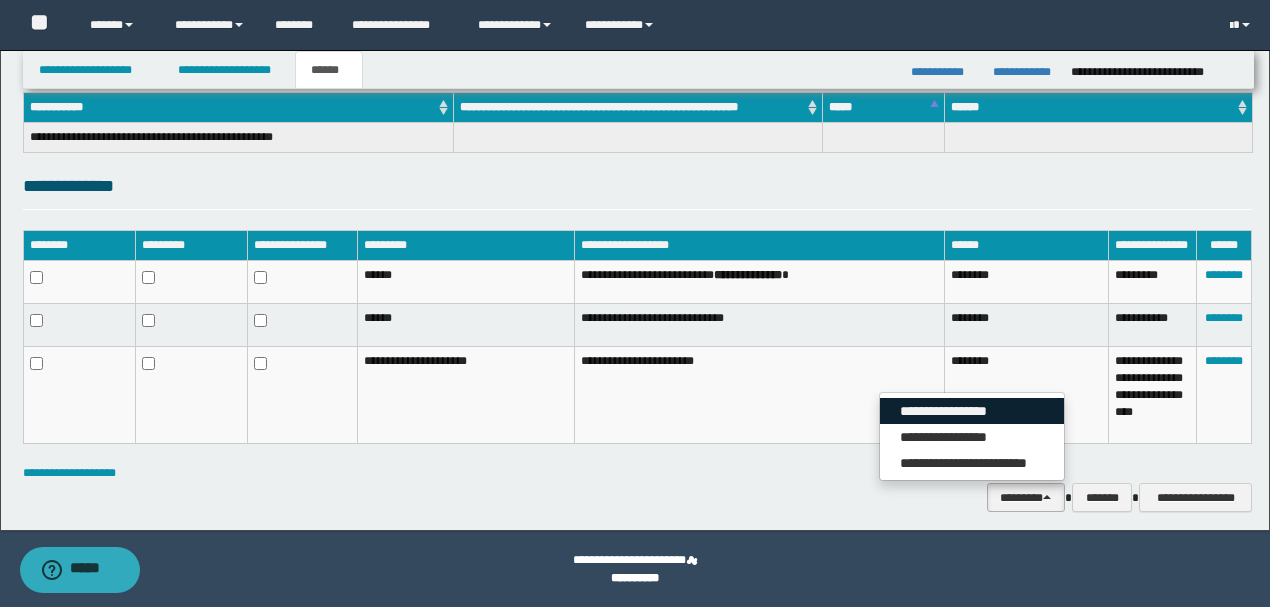 click on "**********" at bounding box center (972, 411) 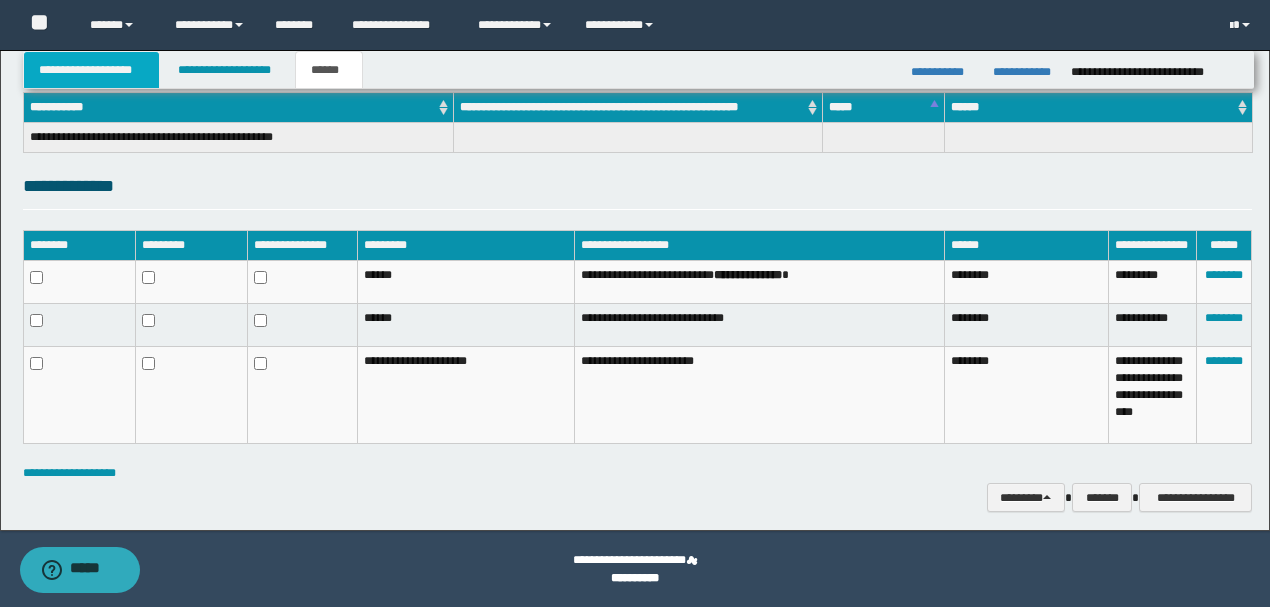 click on "**********" at bounding box center (92, 70) 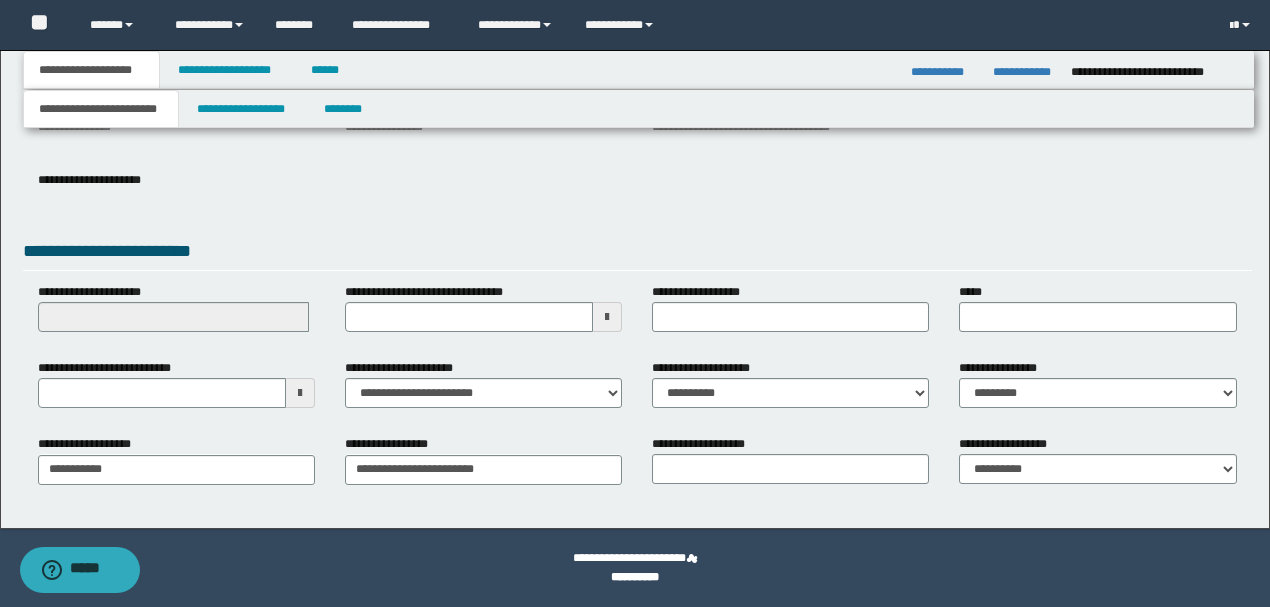 scroll, scrollTop: 275, scrollLeft: 0, axis: vertical 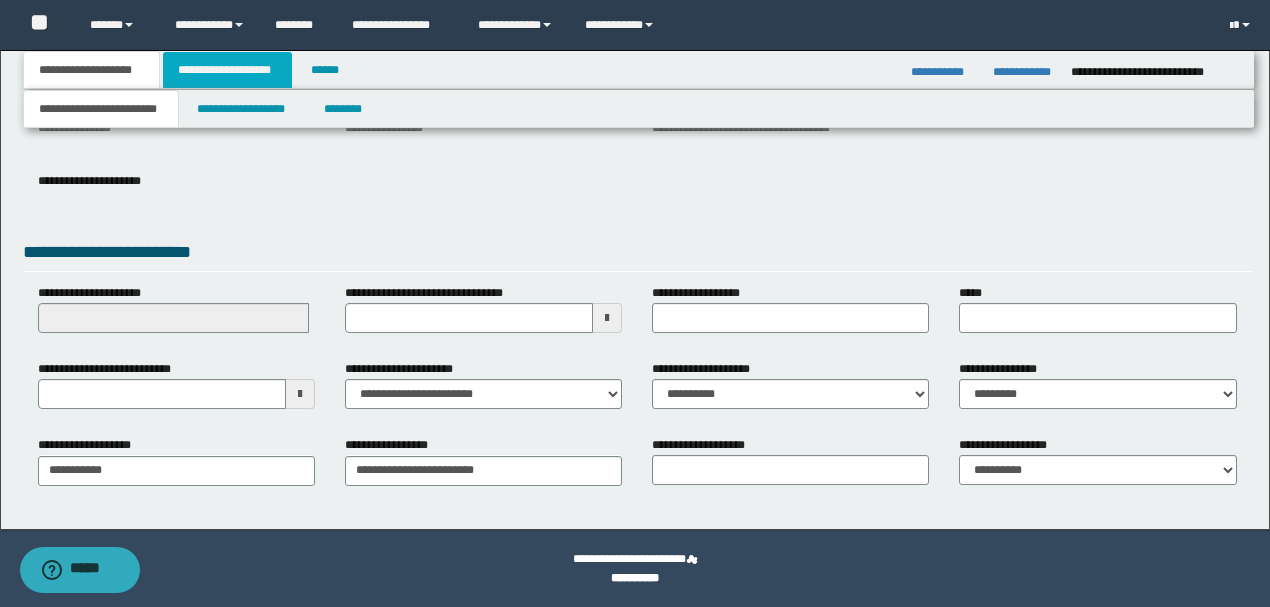 click on "**********" at bounding box center [227, 70] 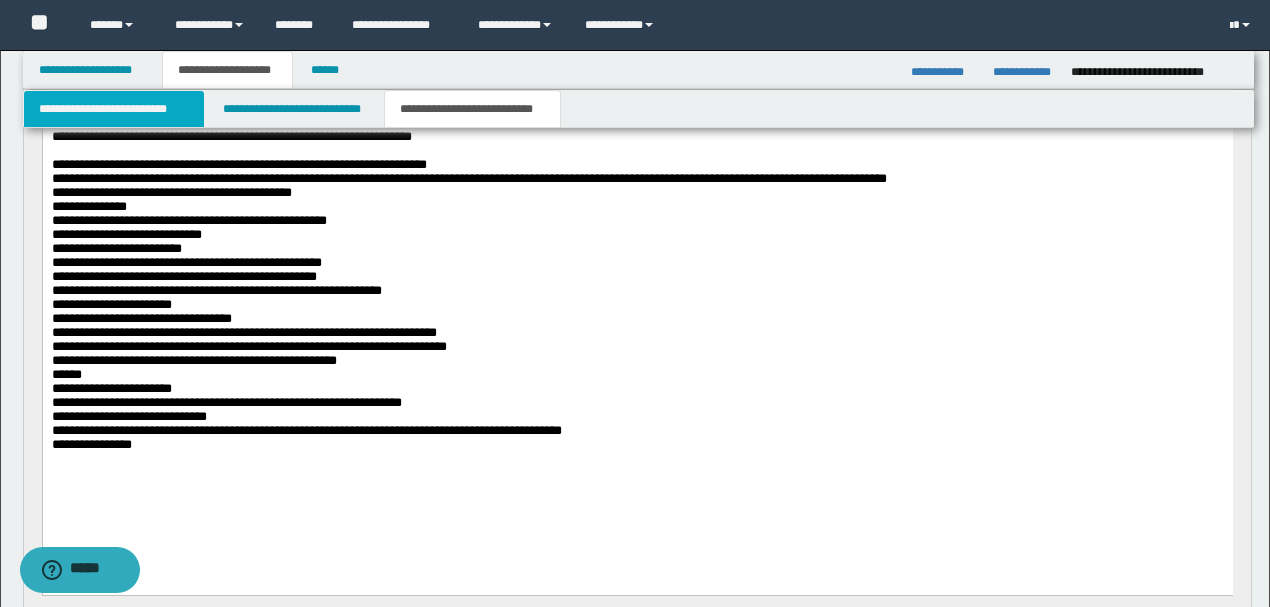 click on "**********" at bounding box center (114, 109) 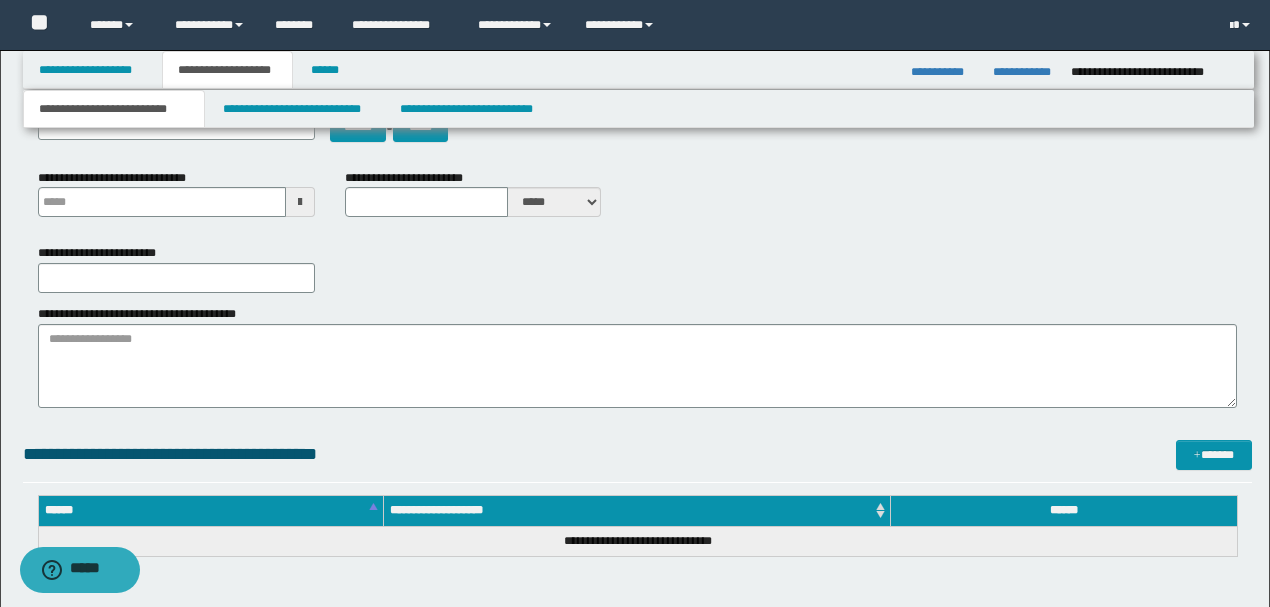 type 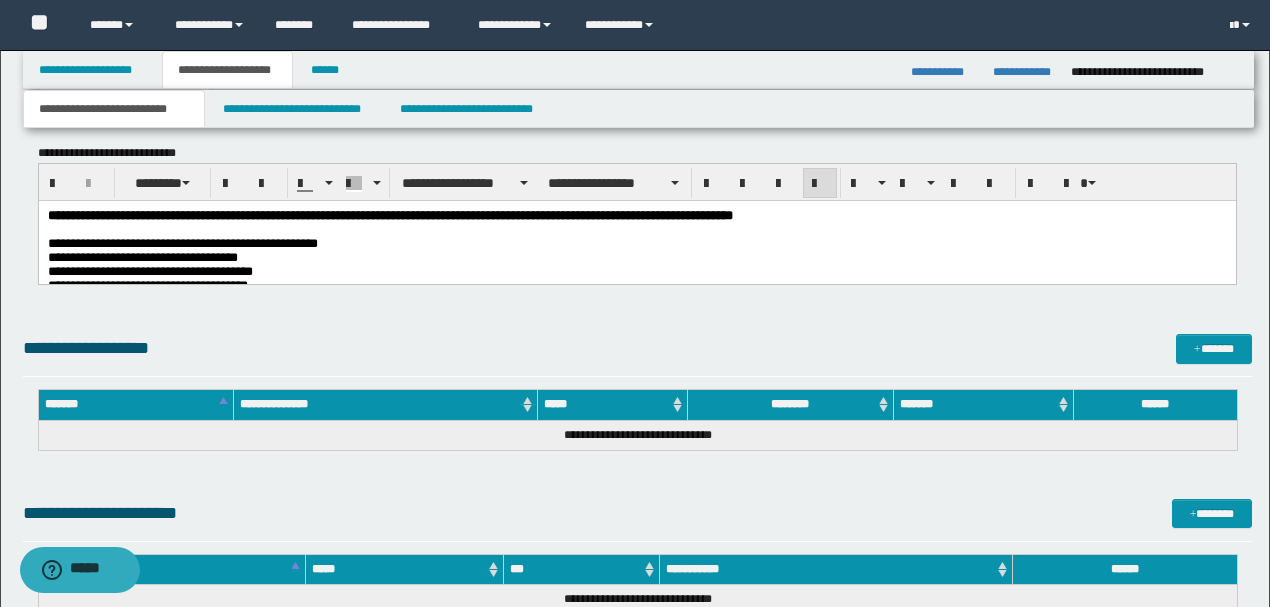 scroll, scrollTop: 942, scrollLeft: 0, axis: vertical 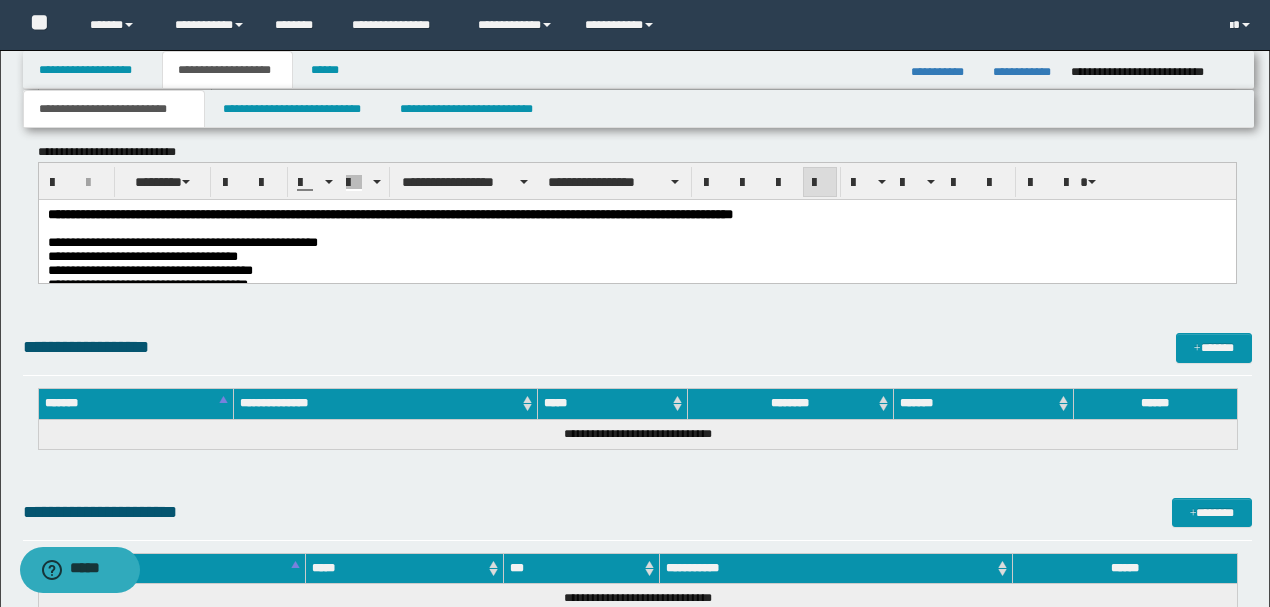 click at bounding box center (636, 229) 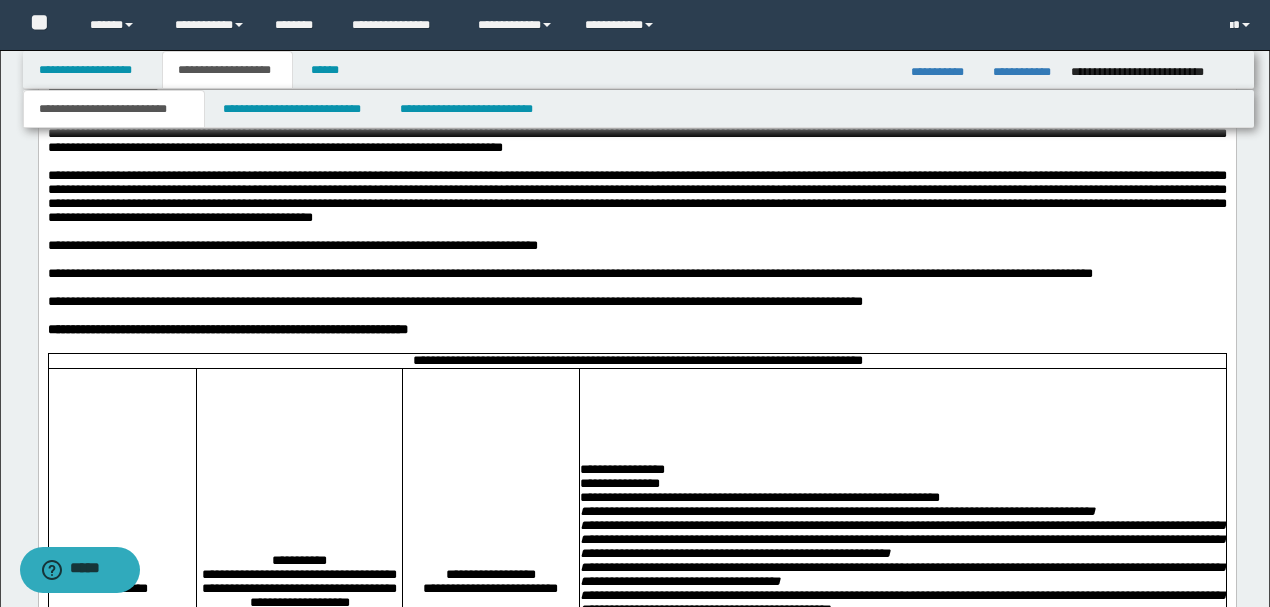 scroll, scrollTop: 1852, scrollLeft: 0, axis: vertical 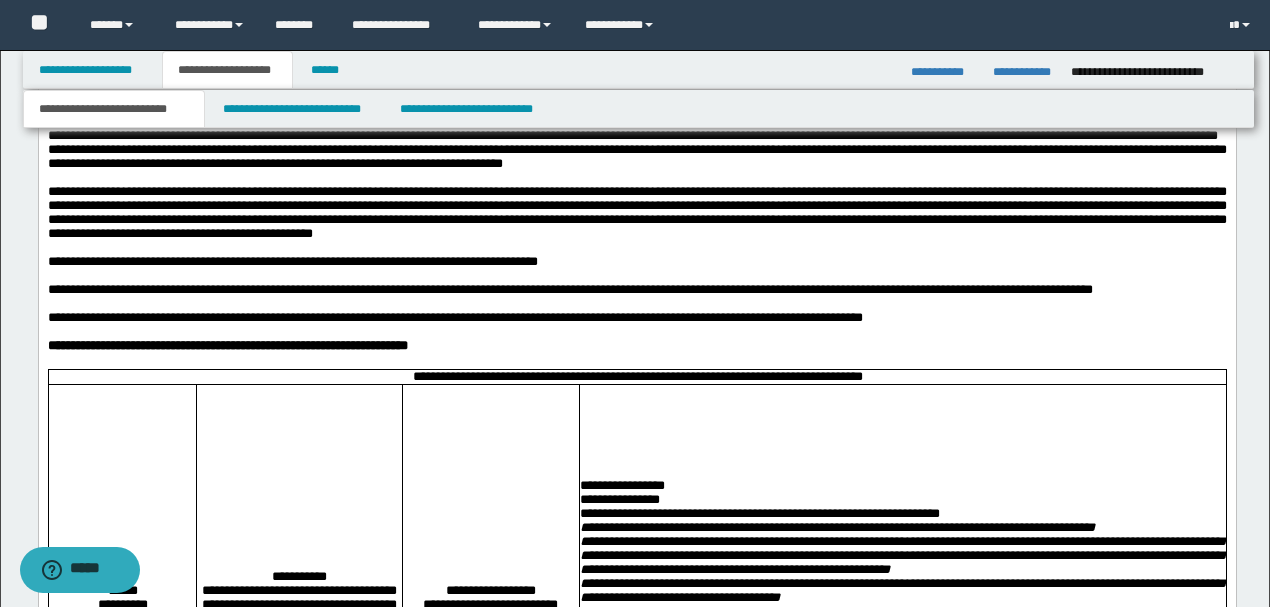 drag, startPoint x: 50, startPoint y: -561, endPoint x: 220, endPoint y: 162, distance: 742.7173 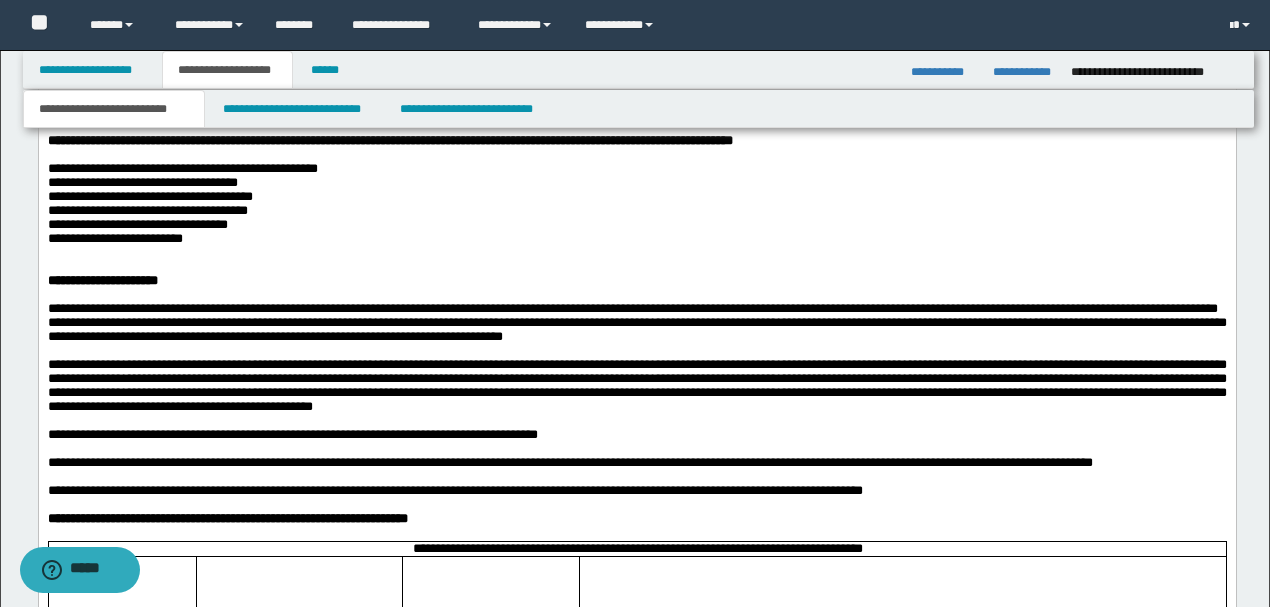 scroll, scrollTop: 986, scrollLeft: 0, axis: vertical 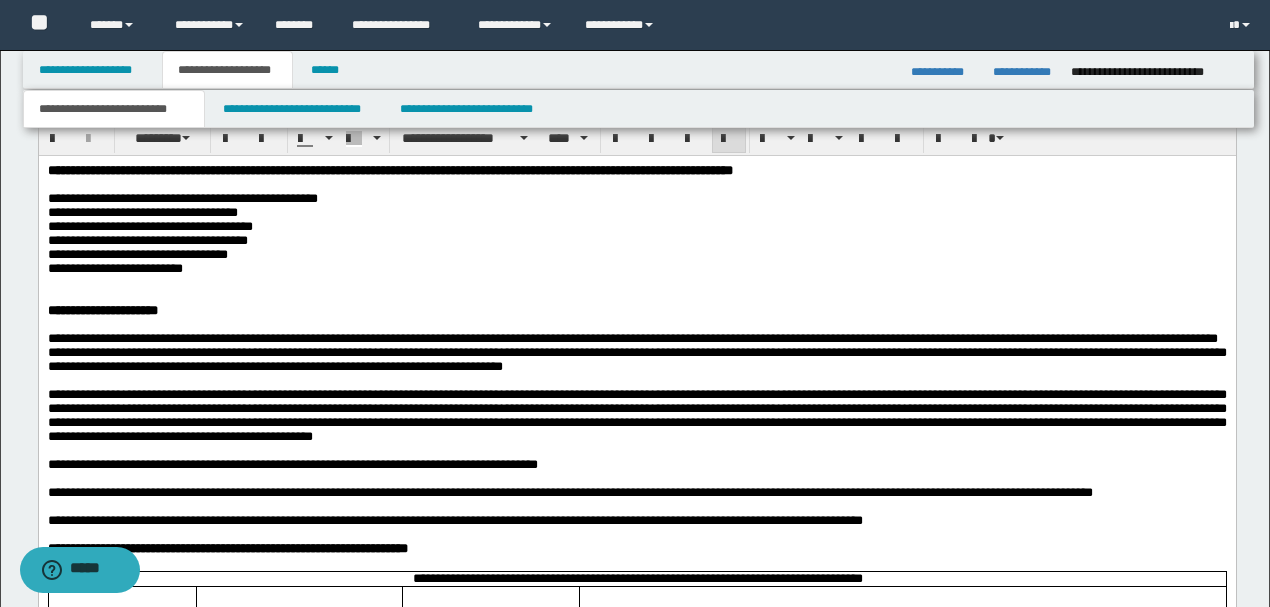 click on "**********" at bounding box center (636, 241) 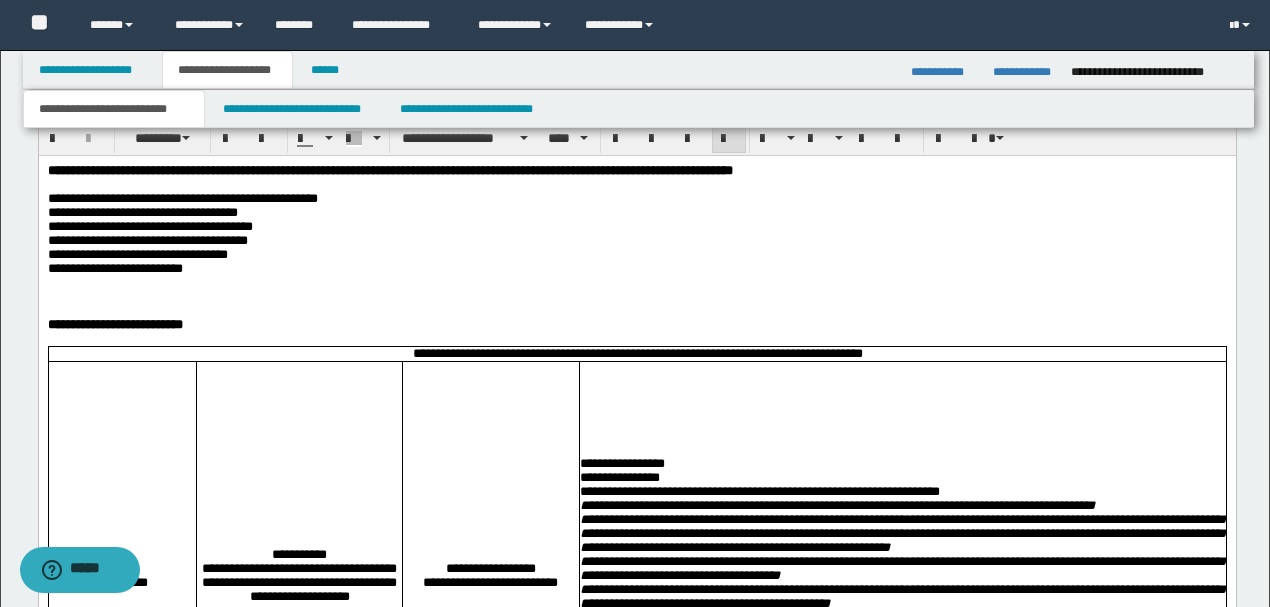 click on "**********" at bounding box center (636, 269) 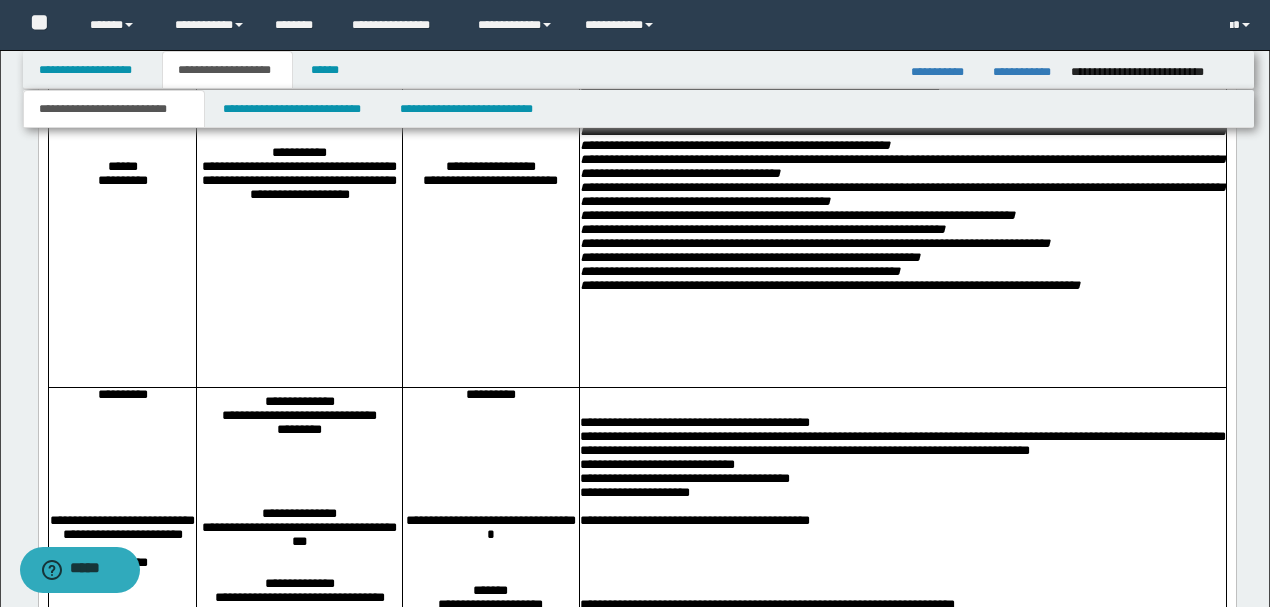 scroll, scrollTop: 1386, scrollLeft: 0, axis: vertical 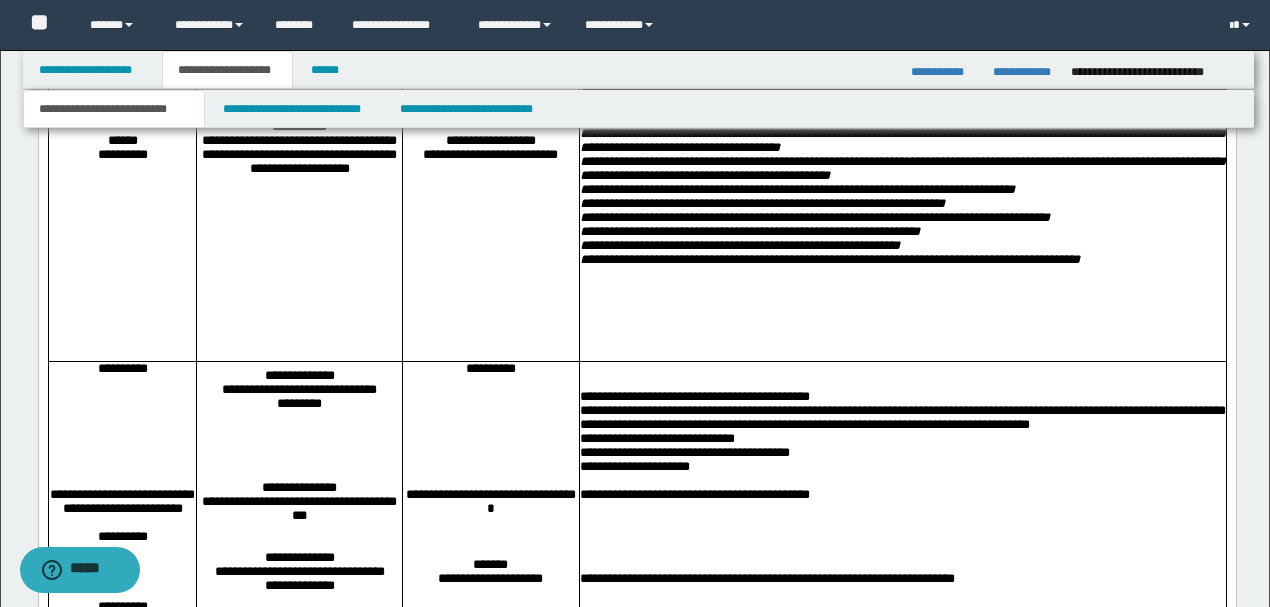 click on "**********" at bounding box center (902, 261) 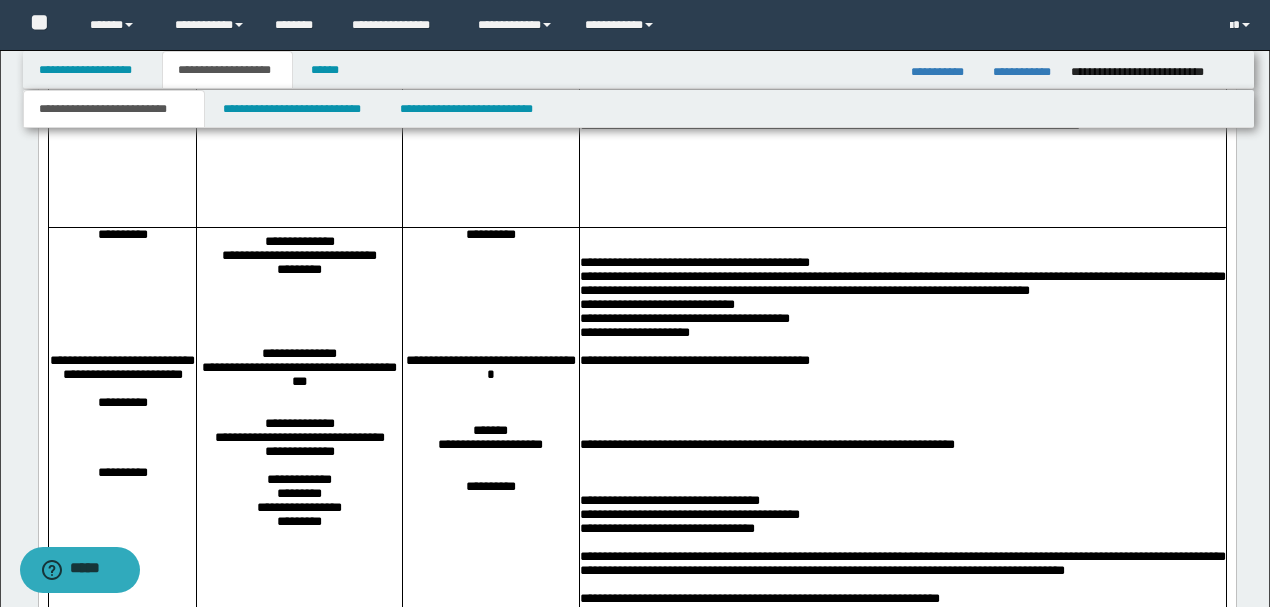 scroll, scrollTop: 1519, scrollLeft: 0, axis: vertical 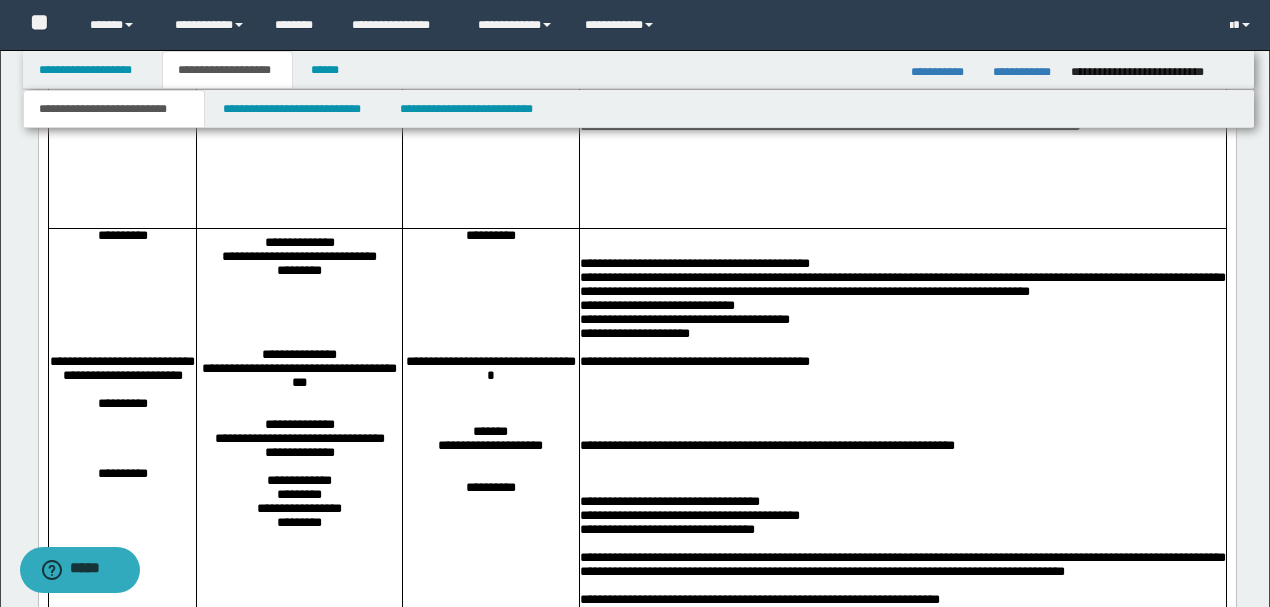 click on "**********" at bounding box center (122, 404) 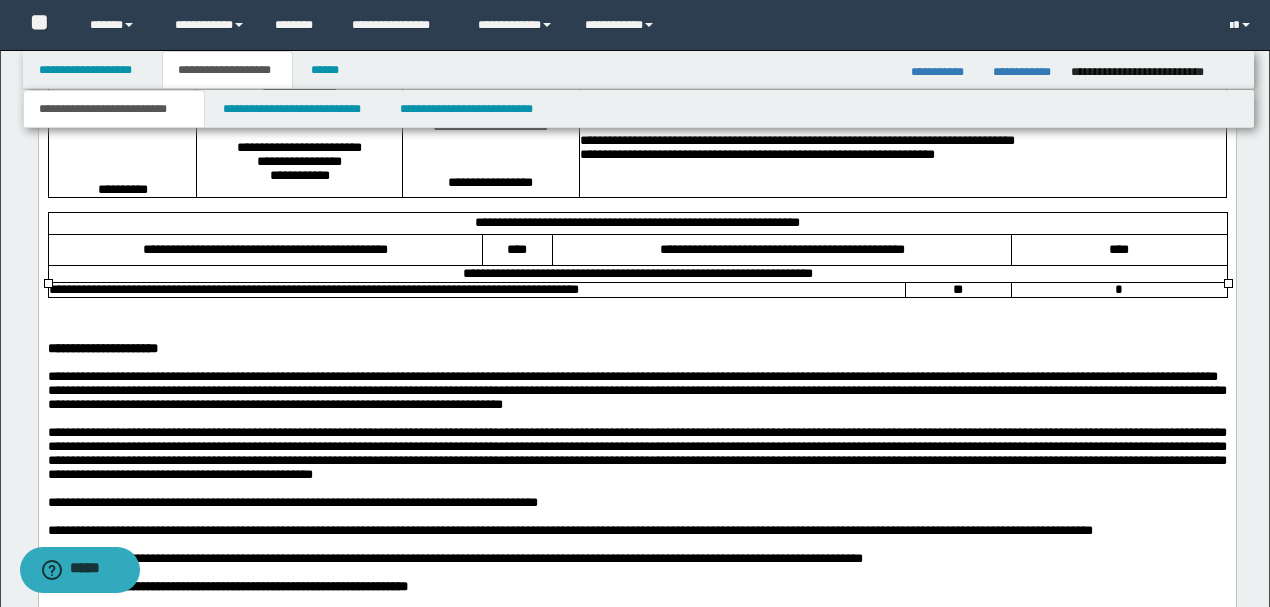 scroll, scrollTop: 2119, scrollLeft: 0, axis: vertical 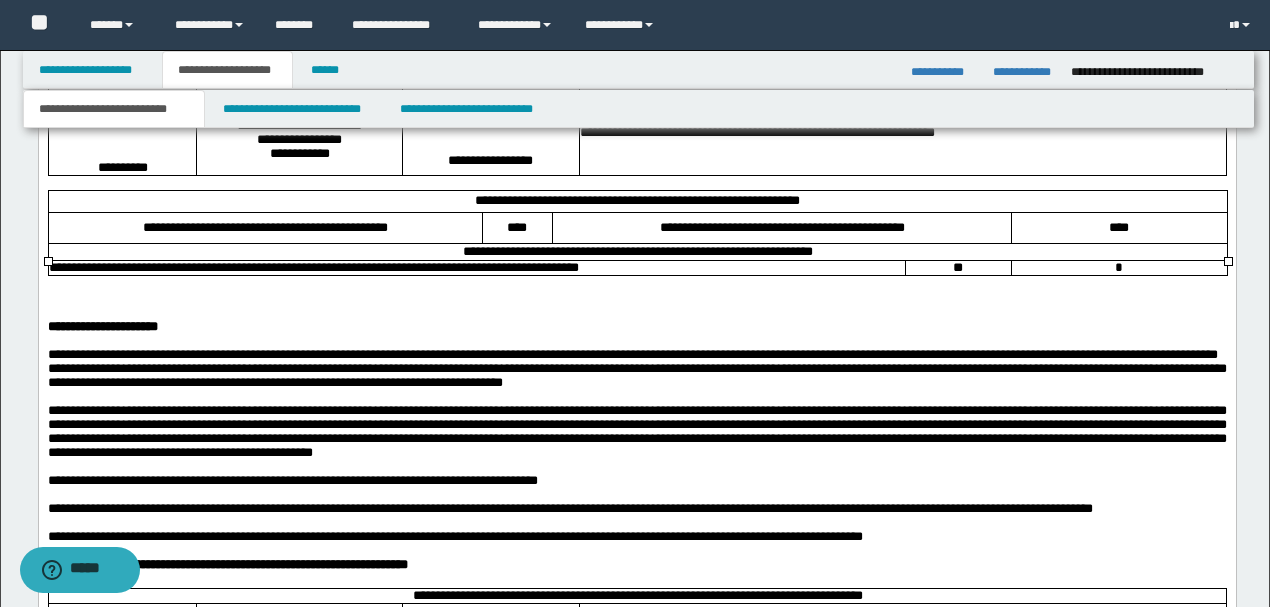 click at bounding box center [636, 300] 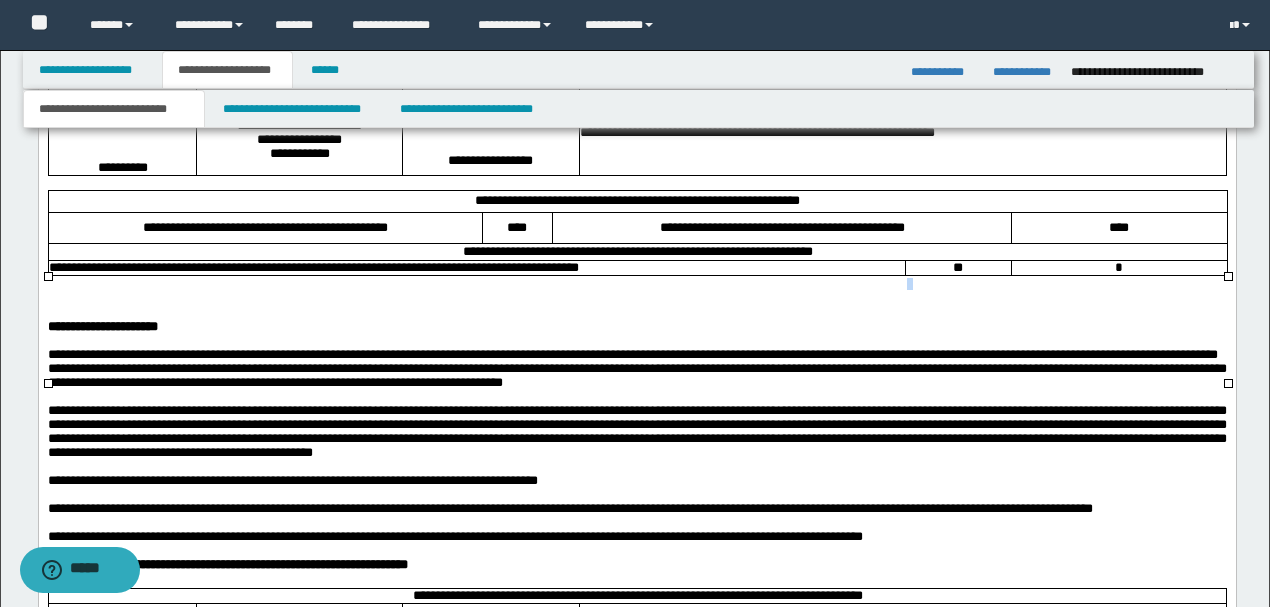 click at bounding box center (636, 314) 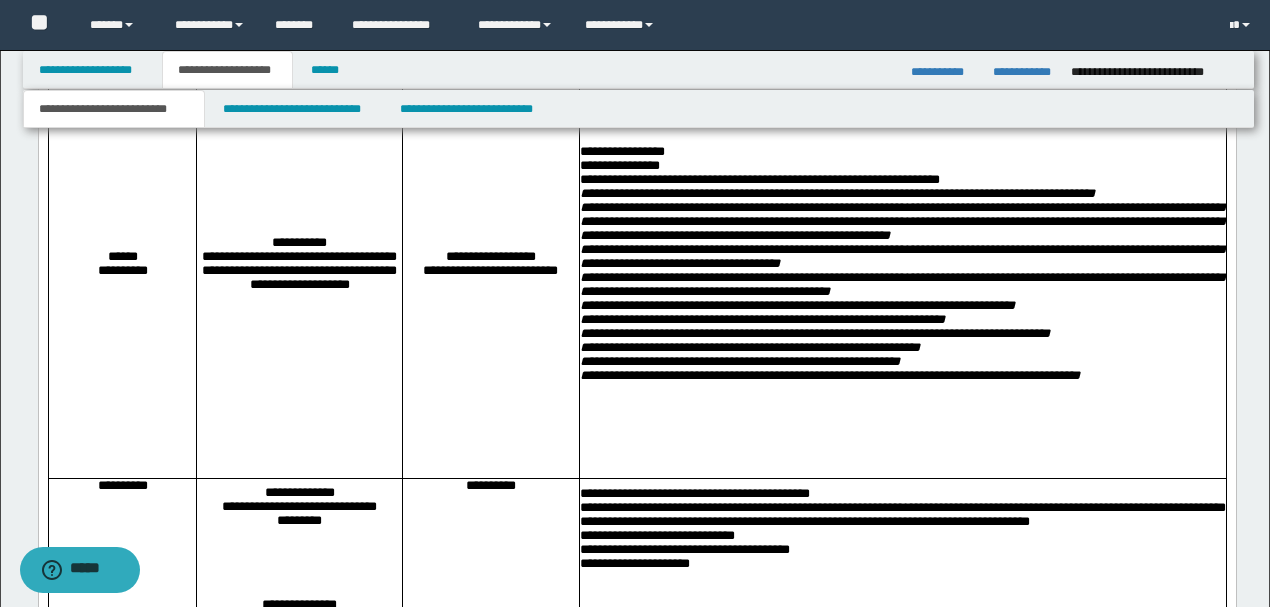 scroll, scrollTop: 2652, scrollLeft: 0, axis: vertical 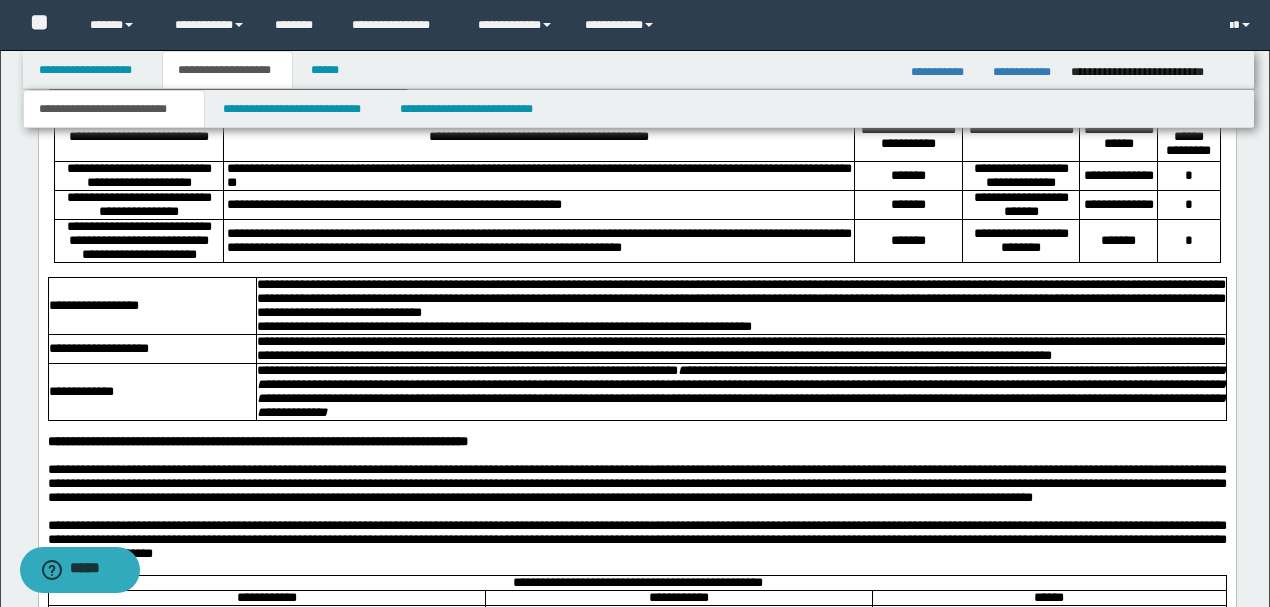 drag, startPoint x: 220, startPoint y: -1118, endPoint x: 984, endPoint y: 309, distance: 1618.6492 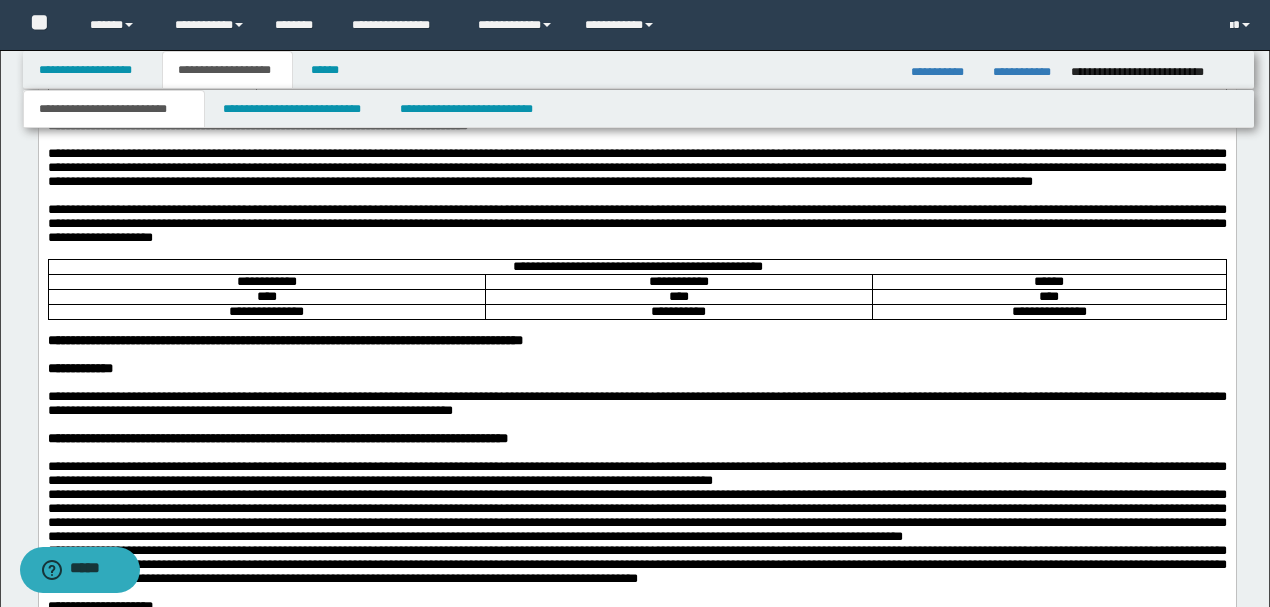scroll, scrollTop: 2604, scrollLeft: 0, axis: vertical 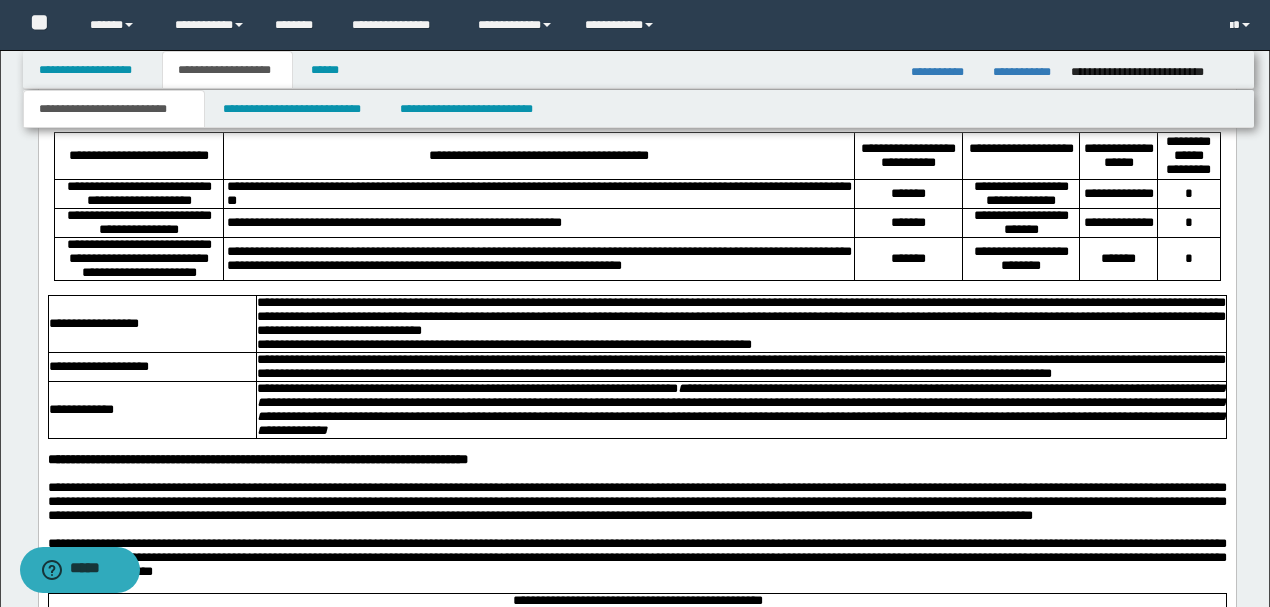 click on "**********" at bounding box center (636, 141) 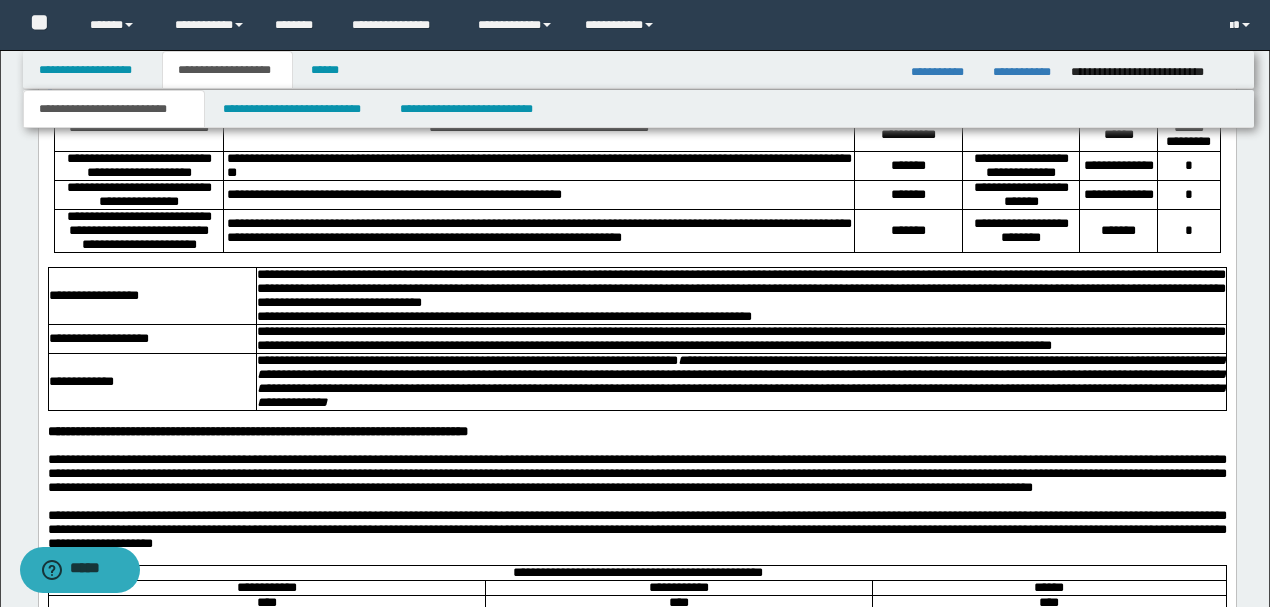 click at bounding box center [637, 81] 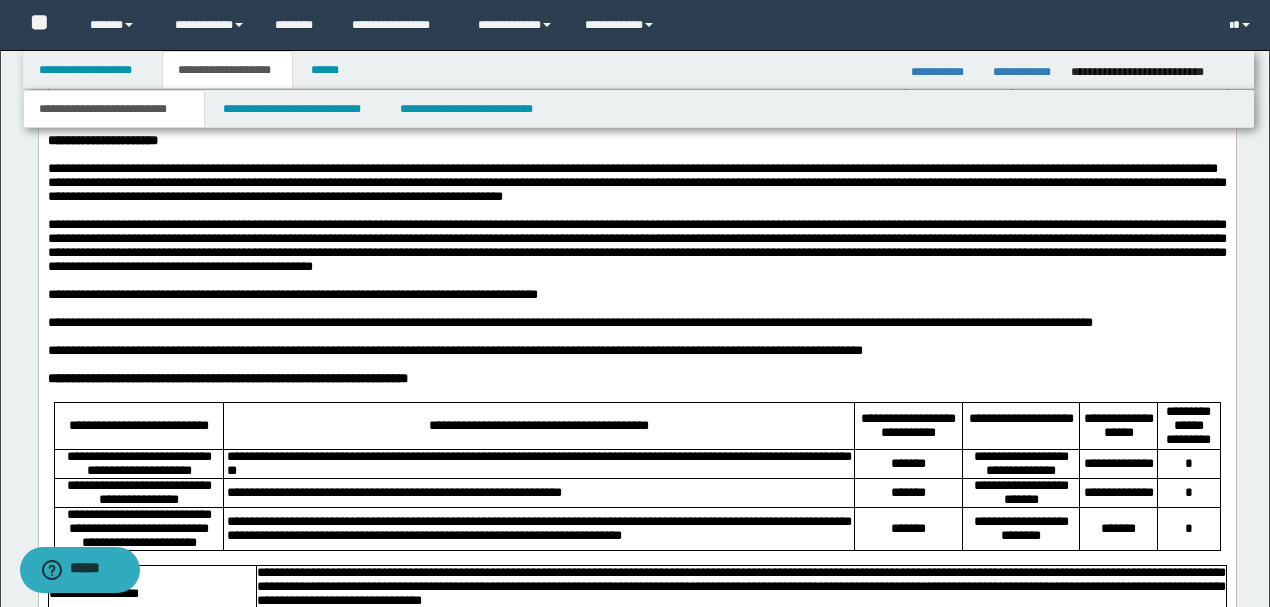 scroll, scrollTop: 2271, scrollLeft: 0, axis: vertical 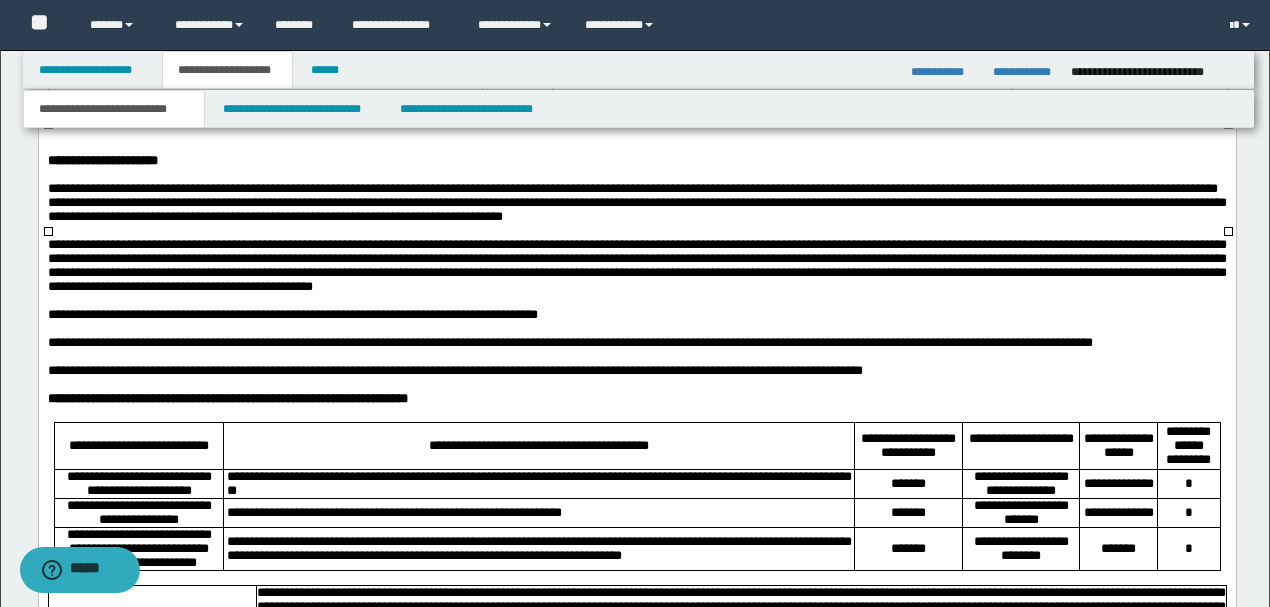 click at bounding box center [265, 133] 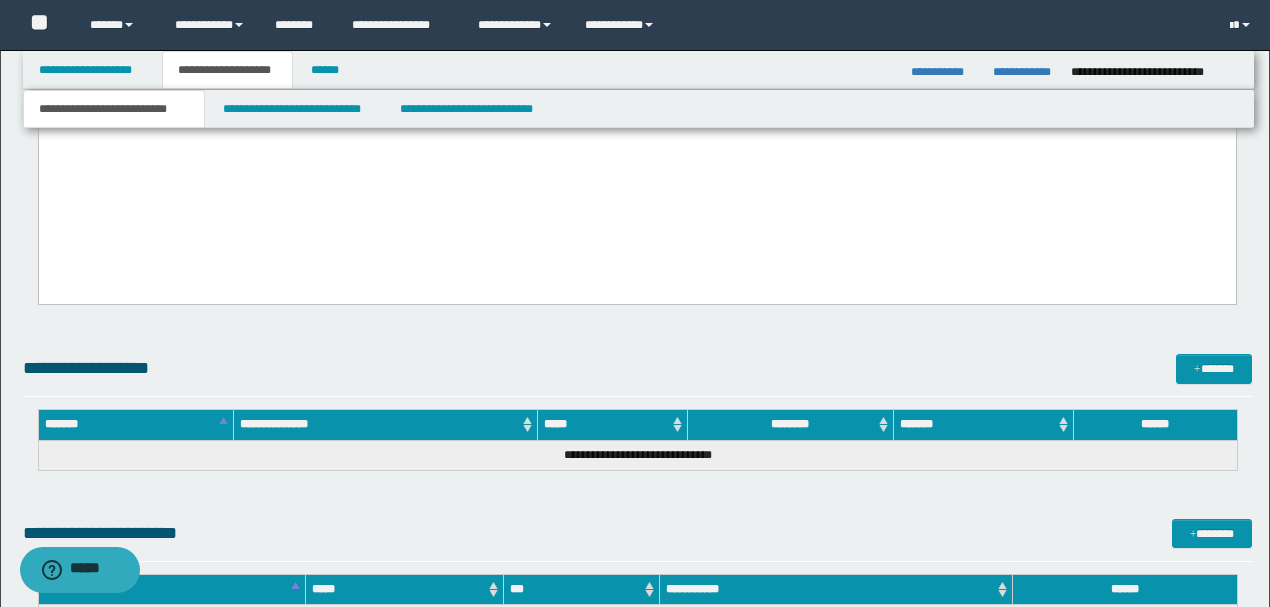 scroll, scrollTop: 4404, scrollLeft: 0, axis: vertical 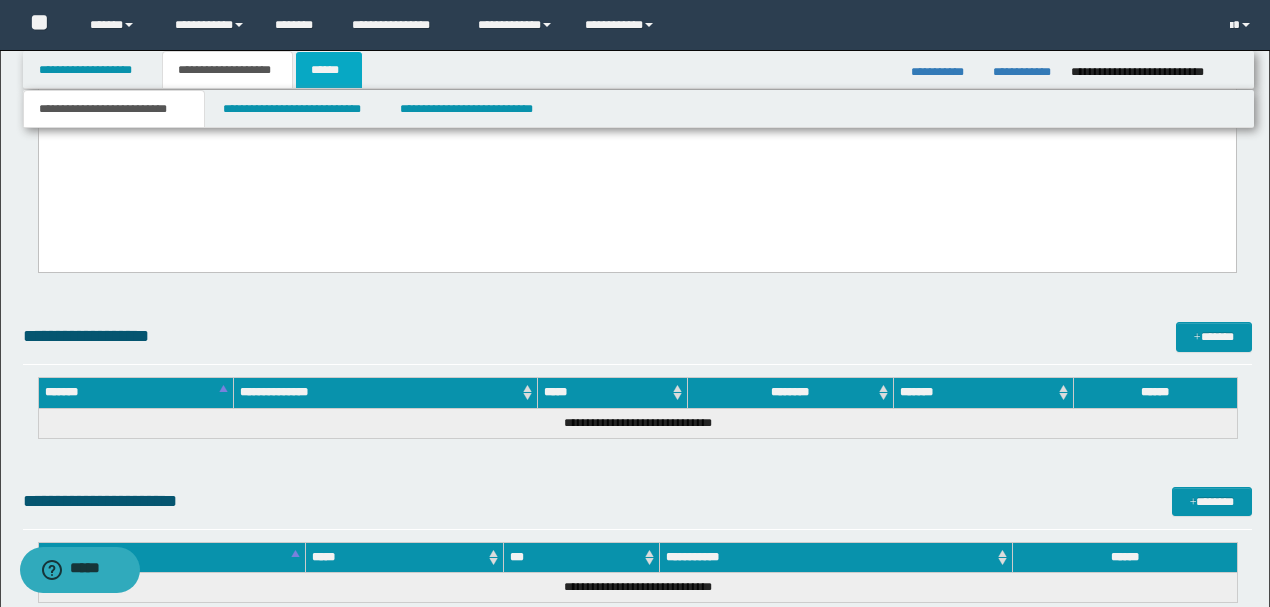 click on "******" at bounding box center [329, 70] 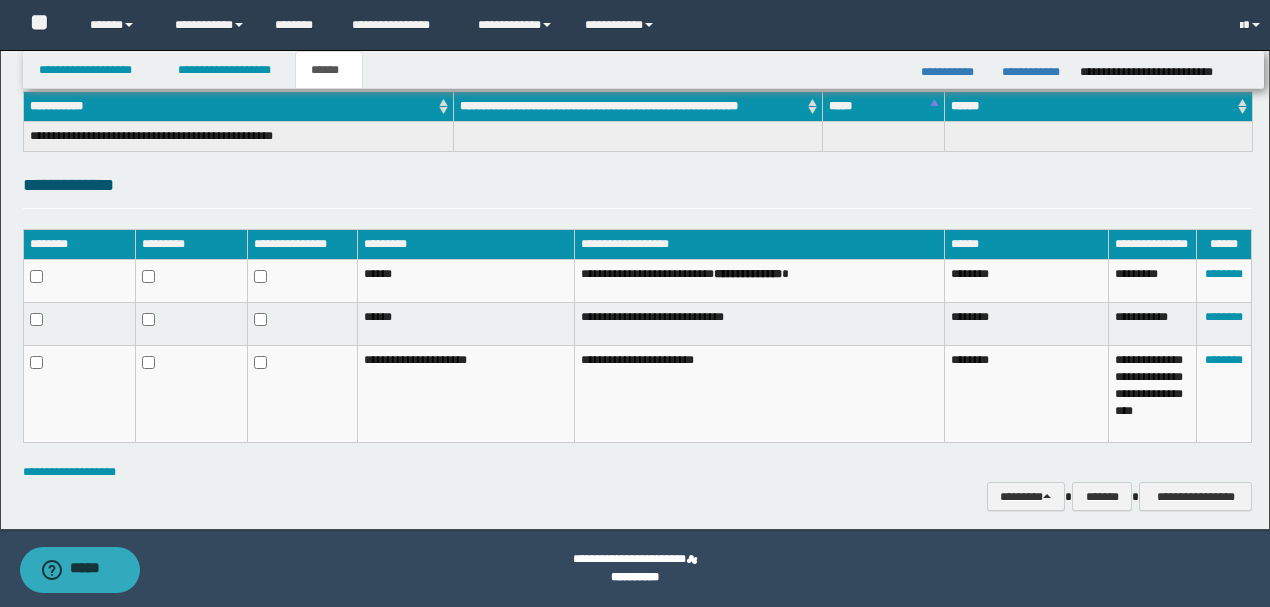scroll, scrollTop: 318, scrollLeft: 0, axis: vertical 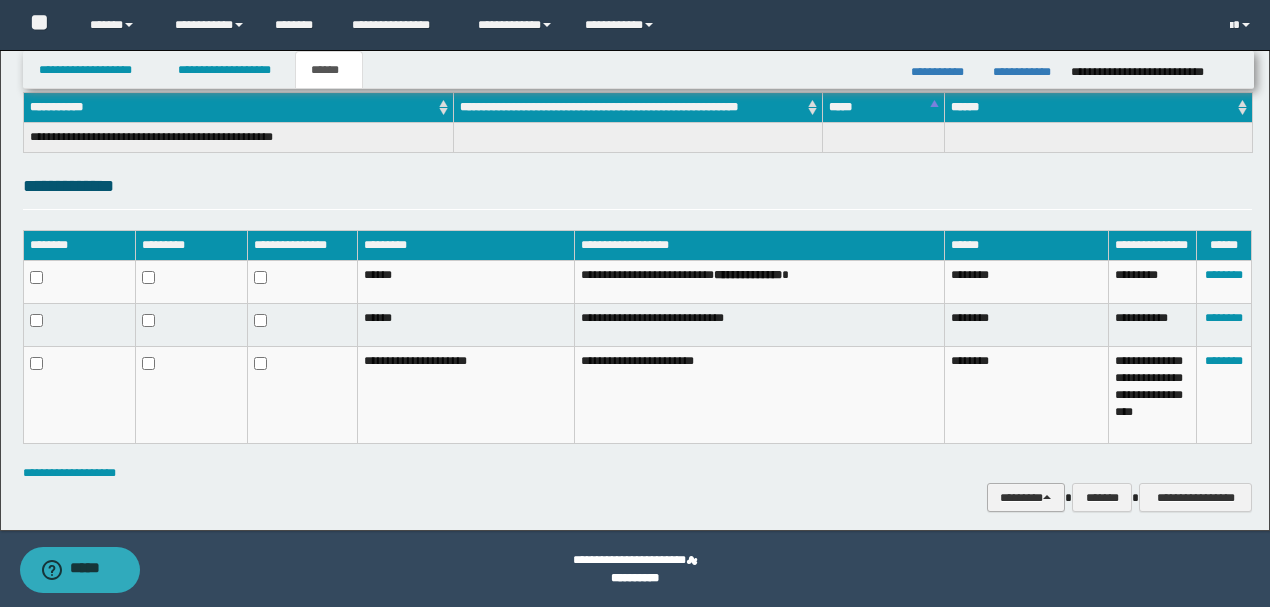 click on "********" at bounding box center [1026, 497] 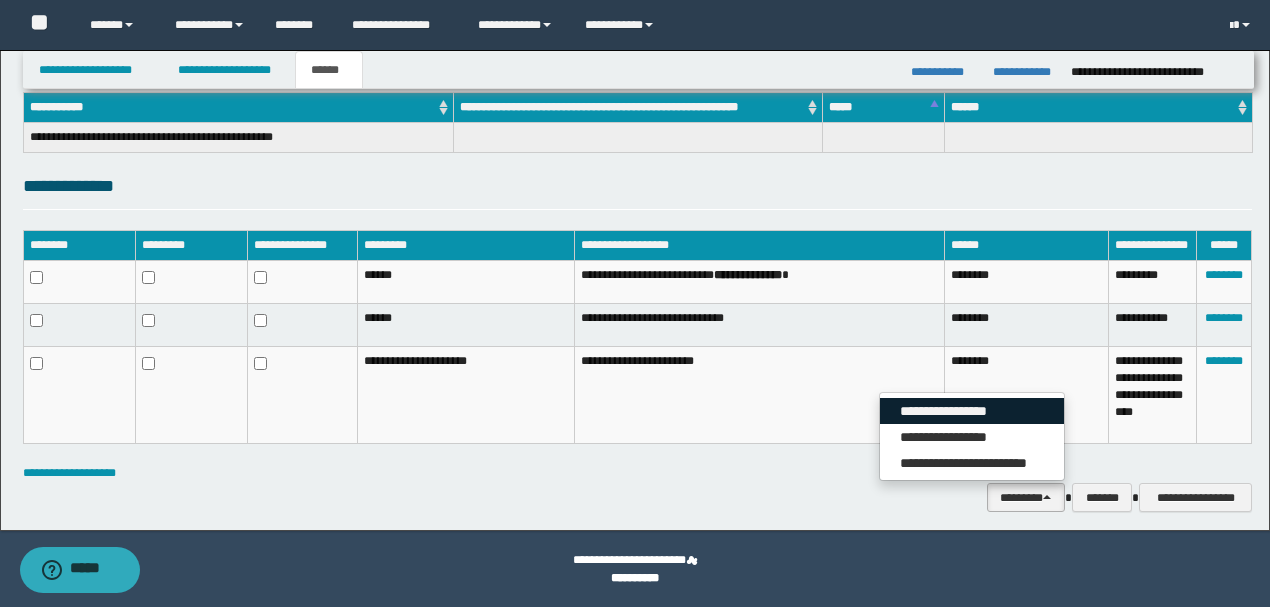 click on "**********" at bounding box center (972, 411) 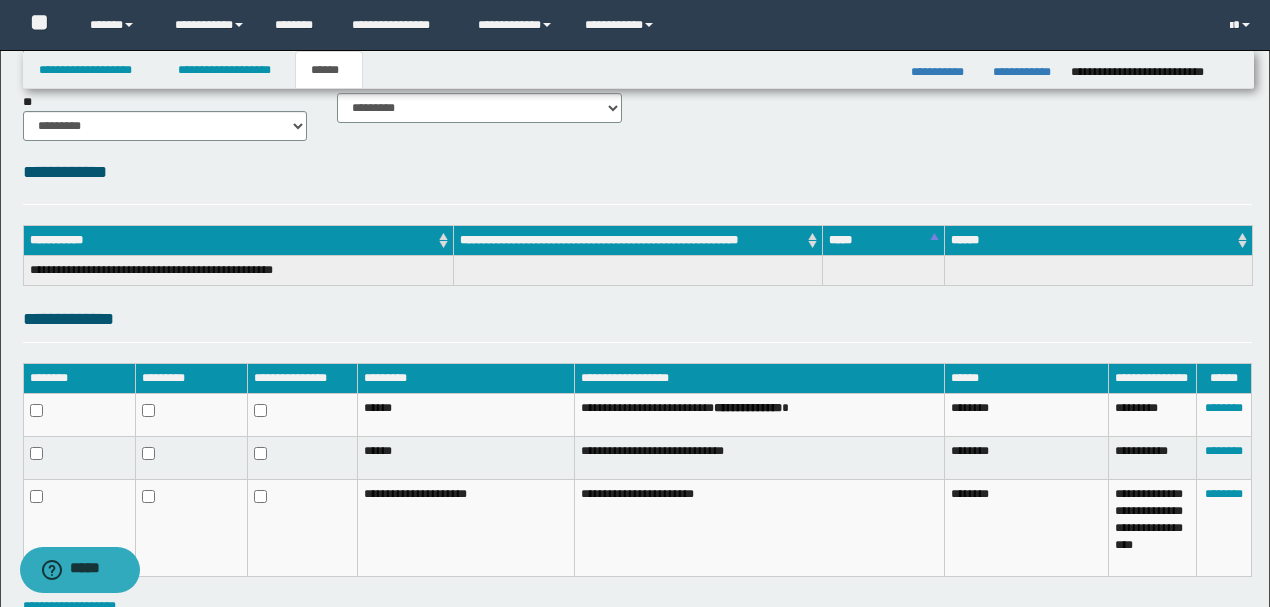 scroll, scrollTop: 0, scrollLeft: 0, axis: both 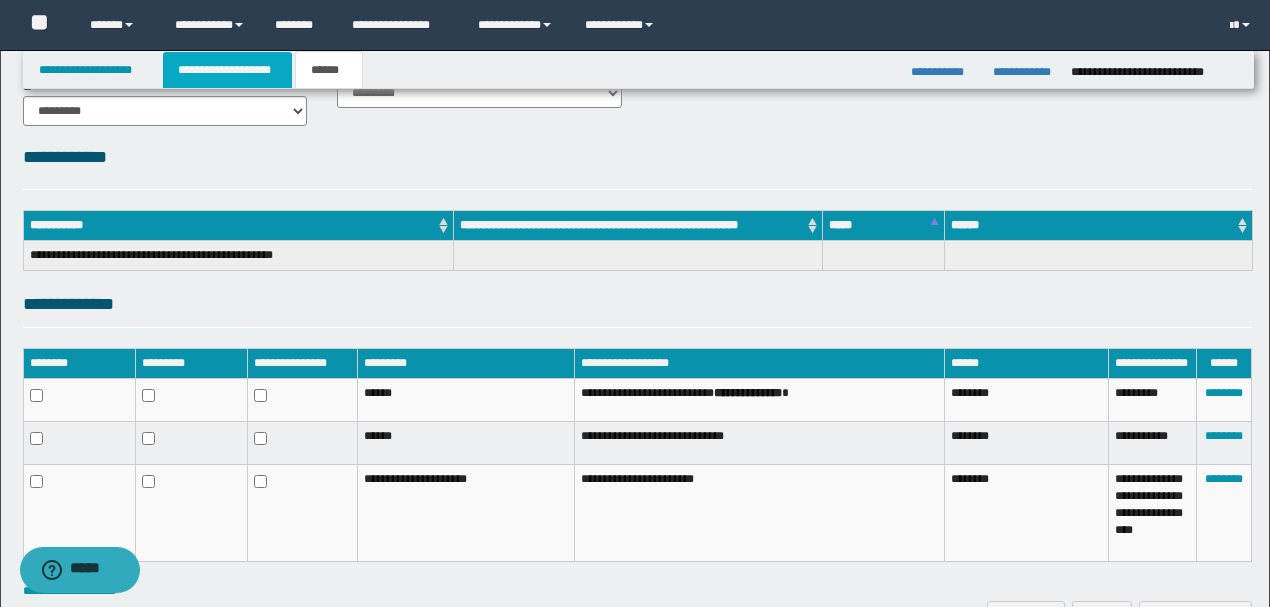 click on "**********" at bounding box center [227, 70] 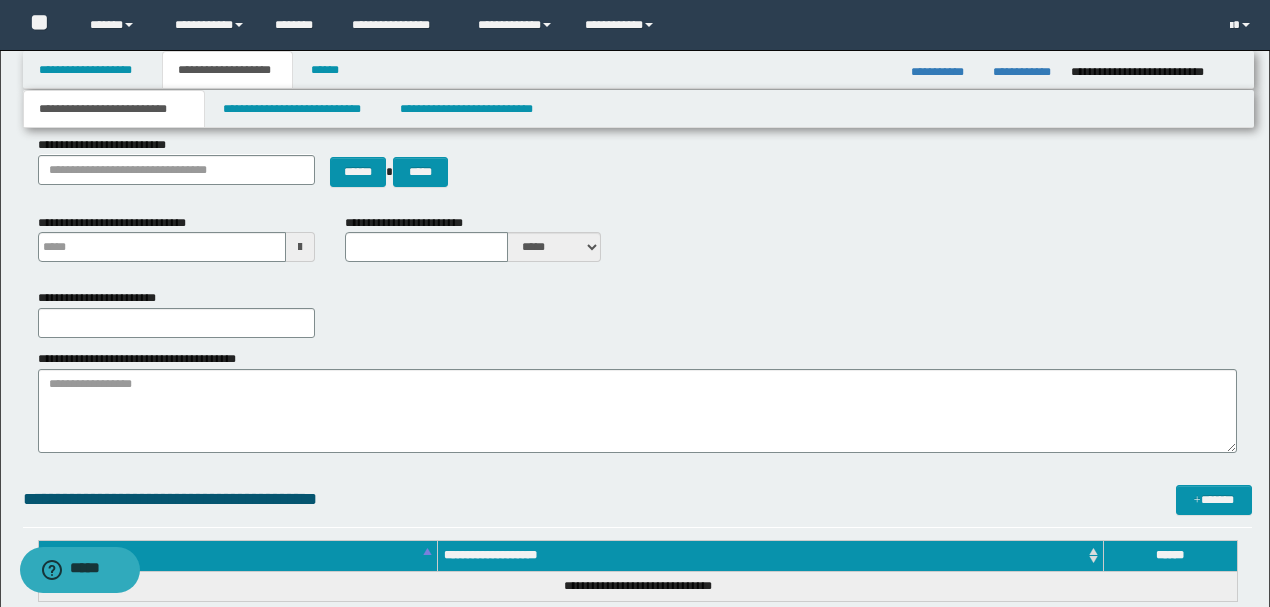 type 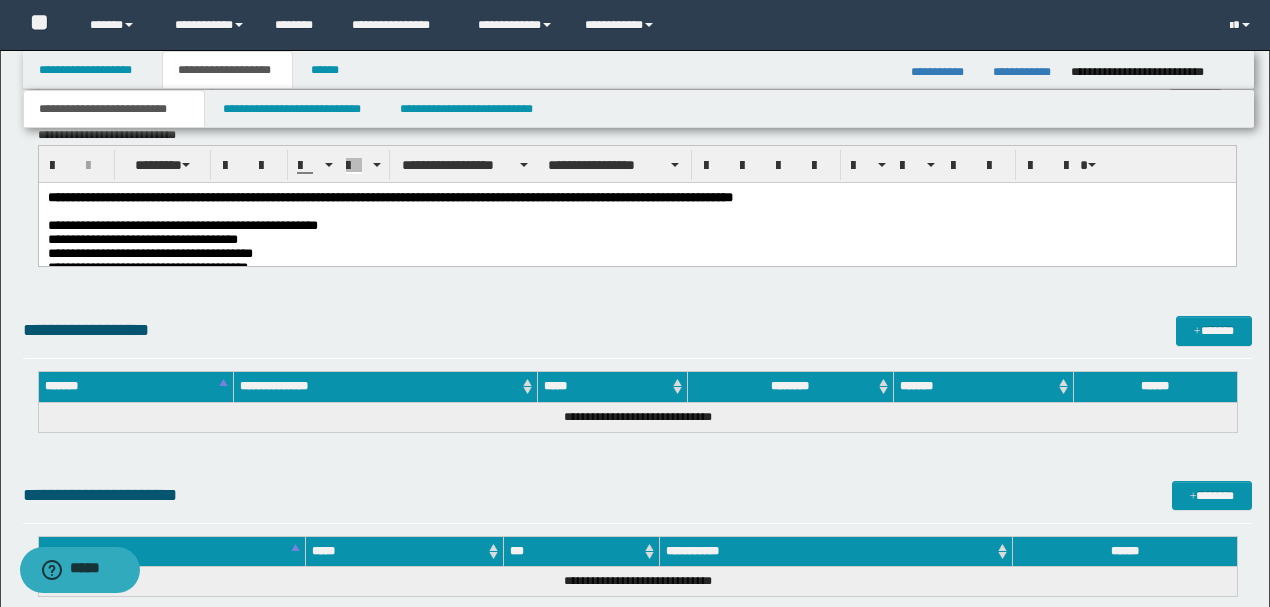 scroll, scrollTop: 964, scrollLeft: 0, axis: vertical 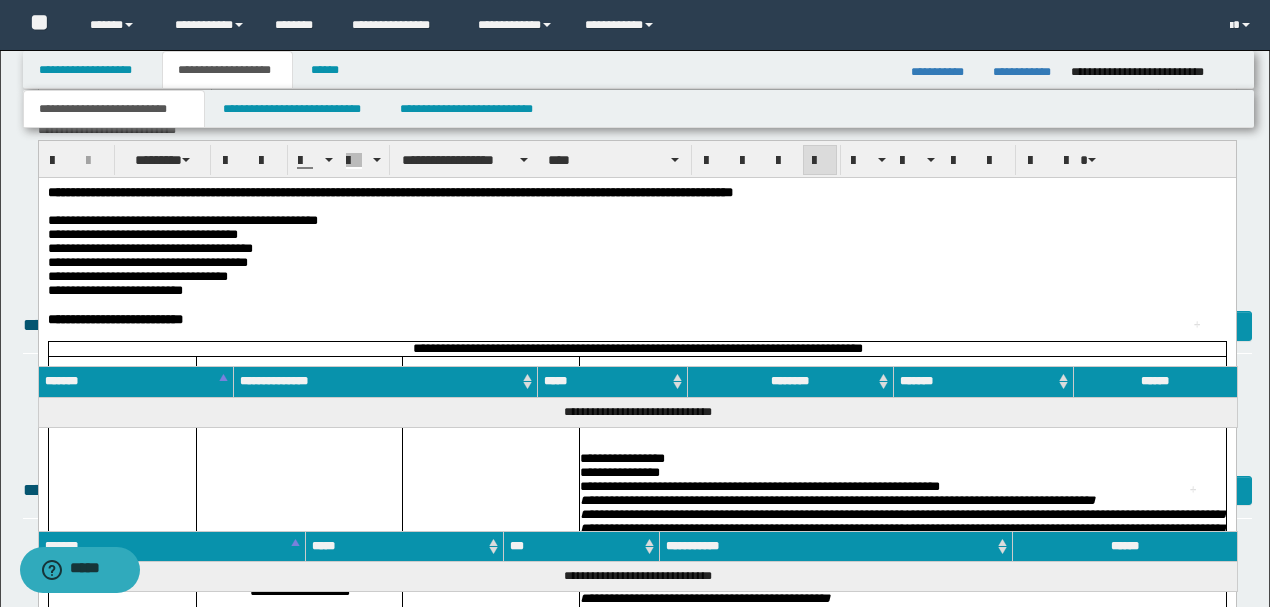 click on "**********" at bounding box center (199, 220) 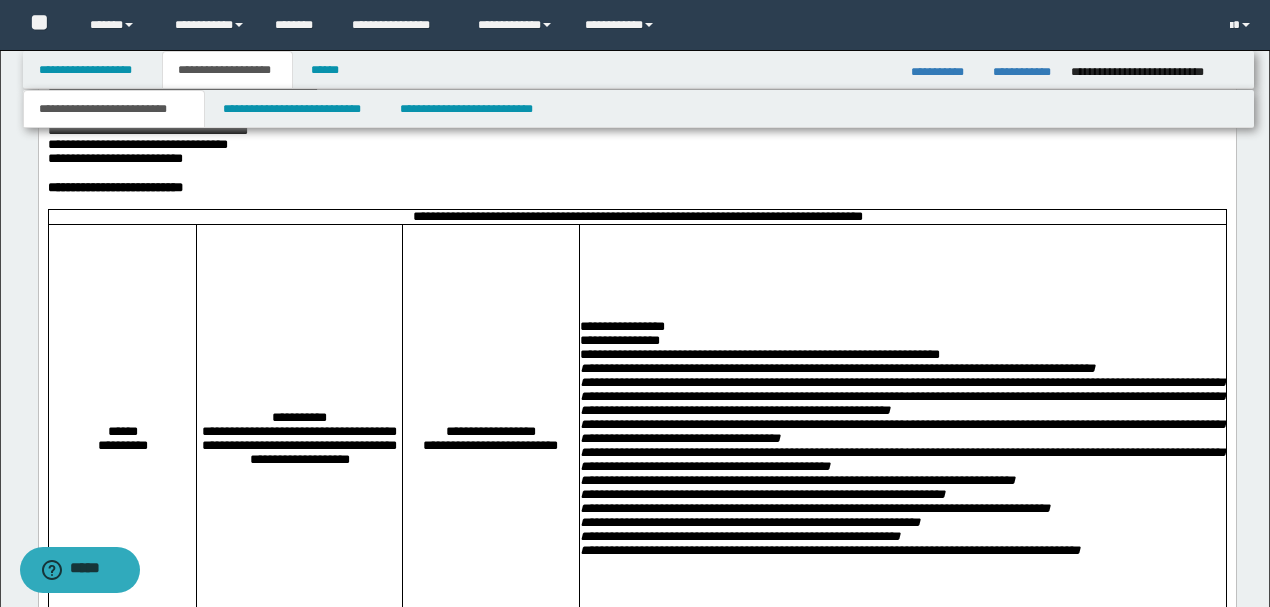 scroll, scrollTop: 1097, scrollLeft: 0, axis: vertical 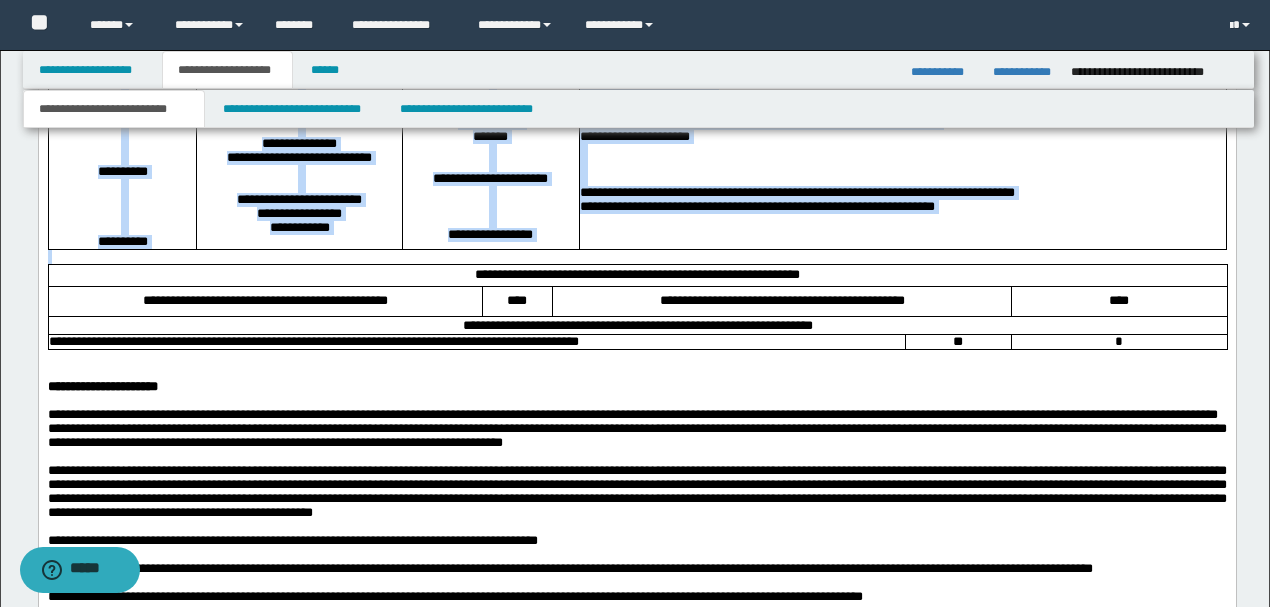 drag, startPoint x: 128, startPoint y: -731, endPoint x: 333, endPoint y: 334, distance: 1084.5507 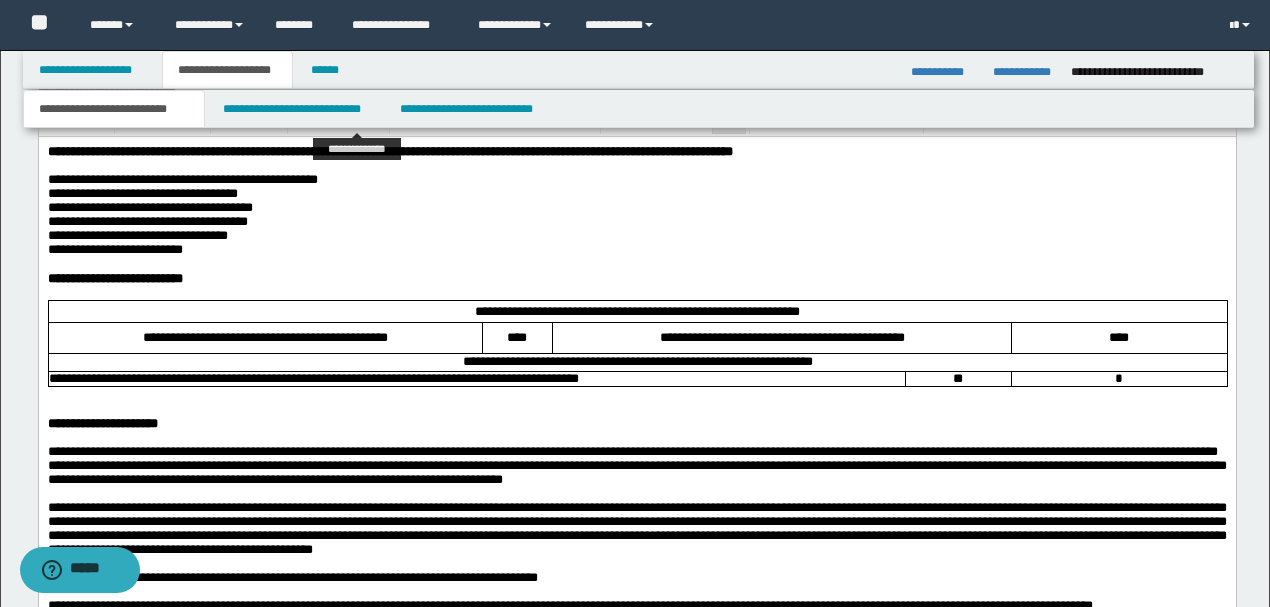 scroll, scrollTop: 1046, scrollLeft: 0, axis: vertical 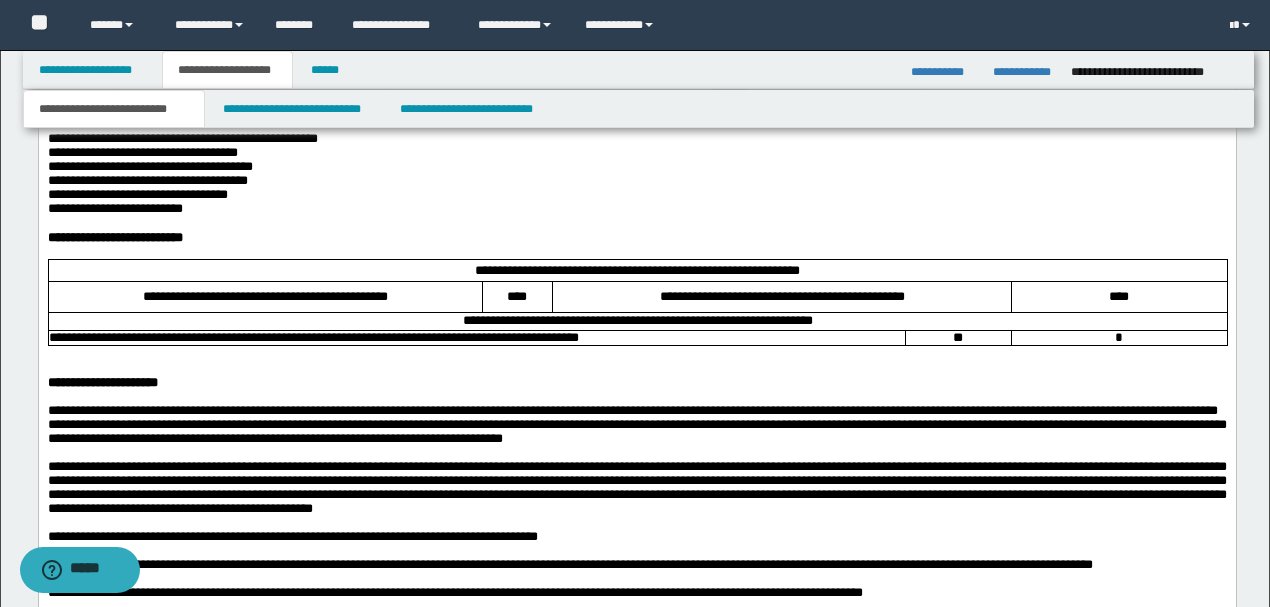 click on "**********" at bounding box center [636, 238] 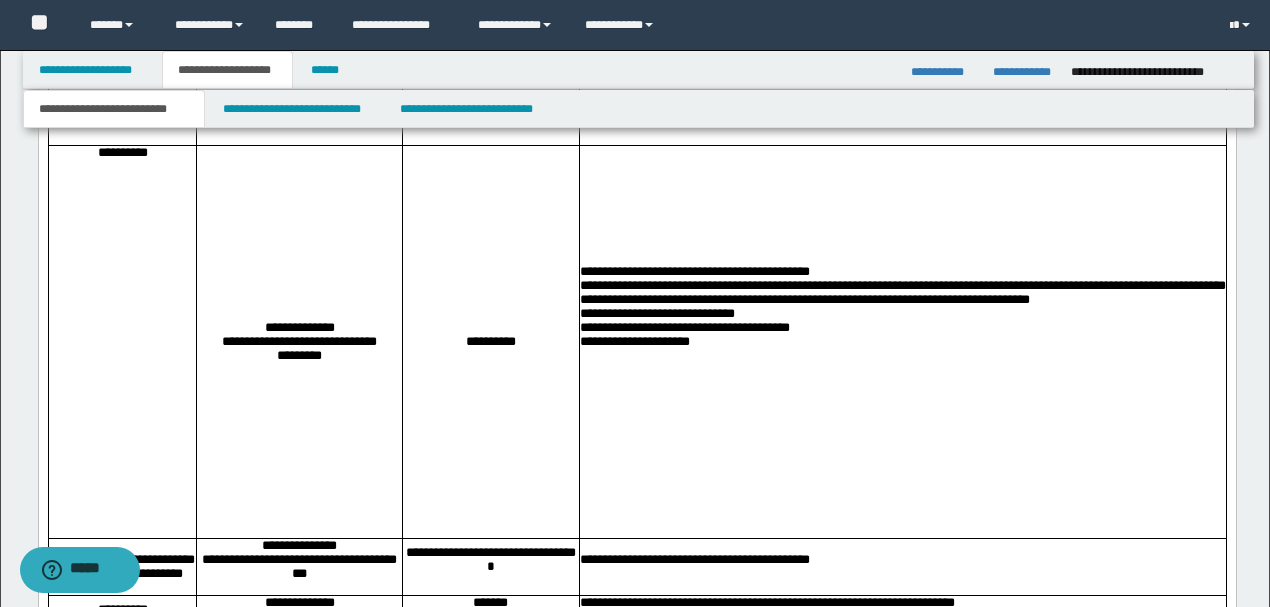 scroll, scrollTop: 1580, scrollLeft: 0, axis: vertical 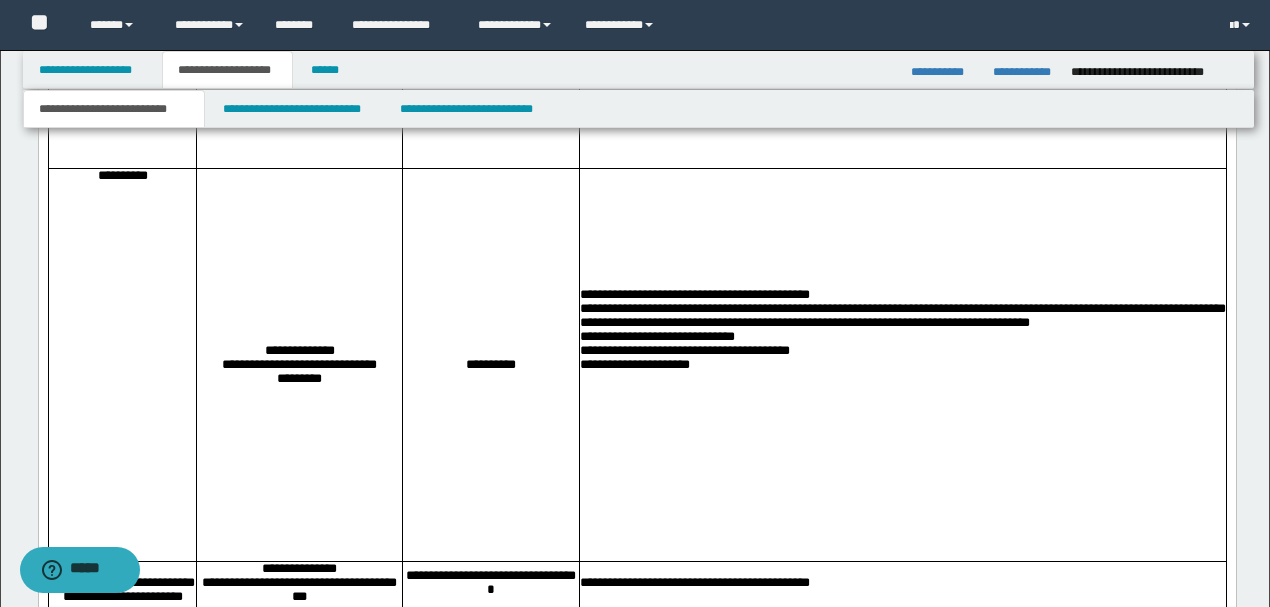 click on "**********" at bounding box center [121, 177] 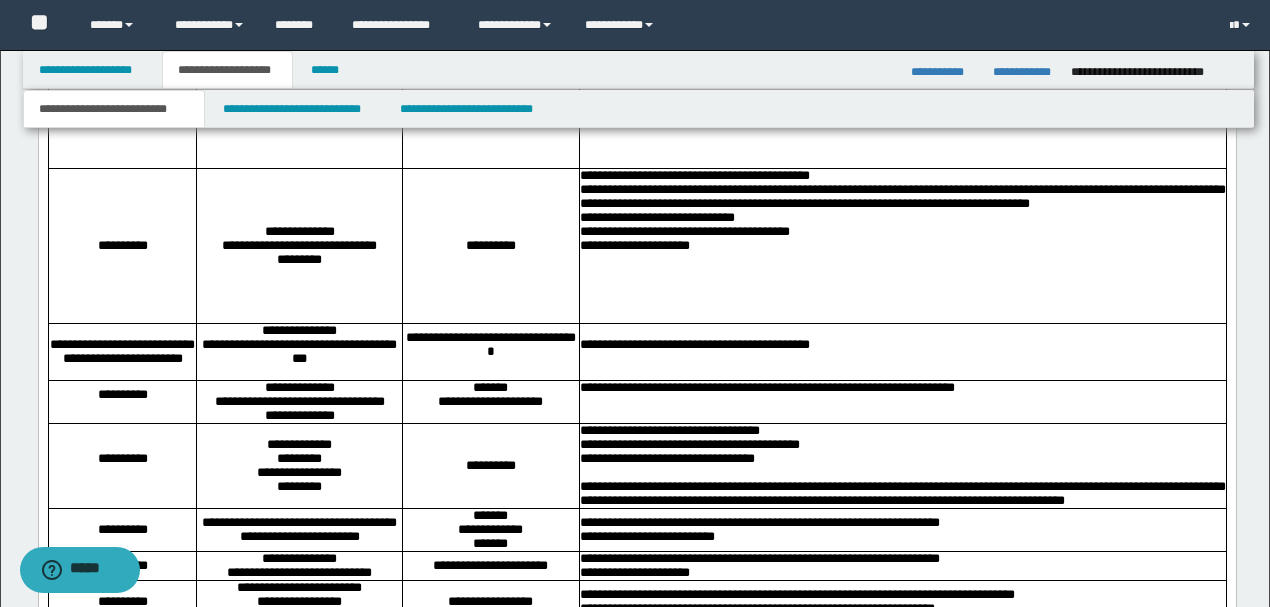 click on "**********" at bounding box center [298, 247] 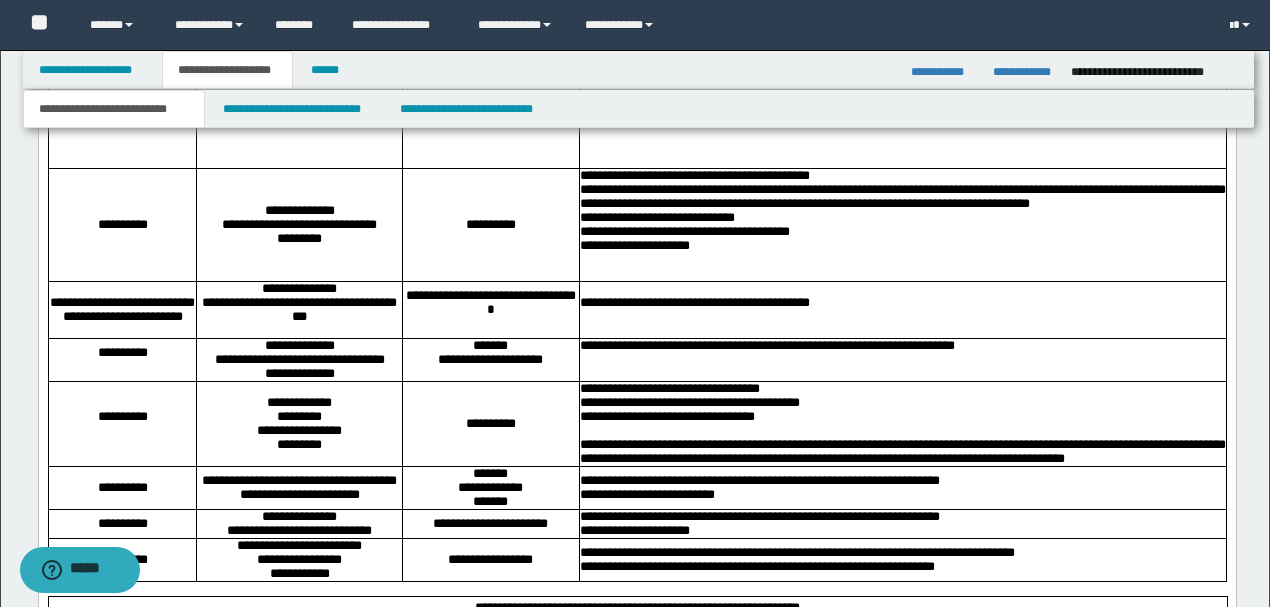 click on "**********" at bounding box center [902, 247] 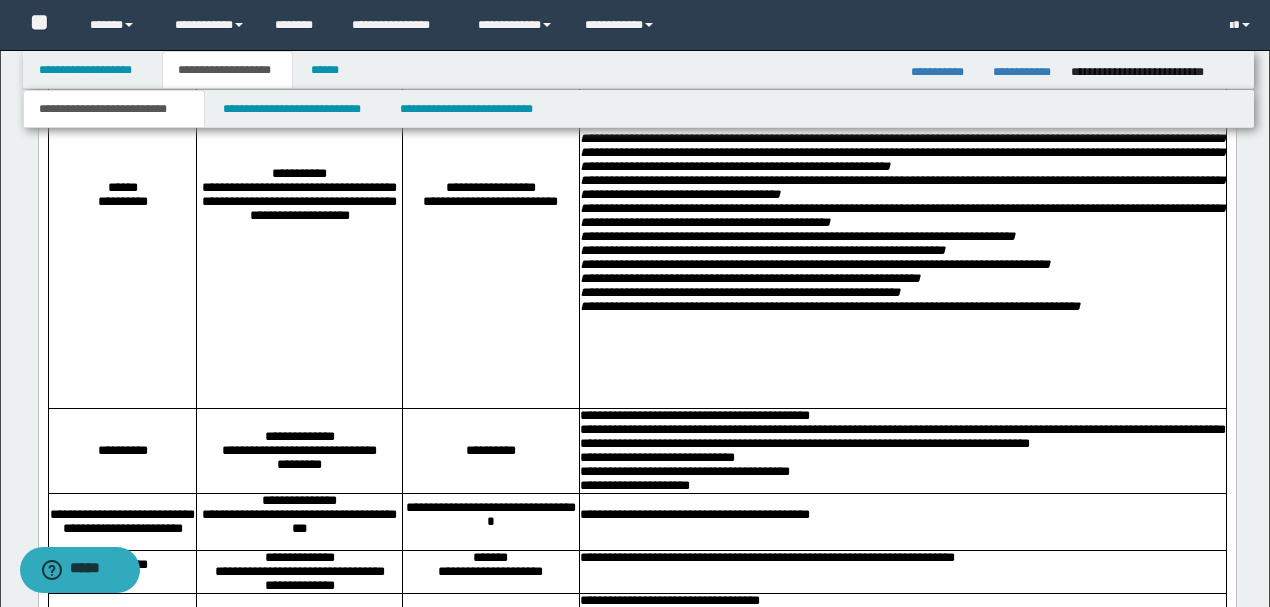 scroll, scrollTop: 1313, scrollLeft: 0, axis: vertical 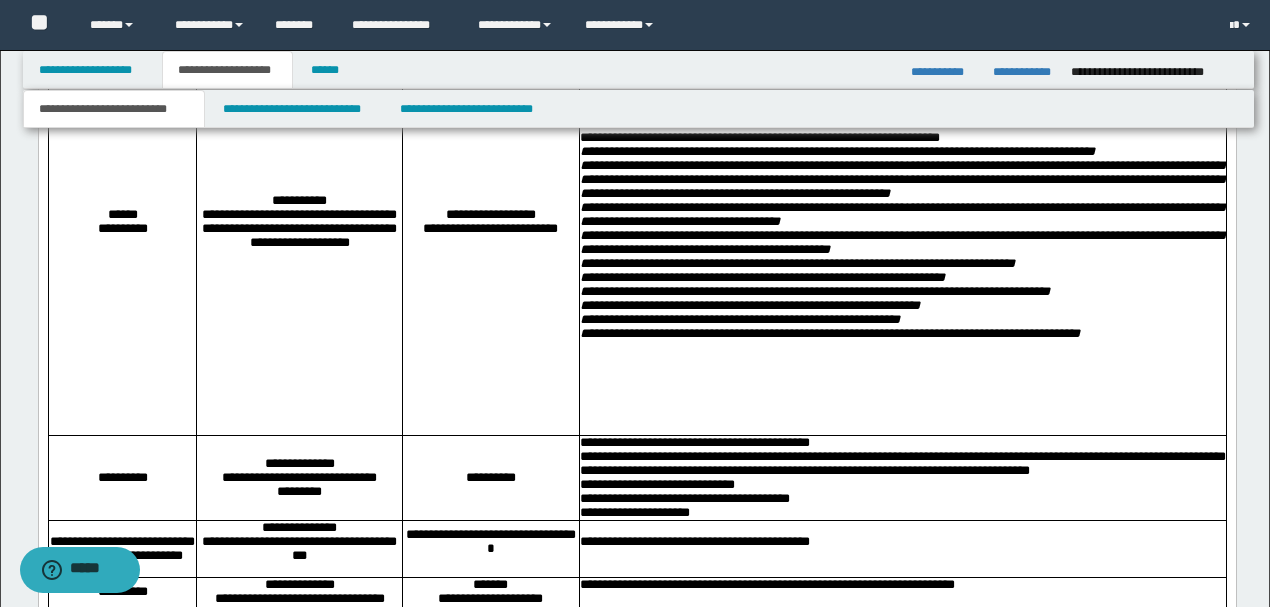 click on "**********" at bounding box center (902, 335) 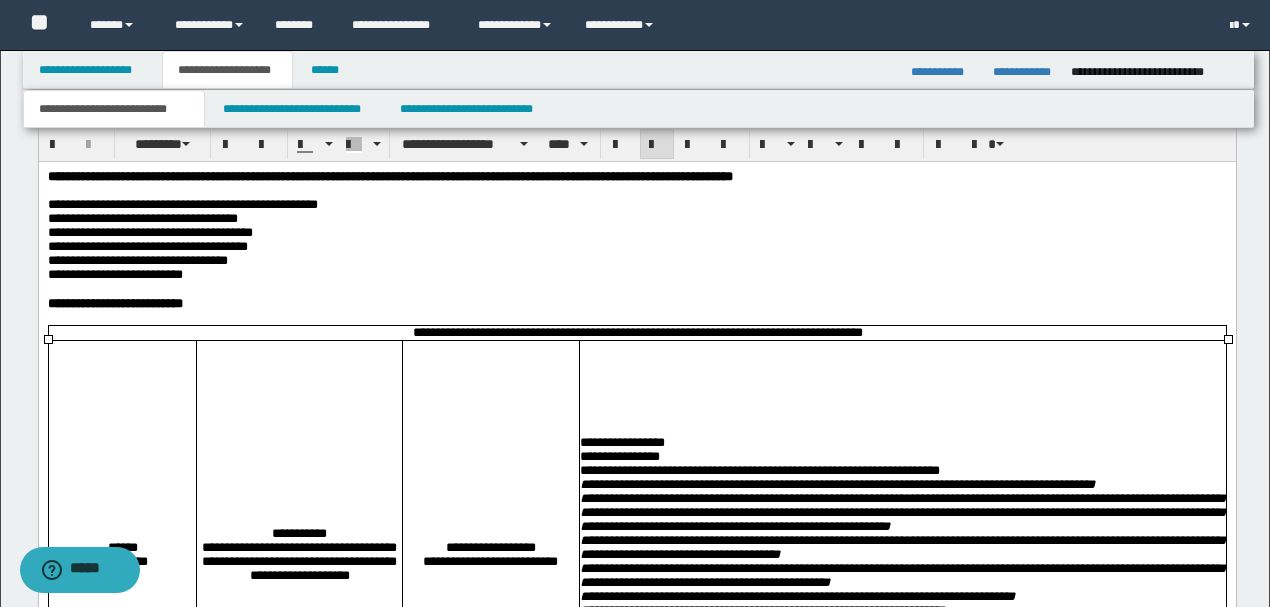 scroll, scrollTop: 1180, scrollLeft: 0, axis: vertical 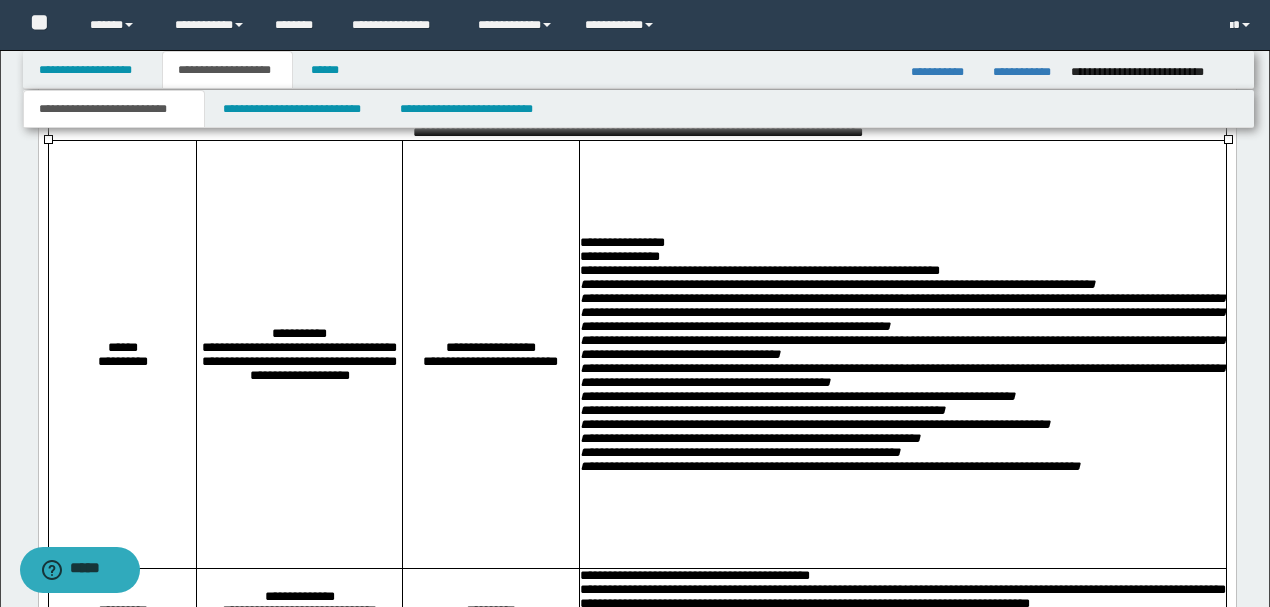 click on "******" at bounding box center [121, 349] 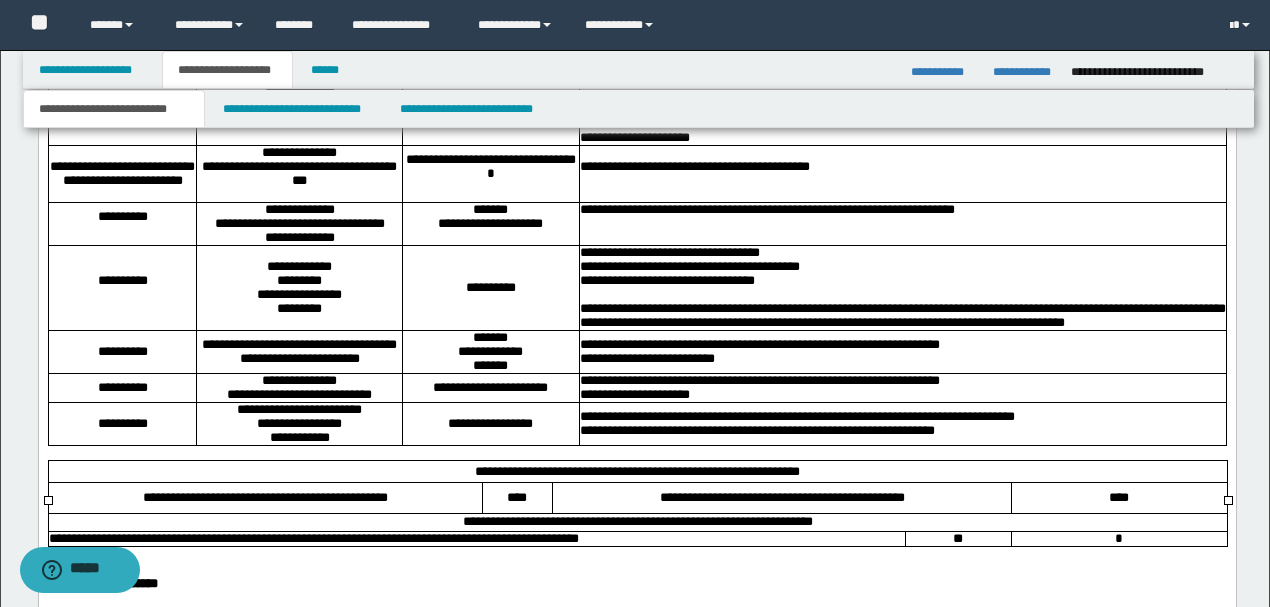 scroll, scrollTop: 1713, scrollLeft: 0, axis: vertical 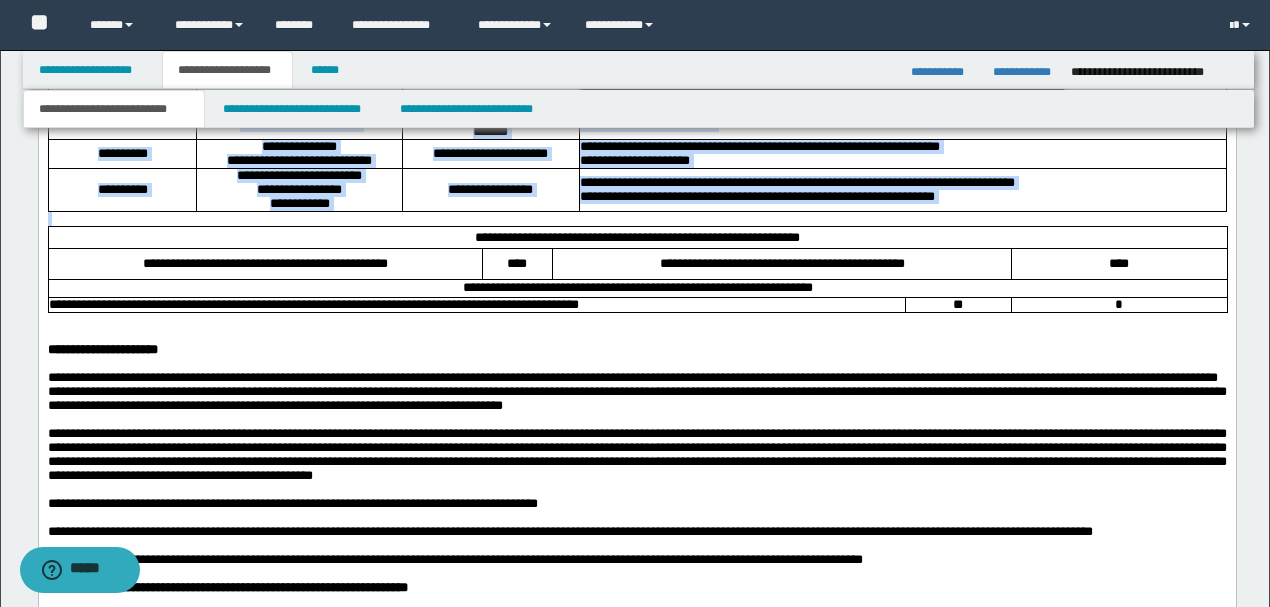 drag, startPoint x: 58, startPoint y: -609, endPoint x: 234, endPoint y: 271, distance: 897.4274 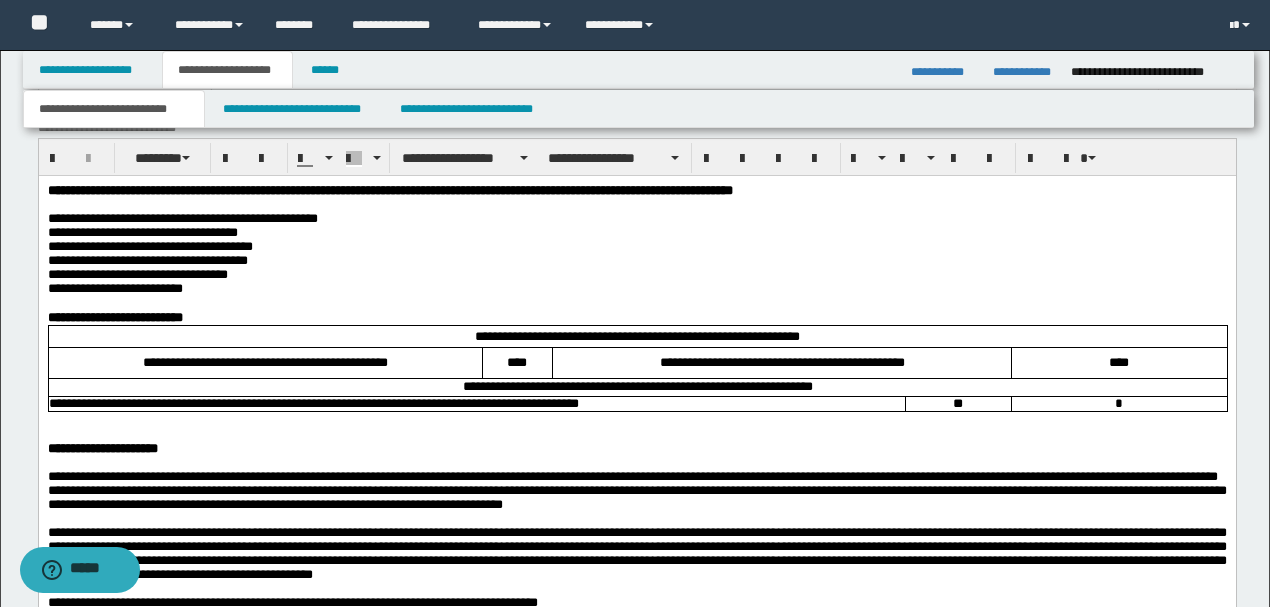 scroll, scrollTop: 922, scrollLeft: 0, axis: vertical 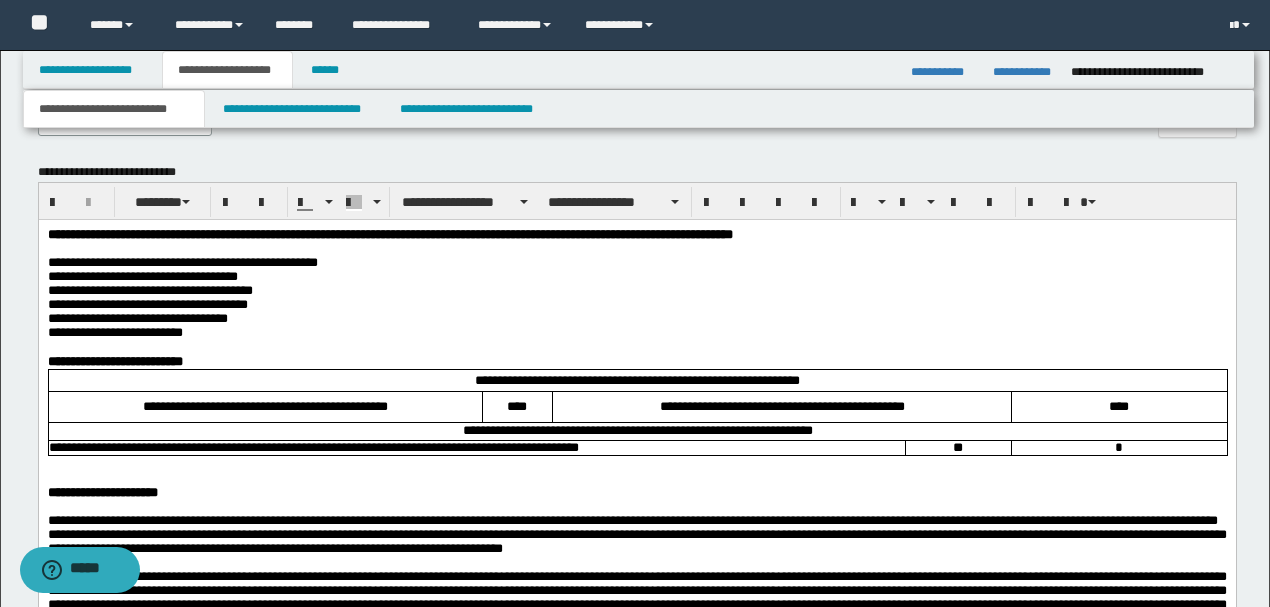 click on "**********" at bounding box center [636, 362] 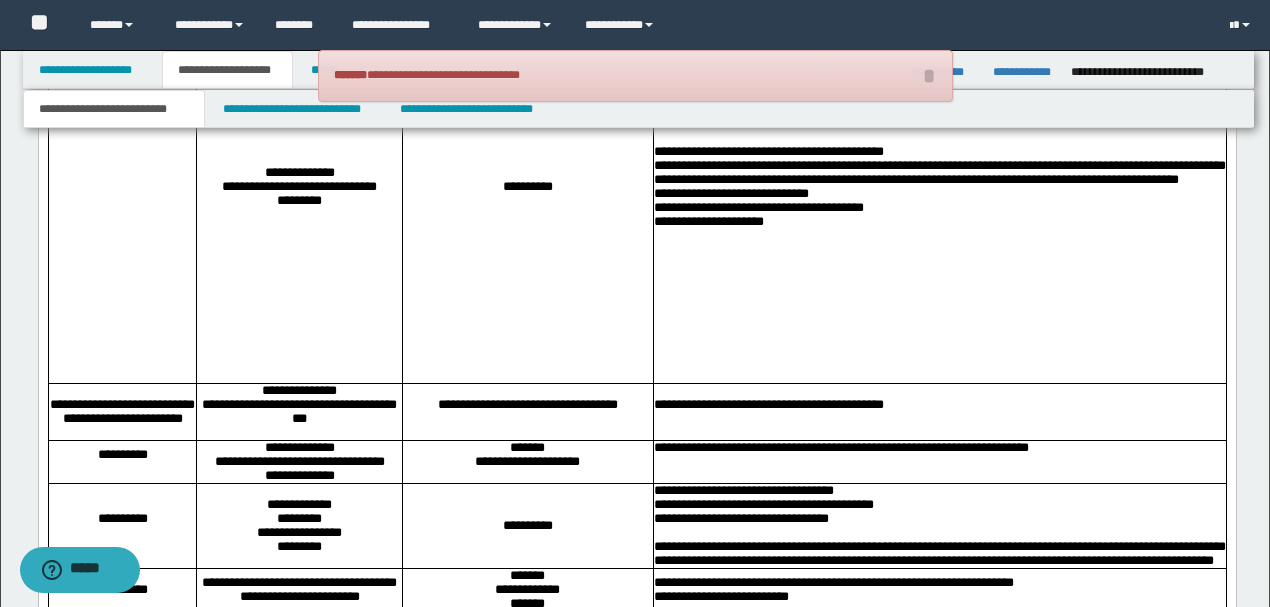 scroll, scrollTop: 1589, scrollLeft: 0, axis: vertical 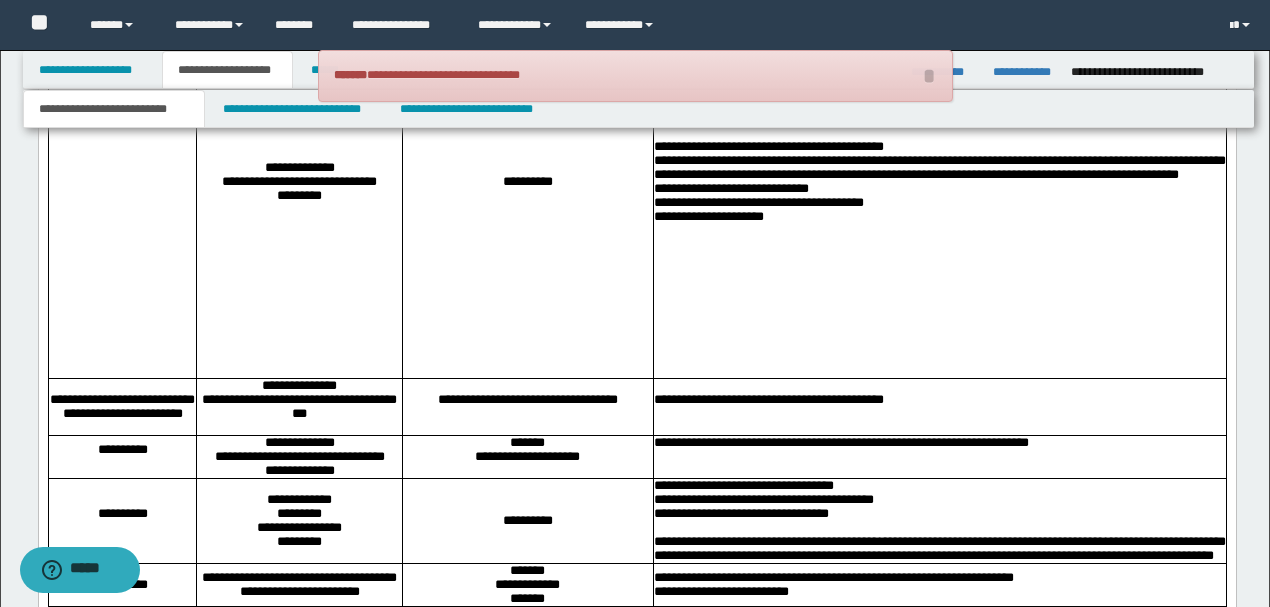 click on "**********" at bounding box center (939, 218) 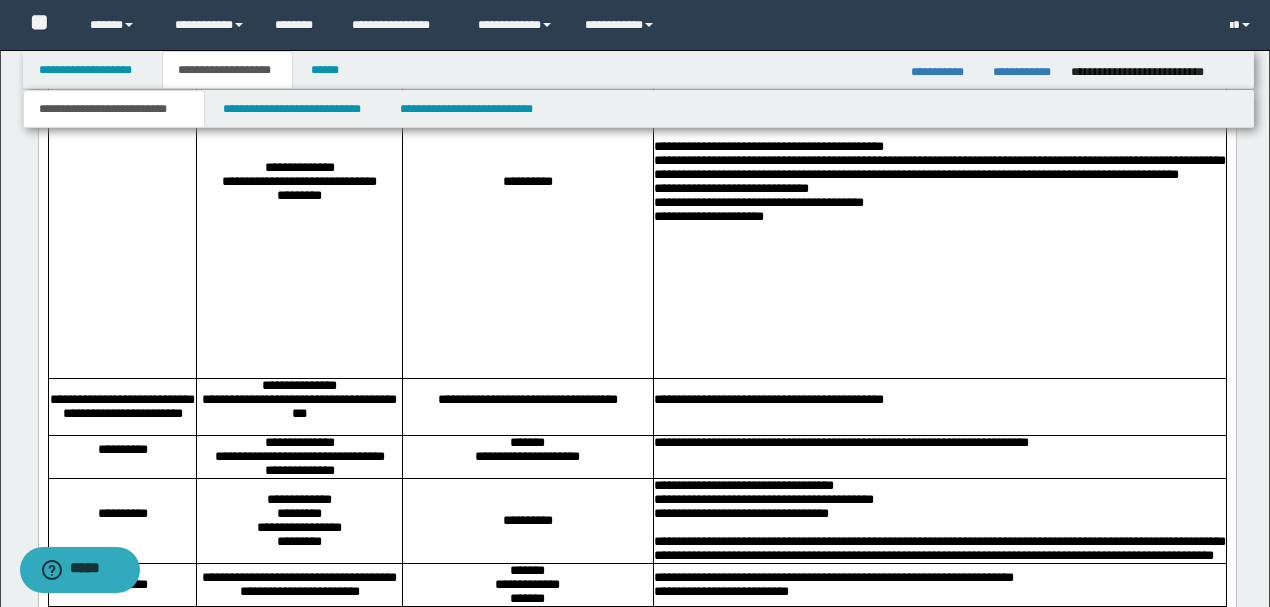 click on "**********" at bounding box center (527, 183) 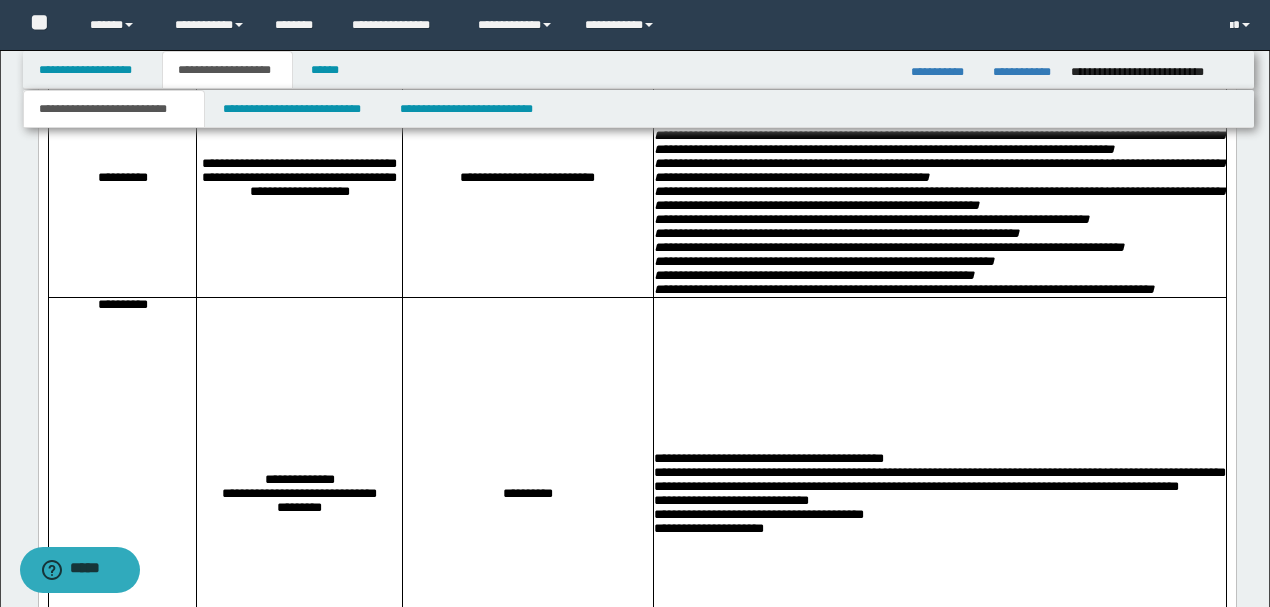 scroll, scrollTop: 1256, scrollLeft: 0, axis: vertical 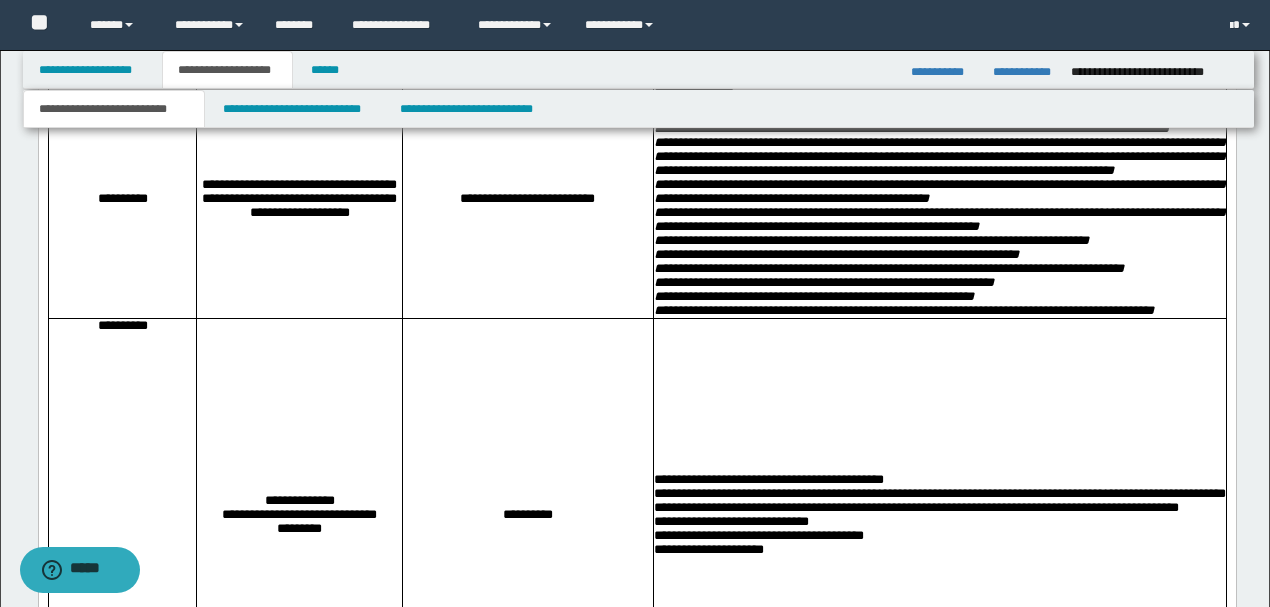 click on "**********" at bounding box center (121, 327) 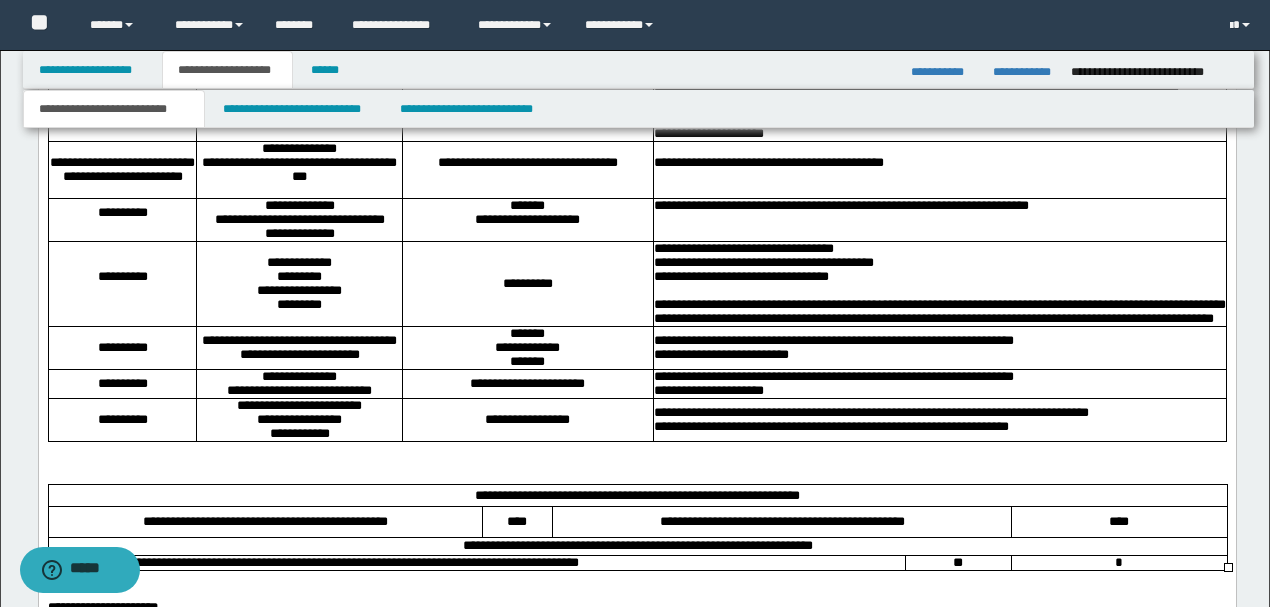 scroll, scrollTop: 1522, scrollLeft: 0, axis: vertical 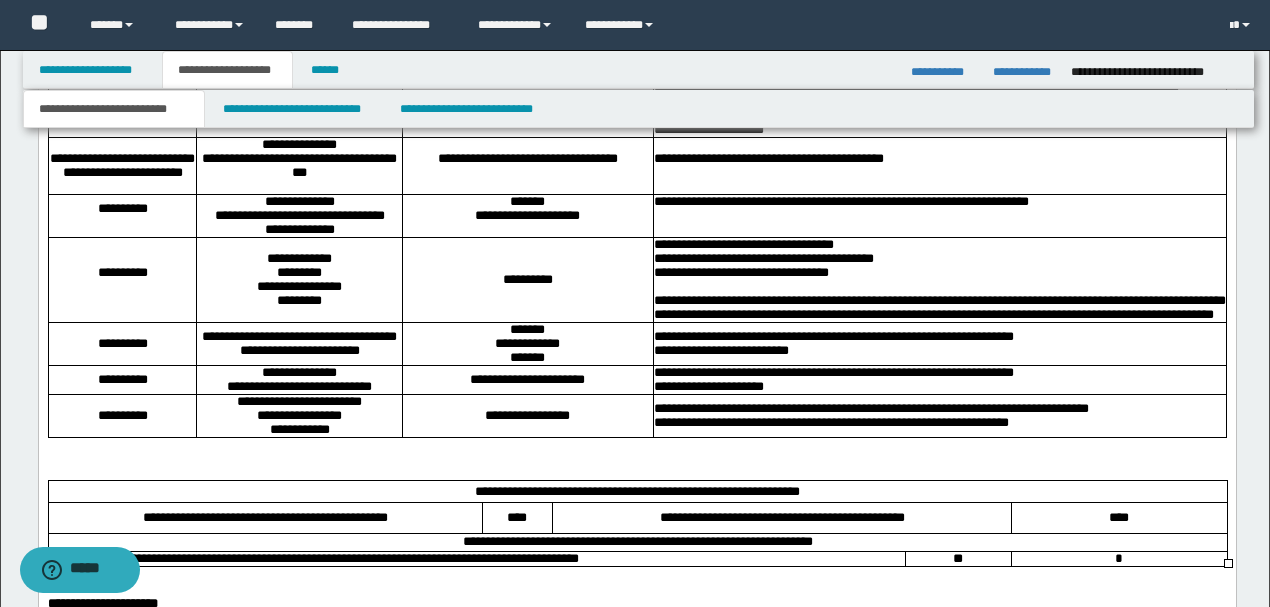 click on "**********" at bounding box center (298, 167) 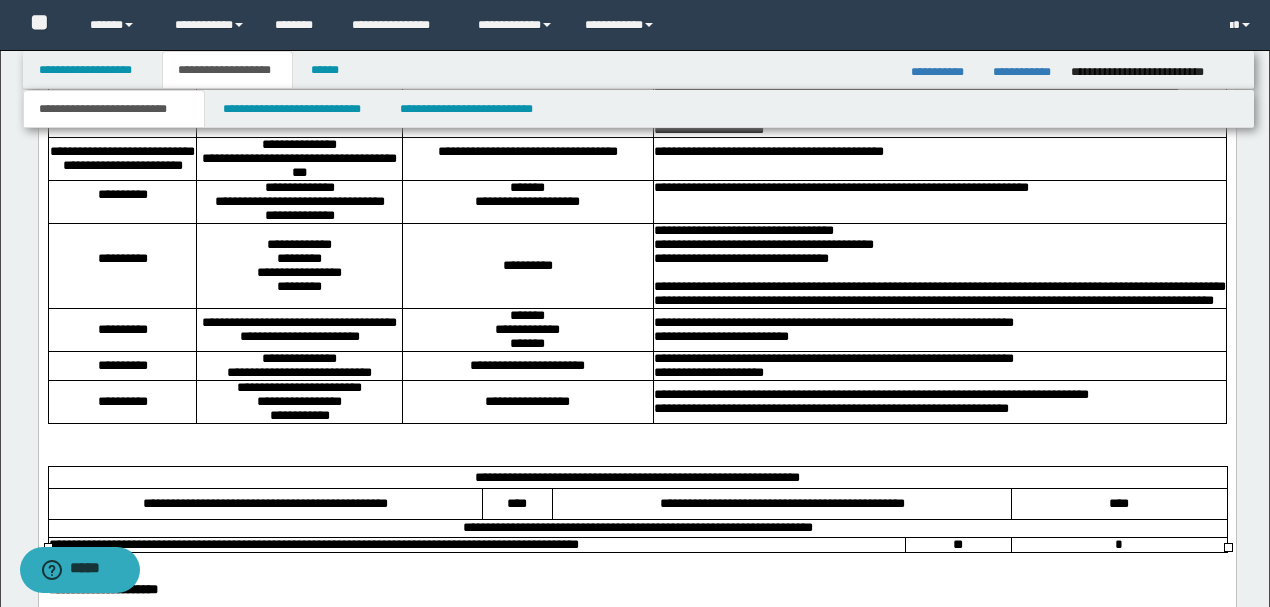click on "*******" at bounding box center [527, 189] 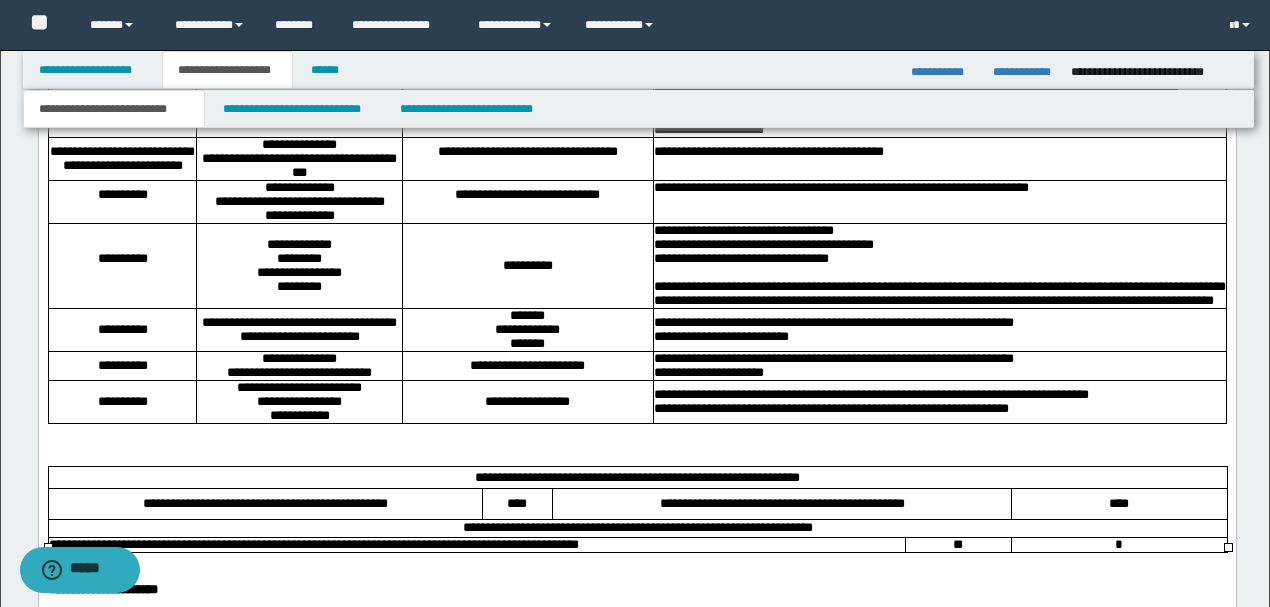 click on "**********" at bounding box center [939, 189] 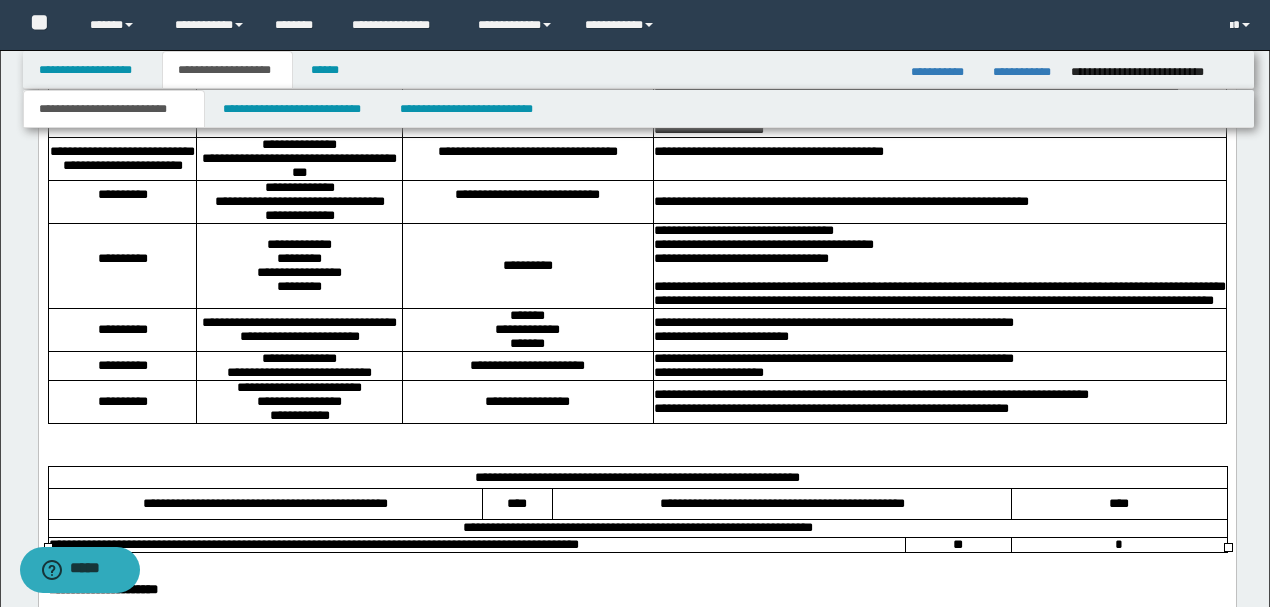 click on "**********" at bounding box center (527, 196) 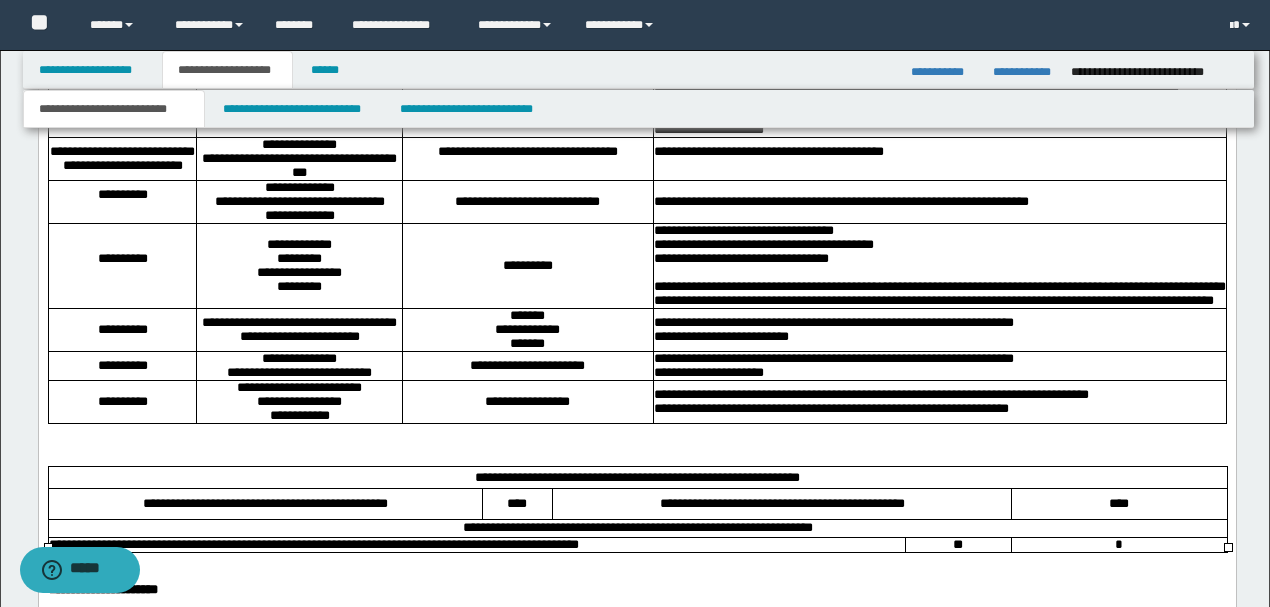 click on "**********" at bounding box center [298, 217] 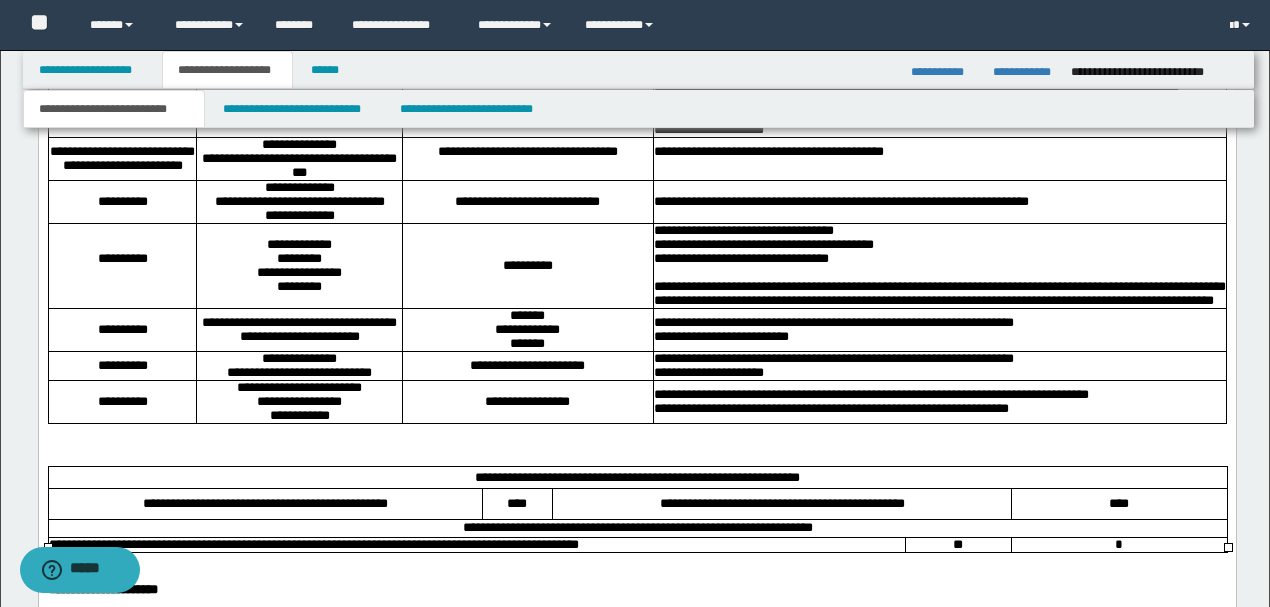 click on "**********" at bounding box center [121, 160] 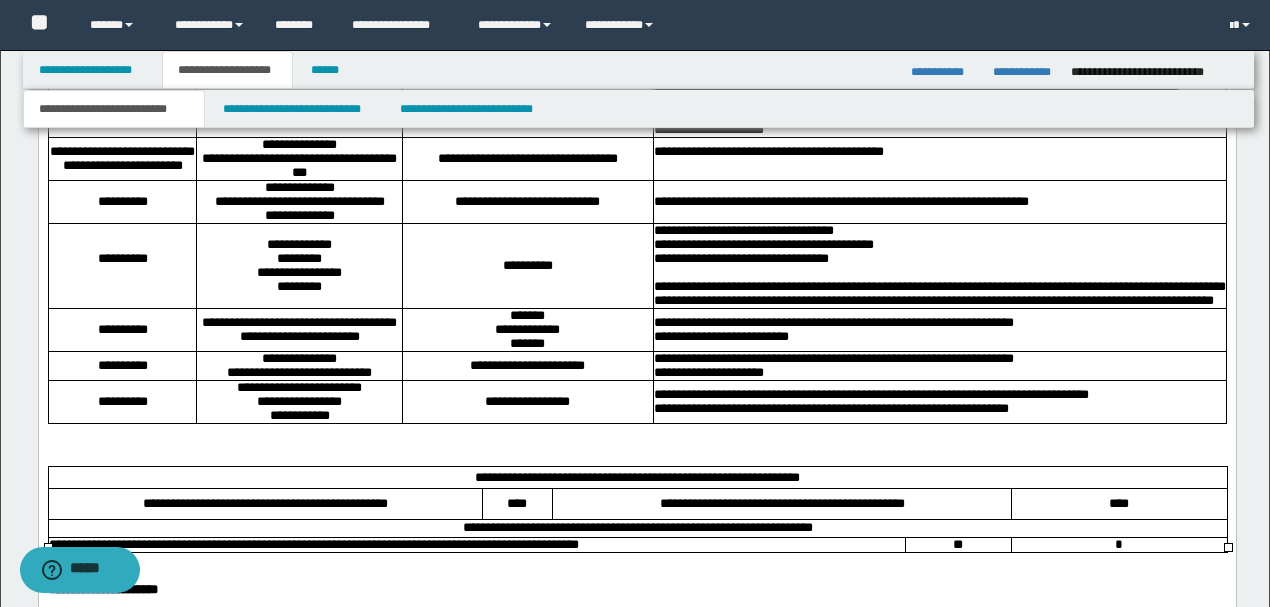 click on "**********" at bounding box center (939, 153) 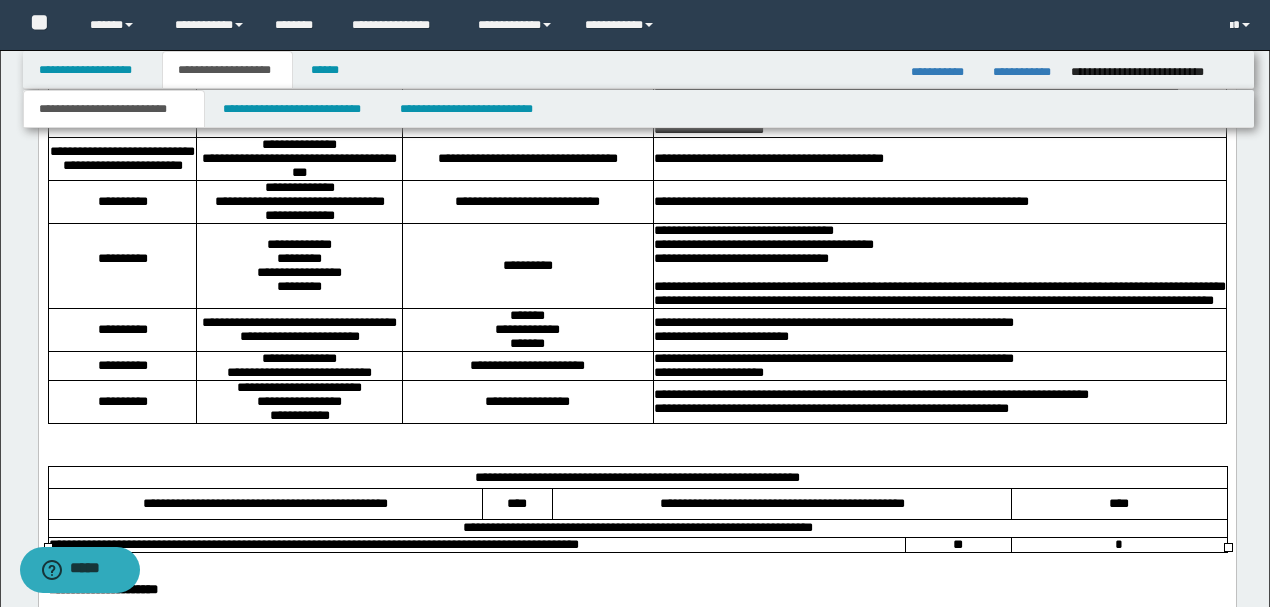 click on "**********" at bounding box center [939, 131] 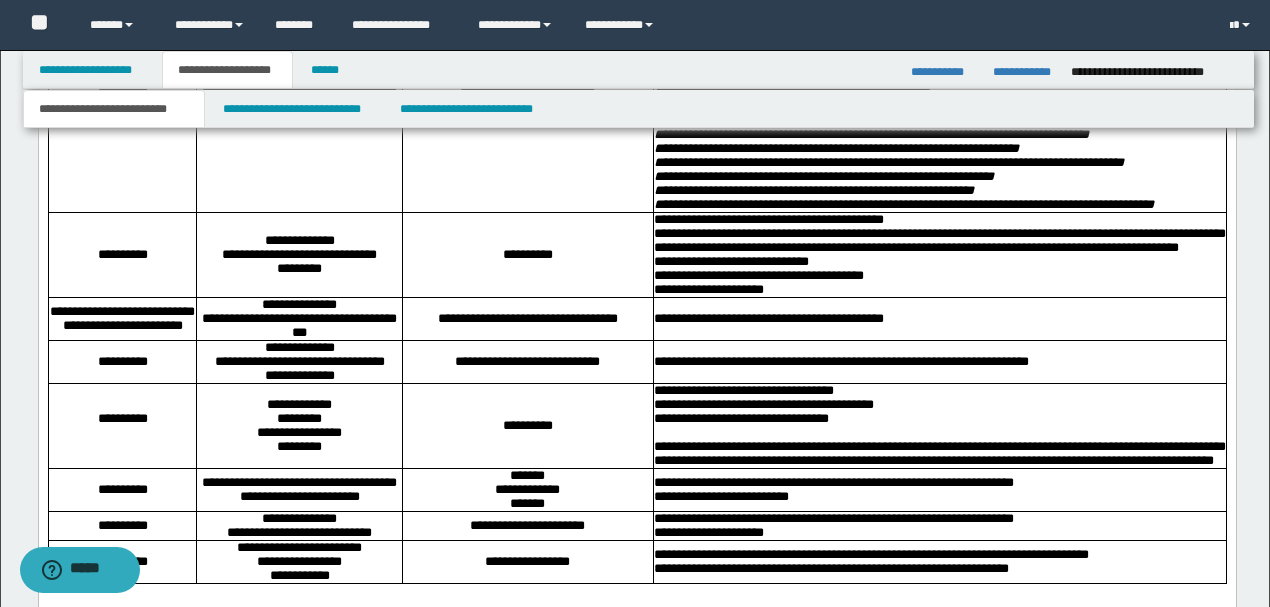 scroll, scrollTop: 1322, scrollLeft: 0, axis: vertical 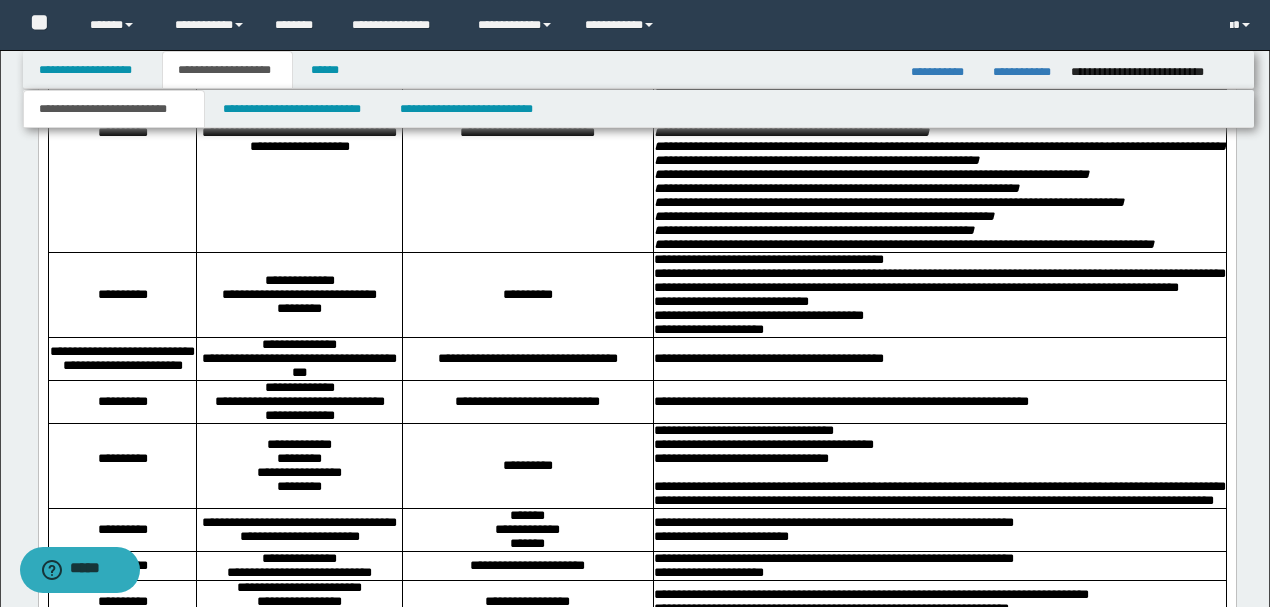 click on "**********" at bounding box center [298, 134] 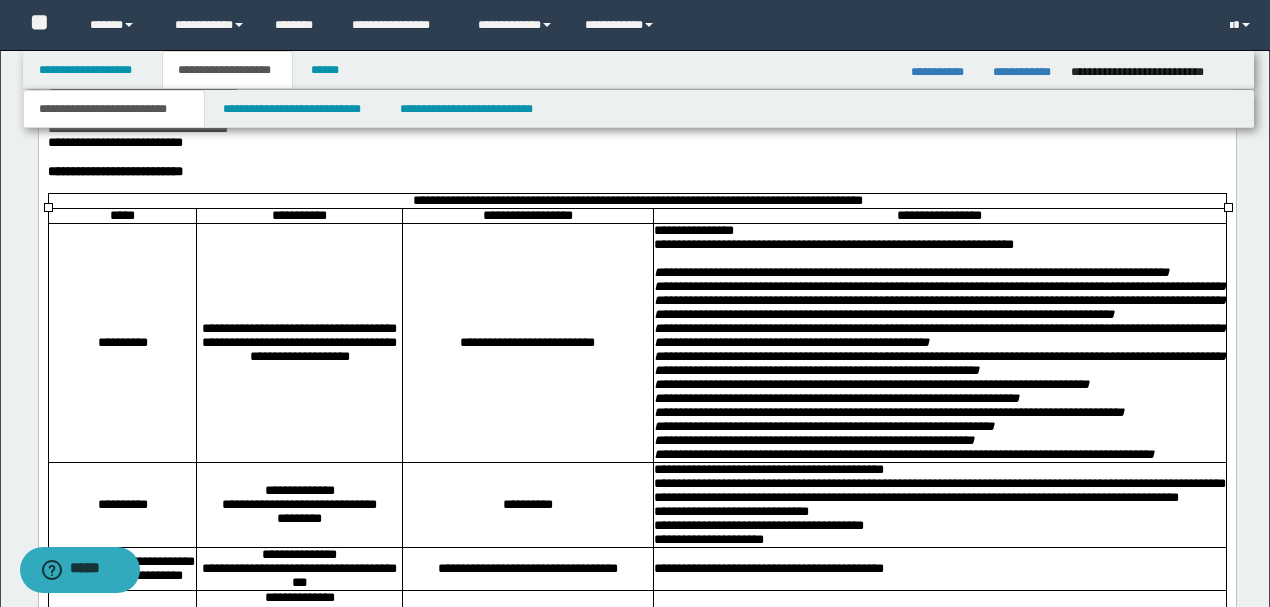 scroll, scrollTop: 1189, scrollLeft: 0, axis: vertical 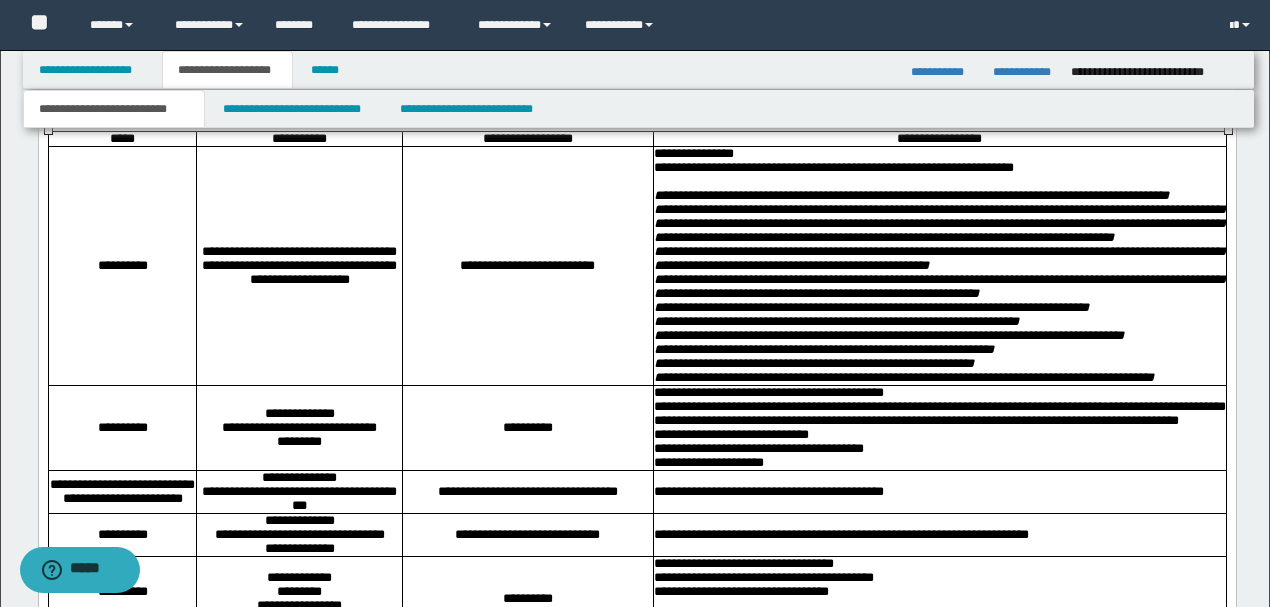 click on "**********" at bounding box center [121, 267] 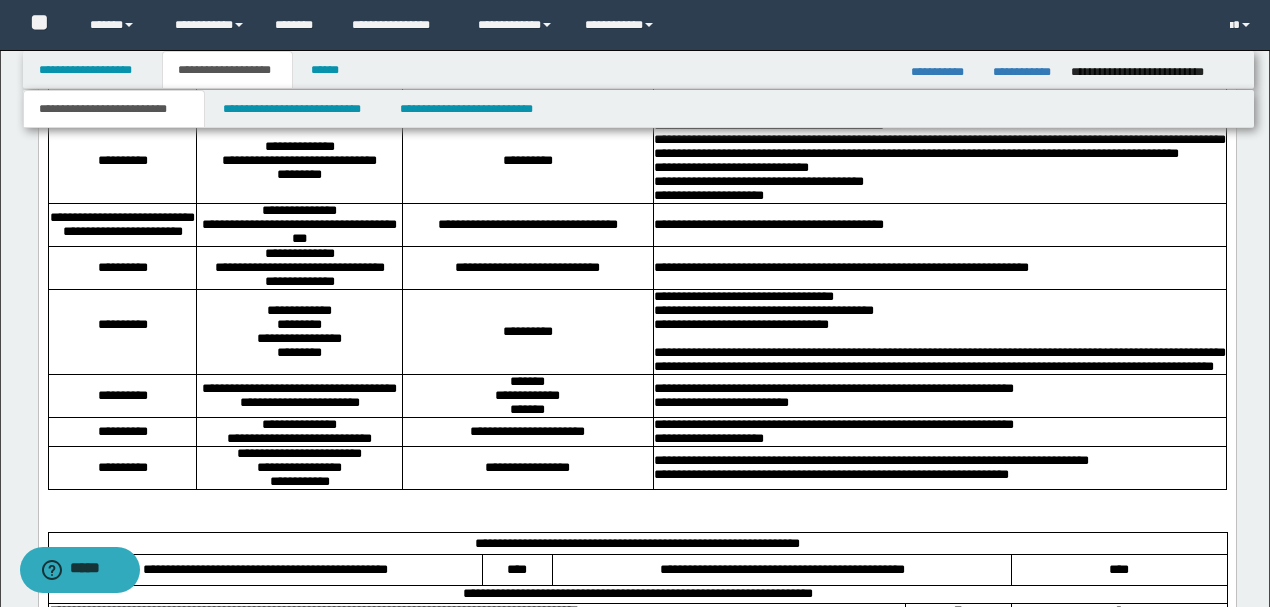 scroll, scrollTop: 1656, scrollLeft: 0, axis: vertical 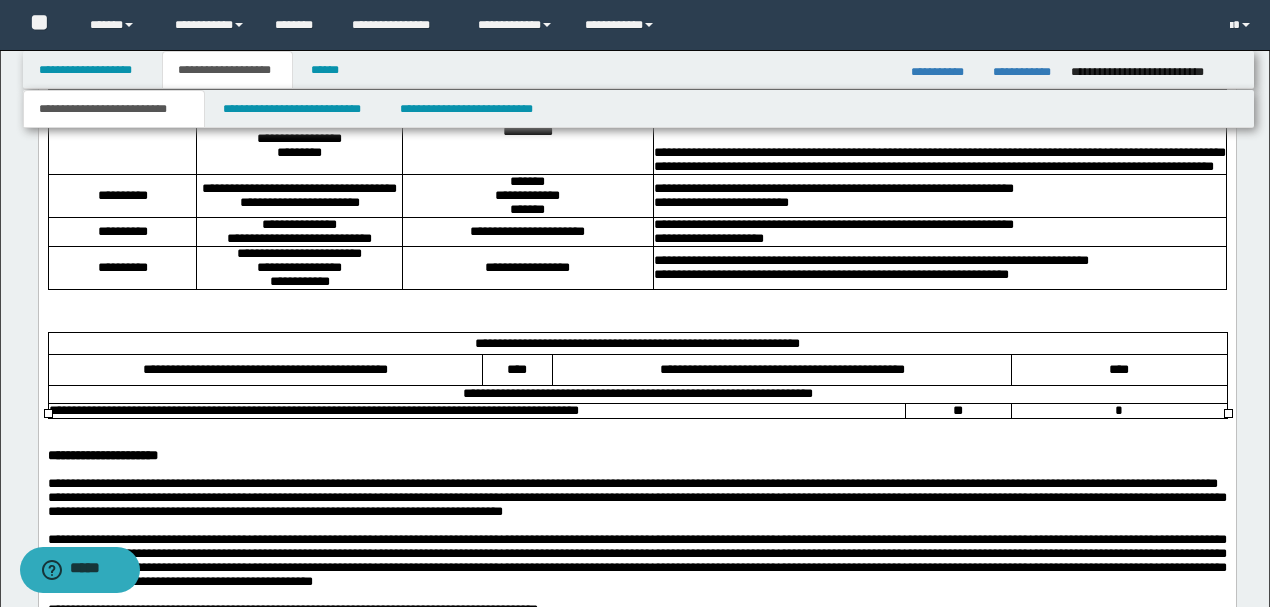 click on "**********" at bounding box center (121, 126) 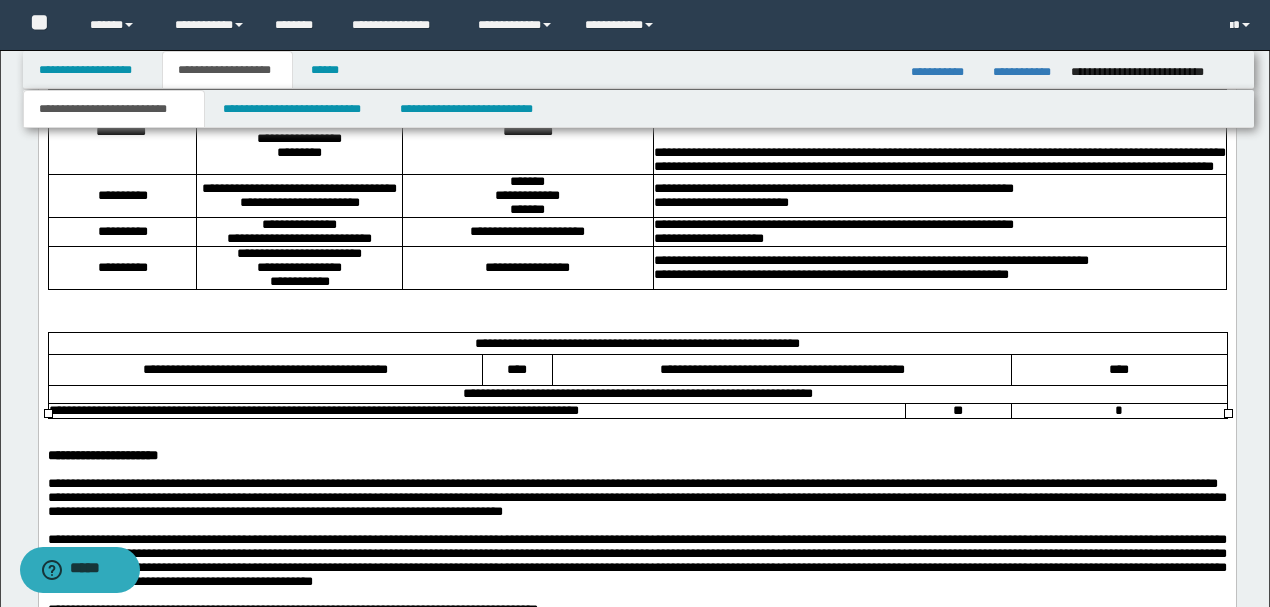 click on "**********" at bounding box center (298, 112) 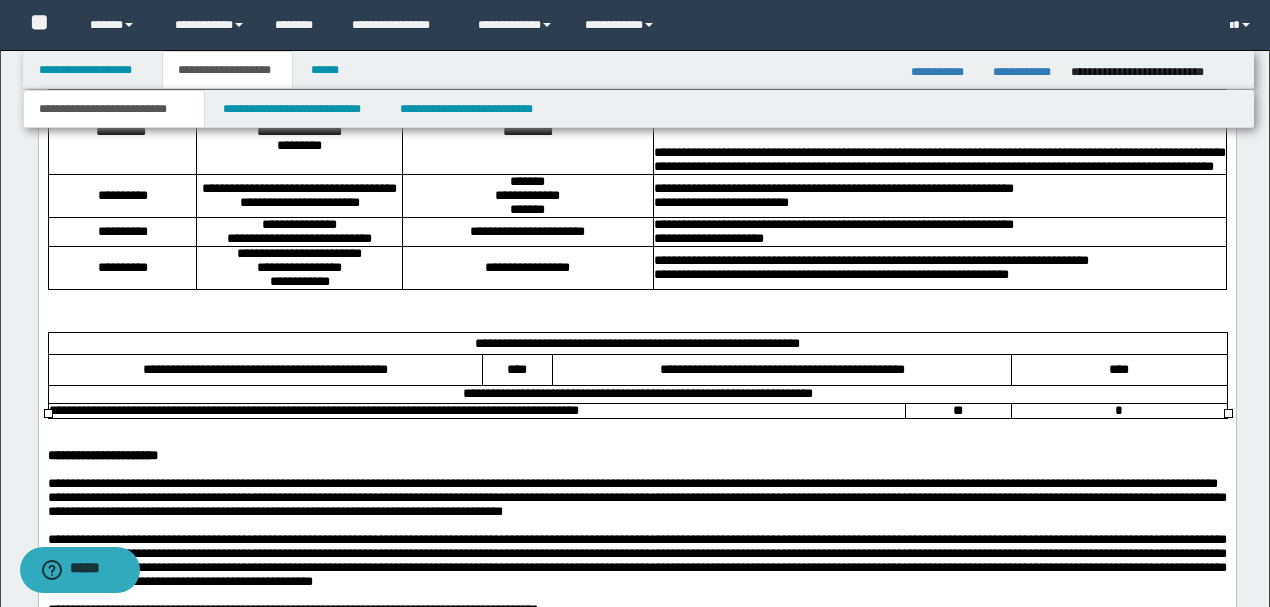 click on "**********" at bounding box center (298, 133) 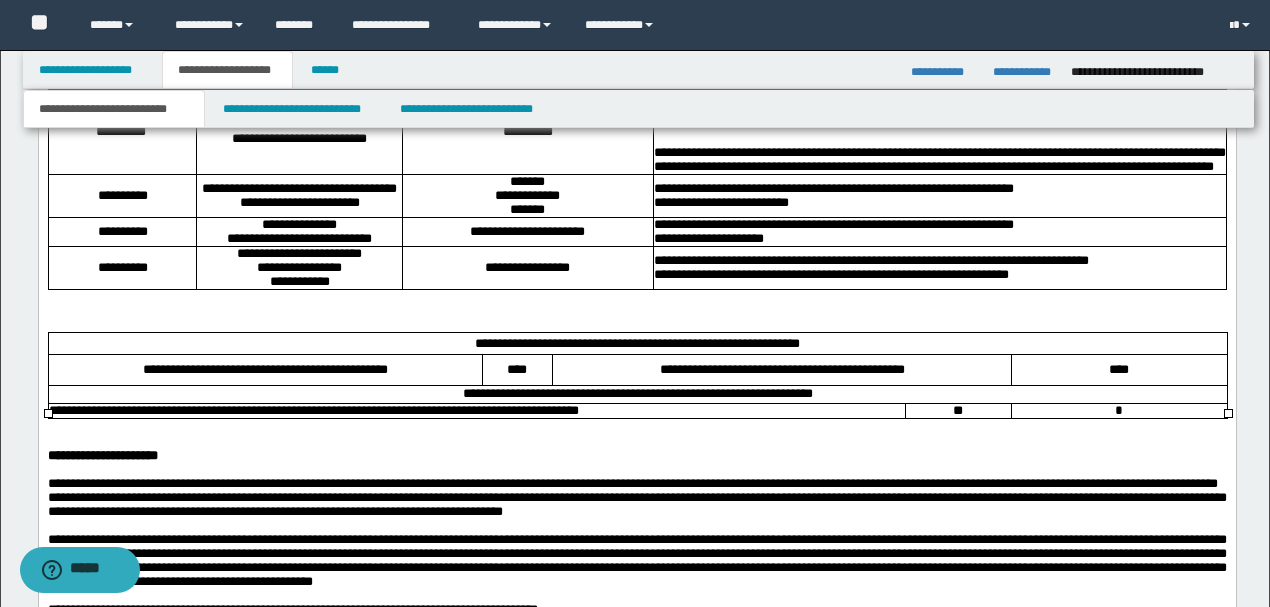 click on "**********" at bounding box center [298, 140] 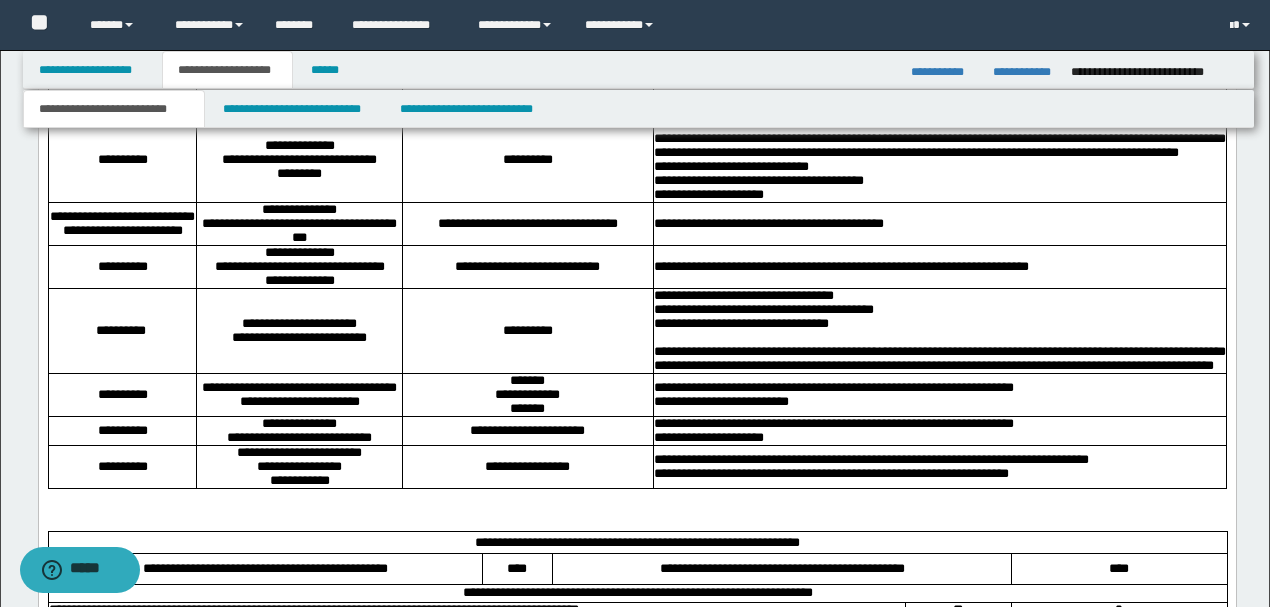 scroll, scrollTop: 1456, scrollLeft: 0, axis: vertical 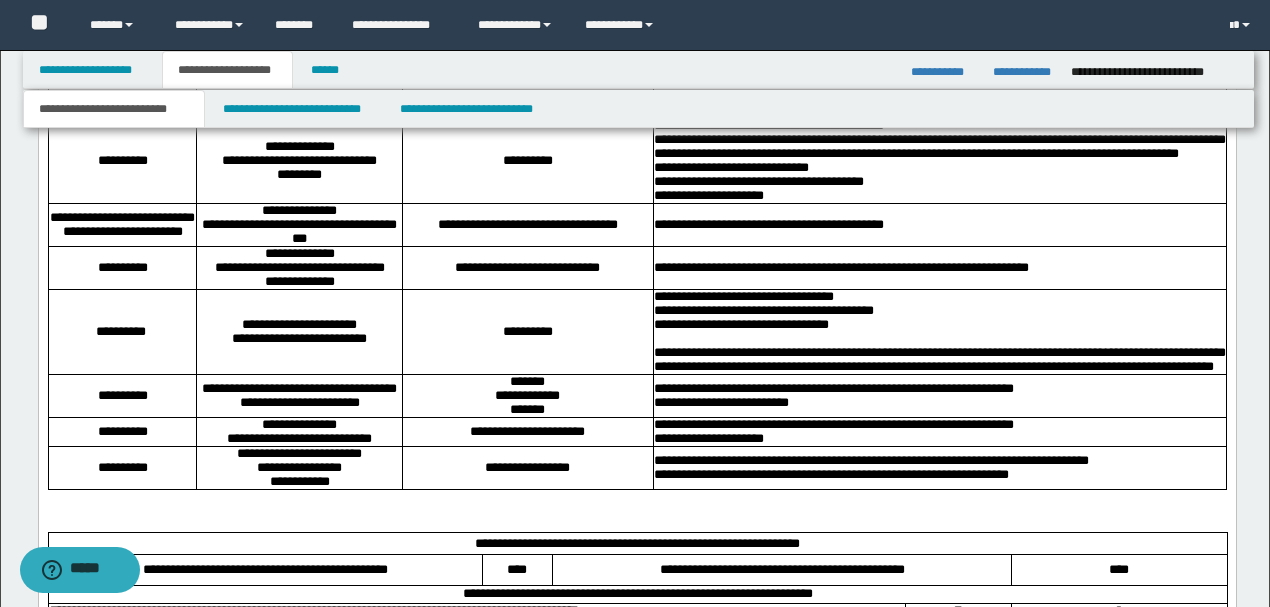 click on "**********" at bounding box center [298, 255] 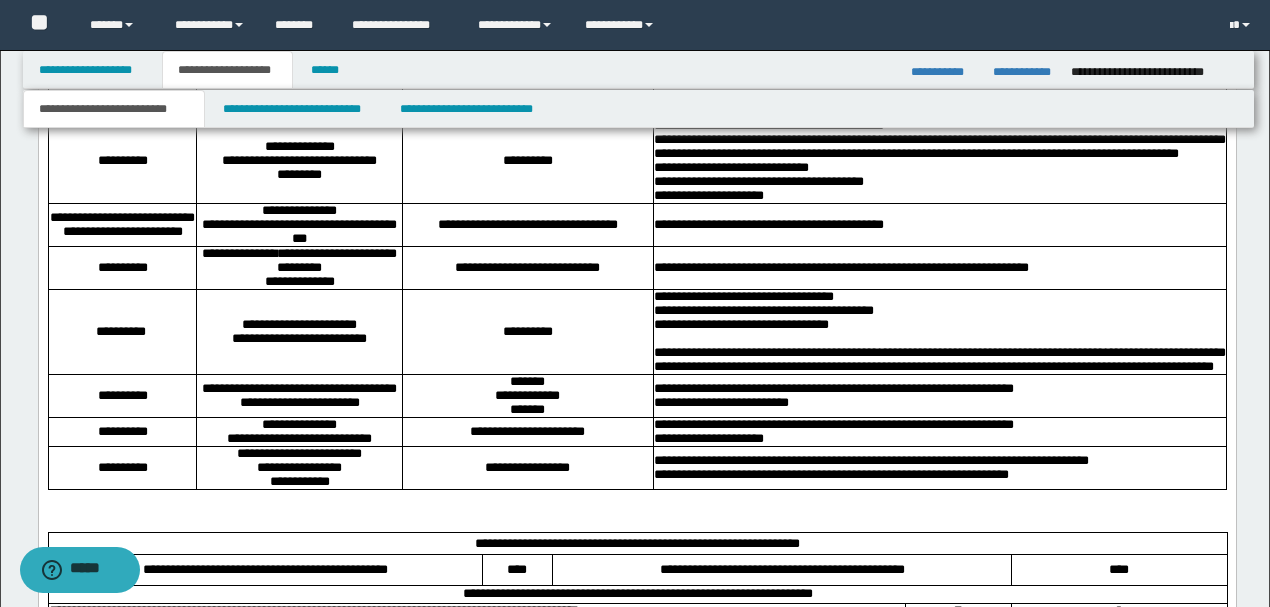 click on "**********" at bounding box center (298, 262) 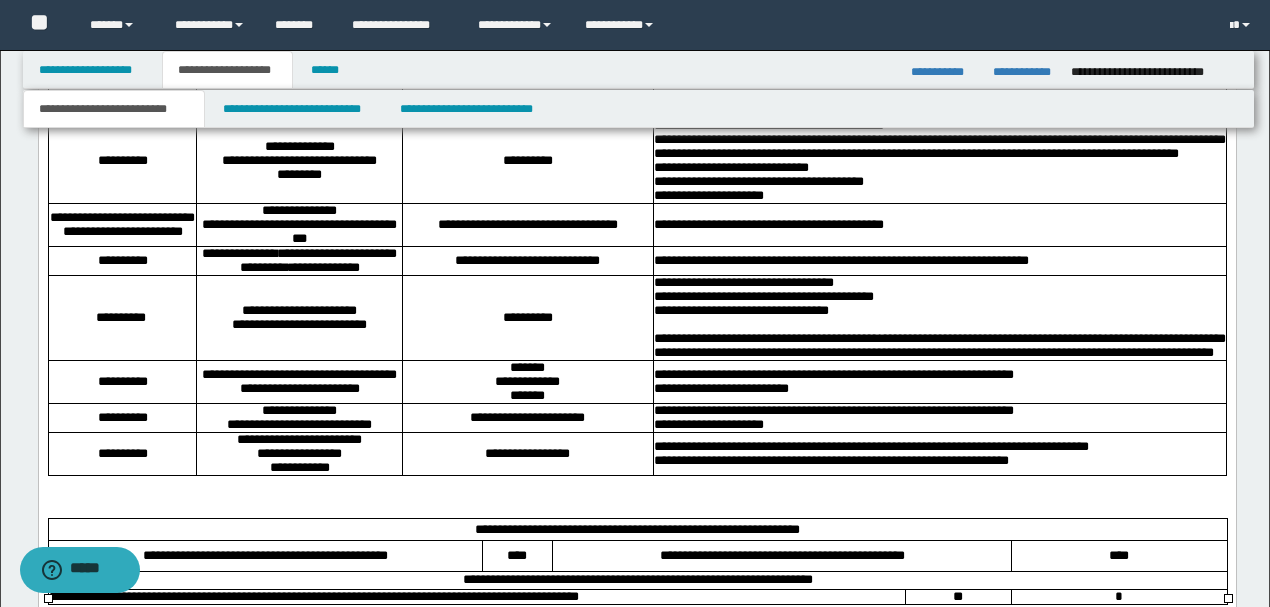 click on "**********" at bounding box center (298, 212) 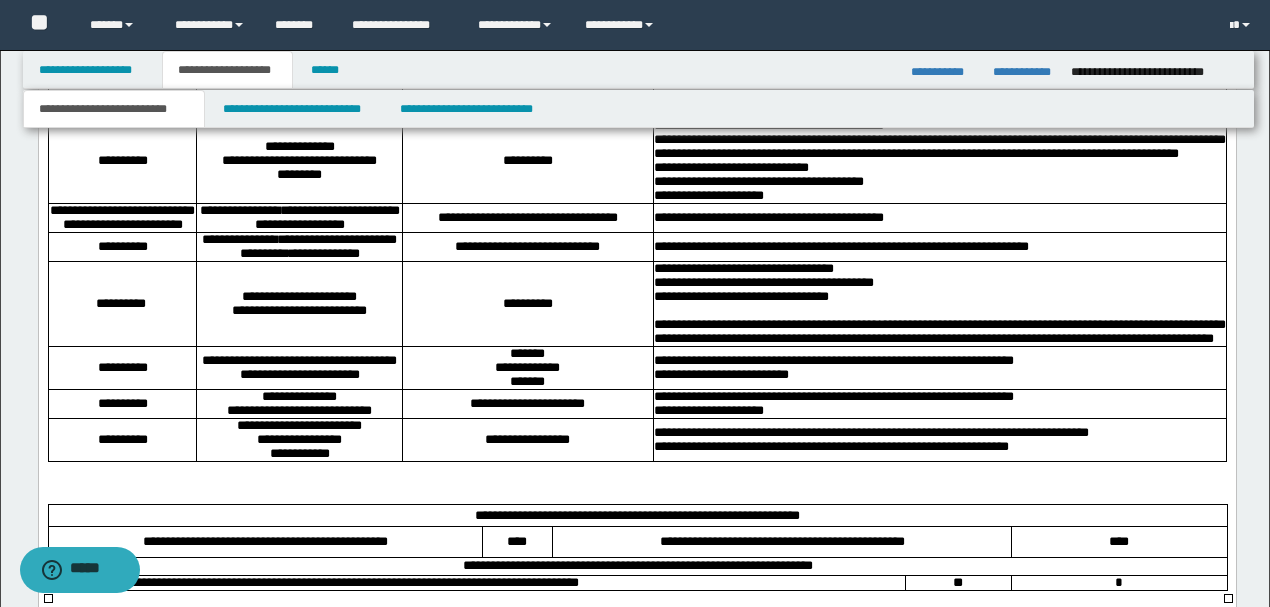 click on "**********" at bounding box center (298, 219) 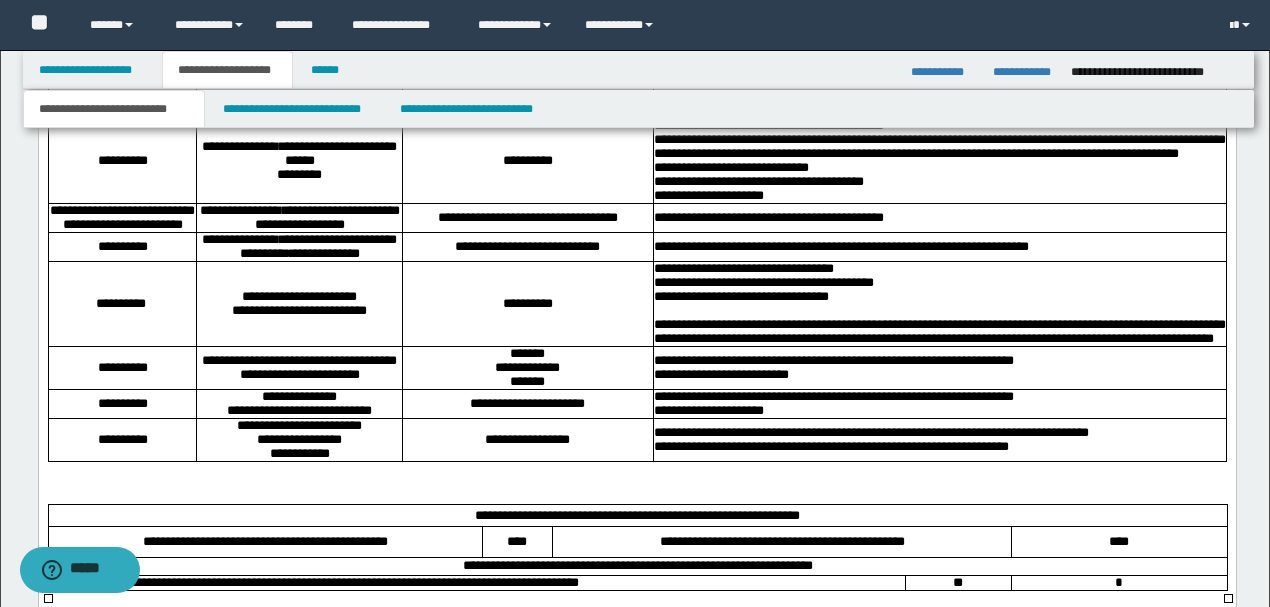 click on "**********" at bounding box center [298, 155] 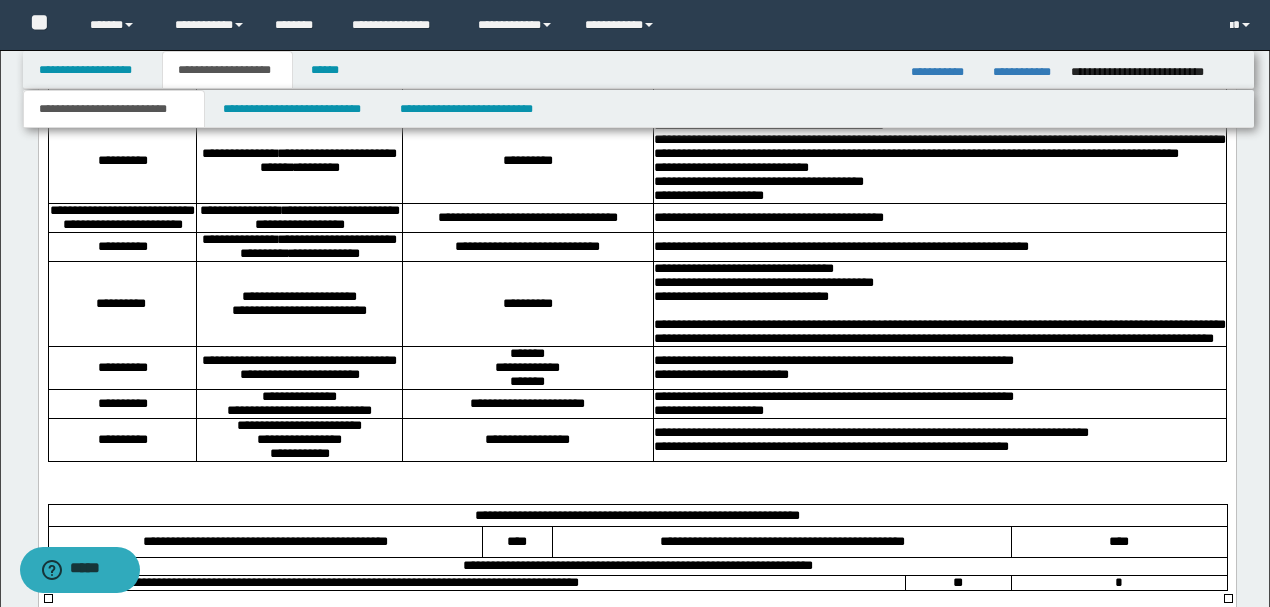 click on "**********" at bounding box center [298, 162] 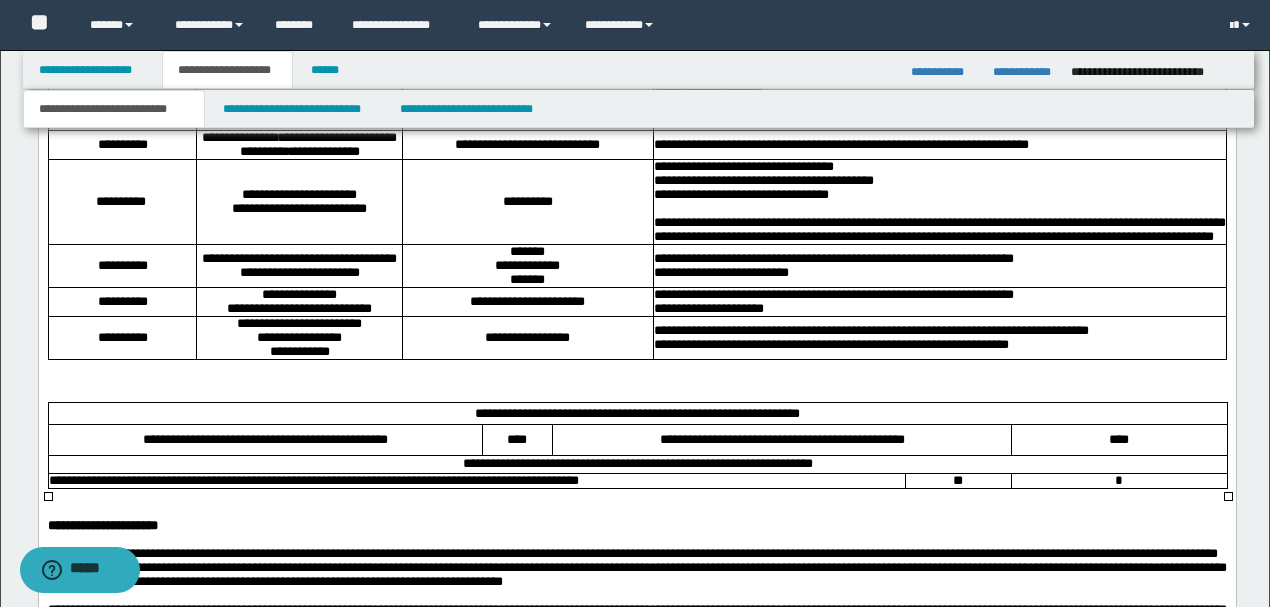 scroll, scrollTop: 1589, scrollLeft: 0, axis: vertical 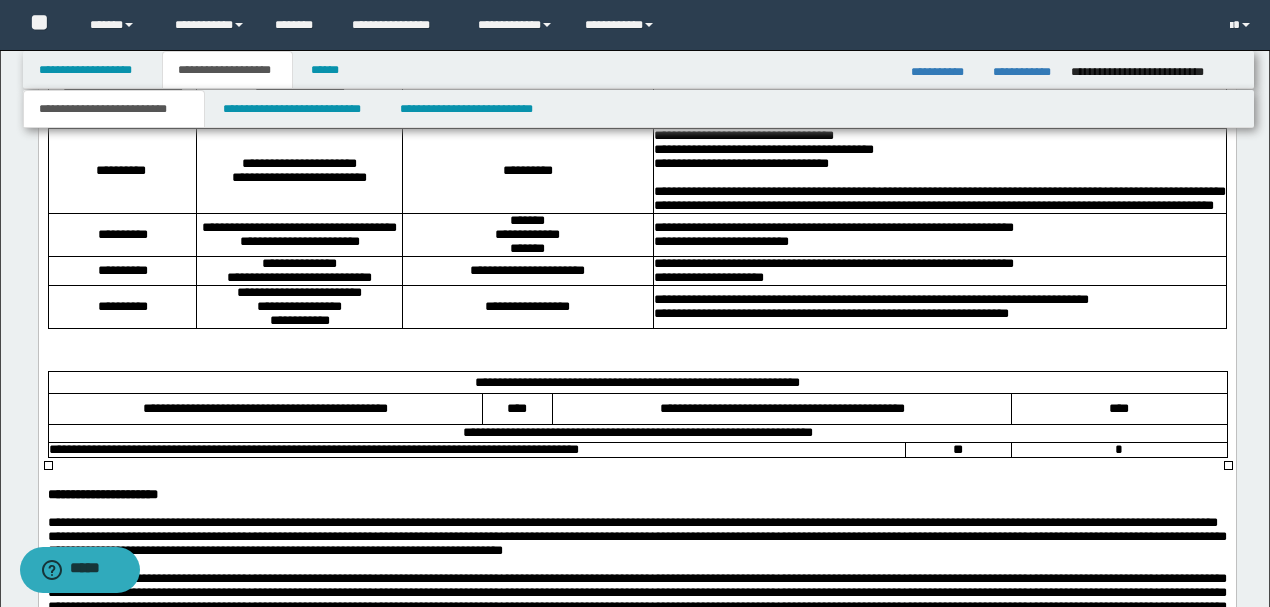 click on "**********" at bounding box center [298, 265] 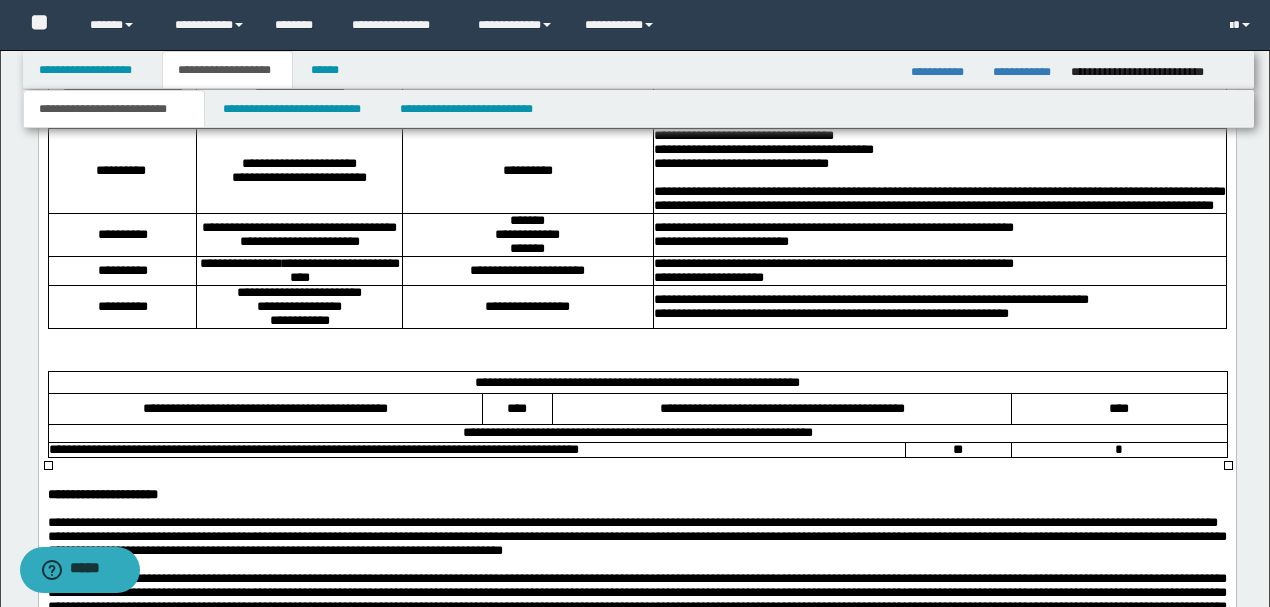click on "**********" at bounding box center [298, 294] 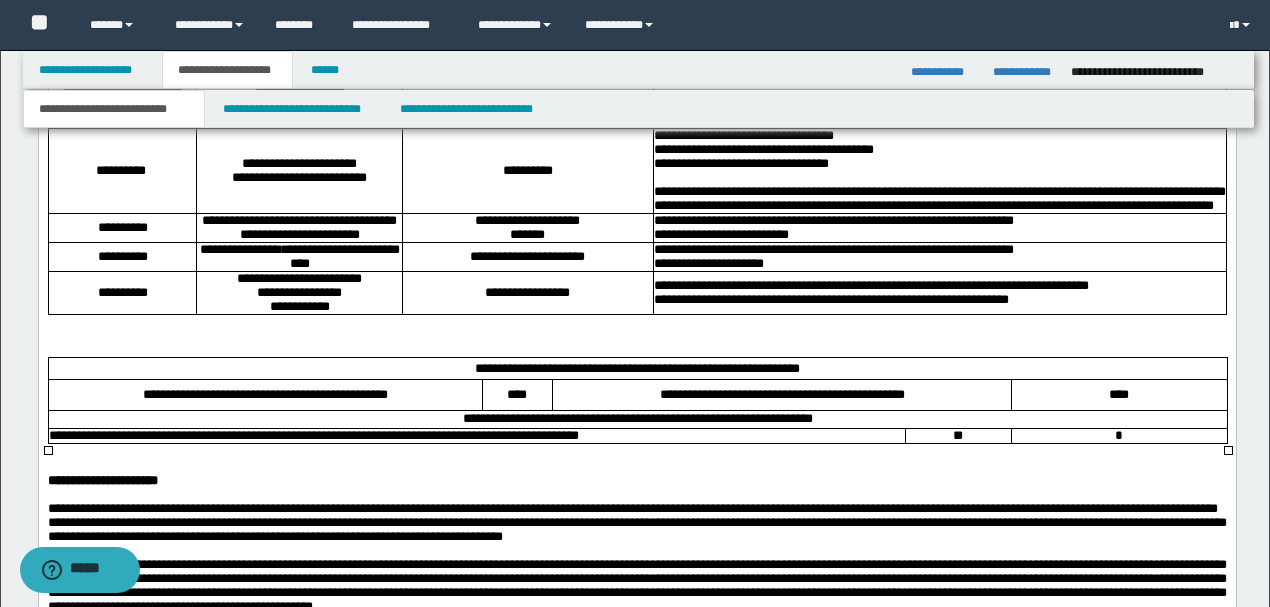 click on "**********" at bounding box center [527, 222] 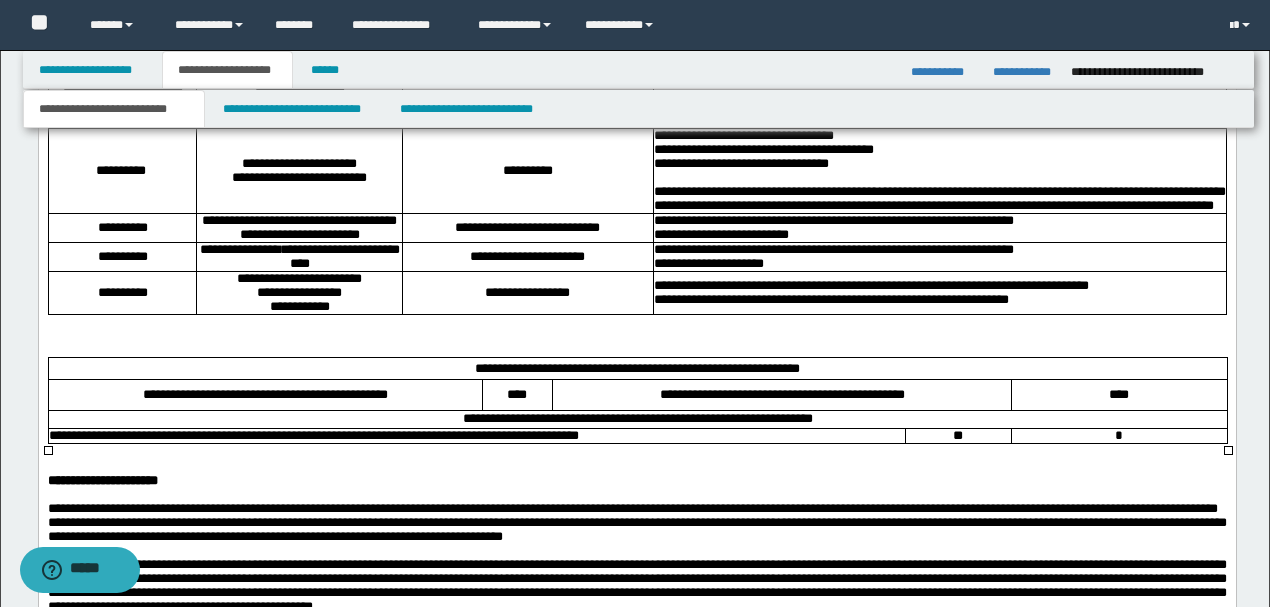 click on "**********" at bounding box center [527, 229] 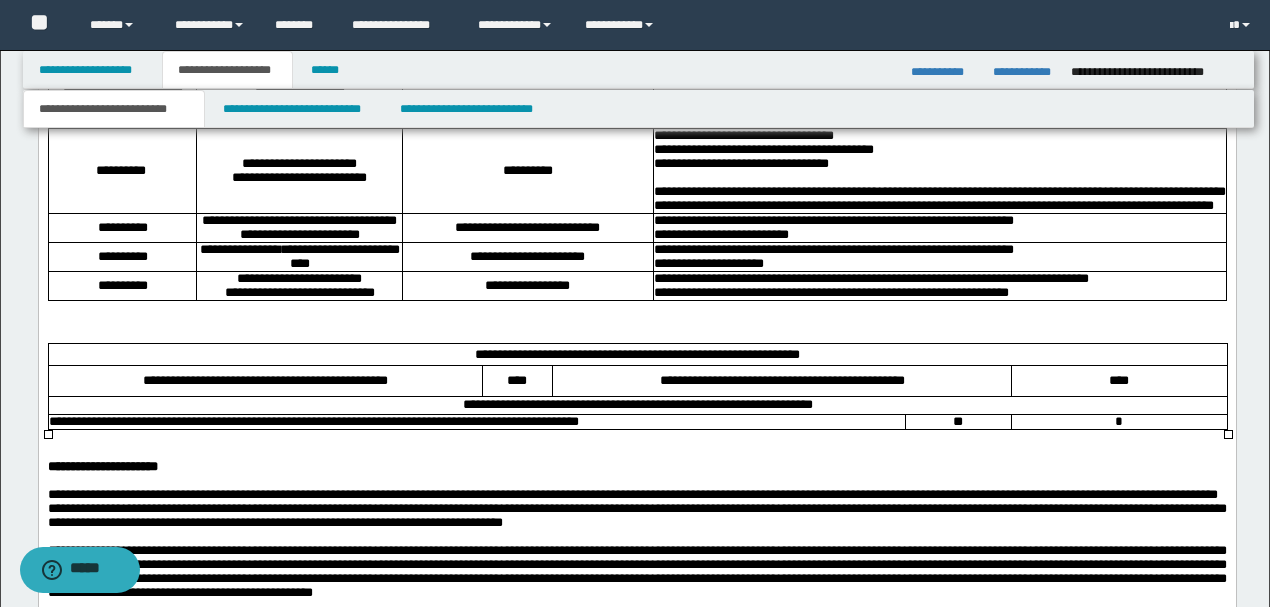 click at bounding box center (636, 323) 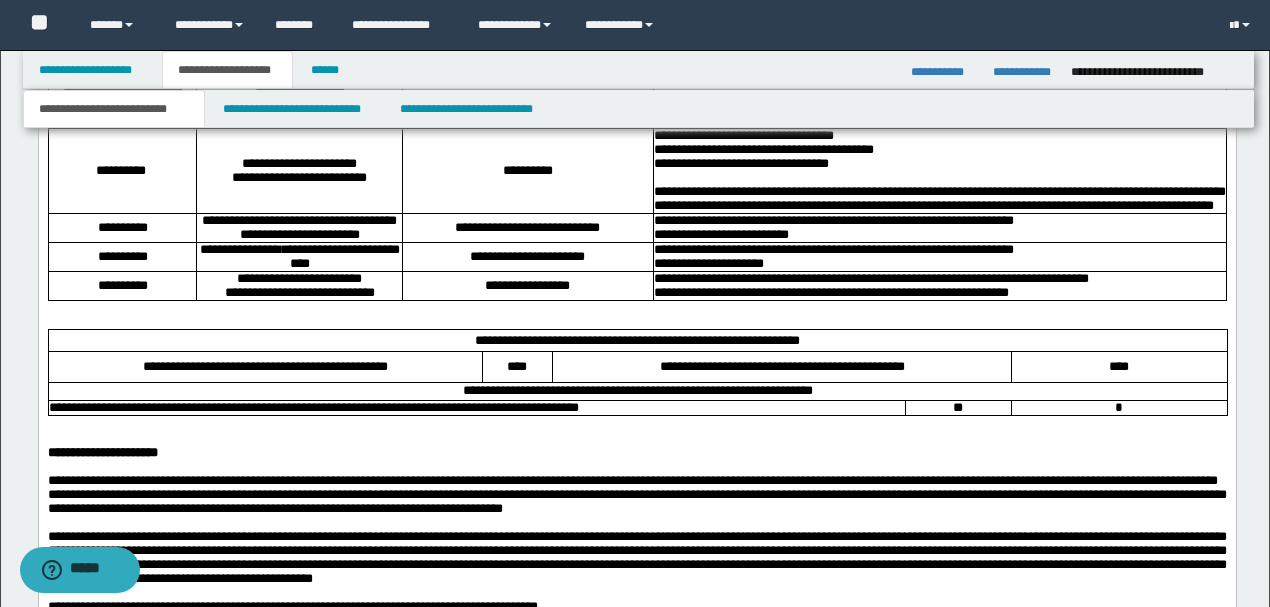 click at bounding box center (636, 309) 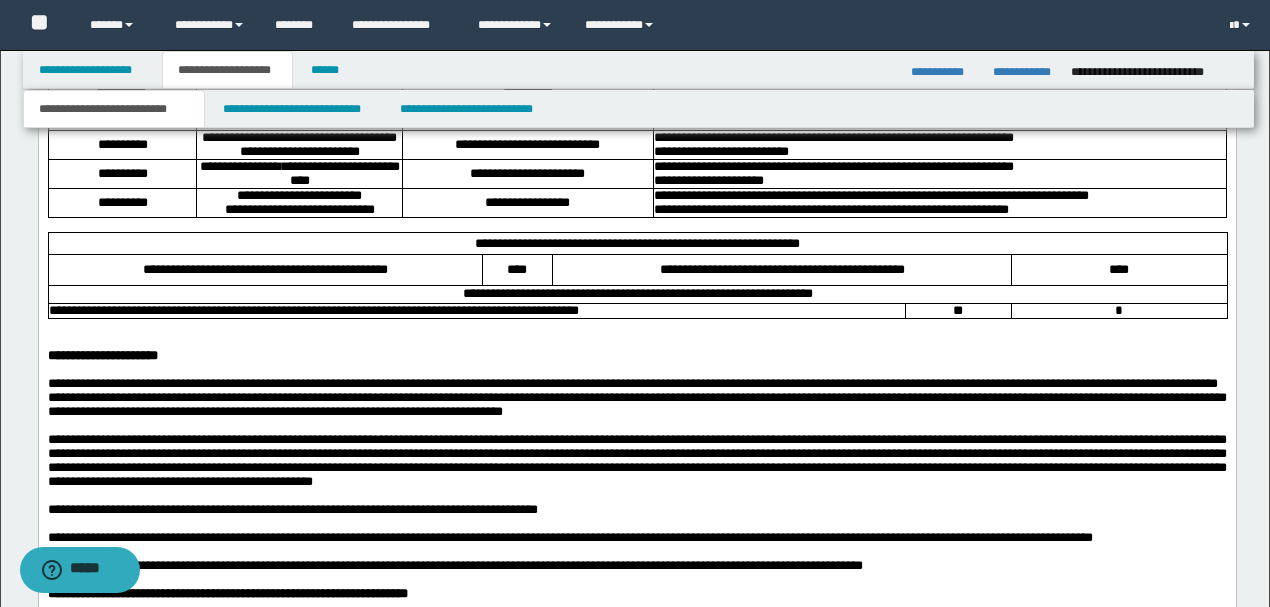 scroll, scrollTop: 1789, scrollLeft: 0, axis: vertical 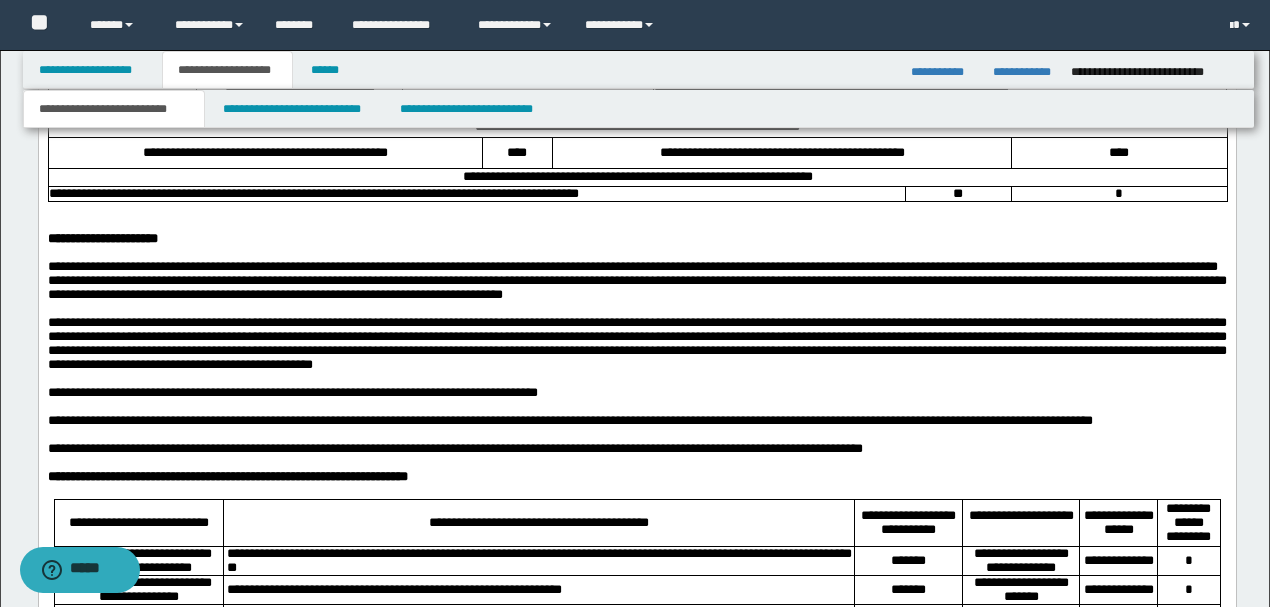 click at bounding box center [265, 210] 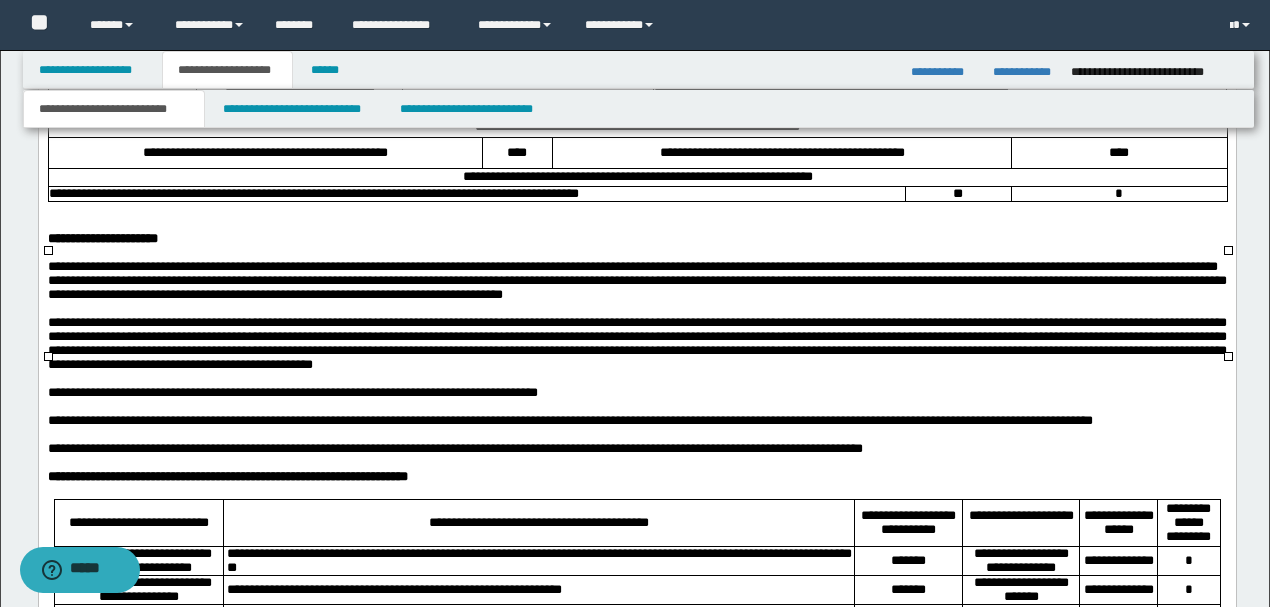 click at bounding box center (636, 226) 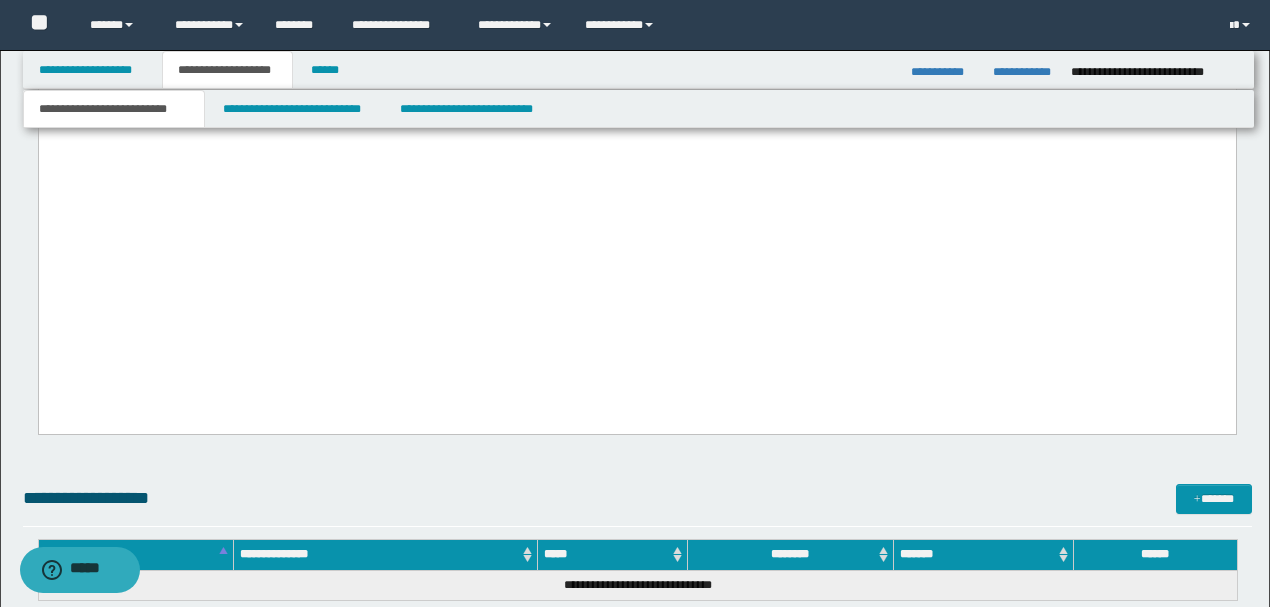 scroll, scrollTop: 3856, scrollLeft: 0, axis: vertical 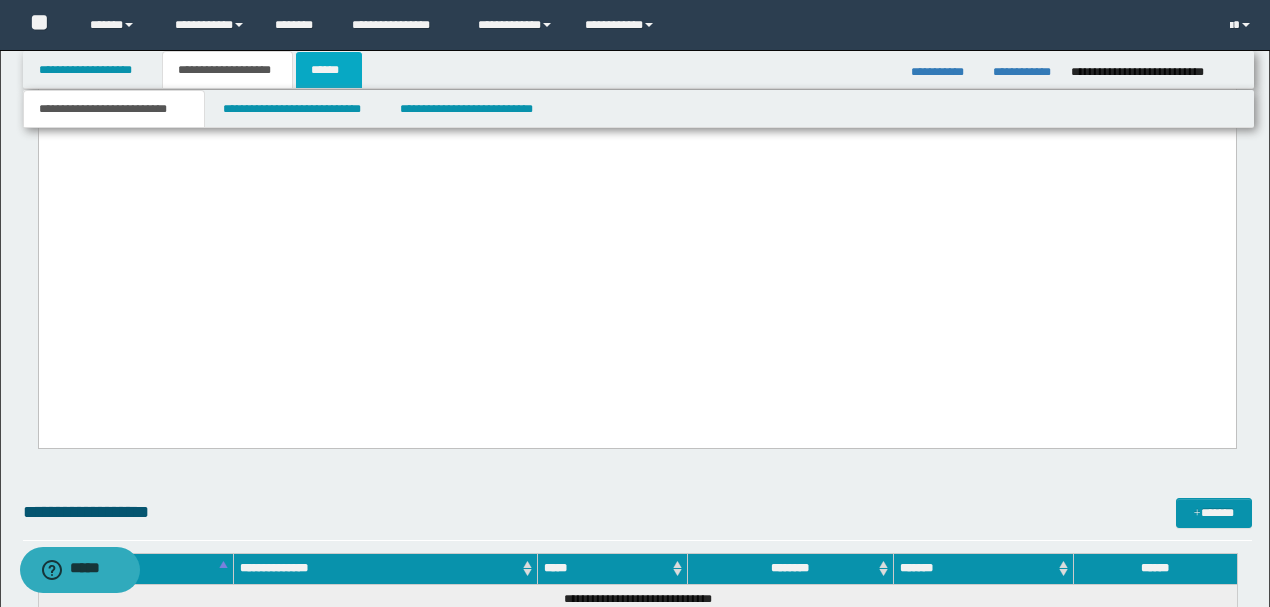 click on "******" at bounding box center [329, 70] 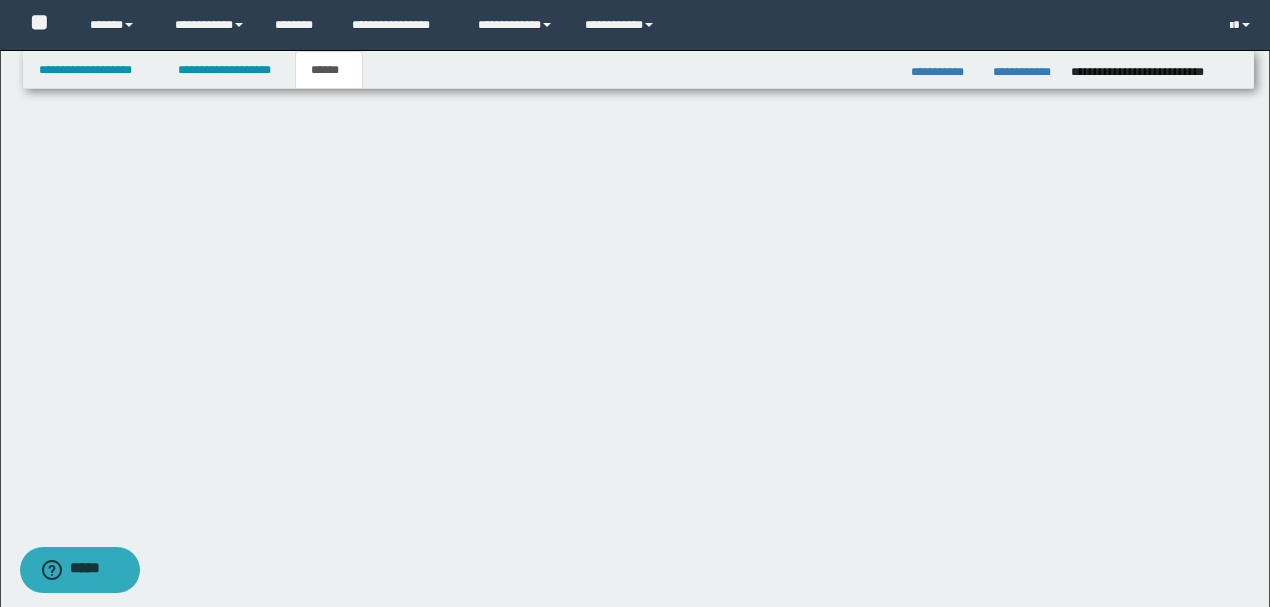 scroll, scrollTop: 318, scrollLeft: 0, axis: vertical 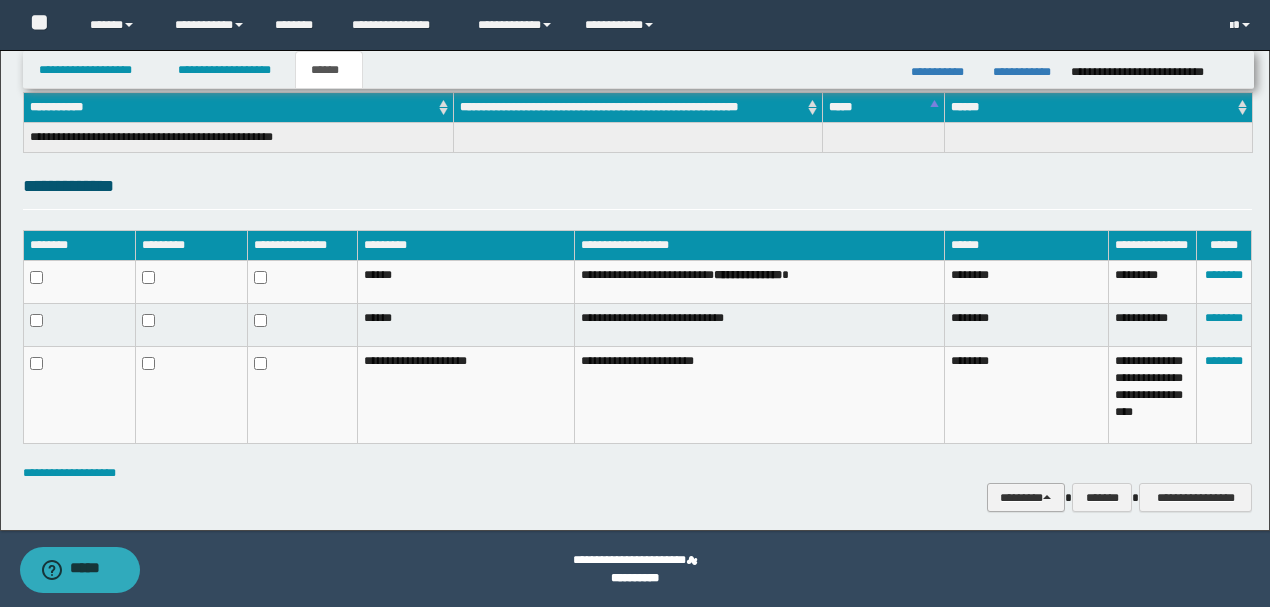 click on "********" at bounding box center (1026, 497) 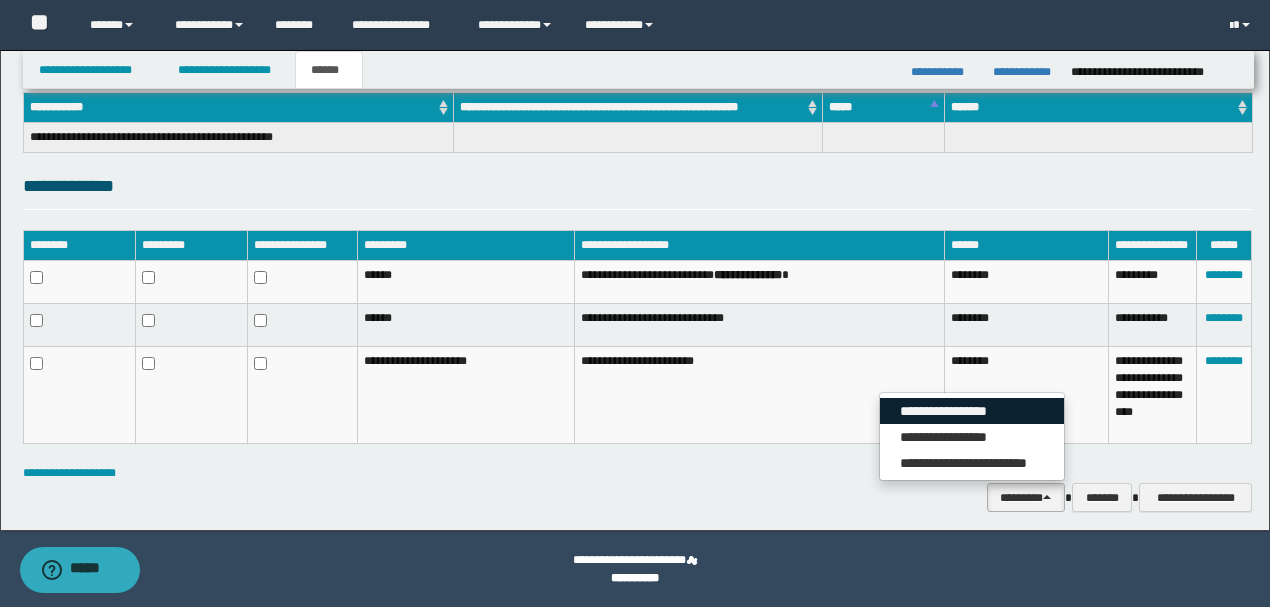 click on "**********" at bounding box center [972, 411] 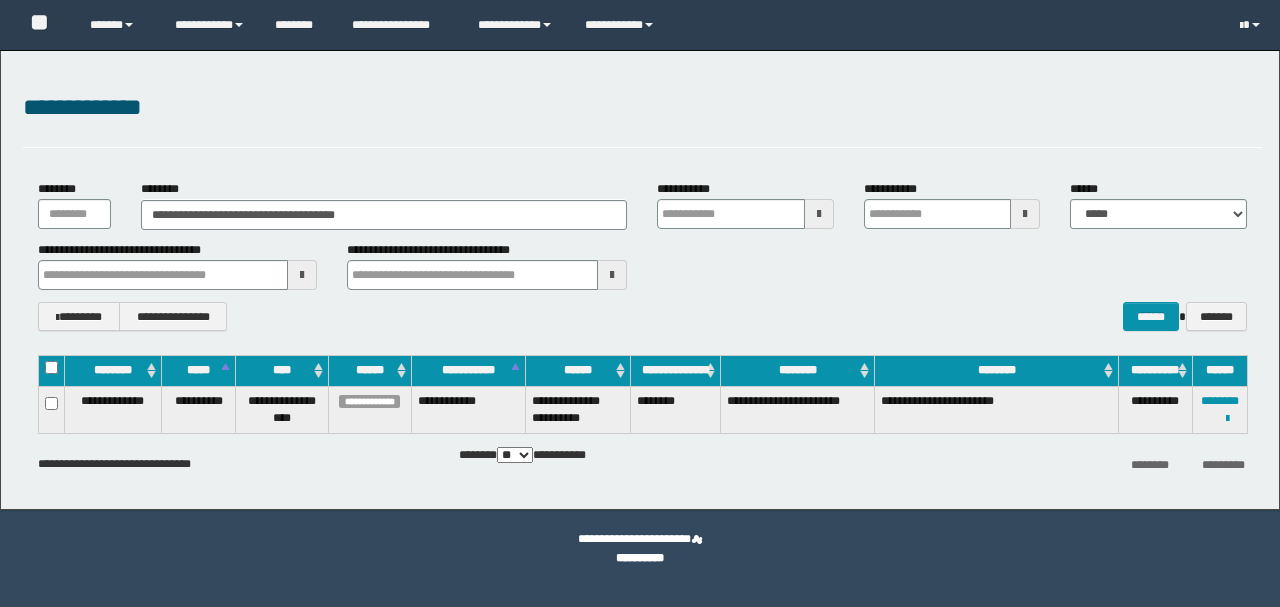 scroll, scrollTop: 0, scrollLeft: 0, axis: both 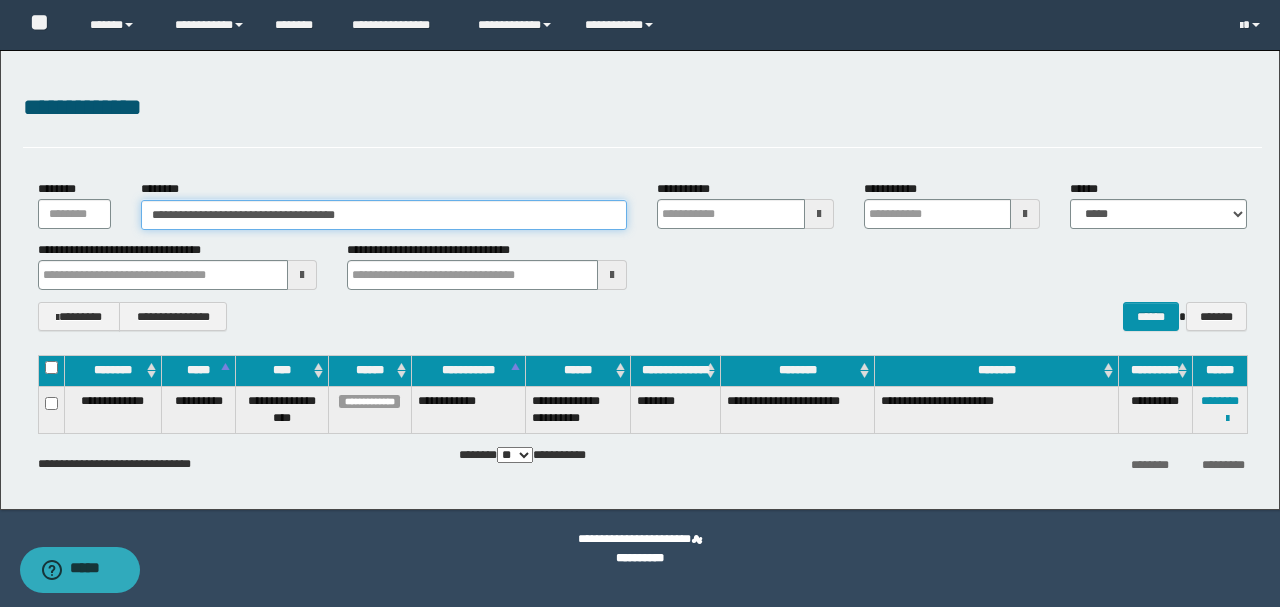 drag, startPoint x: 406, startPoint y: 213, endPoint x: 142, endPoint y: 212, distance: 264.0019 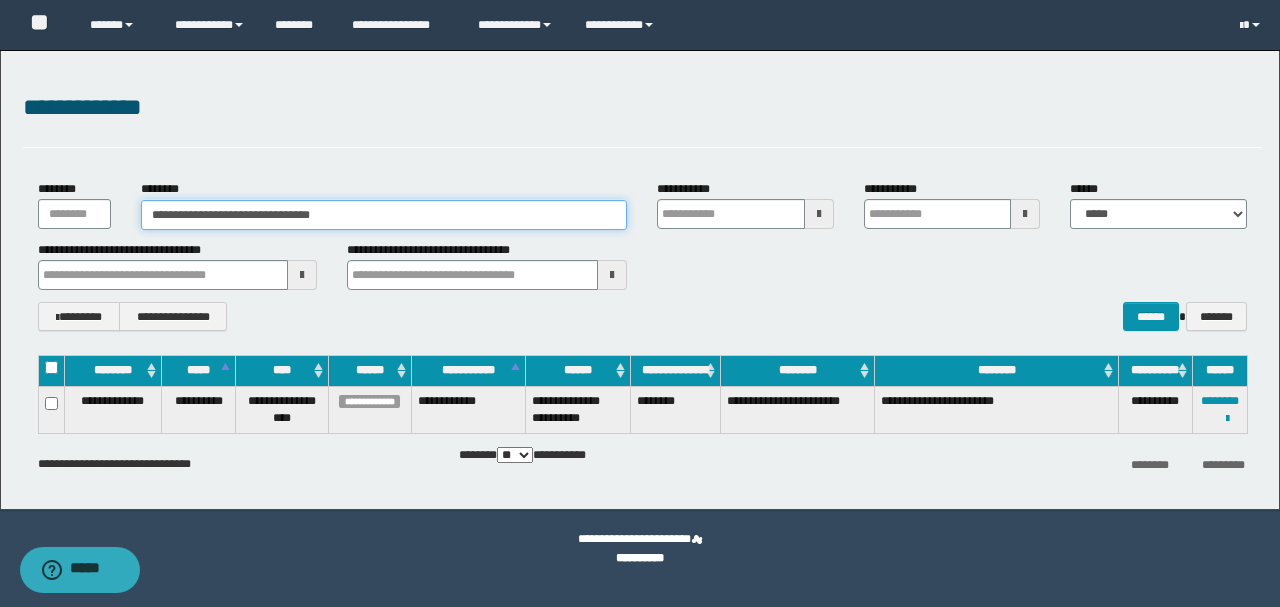 type on "**********" 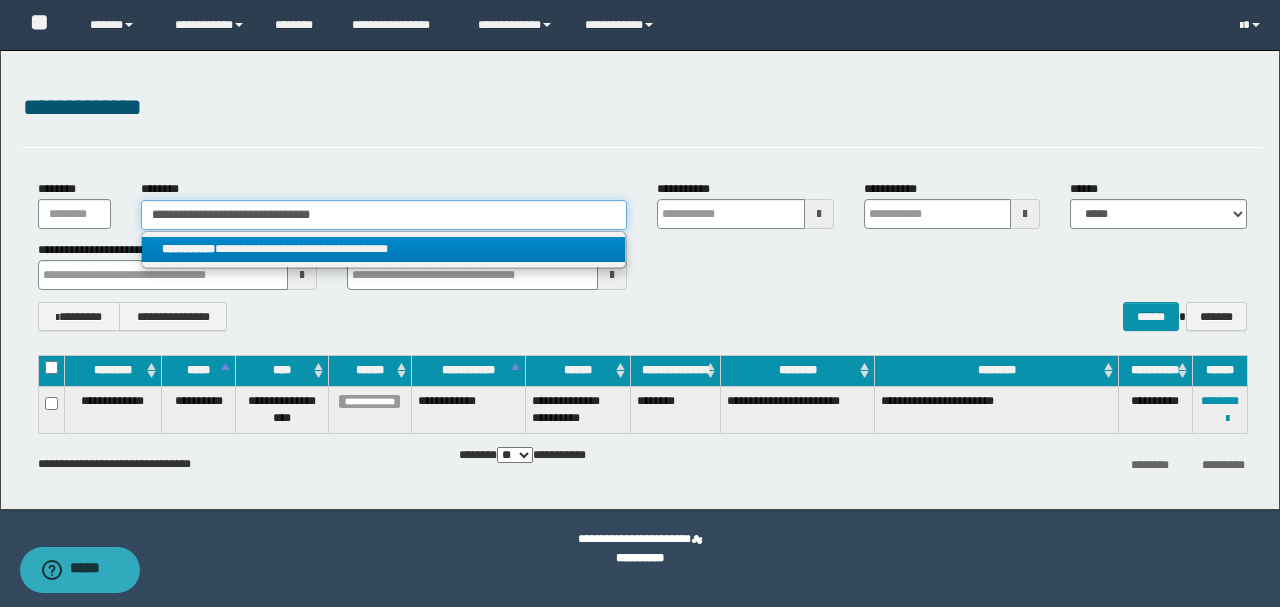 type on "**********" 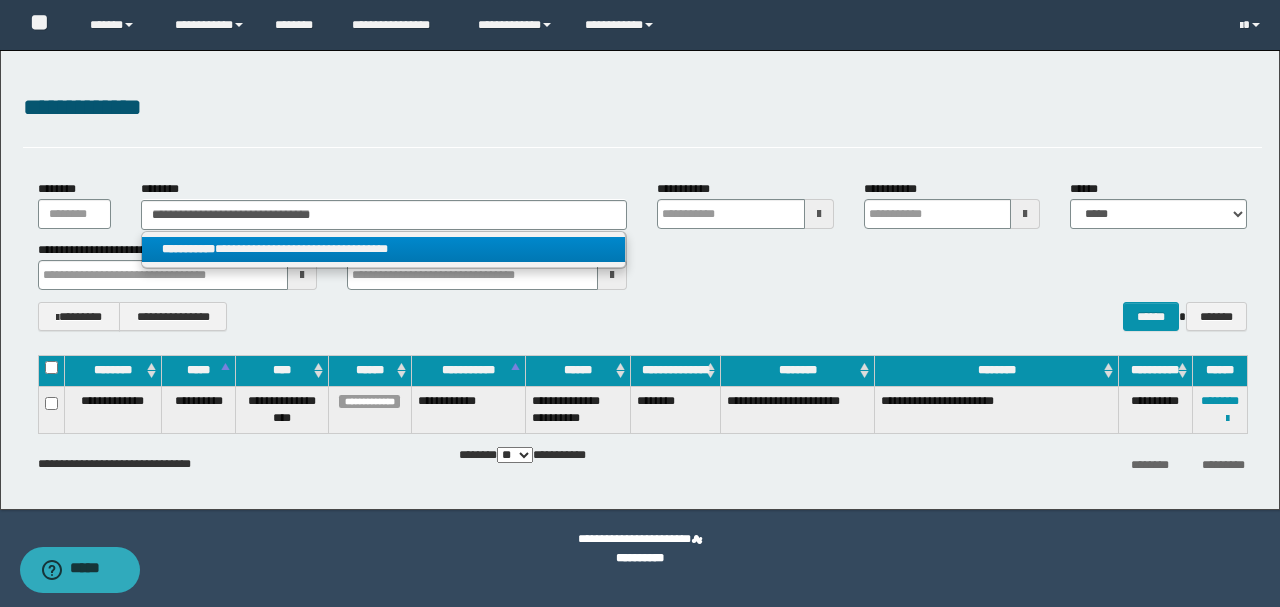 click on "**********" at bounding box center (384, 249) 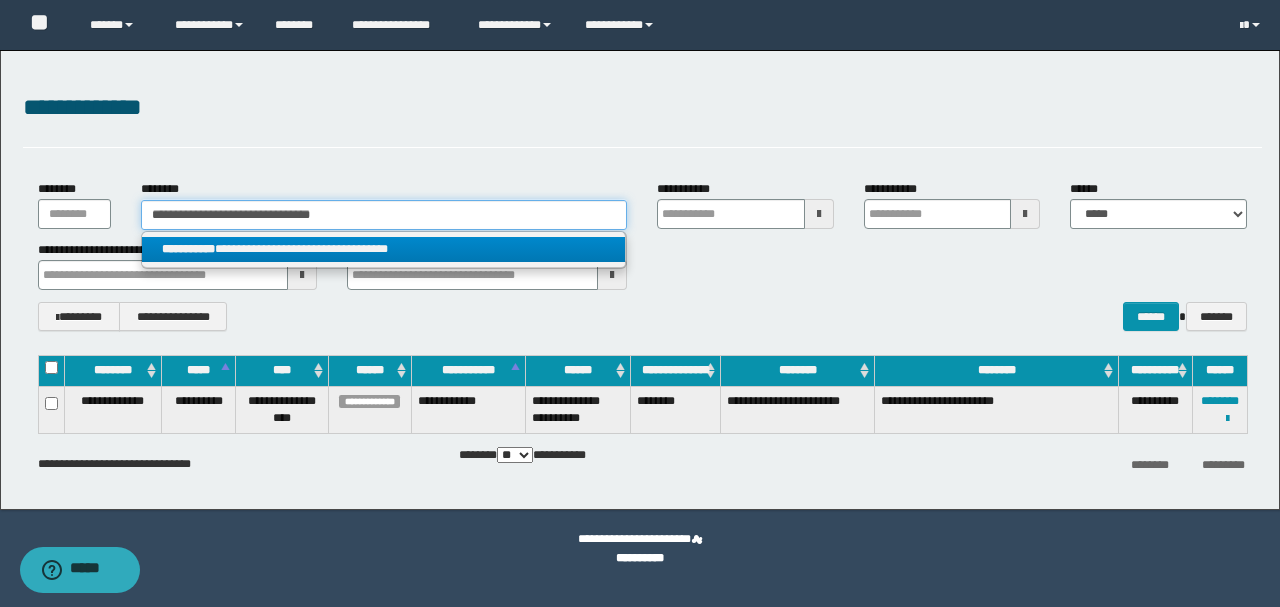 type 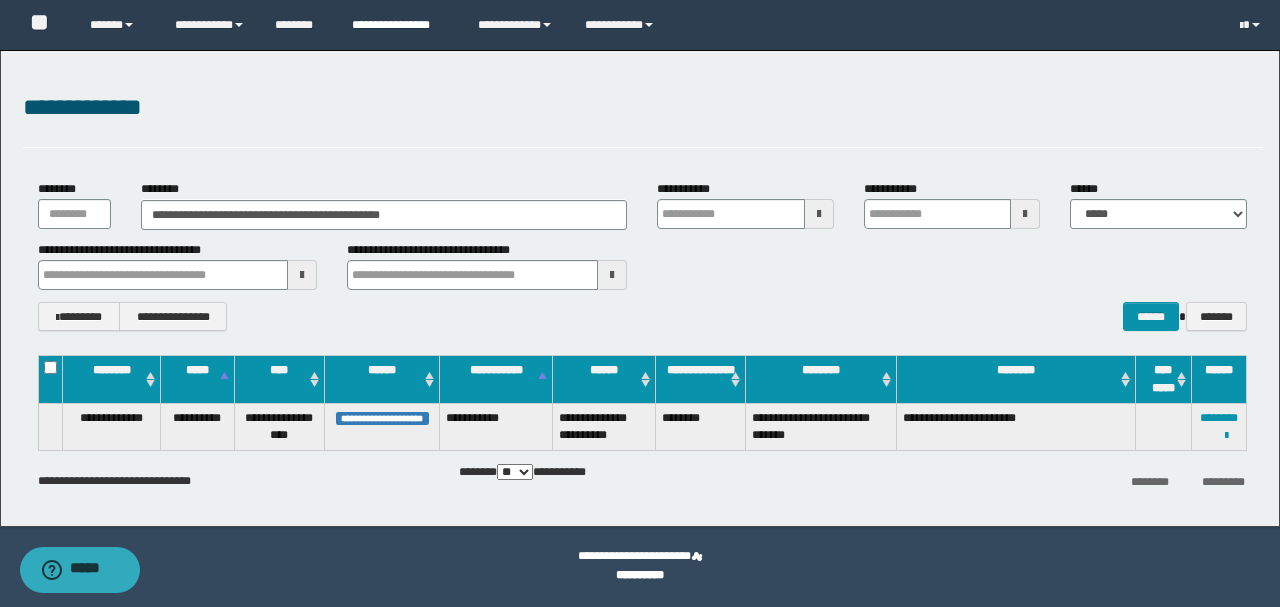 click on "**********" at bounding box center (400, 25) 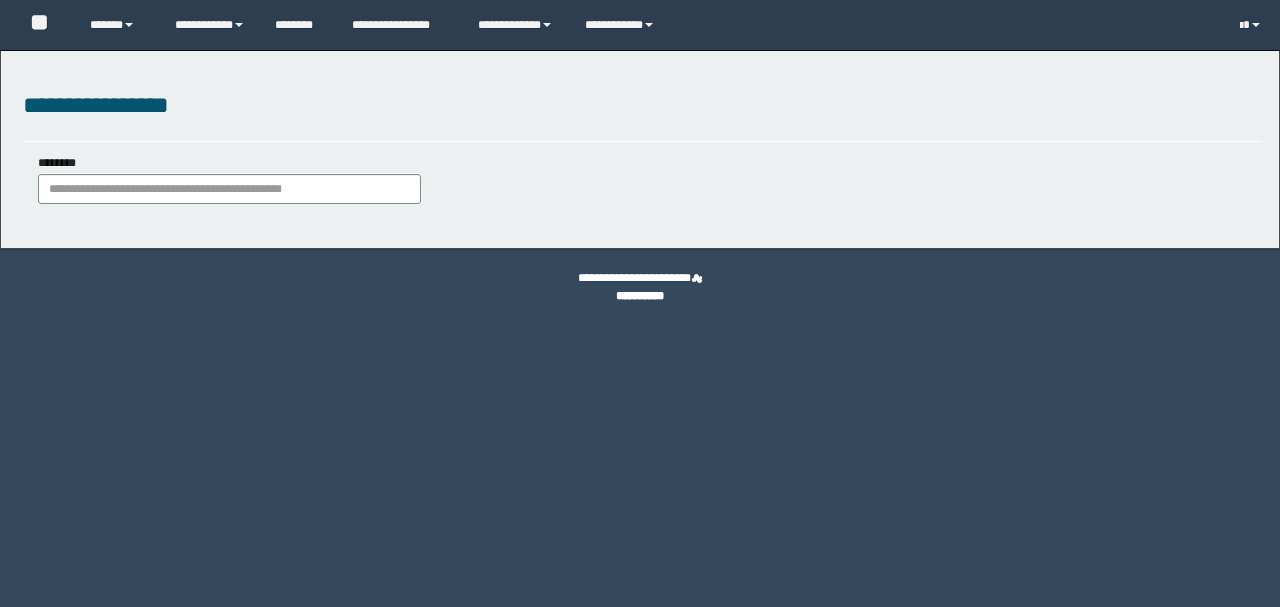 scroll, scrollTop: 0, scrollLeft: 0, axis: both 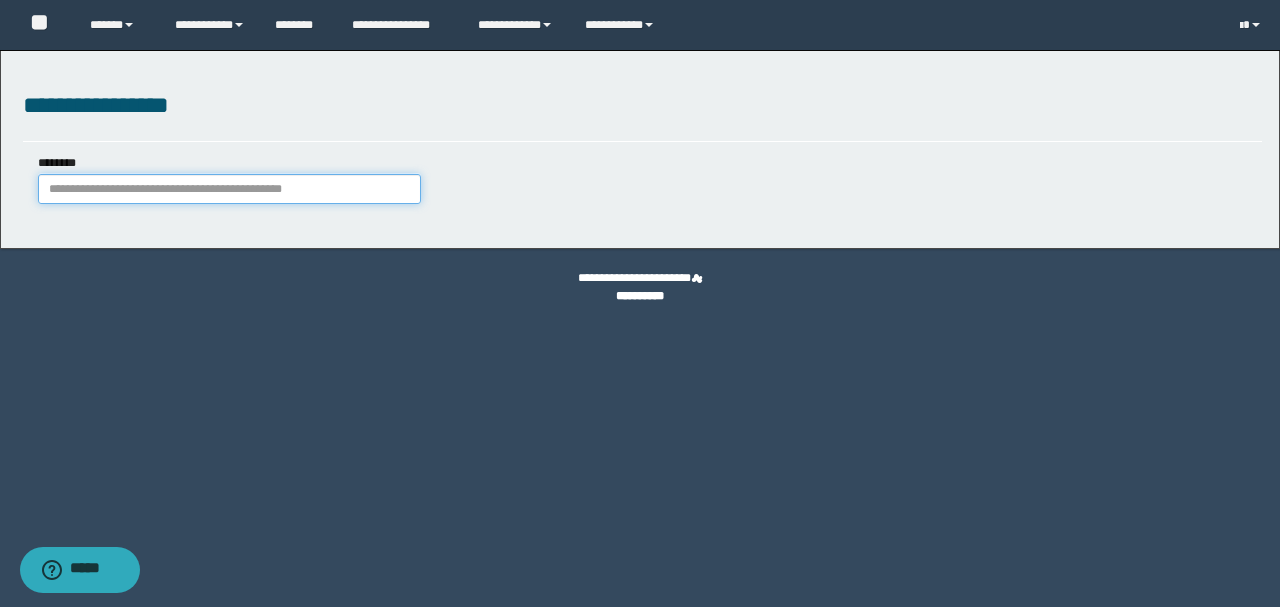 paste on "**********" 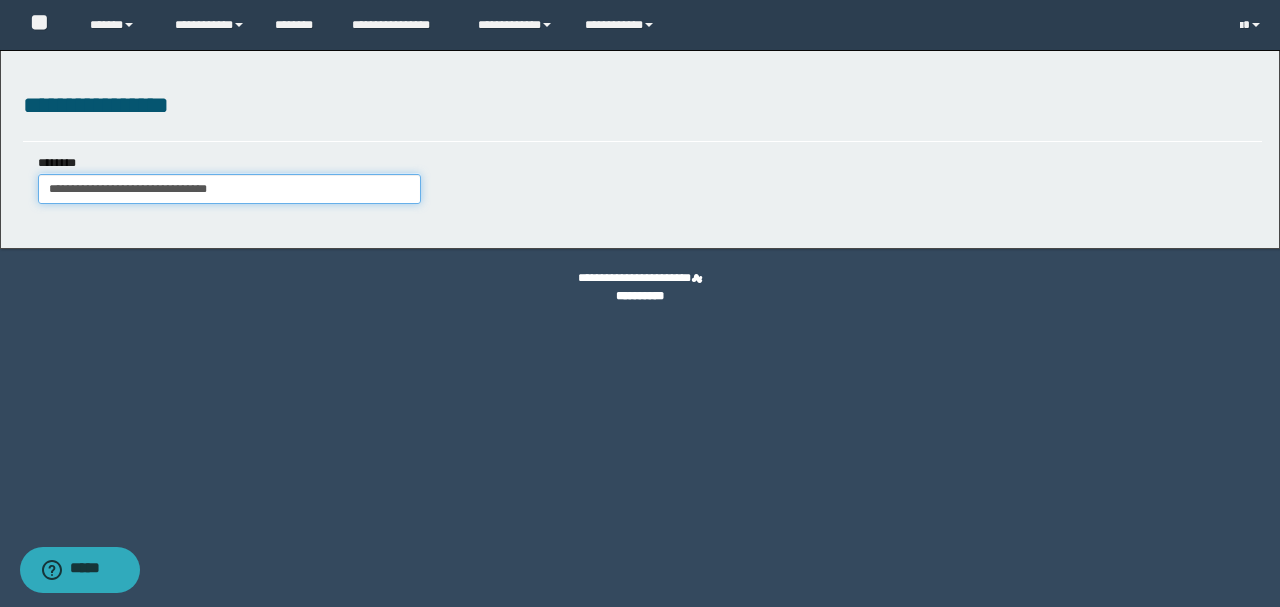 type on "**********" 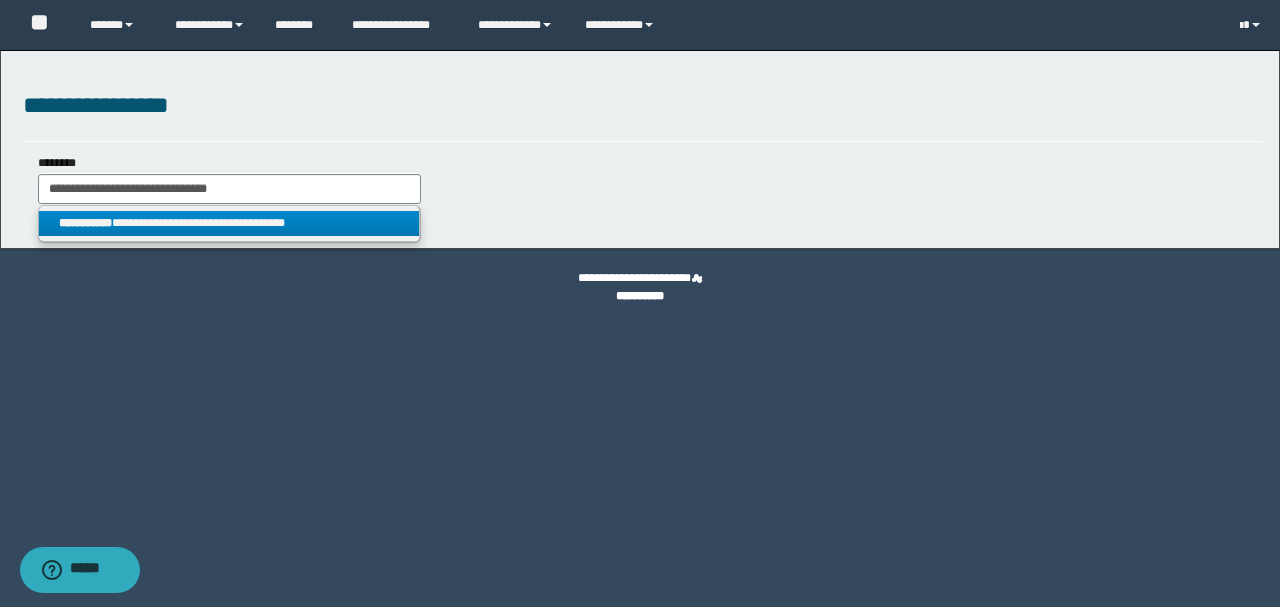 click on "**********" at bounding box center [229, 223] 